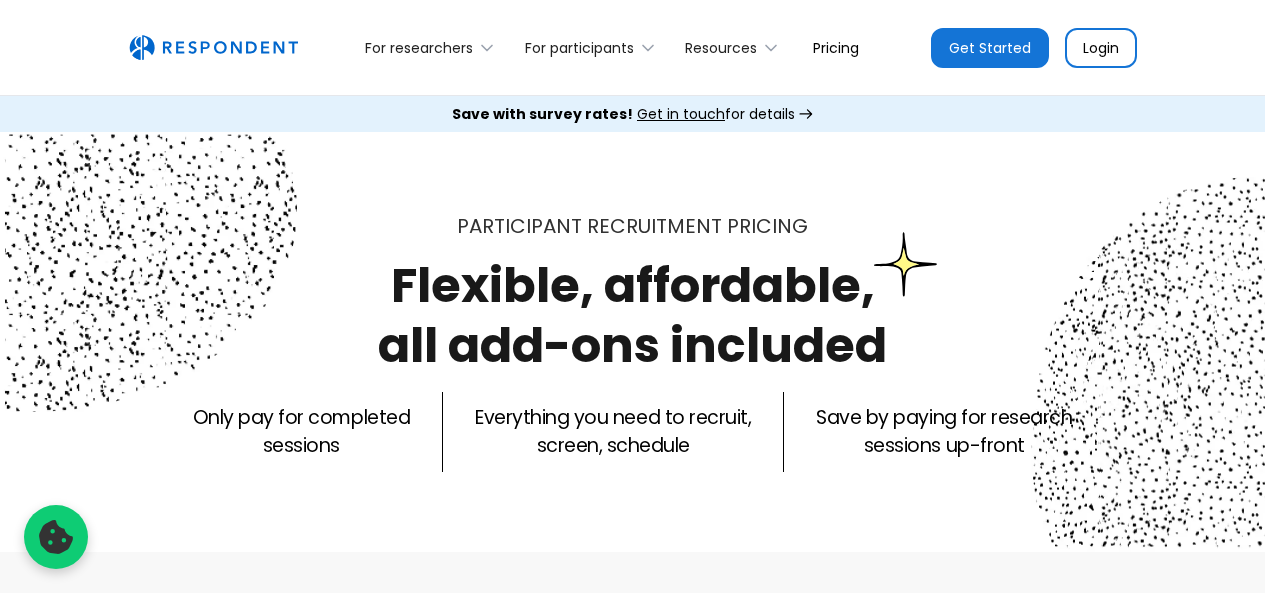 scroll, scrollTop: 0, scrollLeft: 0, axis: both 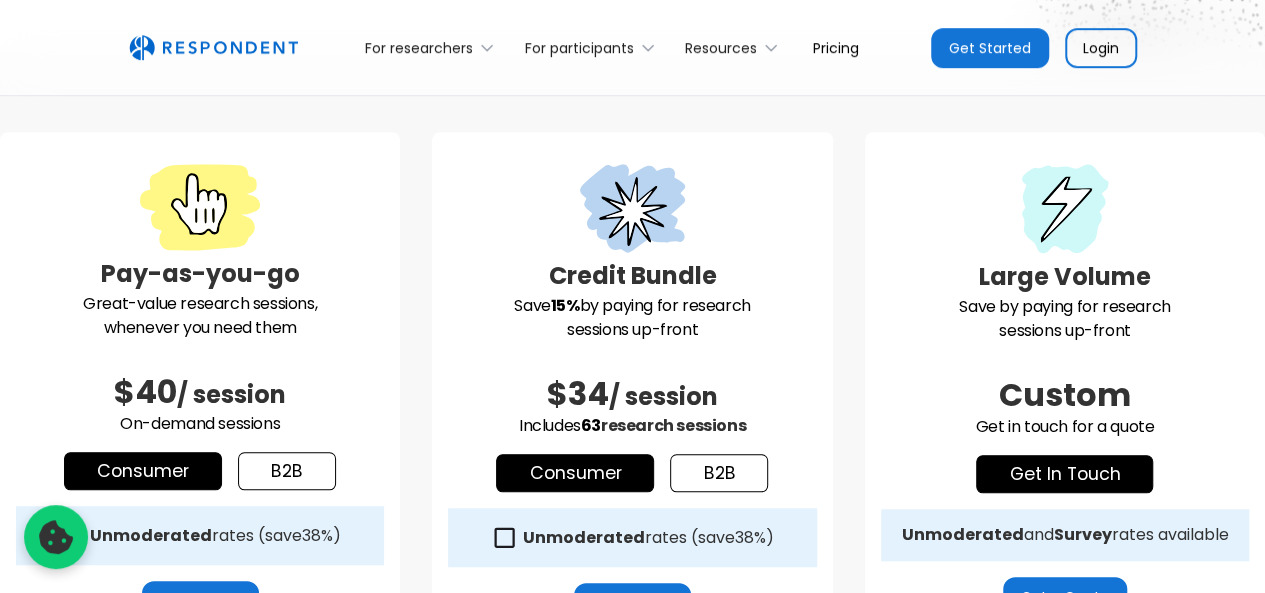 click on "b2b" at bounding box center [287, 471] 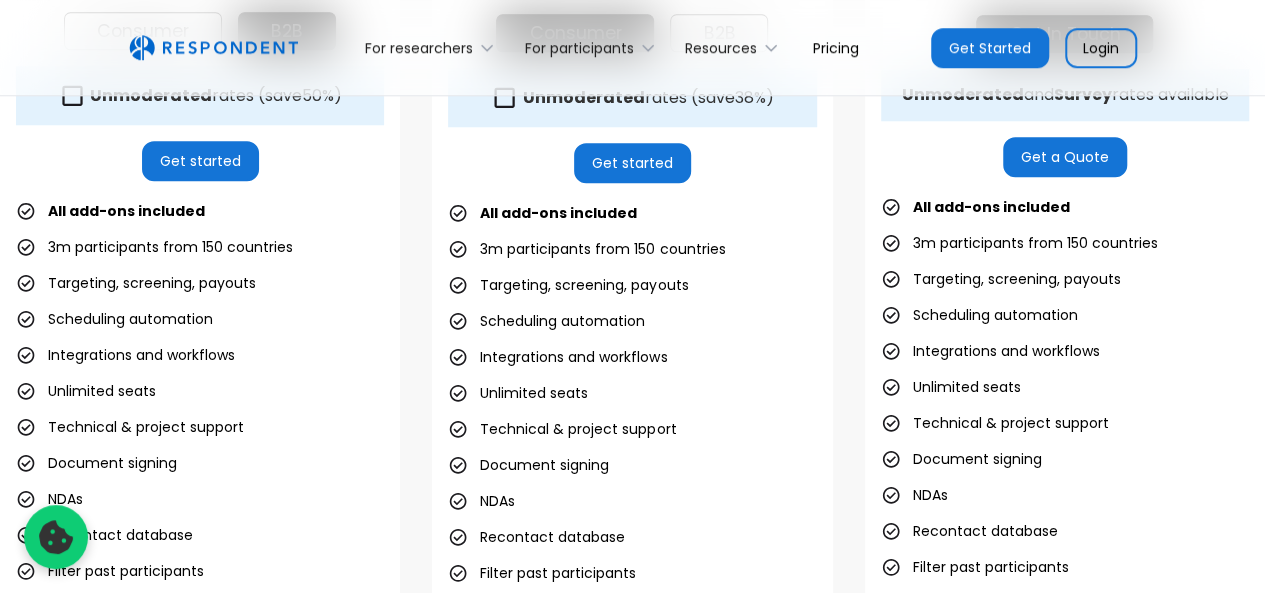 scroll, scrollTop: 800, scrollLeft: 0, axis: vertical 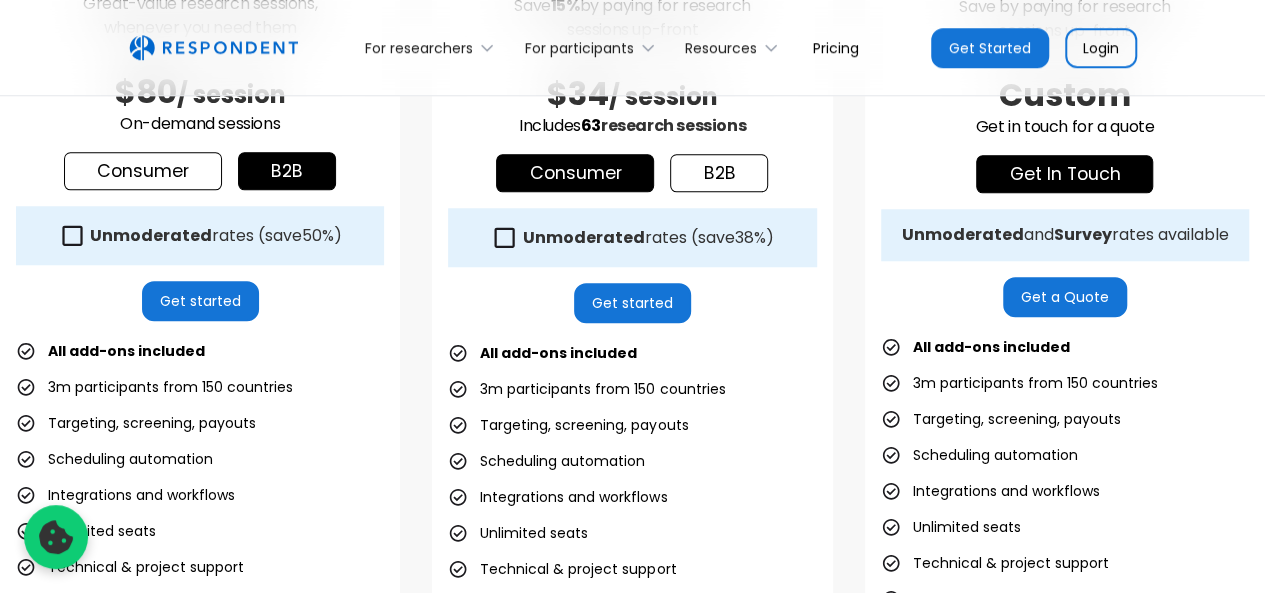 click on "Get started" at bounding box center (200, 301) 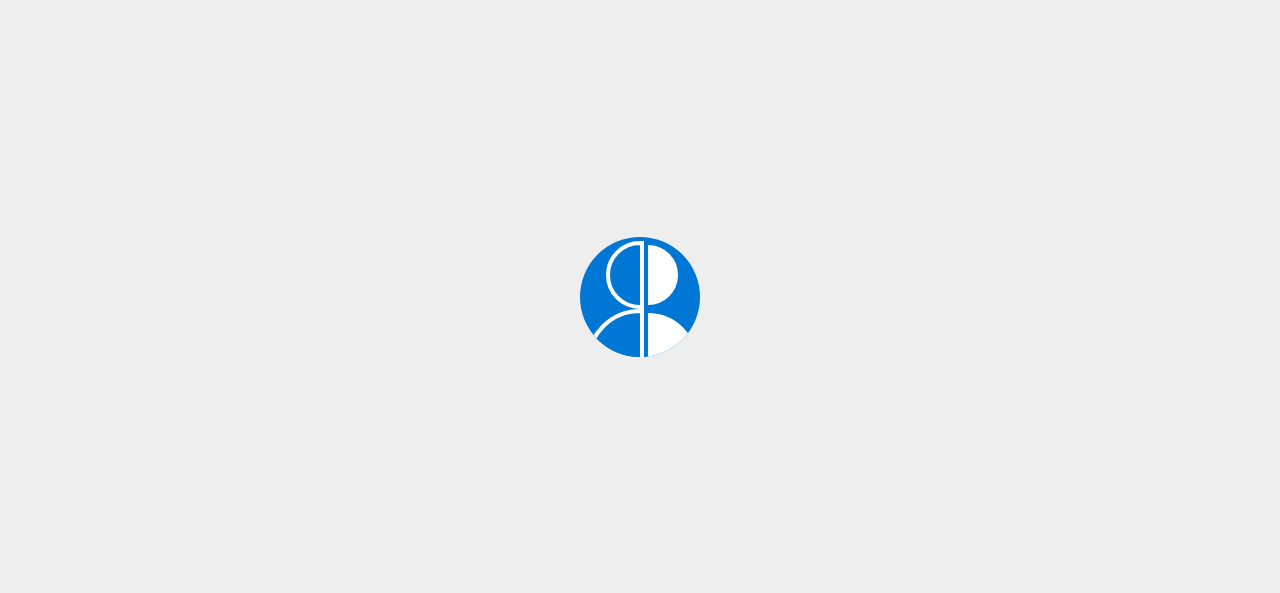 scroll, scrollTop: 0, scrollLeft: 0, axis: both 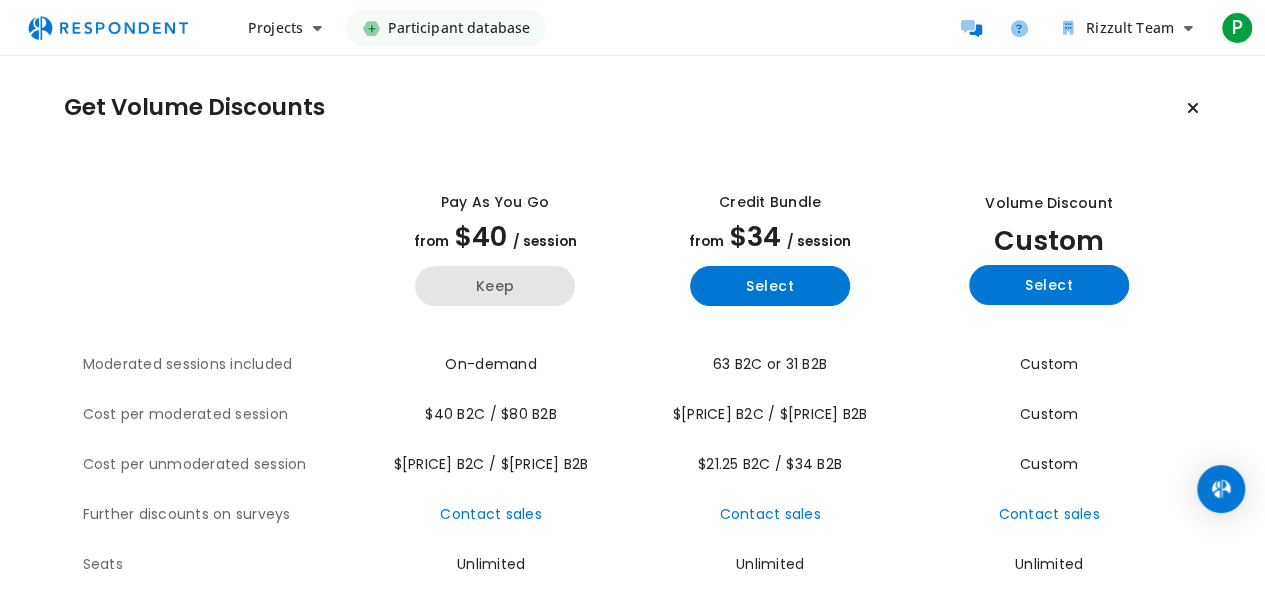 click on "Keep" at bounding box center [495, 286] 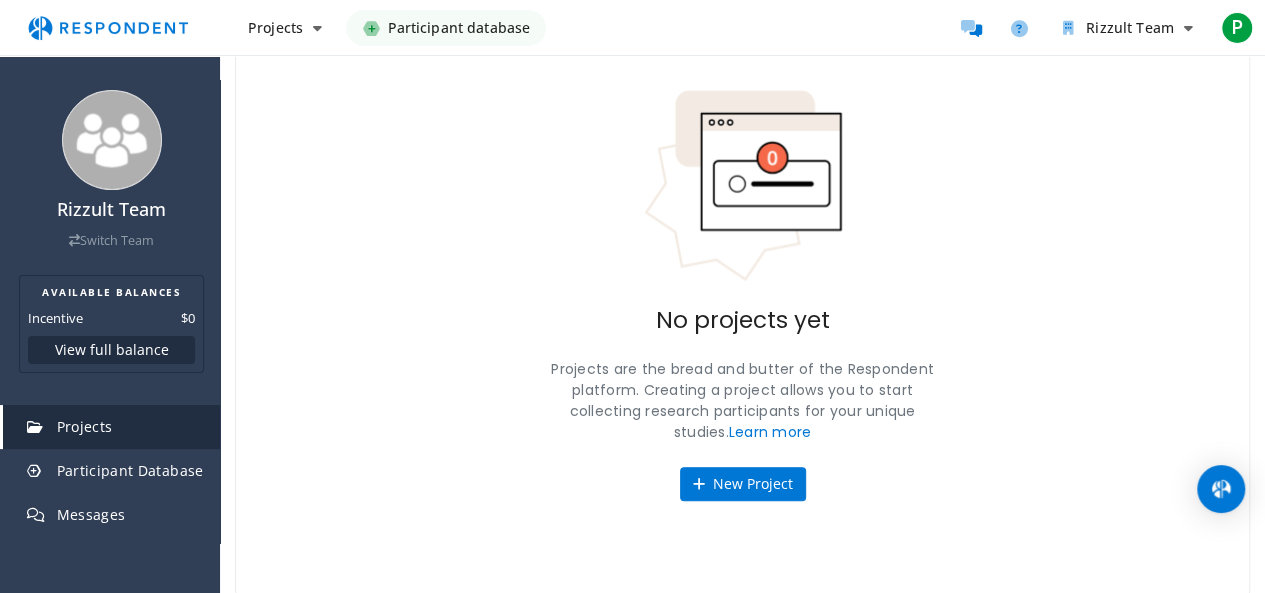 scroll, scrollTop: 125, scrollLeft: 0, axis: vertical 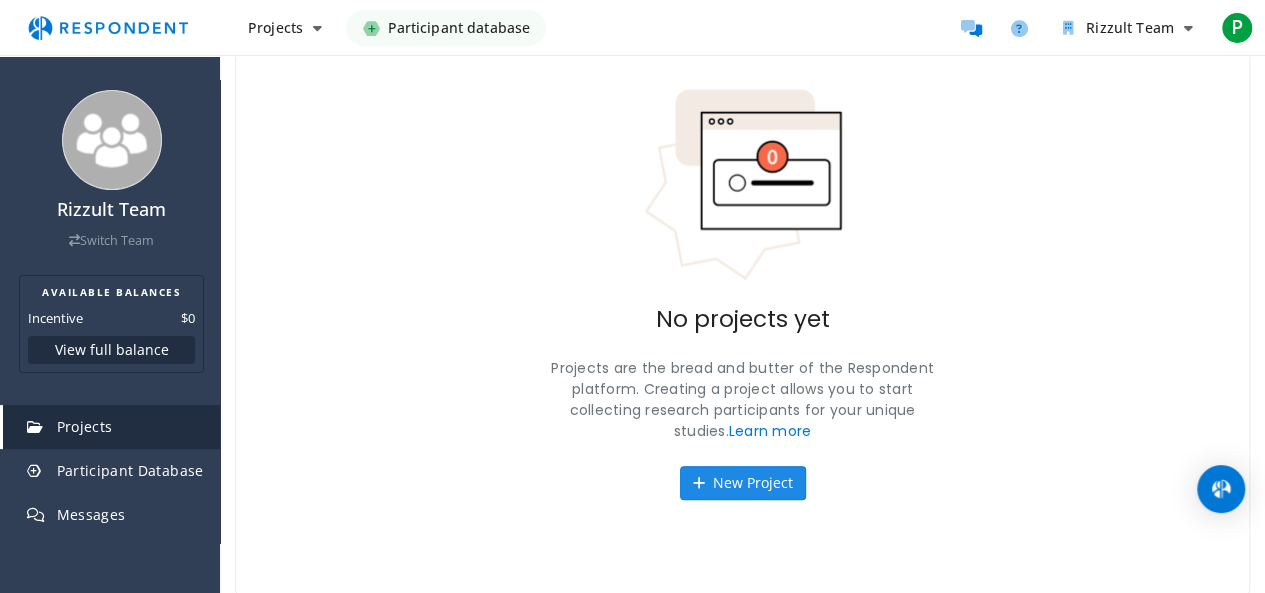 click on "New Project" at bounding box center (743, 483) 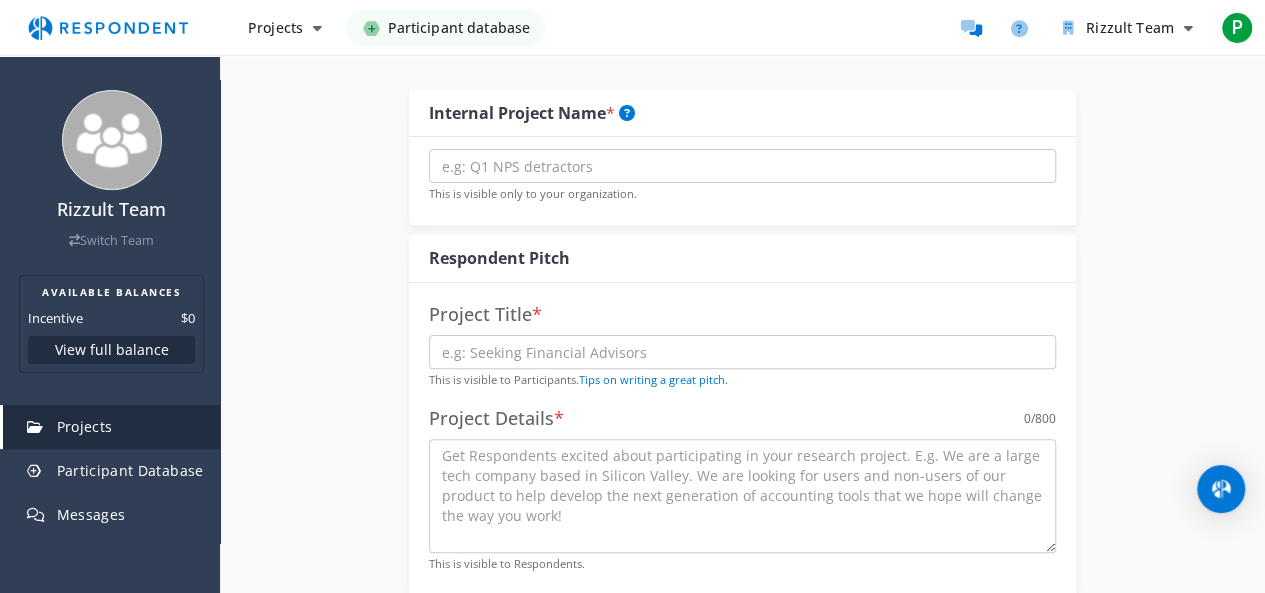 scroll, scrollTop: 0, scrollLeft: 0, axis: both 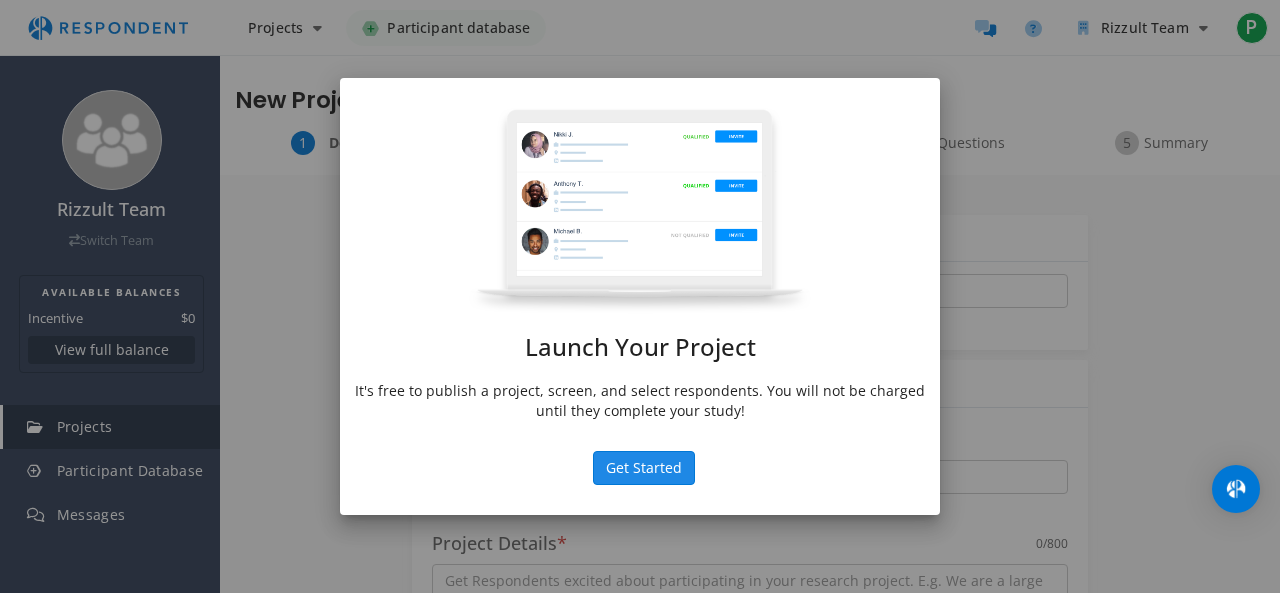 click on "Get Started" 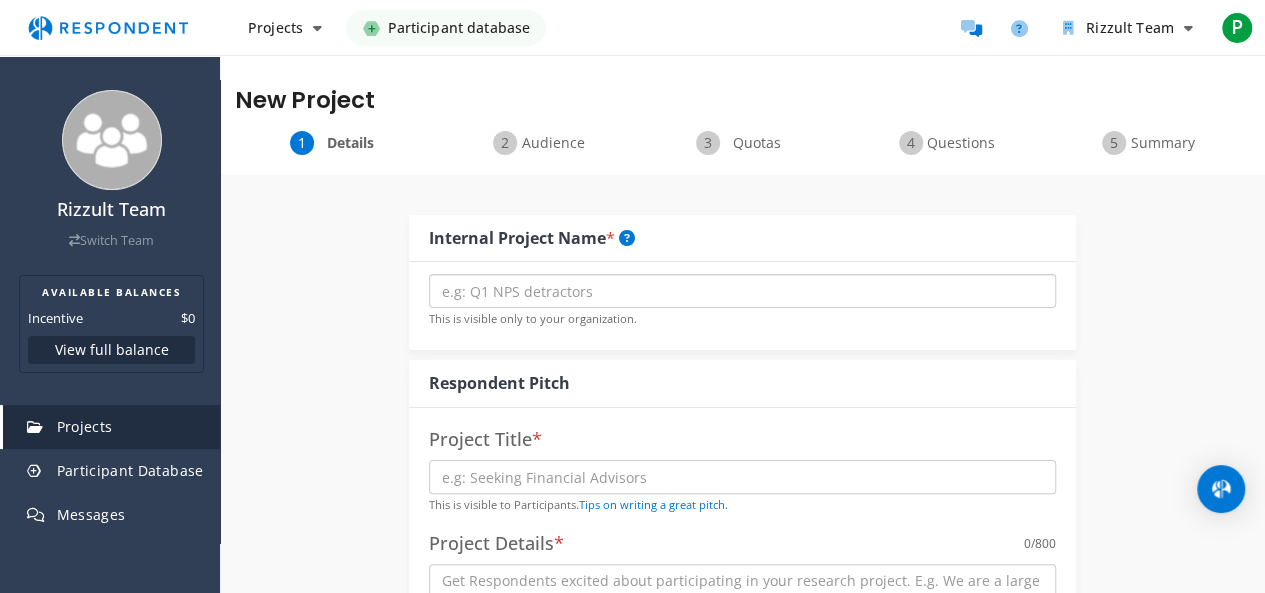 click at bounding box center [742, 291] 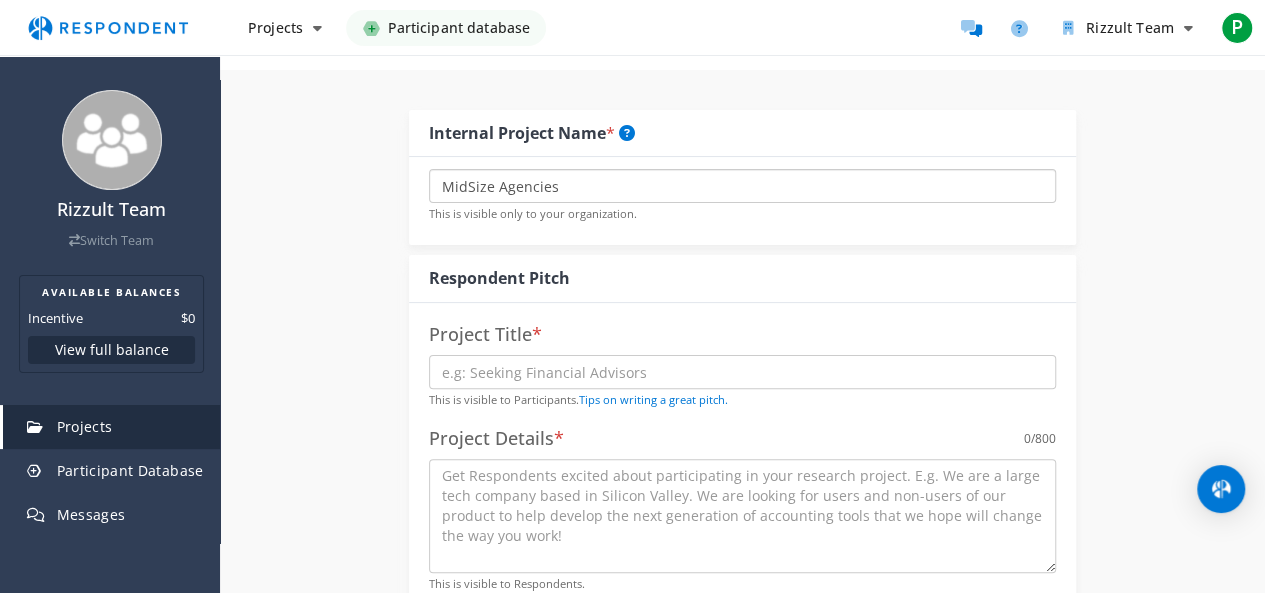 scroll, scrollTop: 200, scrollLeft: 0, axis: vertical 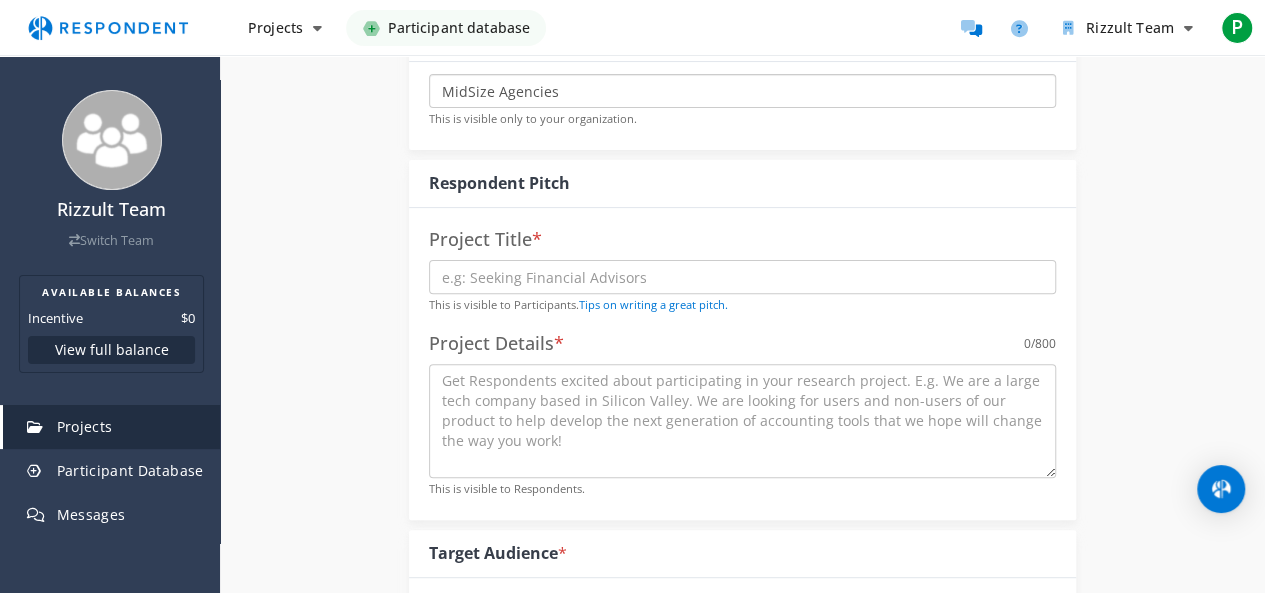 type on "MidSize Agencies" 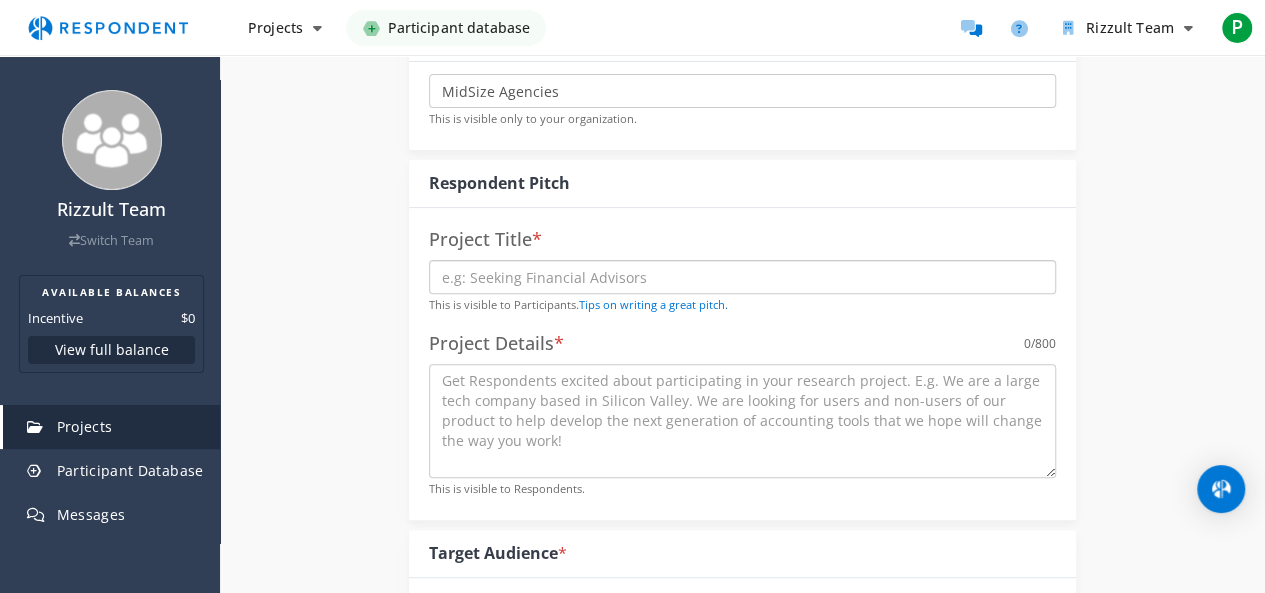 click at bounding box center [742, 277] 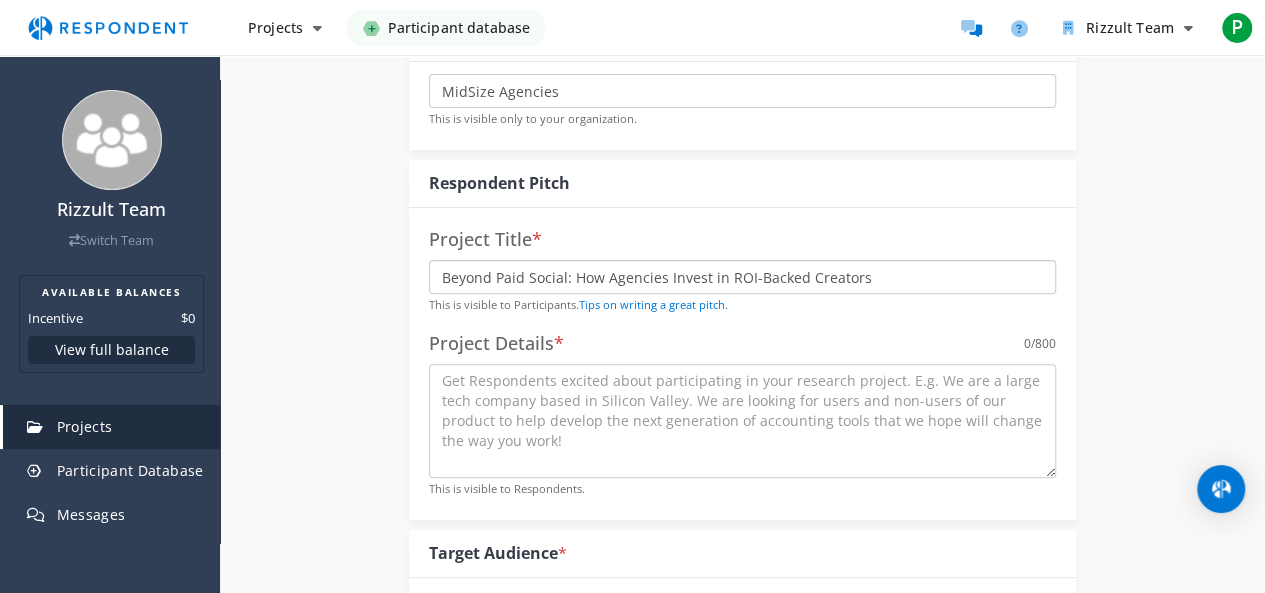 type on "Beyond Paid Social: How Agencies Invest in ROI-Backed Creators" 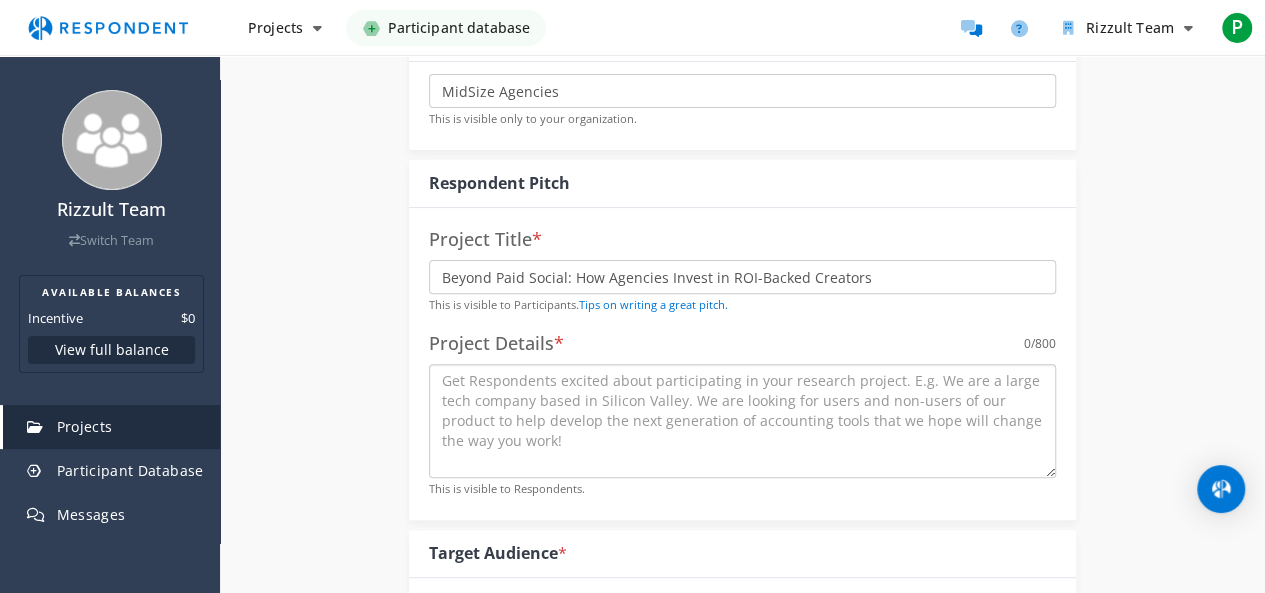 click at bounding box center [742, 421] 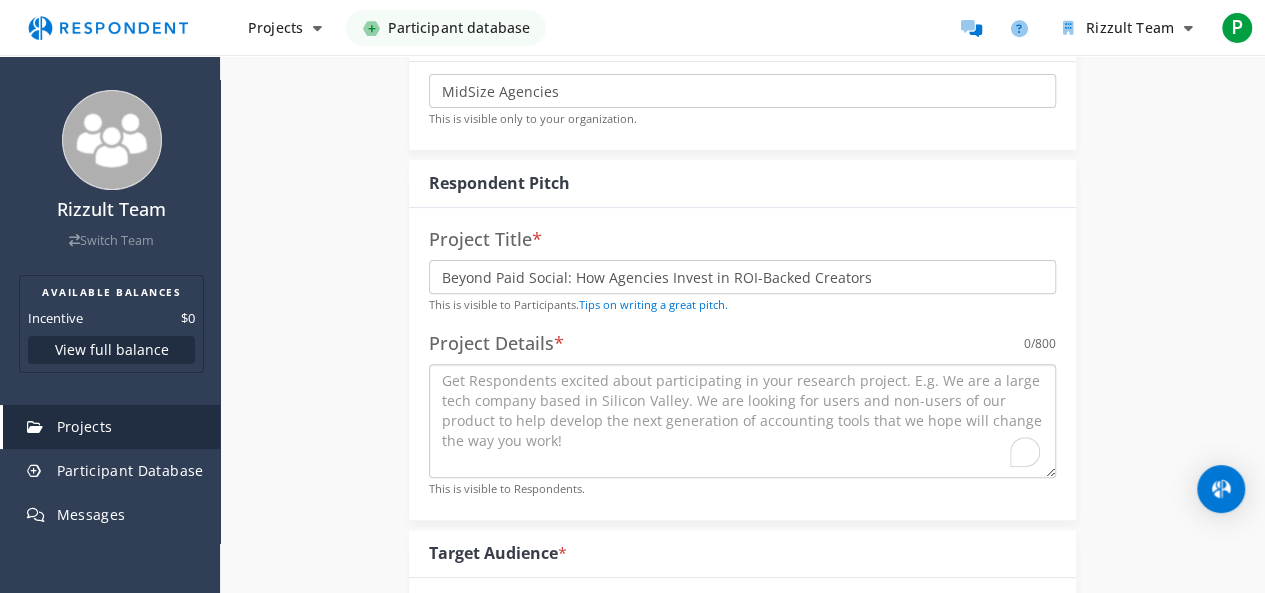 paste on "Are you a strategist or media leader at an agency working with influencers, paid social, or performance media? We want to hear your insights!
We're hosting a confidential research project to better understand the challenges and opportunities agencies face when running measurable, ROI-focused digital and influencer campaigns.
In this 1-on-1 remote interview (~45 minutes), you'll:
Share your experience with campaign planning, influencer management, or paid performance marketing
Discuss the tools, platforms, and measurement tactics that matter to your team
Help shape the next generation of solutions for agencies working with creators and paid media
All conversations are strictly for internal research and are not sales calls—the goal is to learn from real practitioners and decision-maker" 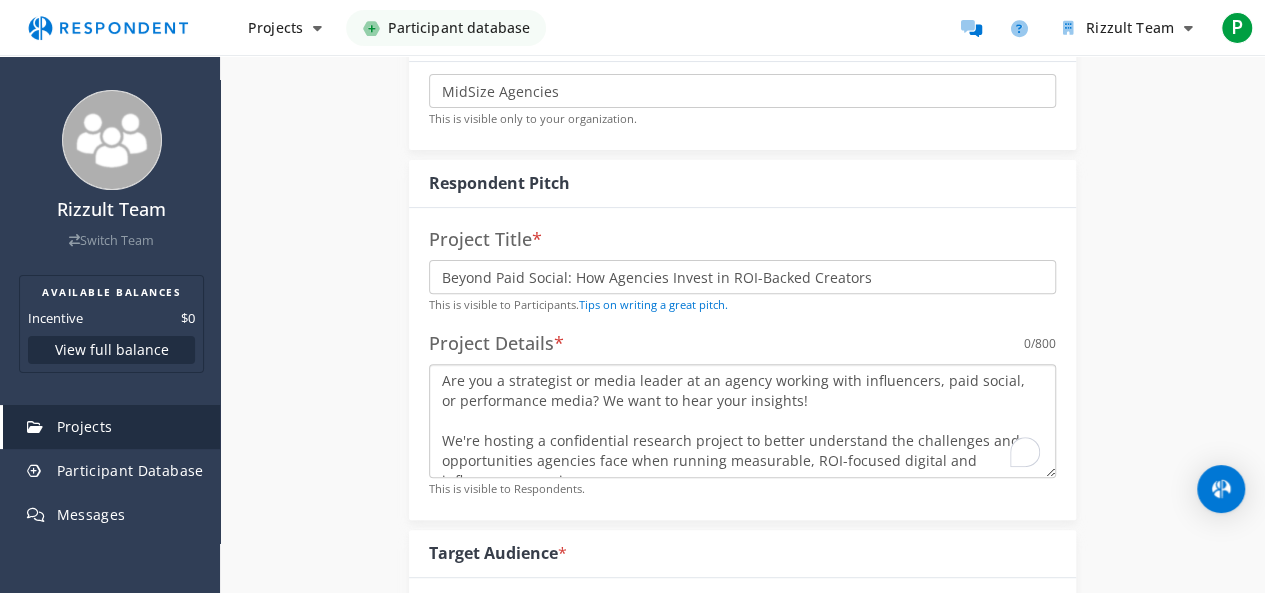 scroll, scrollTop: 273, scrollLeft: 0, axis: vertical 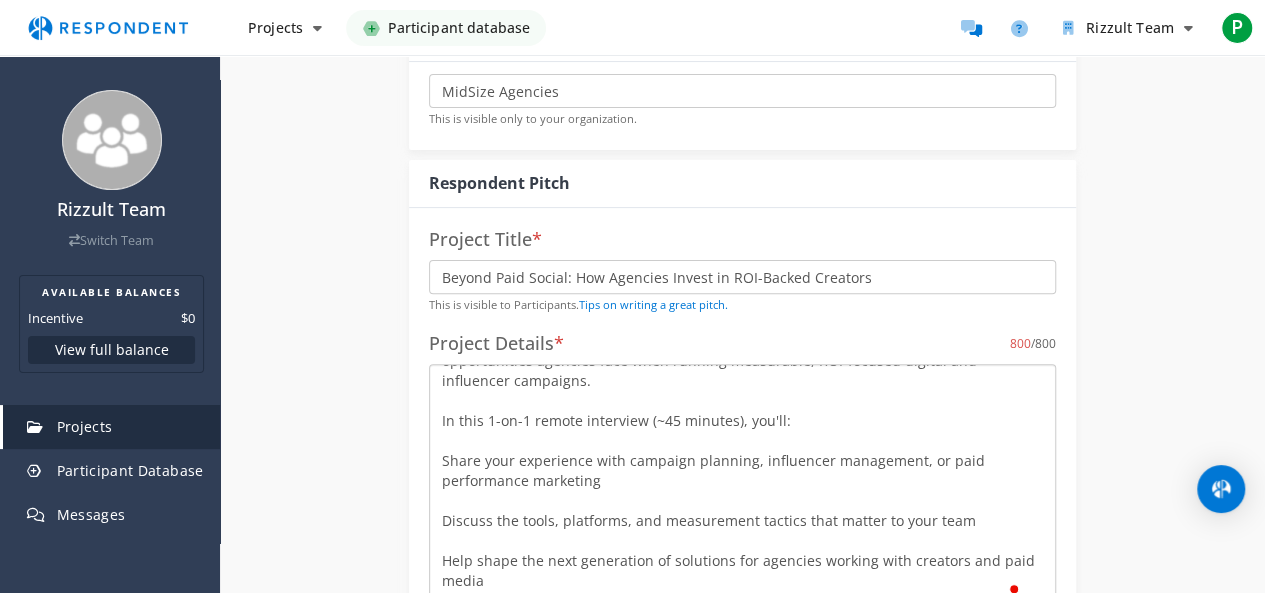 drag, startPoint x: 1049, startPoint y: 473, endPoint x: 852, endPoint y: 451, distance: 198.22462 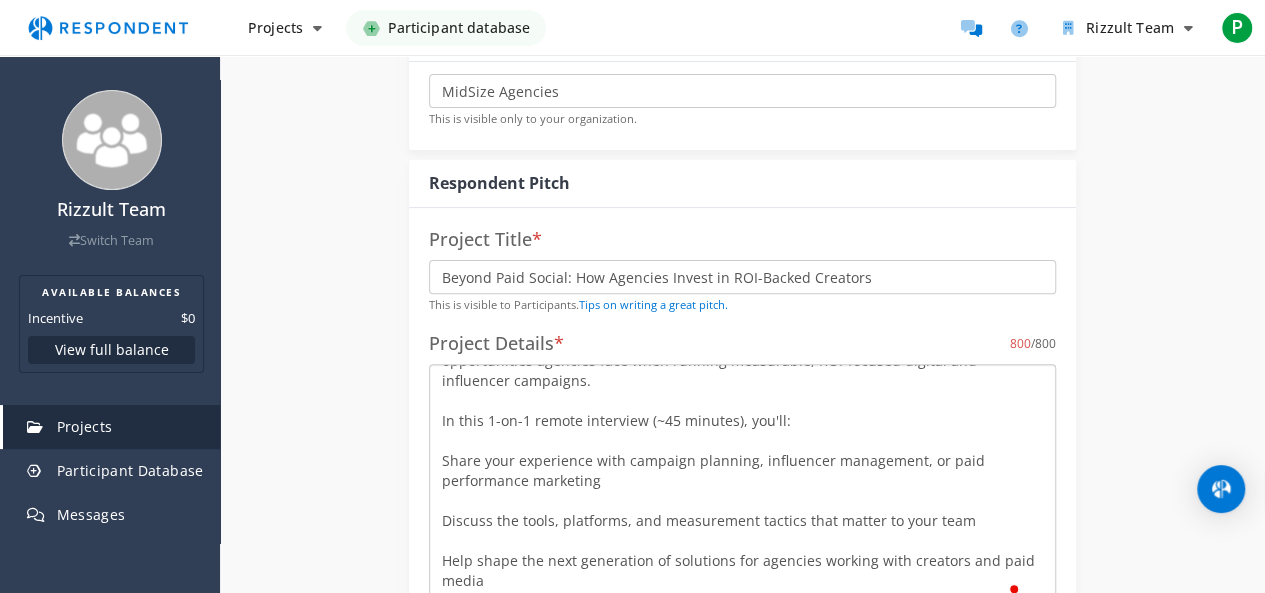 click on "Rizzult Team                  Available Balances                  Incentive    $0                  Balances         Plans         Billing history         Add payment method           Organization settings         Team settings           Messages         Help           Switch teams                     P                     P           P           P Pavel Medvedev     pavel@rizzult.ai             Account settings         Logout
Rizzult Team      Switch Team                  AVAILABLE BALANCES             Incentive   $0           View full balance                                 Projects               Participant Database               Messages" at bounding box center [632, 96] 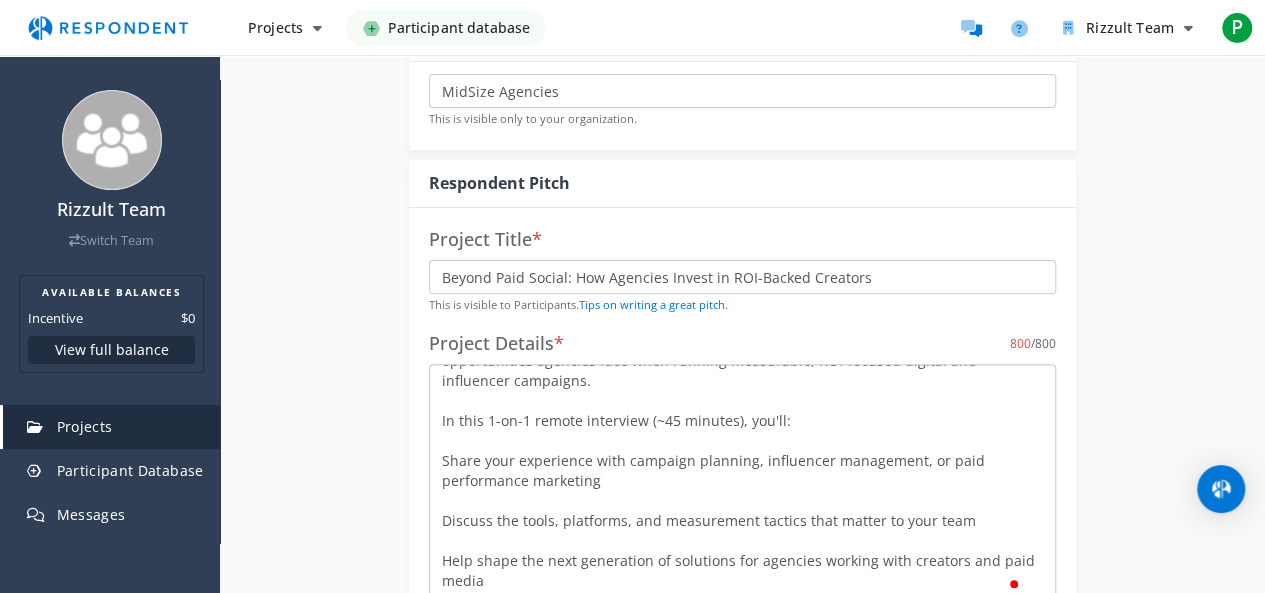 scroll, scrollTop: 36, scrollLeft: 0, axis: vertical 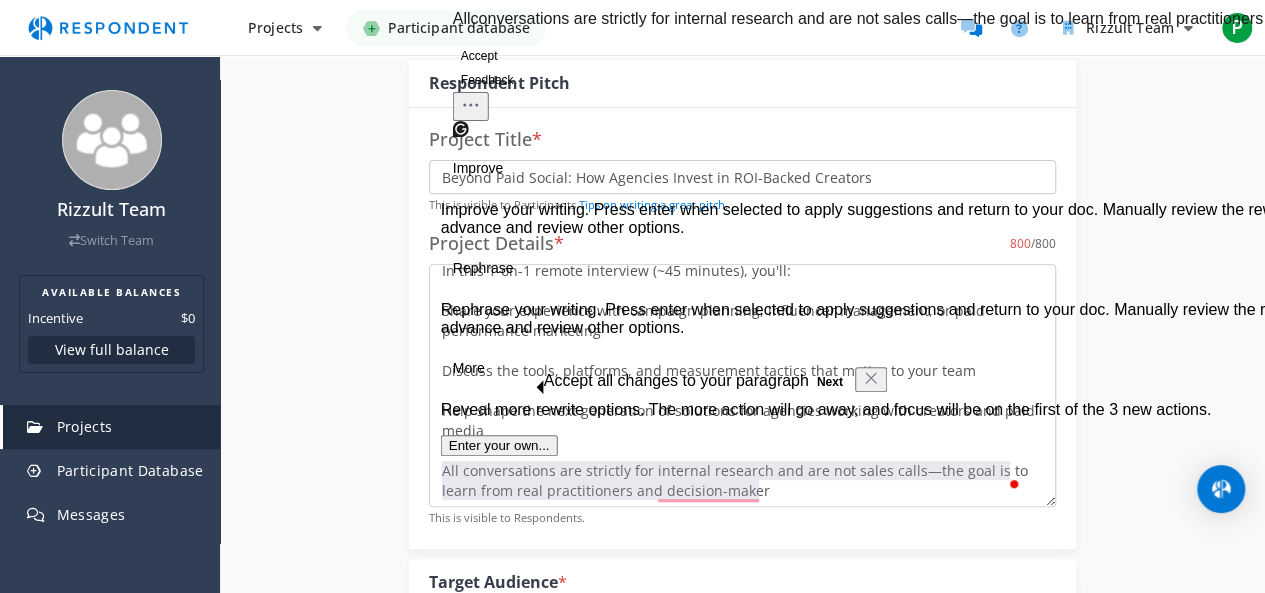 drag, startPoint x: 792, startPoint y: 489, endPoint x: 931, endPoint y: 478, distance: 139.43457 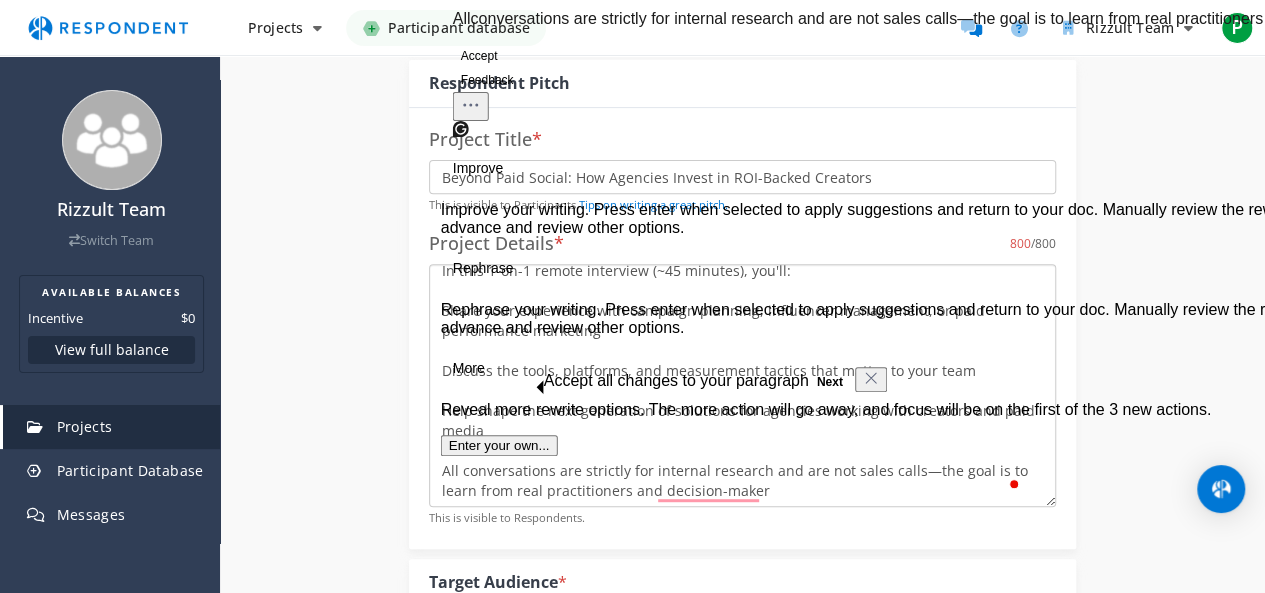 click on "Are you a strategist or media leader at an agency working with influencers, paid social, or performance media? We want to hear your insights!
We're hosting a confidential research project to better understand the challenges and opportunities agencies face when running measurable, ROI-focused digital and influencer campaigns.
In this 1-on-1 remote interview (~45 minutes), you'll:
Share your experience with campaign planning, influencer management, or paid performance marketing
Discuss the tools, platforms, and measurement tactics that matter to your team
Help shape the next generation of solutions for agencies working with creators and paid media
All conversations are strictly for internal research and are not sales calls—the goal is to learn from real practitioners and decision-maker" at bounding box center [742, 385] 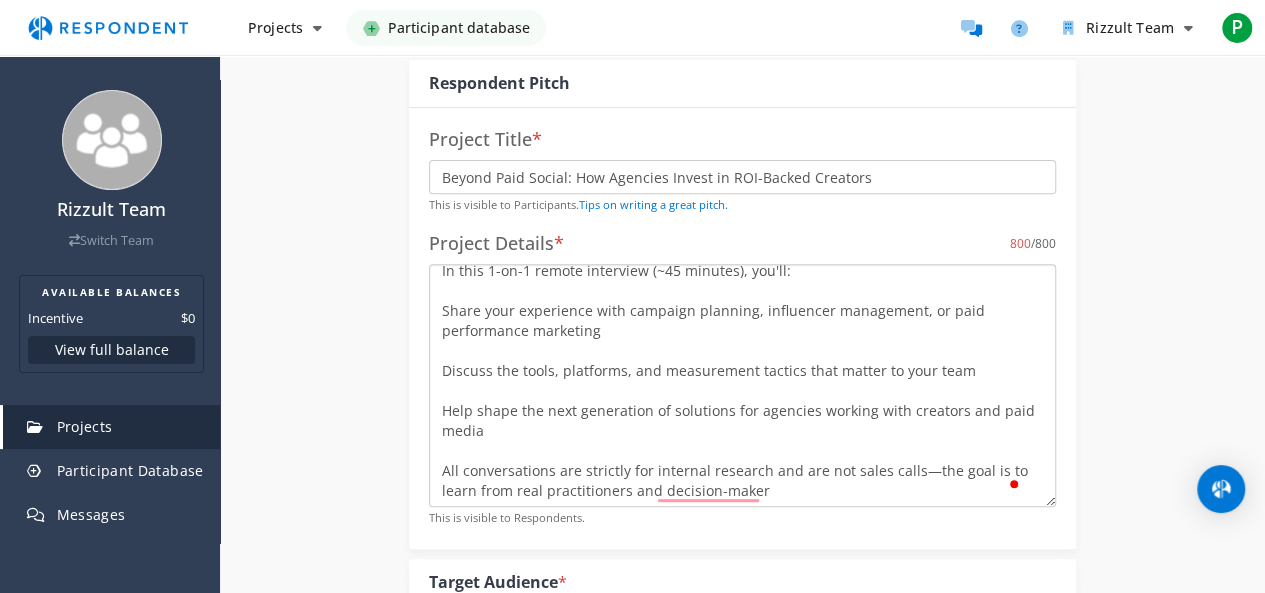 drag, startPoint x: 920, startPoint y: 474, endPoint x: 928, endPoint y: 496, distance: 23.409399 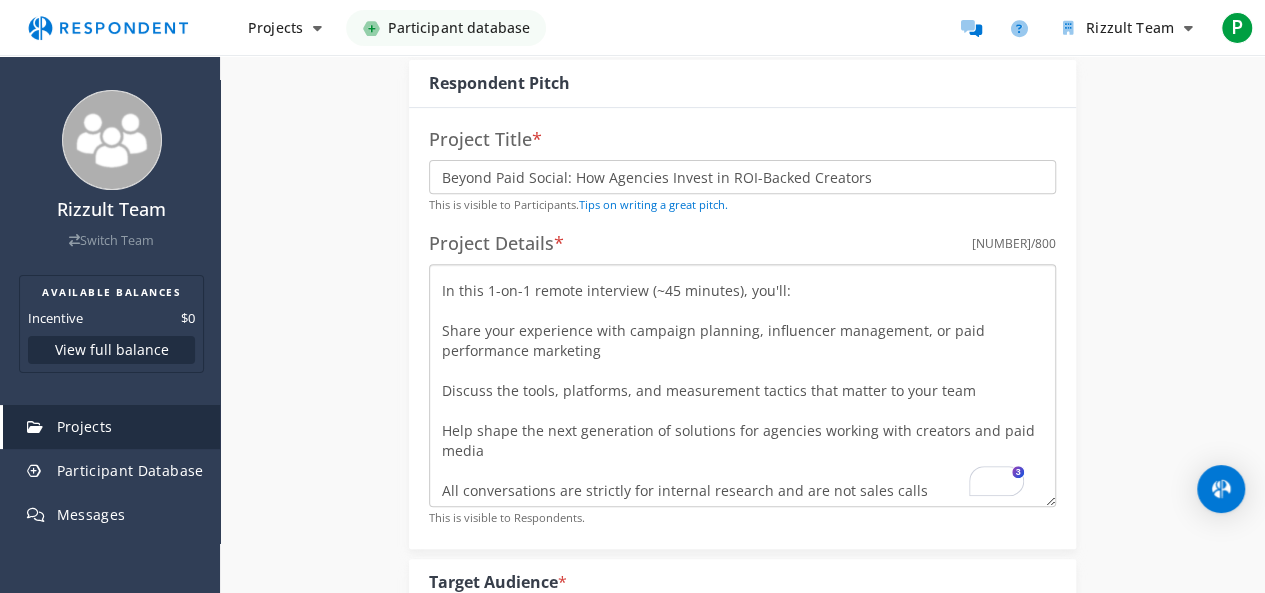 drag, startPoint x: 930, startPoint y: 485, endPoint x: 445, endPoint y: 427, distance: 488.45572 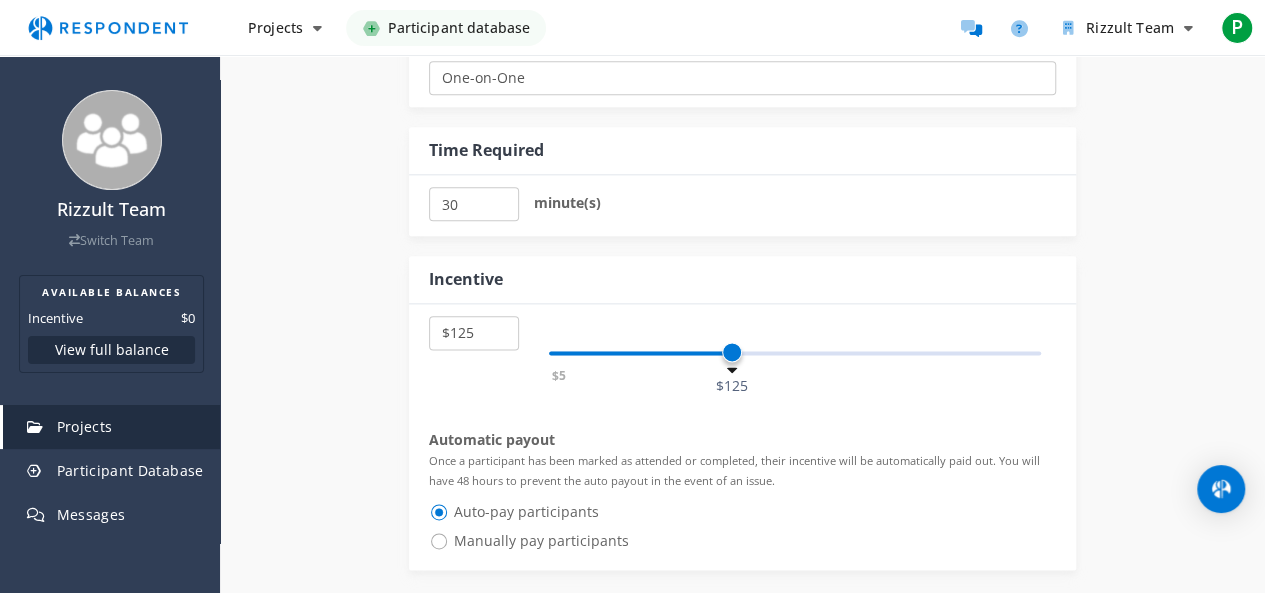 type on "Are you a strategist or media leader at an agency working with influencers, paid social, or performance media? We want to hear your insights!
We're hosting a confidential research project to better understand the challenges and opportunities agencies face when running measurable, ROI-focused digital and influencer campaigns.
In this 1-on-1 remote interview (~45 minutes), you'll:
Share your experience with campaign planning, influencer management, or paid performance marketing
Discuss the tools, platforms, and measurement tactics that matter to your team
Who we're looking for:
Media leads, strategists, agency owners/managers, or those hands-on with digital, performance, or influencer campaigns in small to mid-sized agencies." 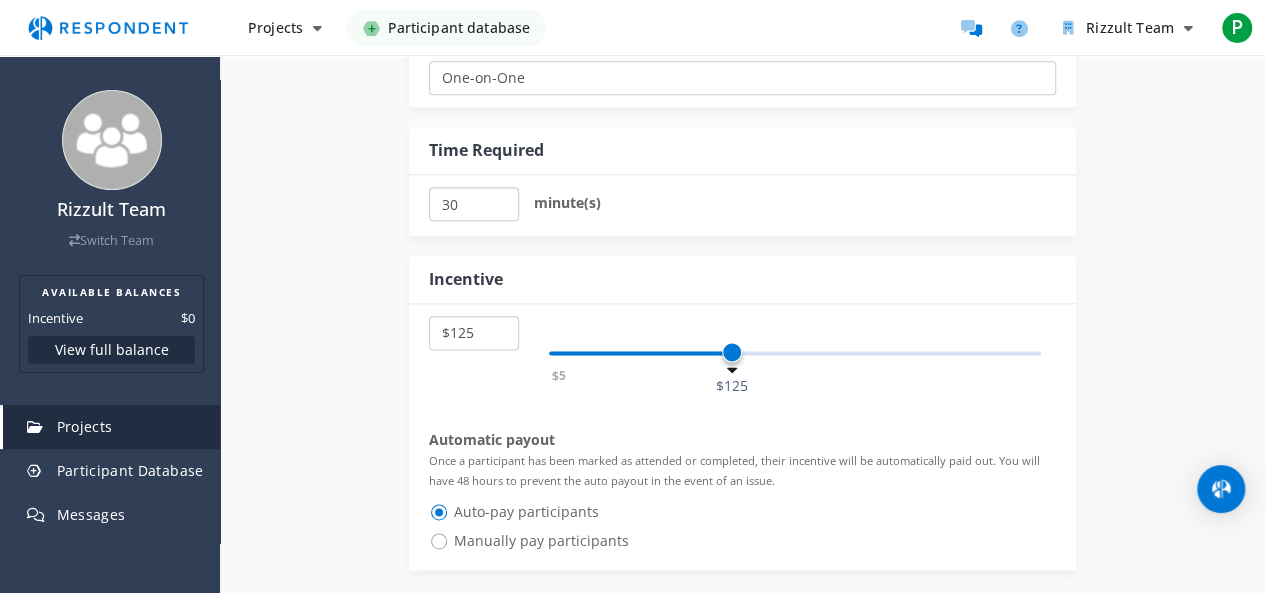 drag, startPoint x: 476, startPoint y: 202, endPoint x: 423, endPoint y: 207, distance: 53.235325 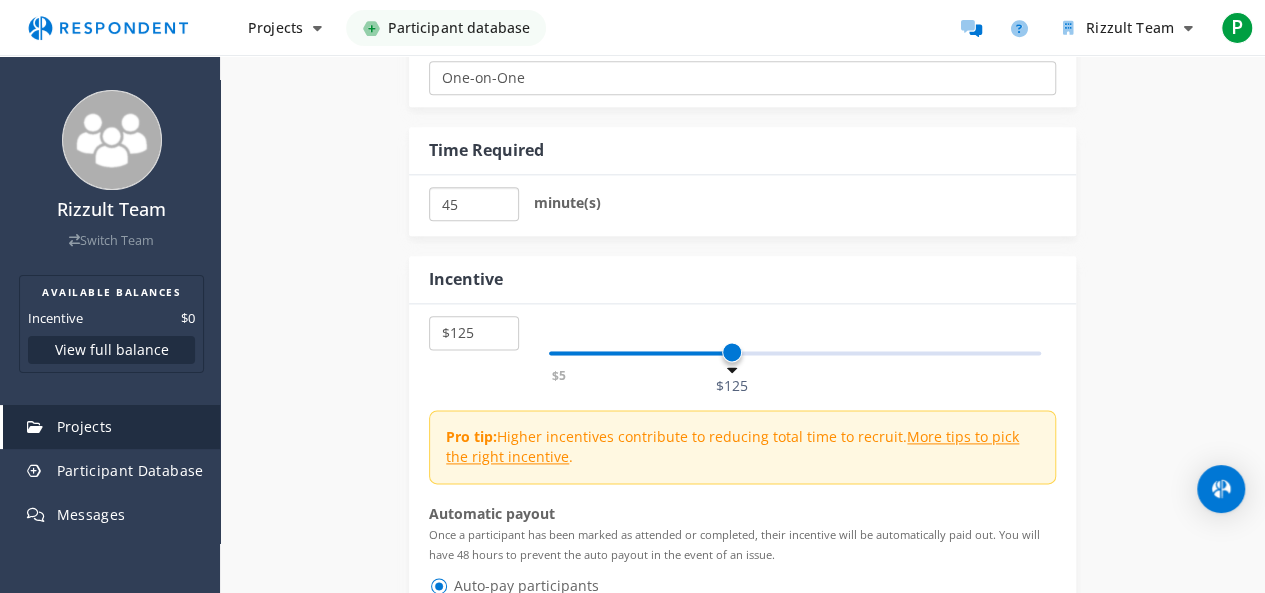 type on "45" 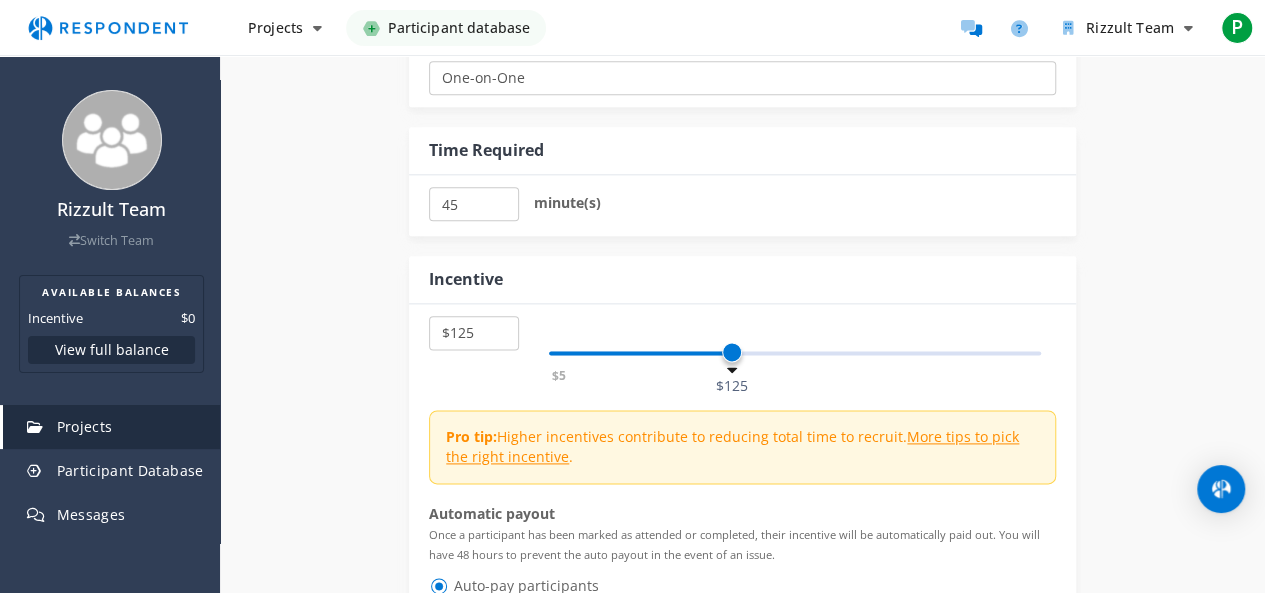 click on "Internal Project Name  *               MidSize Agencies      This is visible only to your organization.              Respondent Pitch       Project Title  *     Beyond Paid Social: How Agencies Invest in ROI-Backed Creators      This is visible to Participants.  Tips on writing a great pitch.             Project Details  *      738   /800             This is visible to Respondents.                   Target Audience  *                 Industry Professionals (B2B)             General Population (B2C)                       Type of Research             Remote             In-Person                     Research Methodology           One-on-One Focus Group Unmoderated Study Survey Diary Study               Show participants' account email addresses      If participants start the project, we will share their account email addresses with you so that you can verify that they have completed the unmoderated study on the platform of your choice.  Learn more..." at bounding box center (742, -86) 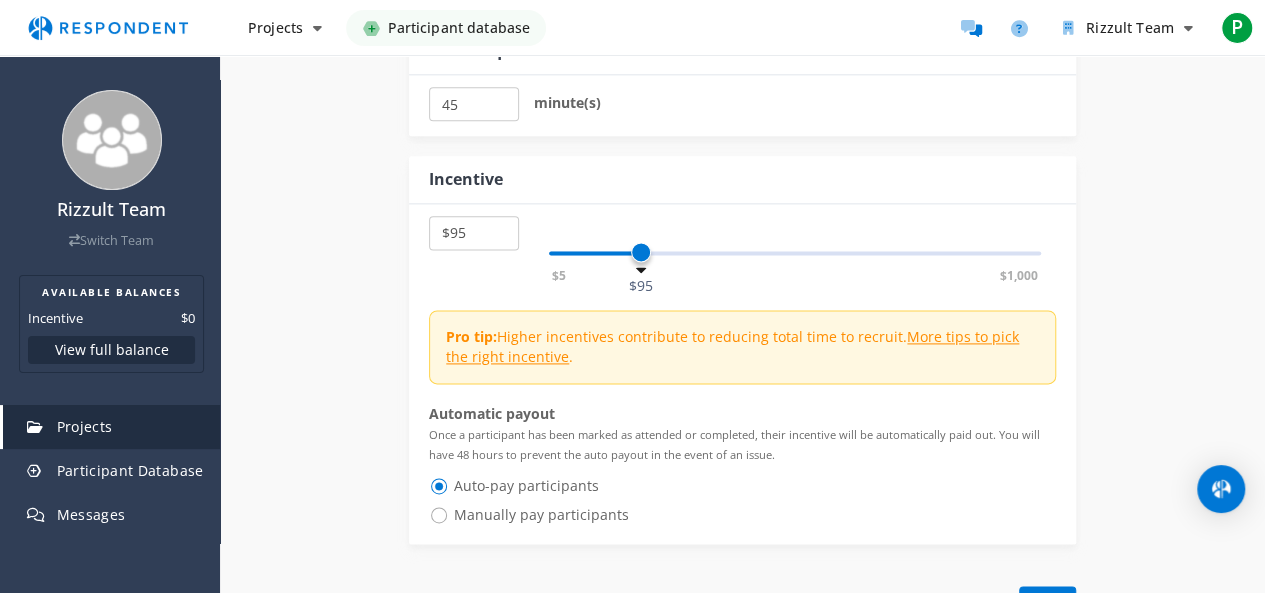 select on "number:100" 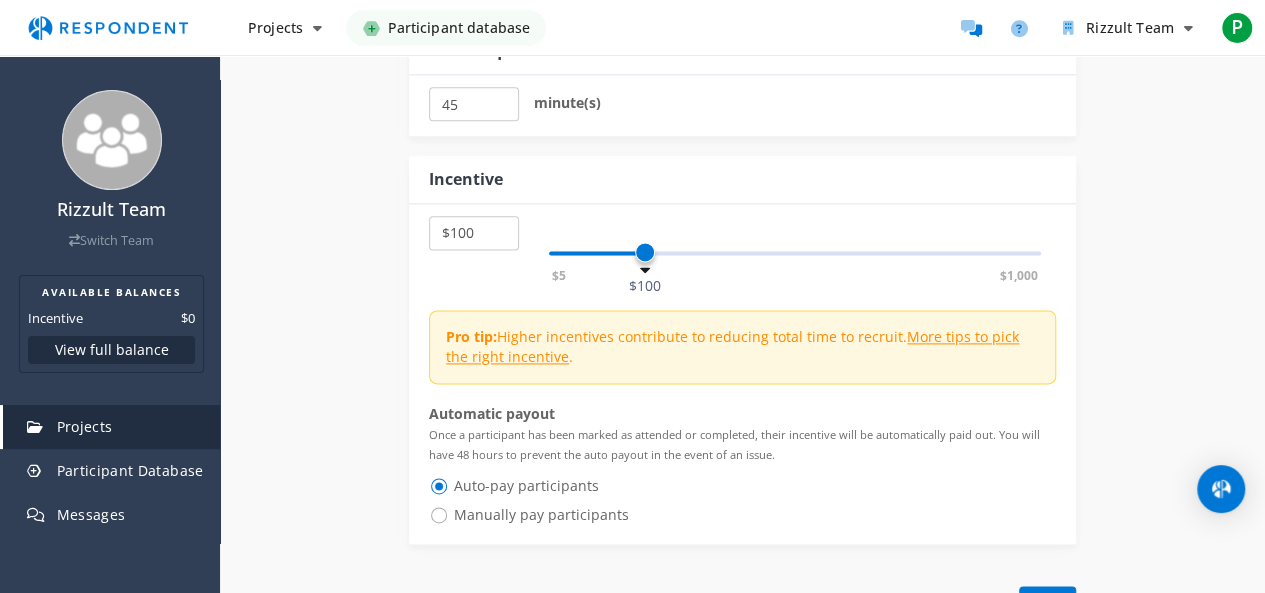 drag, startPoint x: 730, startPoint y: 247, endPoint x: 644, endPoint y: 255, distance: 86.37129 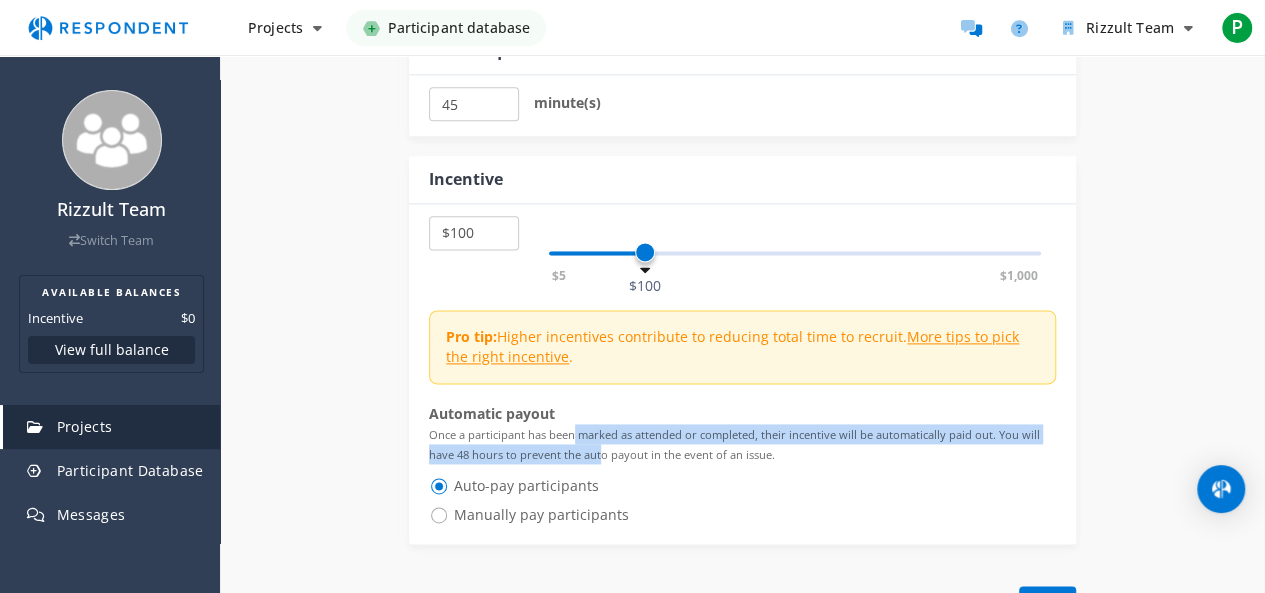 drag, startPoint x: 568, startPoint y: 431, endPoint x: 595, endPoint y: 445, distance: 30.413813 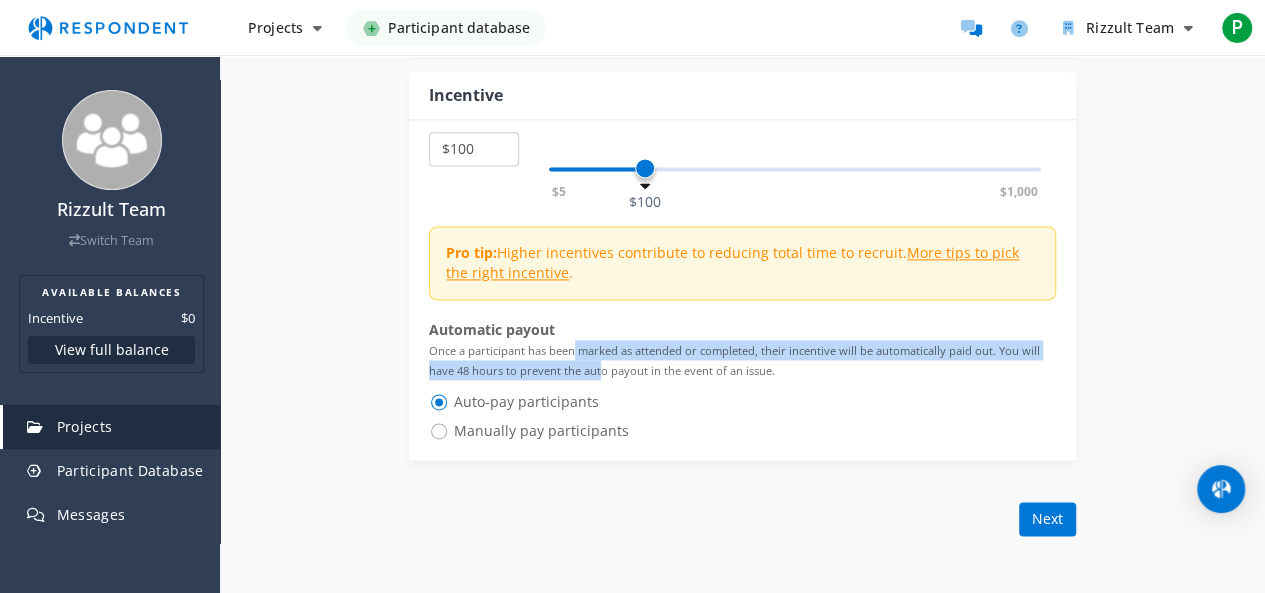 scroll, scrollTop: 1400, scrollLeft: 0, axis: vertical 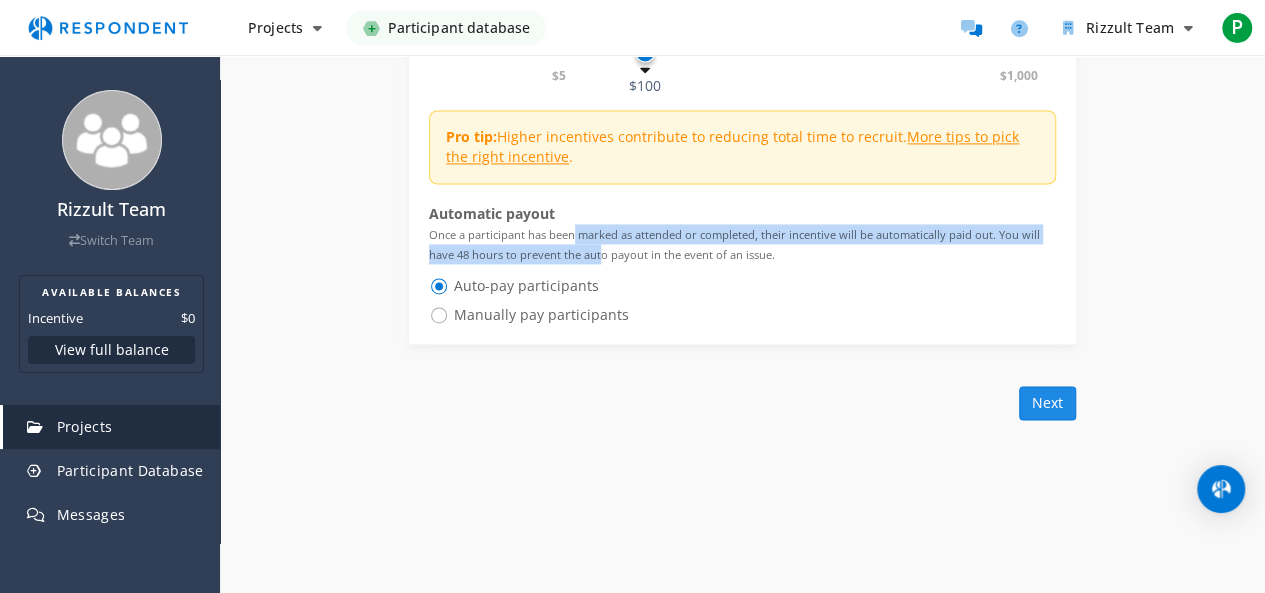 click on "Next" 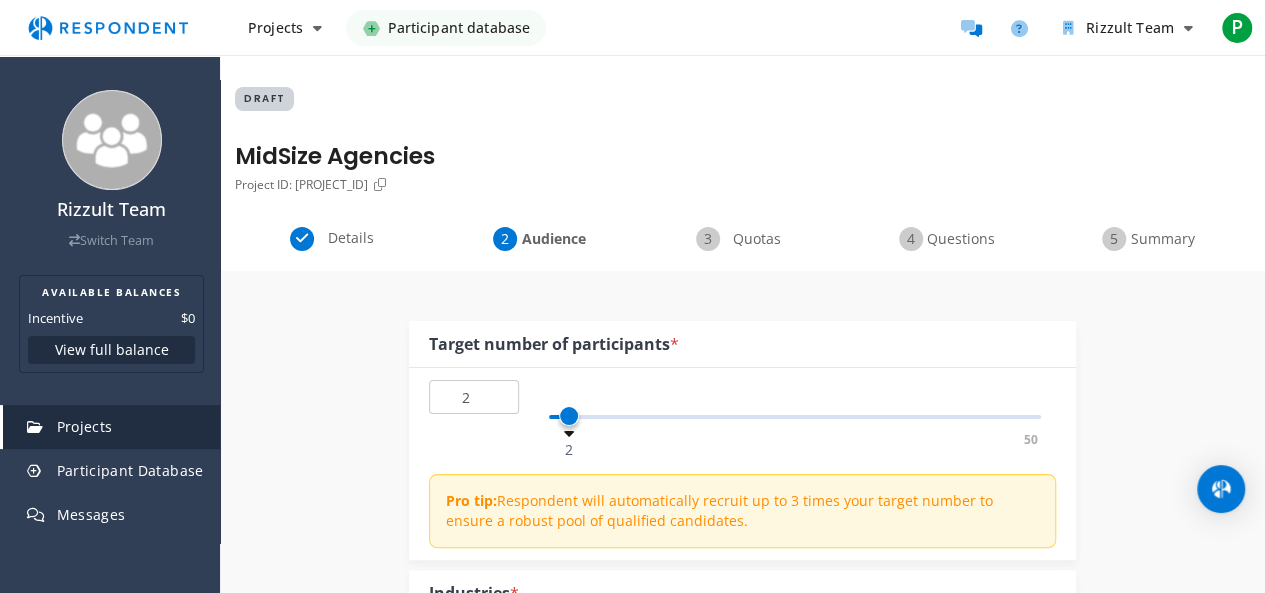 click 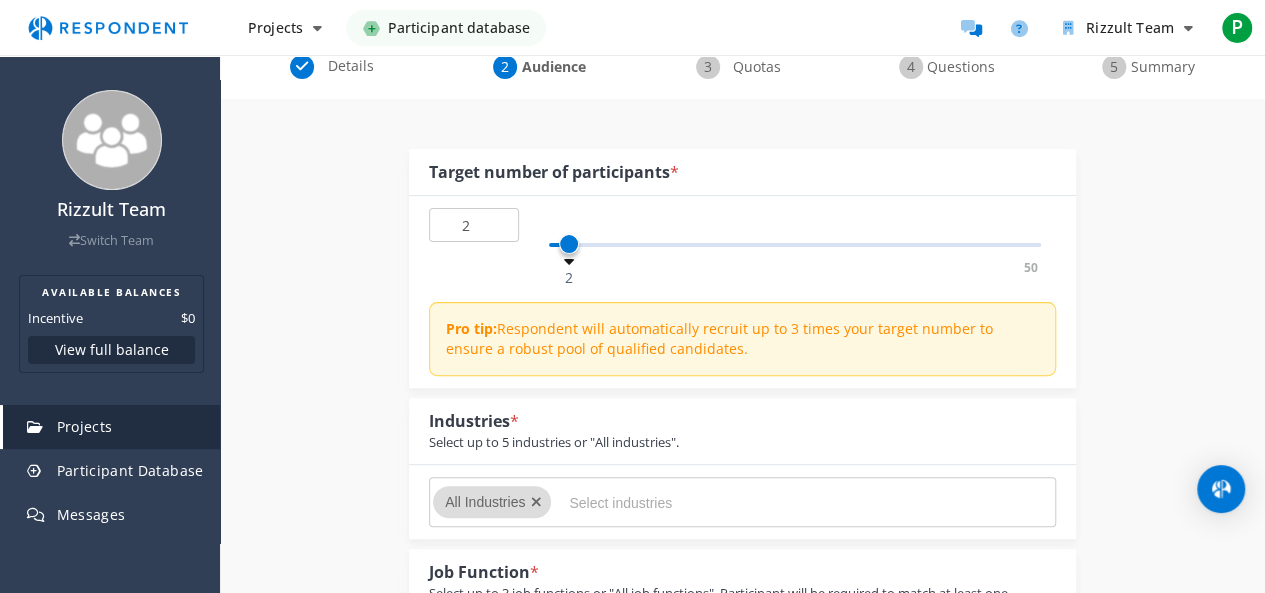 scroll, scrollTop: 200, scrollLeft: 0, axis: vertical 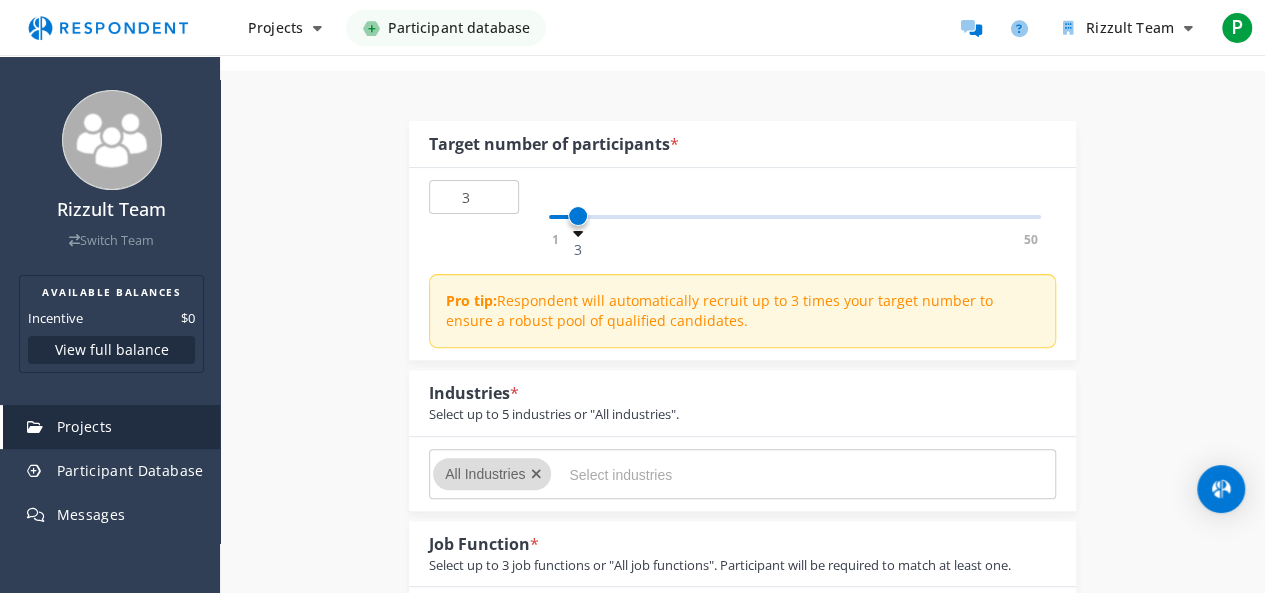 click 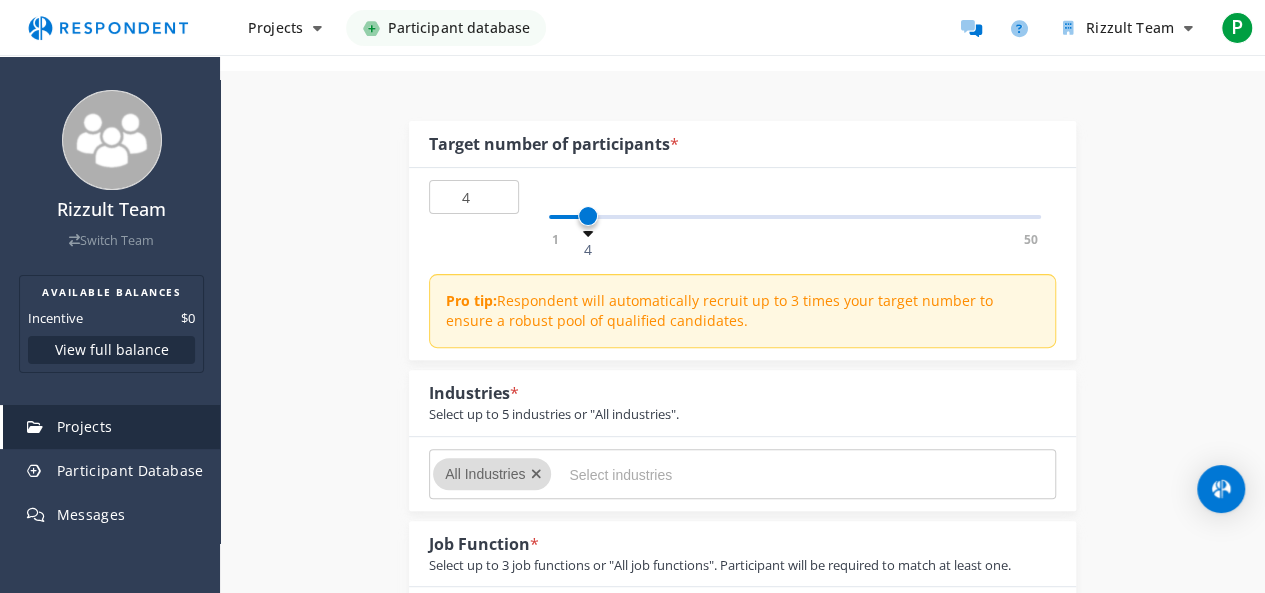 type on "5" 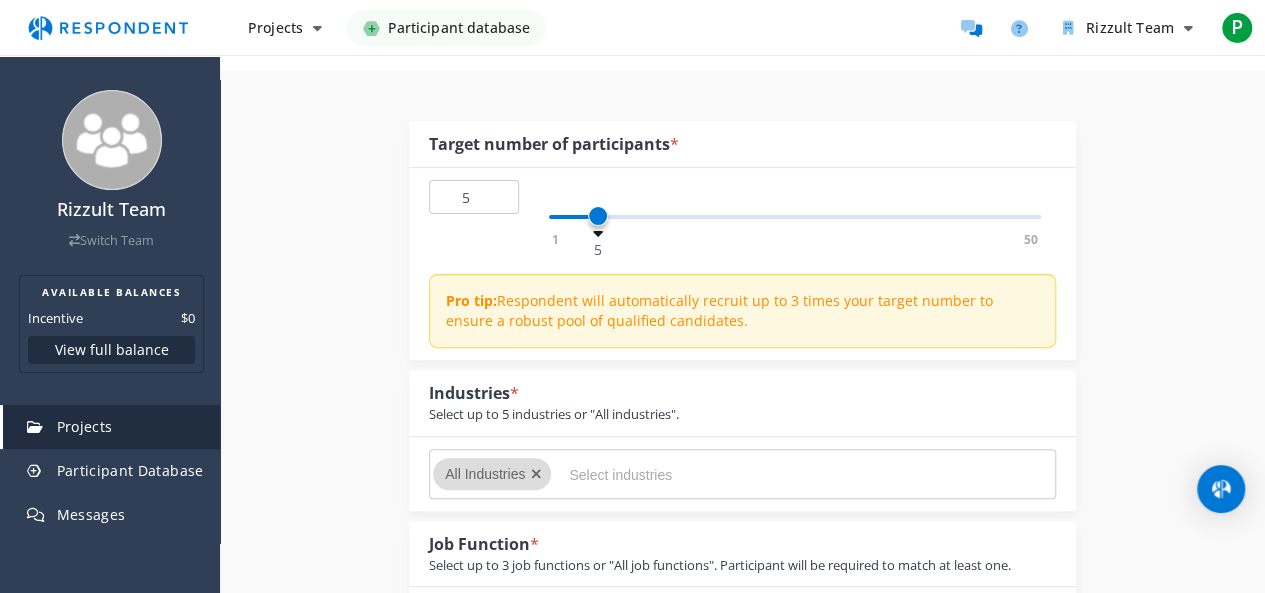drag, startPoint x: 580, startPoint y: 217, endPoint x: 596, endPoint y: 222, distance: 16.763054 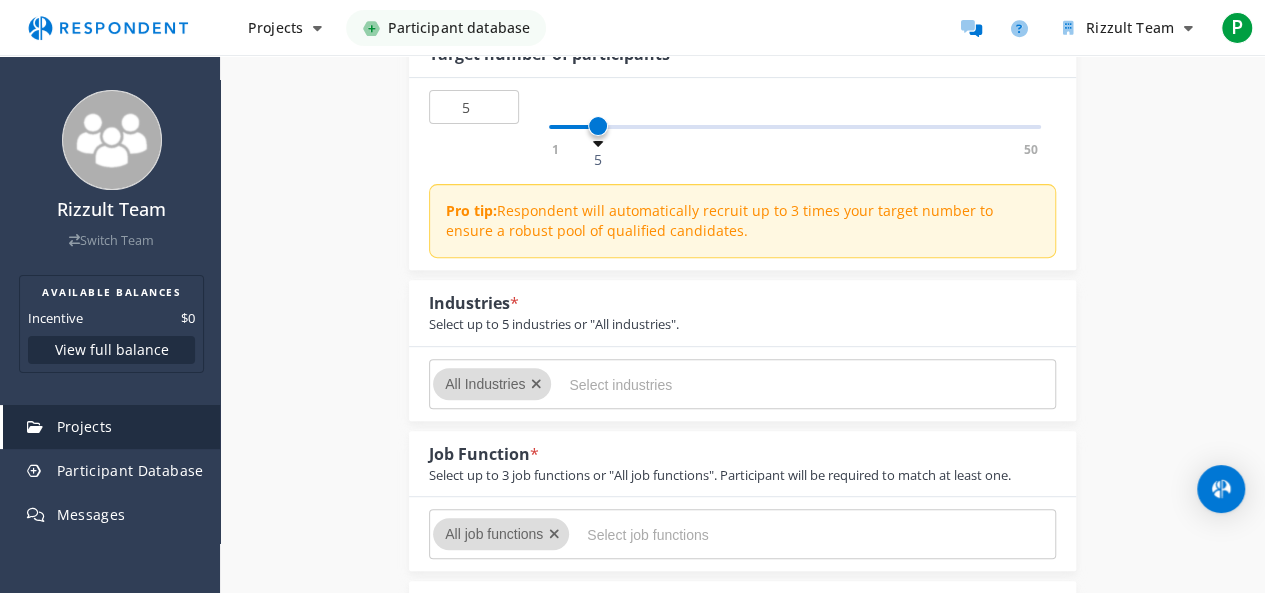 scroll, scrollTop: 400, scrollLeft: 0, axis: vertical 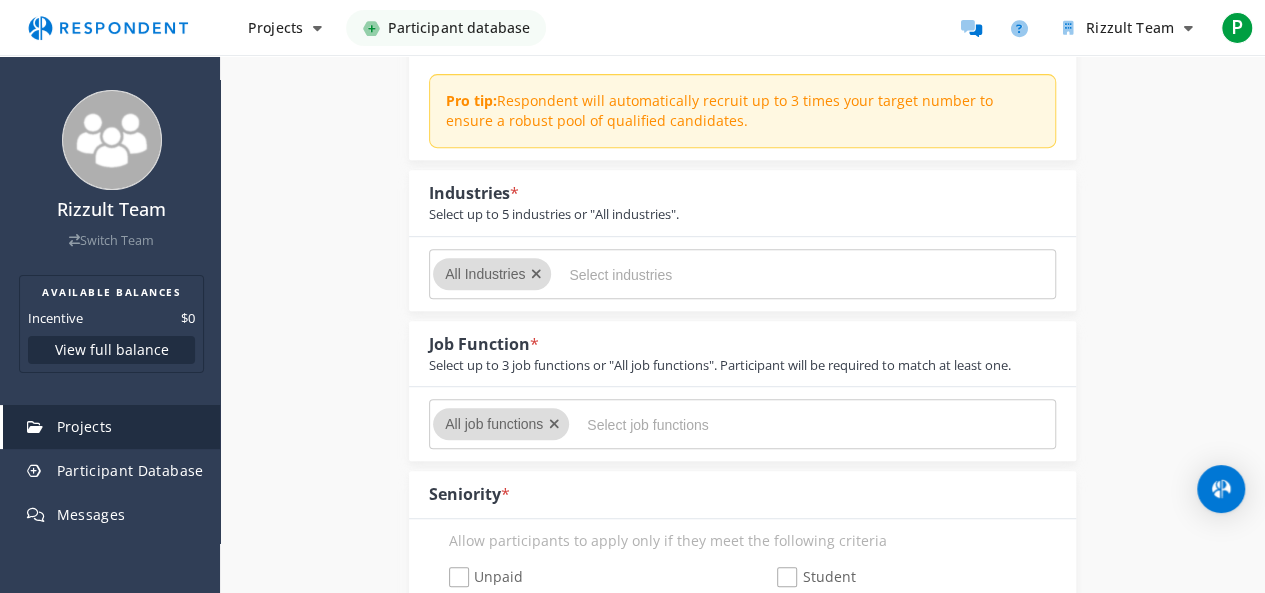 click at bounding box center (536, 274) 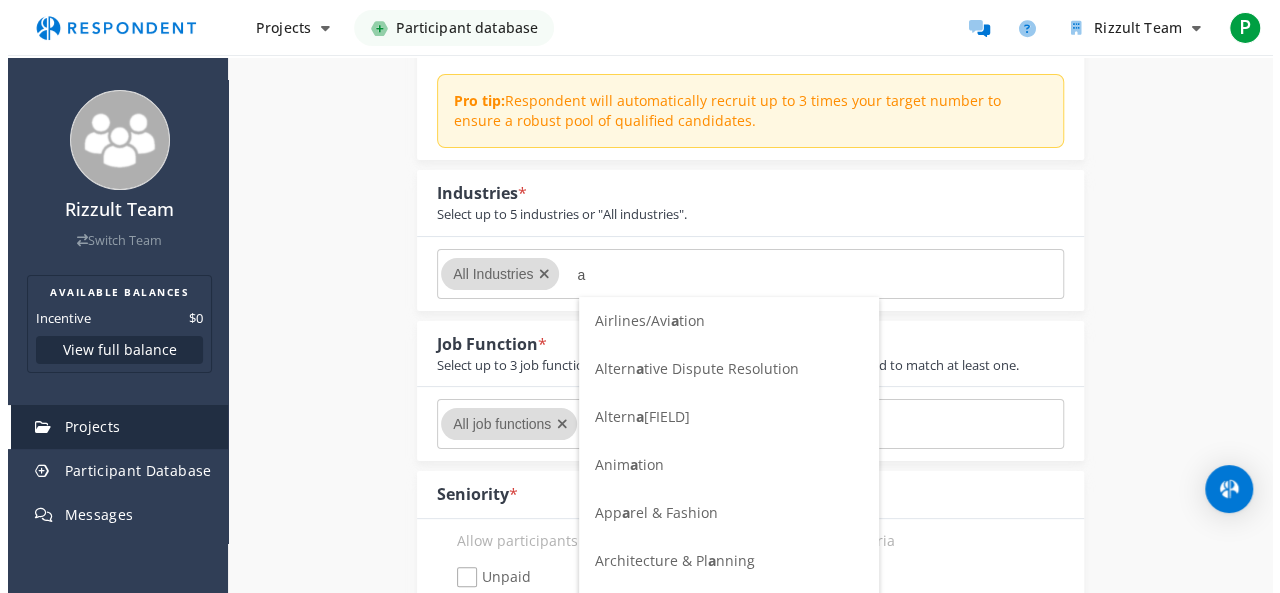 scroll, scrollTop: 0, scrollLeft: 0, axis: both 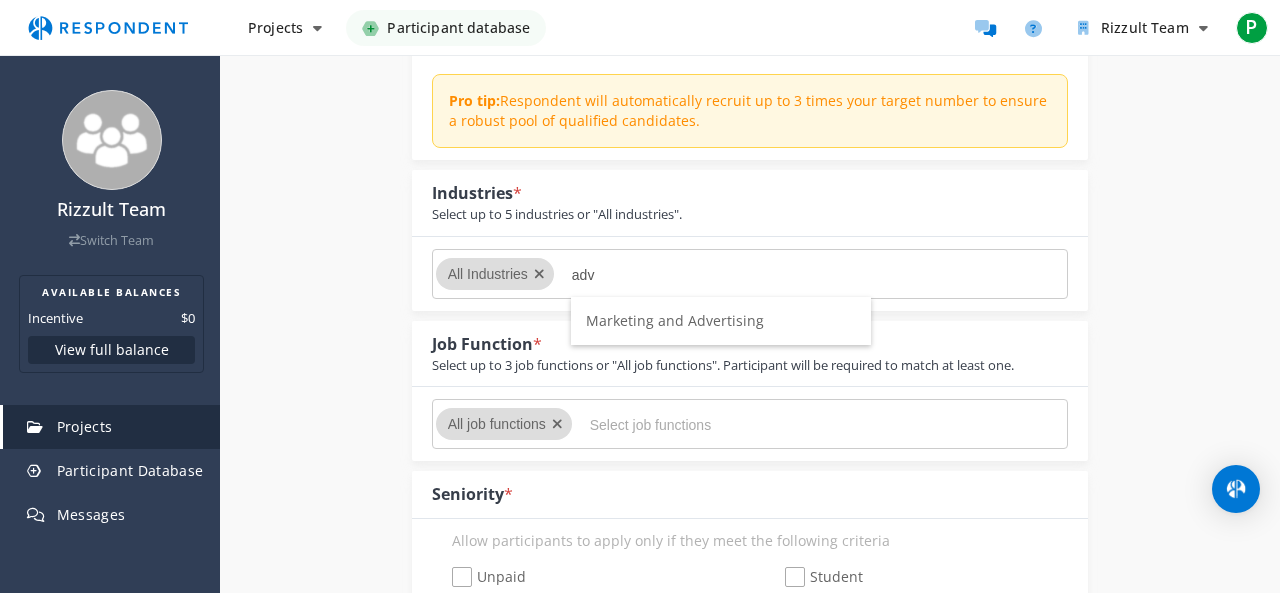 type on "adv" 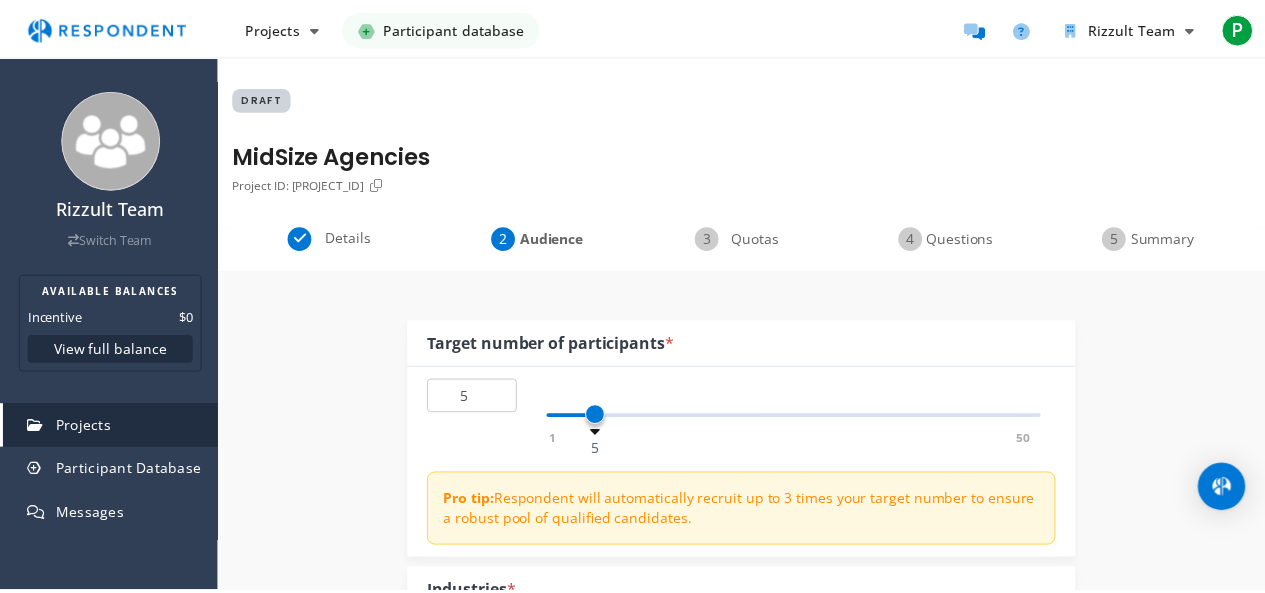 scroll, scrollTop: 400, scrollLeft: 0, axis: vertical 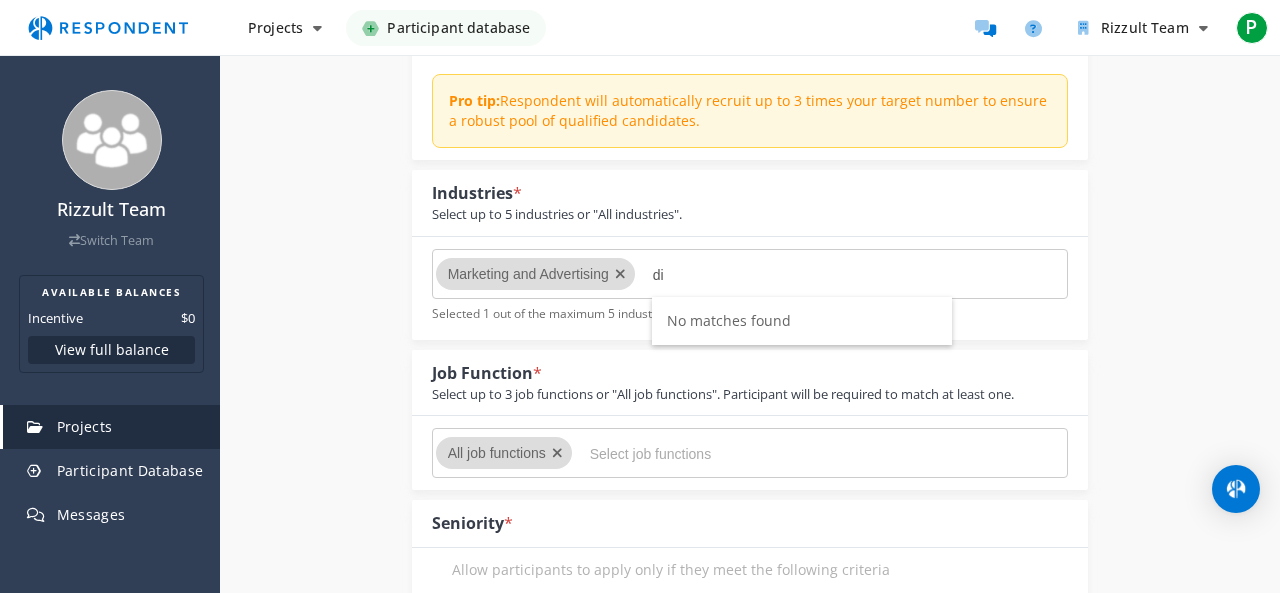 type on "d" 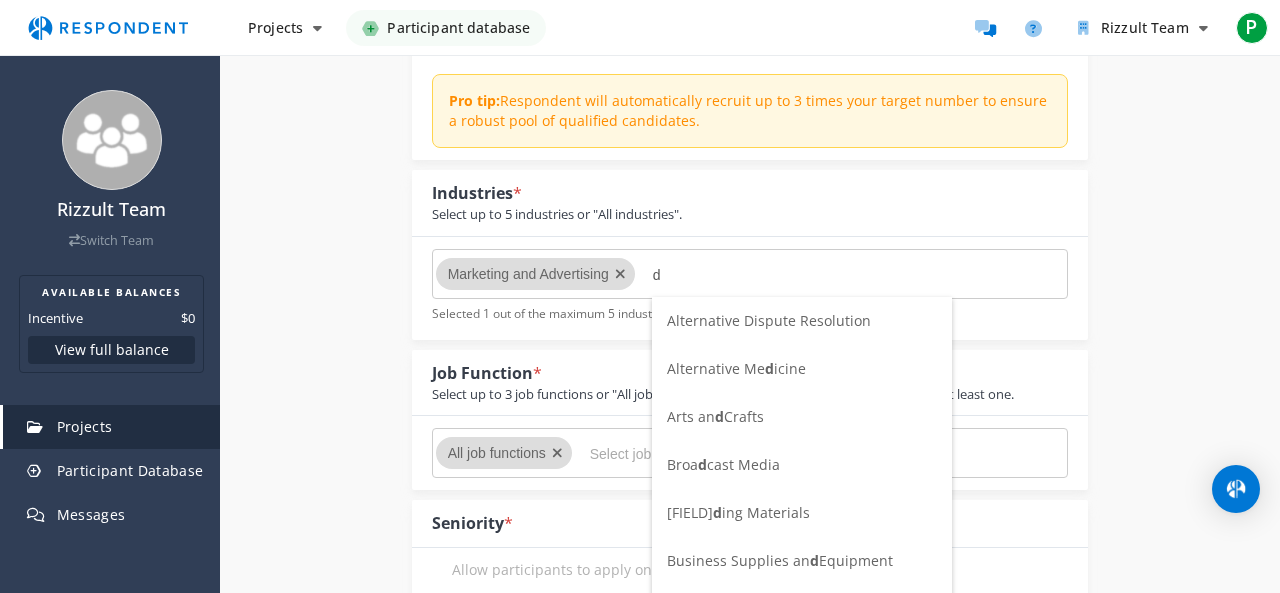 type 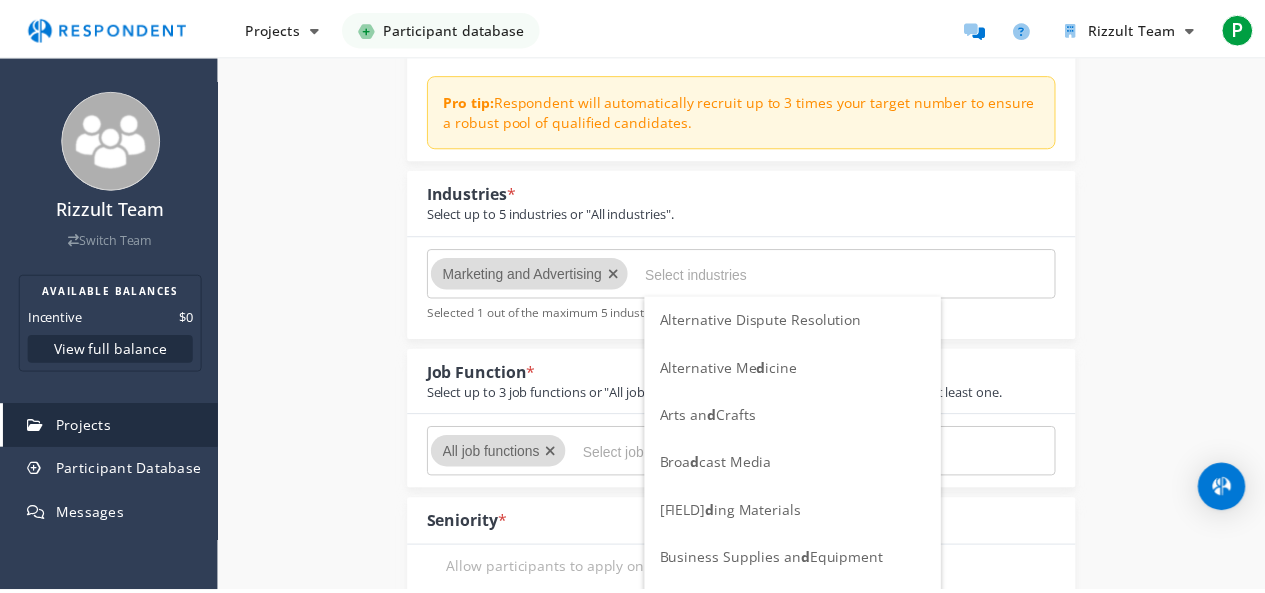 scroll, scrollTop: 400, scrollLeft: 0, axis: vertical 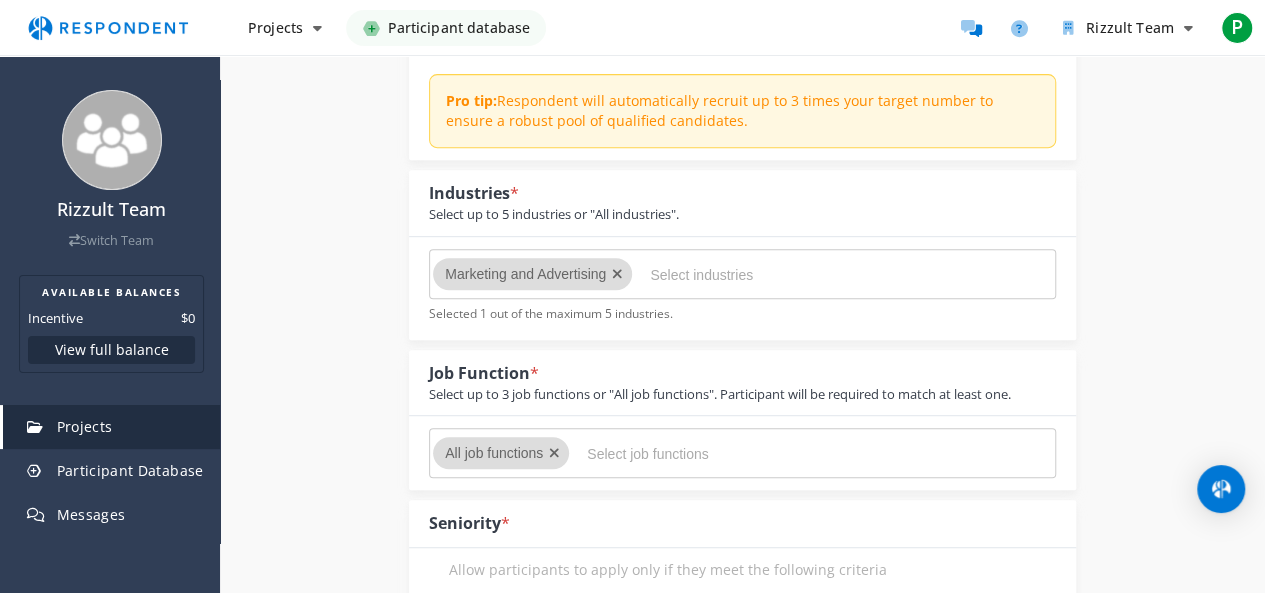 click on "Internal Project Name  *               MidSize Agencies      This is visible only to your organization.              Respondent Pitch       Project Title  *     Beyond Paid Social: How Agencies Invest in ROI-Backed Creators      This is visible to Participants.  Tips on writing a great pitch.             Project Details  *      738   /800             This is visible to Respondents.                   Target Audience  *                 Industry Professionals (B2B)             General Population (B2C)                       Type of Research             Remote             In-Person                     Research Methodology           One-on-One Focus Group Unmoderated Study Survey Diary Study               Show participants' account email addresses      If participants start the project, we will share their account email addresses with you so that you can verify that they have completed the unmoderated study on the platform of your choice.  Learn more..." at bounding box center (742, 1125) 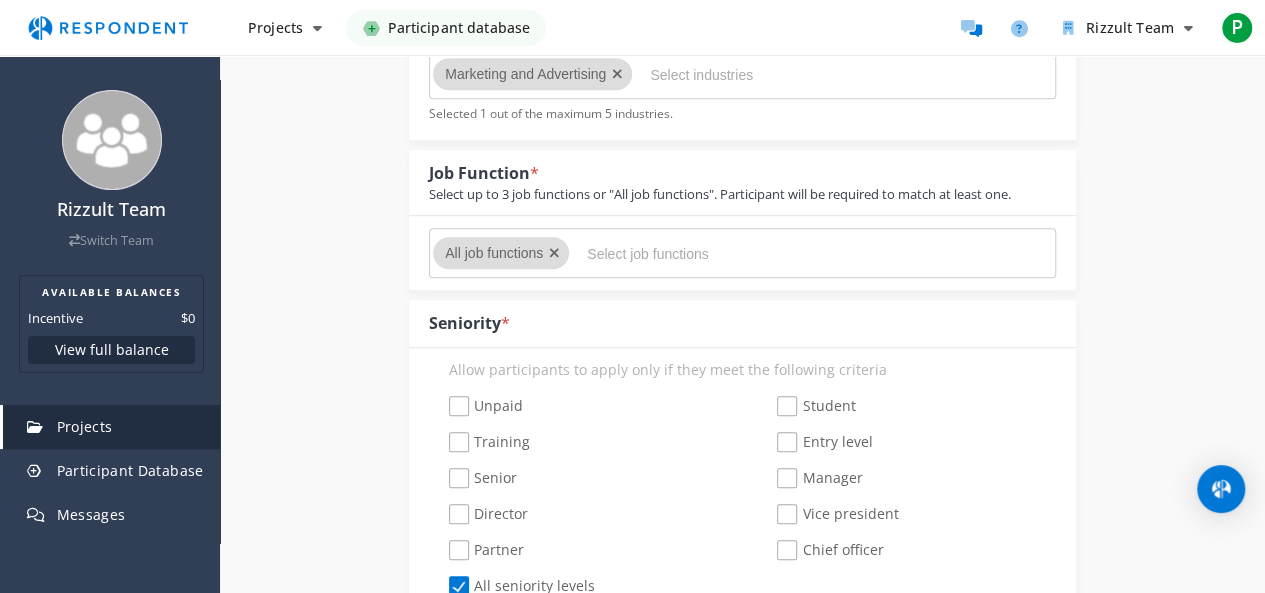 click at bounding box center [737, 254] 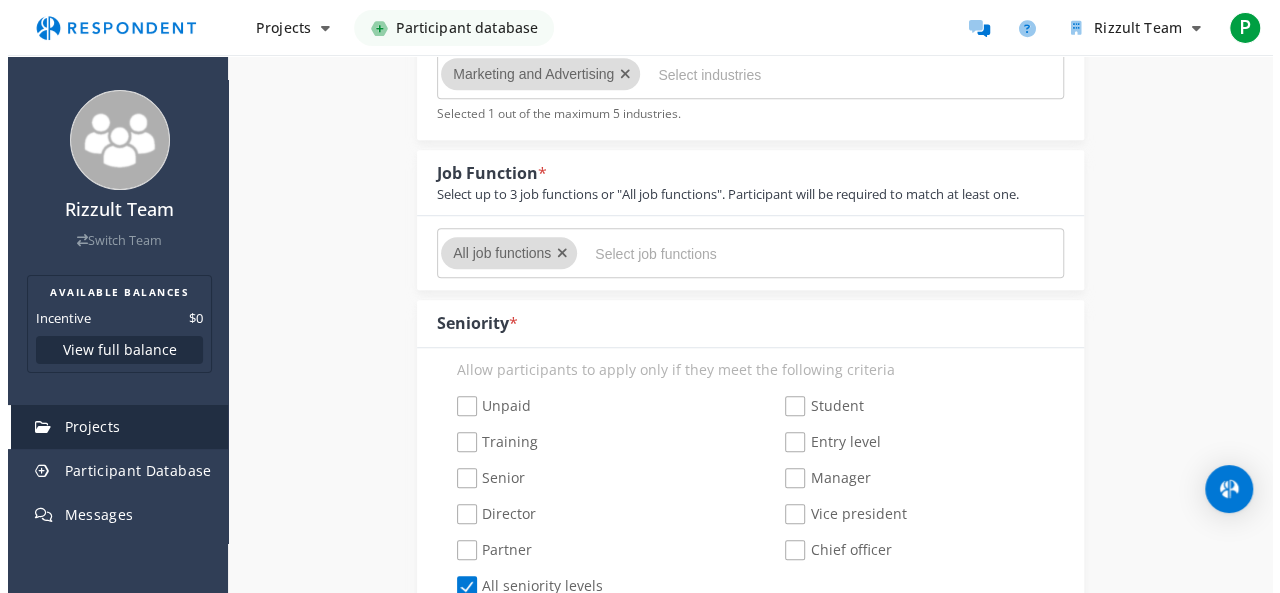 scroll, scrollTop: 0, scrollLeft: 0, axis: both 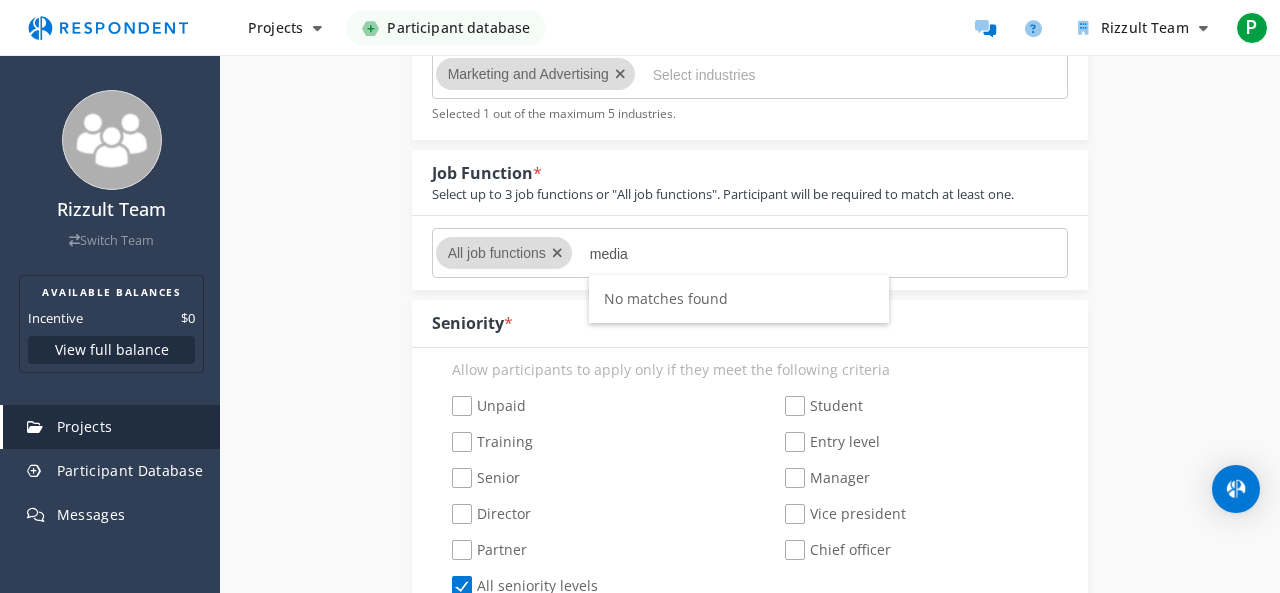 drag, startPoint x: 661, startPoint y: 247, endPoint x: 598, endPoint y: 254, distance: 63.387695 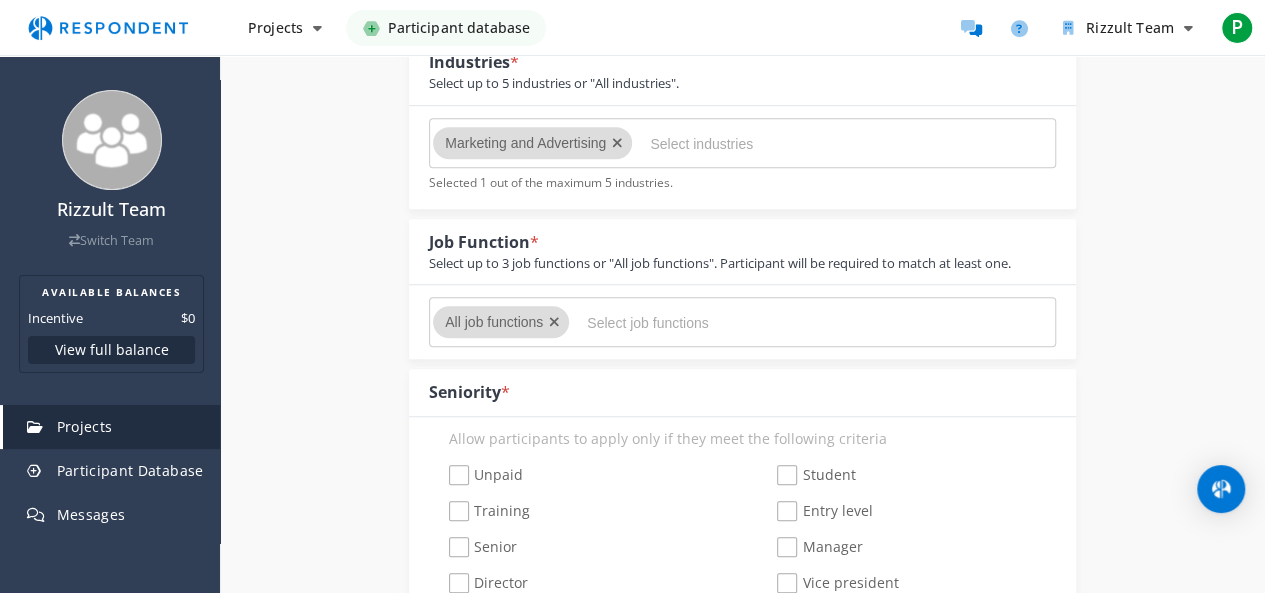 scroll, scrollTop: 500, scrollLeft: 0, axis: vertical 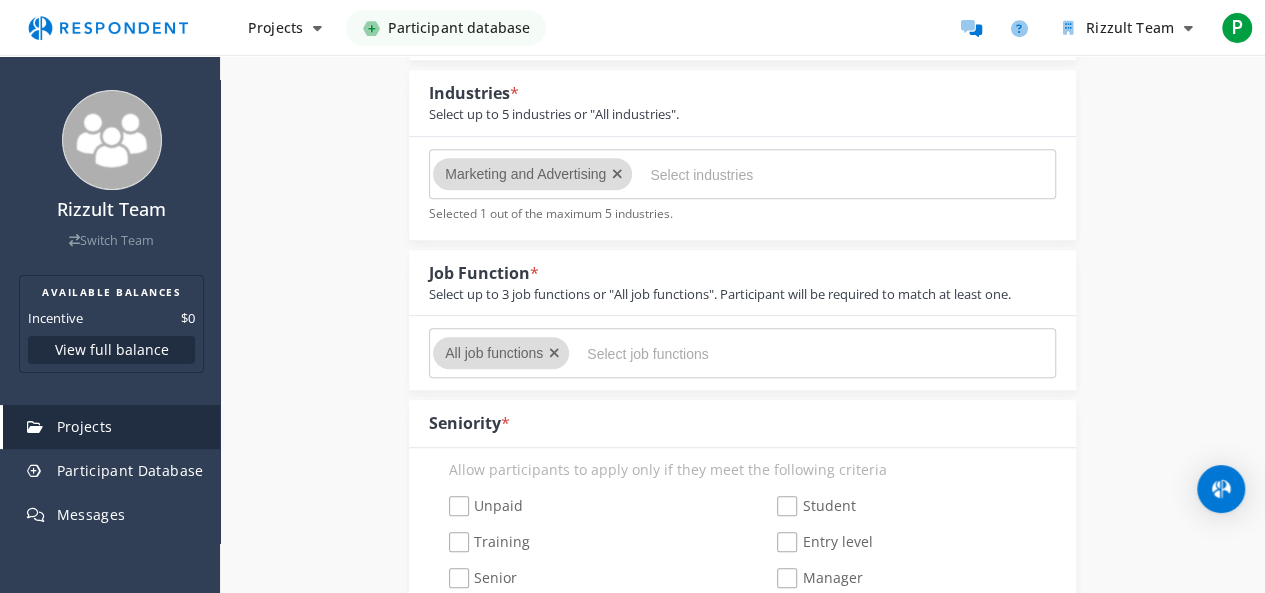 click at bounding box center [554, 353] 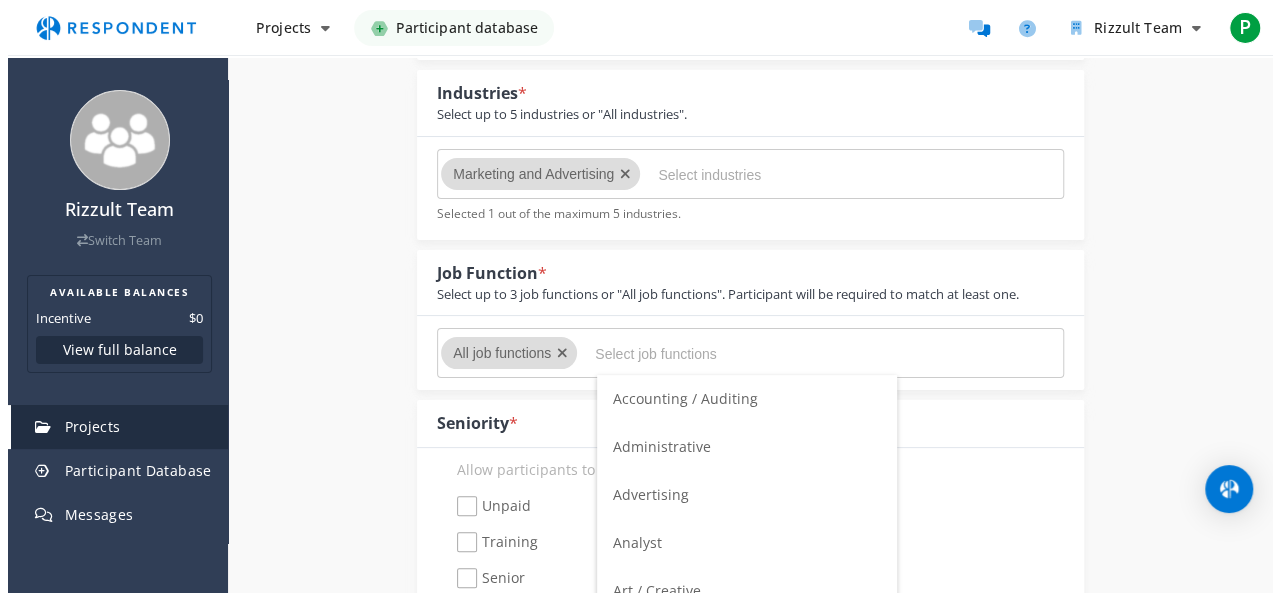 scroll, scrollTop: 0, scrollLeft: 0, axis: both 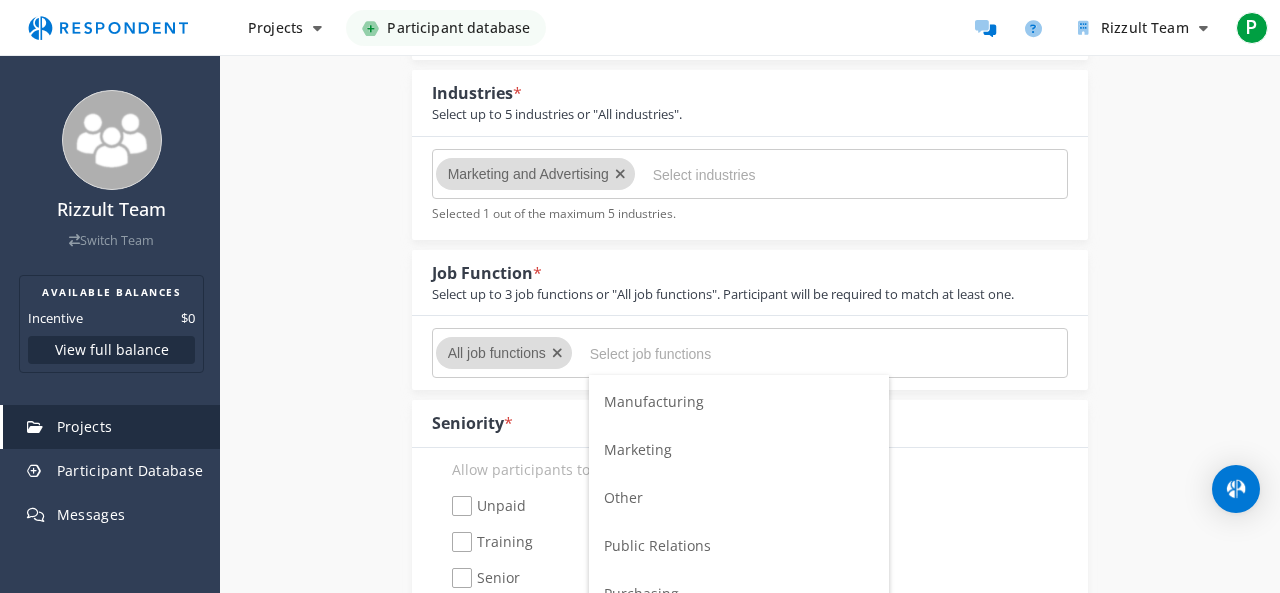 click on "Marketing" at bounding box center [739, 450] 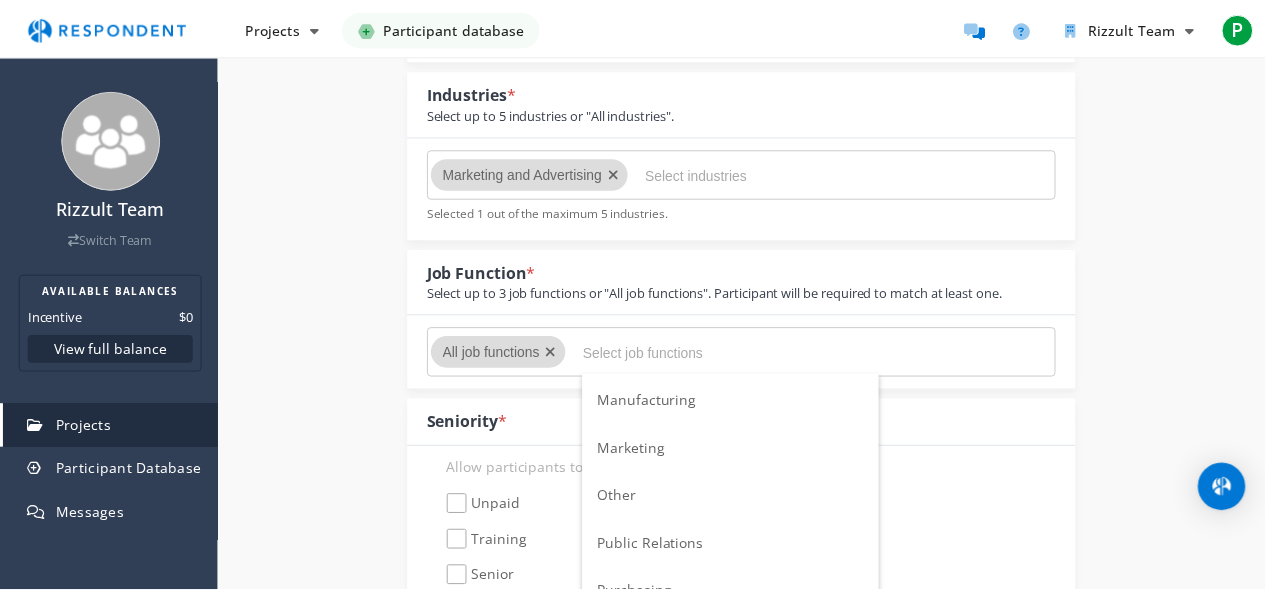 scroll, scrollTop: 500, scrollLeft: 0, axis: vertical 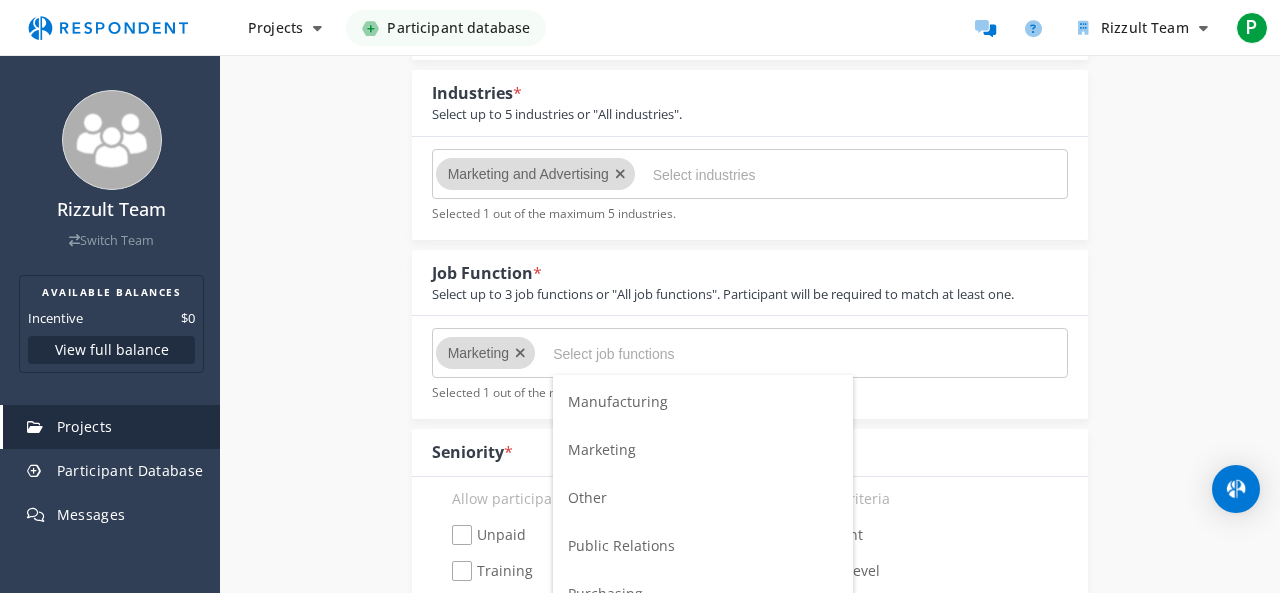 click on "Marketing" at bounding box center [602, 449] 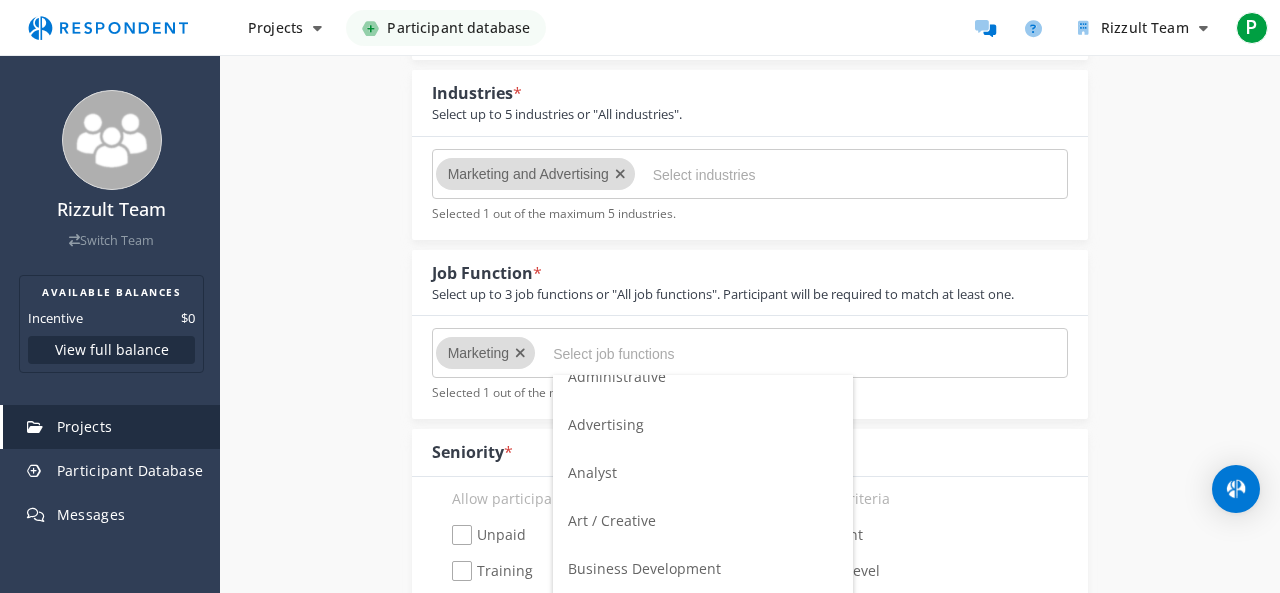 scroll, scrollTop: 0, scrollLeft: 0, axis: both 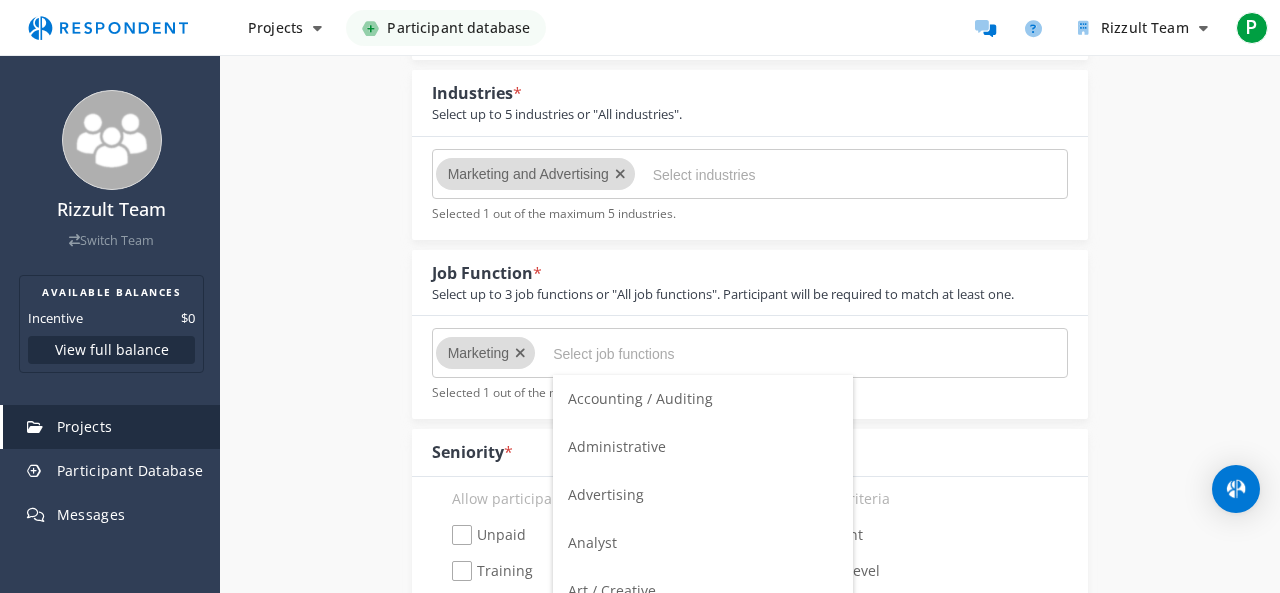 click on "Advertising" at bounding box center (606, 494) 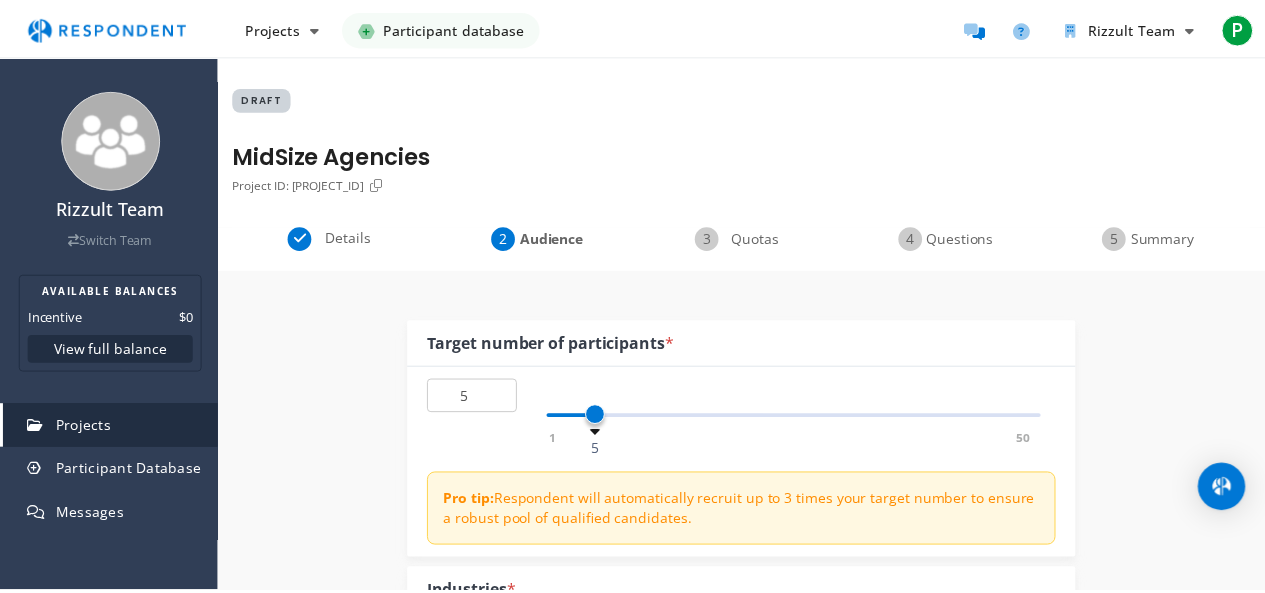 scroll, scrollTop: 500, scrollLeft: 0, axis: vertical 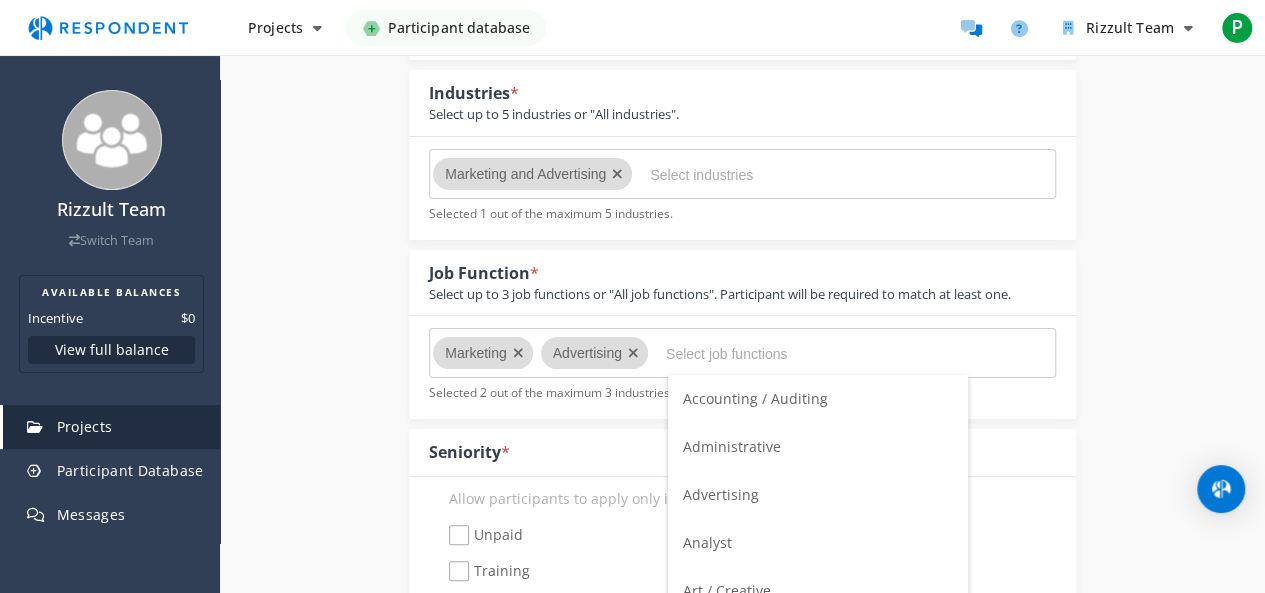 click on "Internal Project Name  *               MidSize Agencies      This is visible only to your organization.              Respondent Pitch       Project Title  *     Beyond Paid Social: How Agencies Invest in ROI-Backed Creators      This is visible to Participants.  Tips on writing a great pitch.             Project Details  *      738   /800             This is visible to Respondents.                   Target Audience  *                 Industry Professionals (B2B)             General Population (B2C)                       Type of Research             Remote             In-Person                     Research Methodology           One-on-One Focus Group Unmoderated Study Survey Diary Study               Show participants' account email addresses      If participants start the project, we will share their account email addresses with you so that you can verify that they have completed the unmoderated study on the platform of your choice.  Learn more..." at bounding box center [742, 1039] 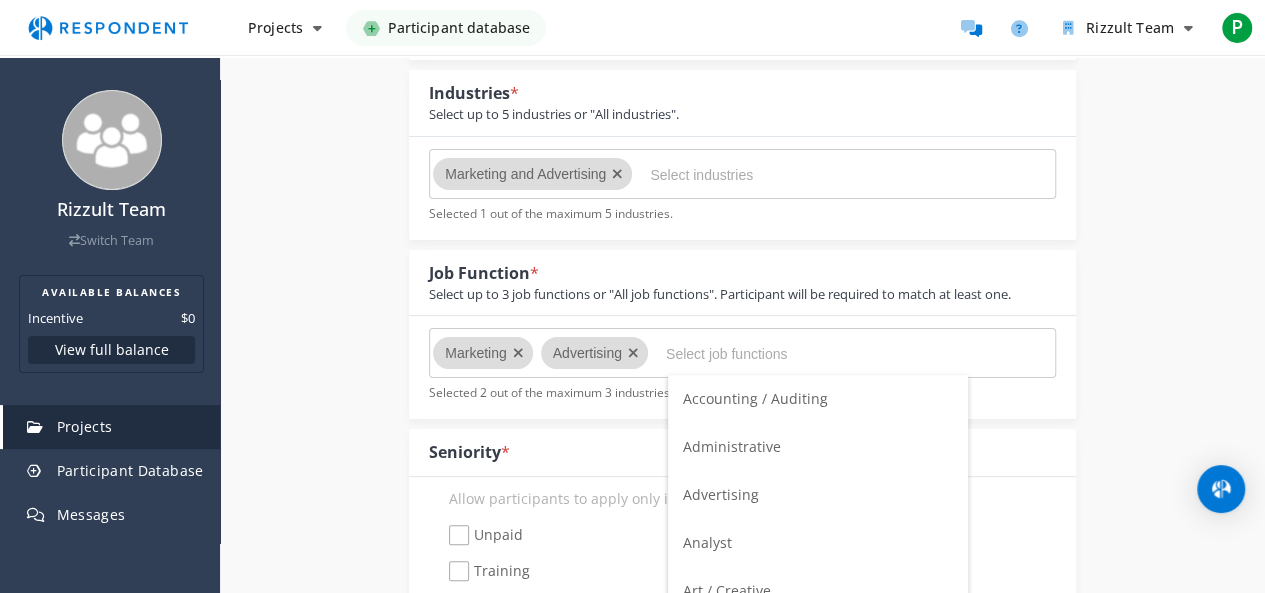 click at bounding box center (816, 354) 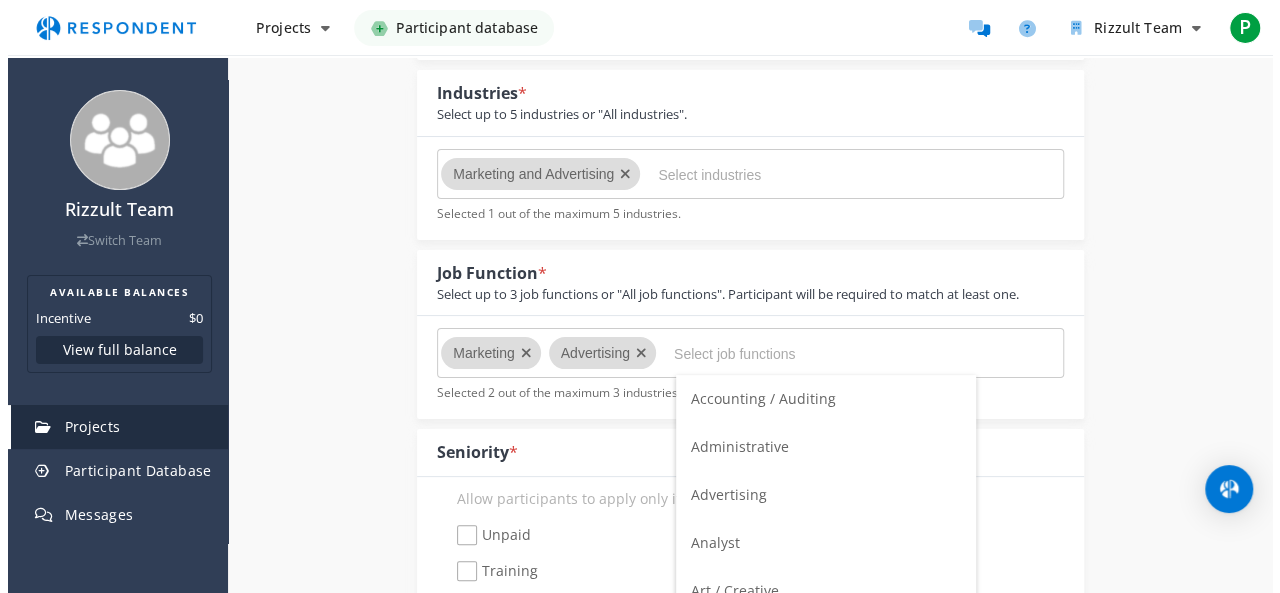 scroll, scrollTop: 0, scrollLeft: 0, axis: both 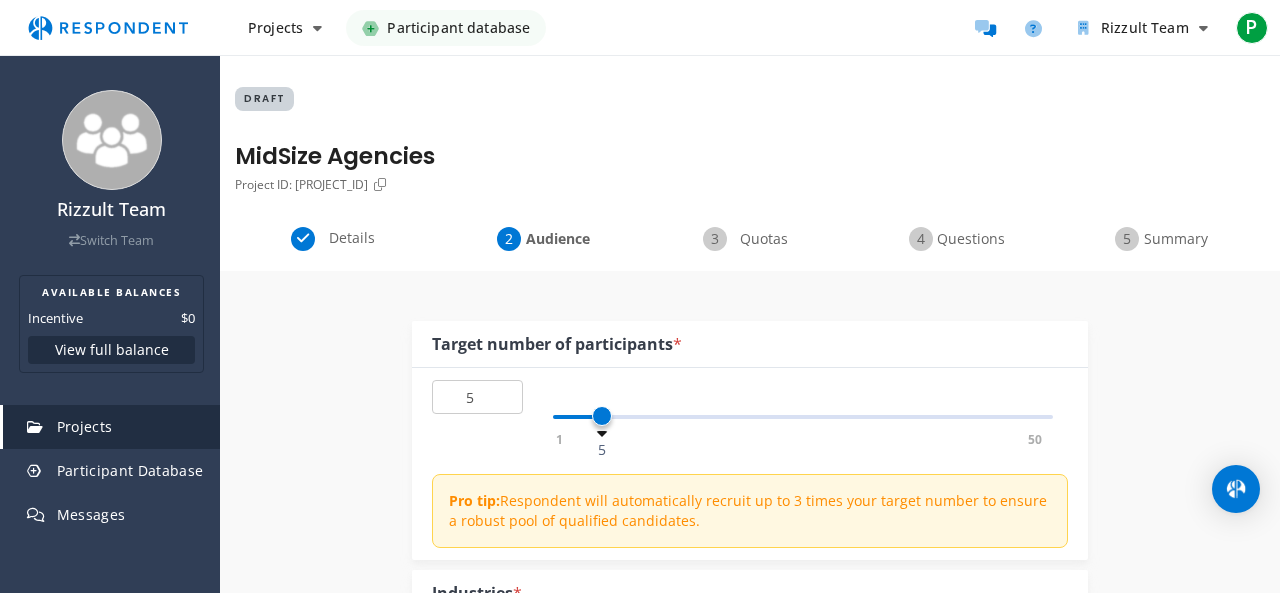 click on "Internal Project Name  *               MidSize Agencies      This is visible only to your organization.              Respondent Pitch       Project Title  *     Beyond Paid Social: How Agencies Invest in ROI-Backed Creators      This is visible to Participants.  Tips on writing a great pitch.             Project Details  *      738   /800             This is visible to Respondents.                   Target Audience  *                 Industry Professionals (B2B)             General Population (B2C)                       Type of Research             Remote             In-Person                     Research Methodology           One-on-One Focus Group Unmoderated Study Survey Diary Study               Show participants' account email addresses      If participants start the project, we will share their account email addresses with you so that you can verify that they have completed the unmoderated study on the platform of your choice.  Learn more..." at bounding box center [750, 1539] 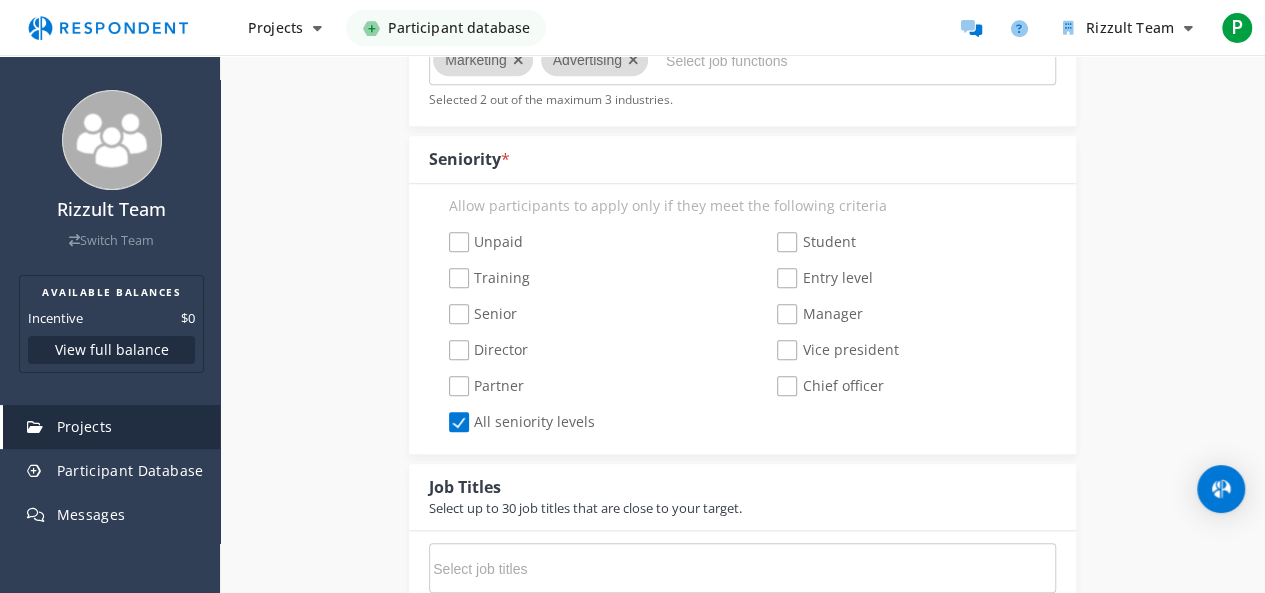 scroll, scrollTop: 800, scrollLeft: 0, axis: vertical 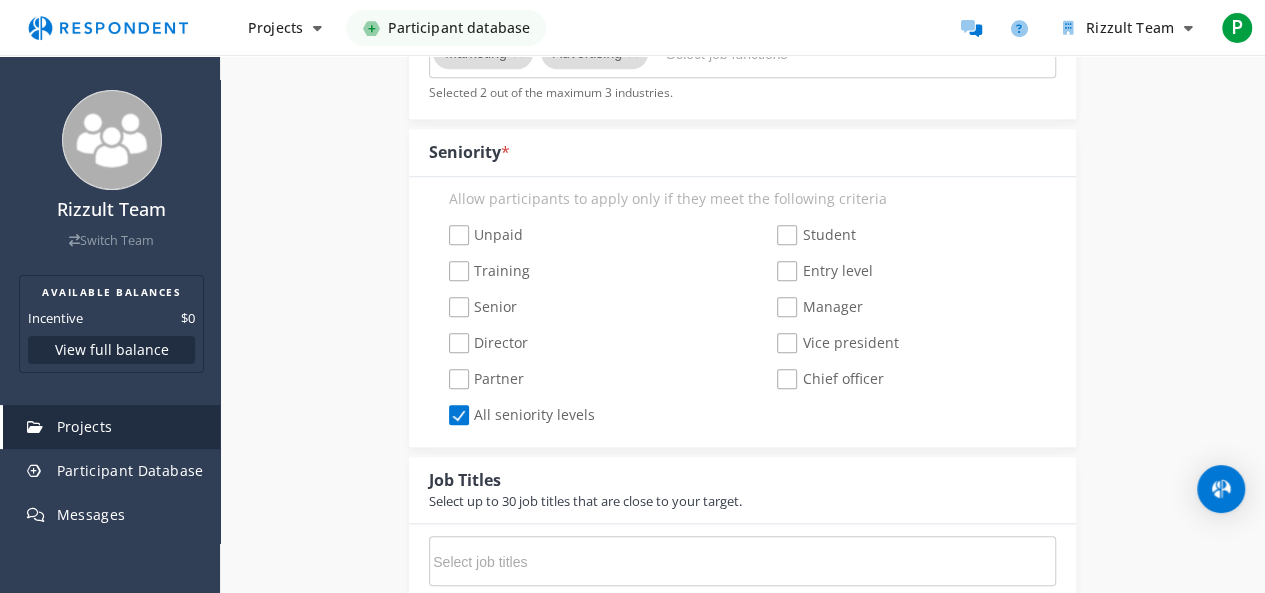 click on "All seniority levels" 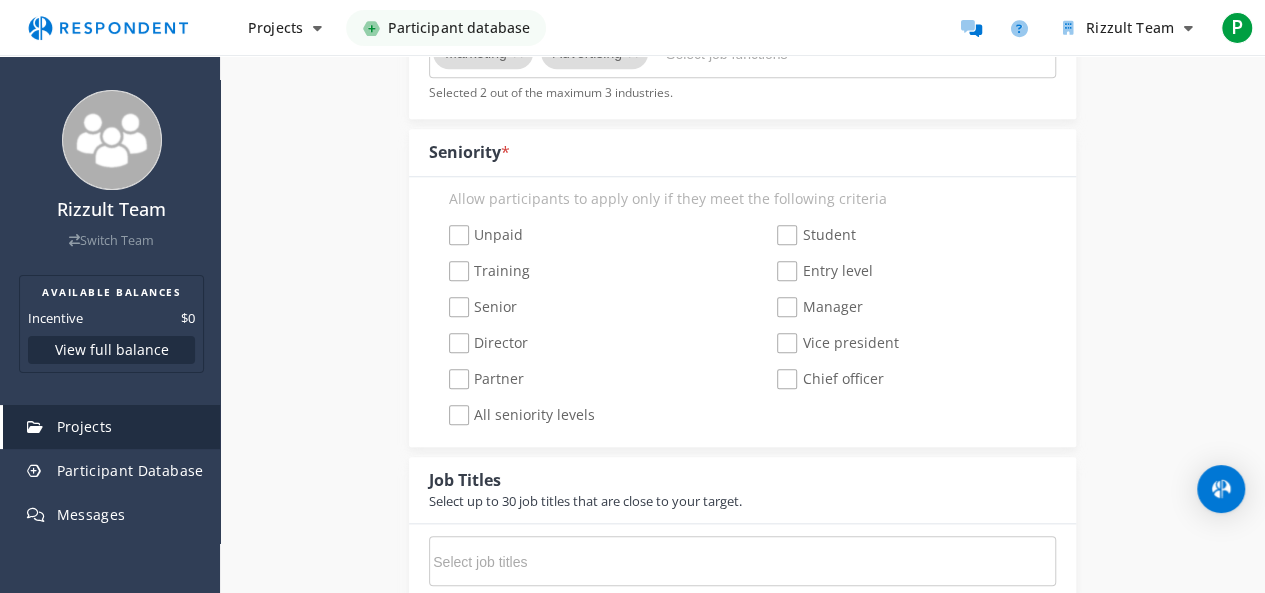 click on "Senior" 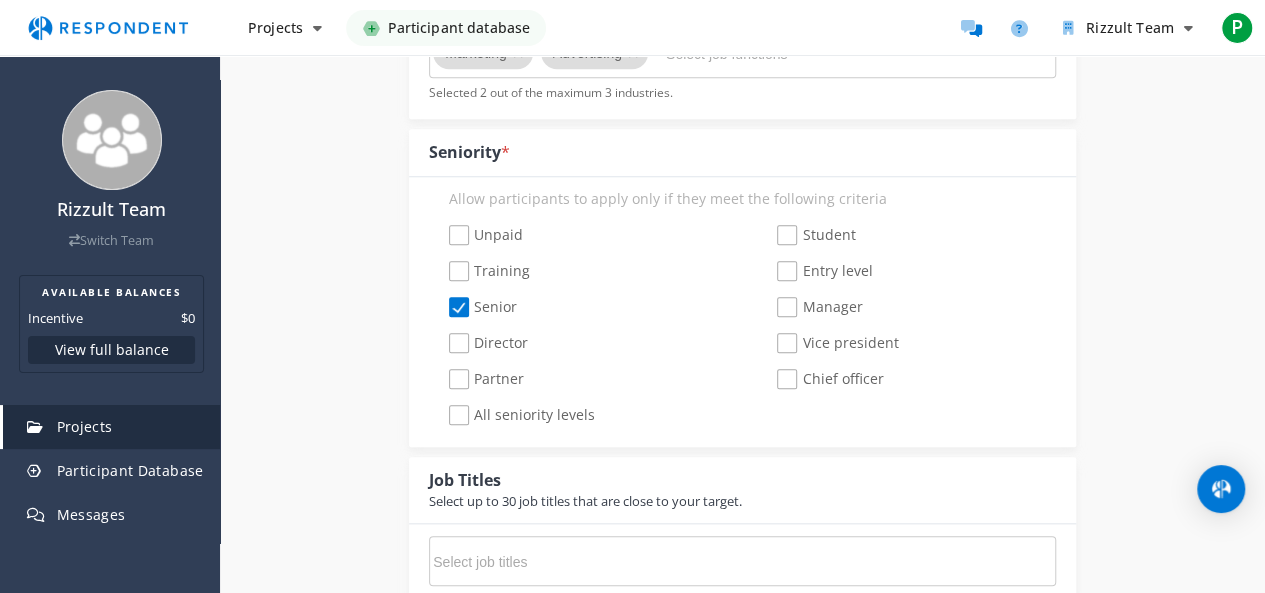 click on "Director" 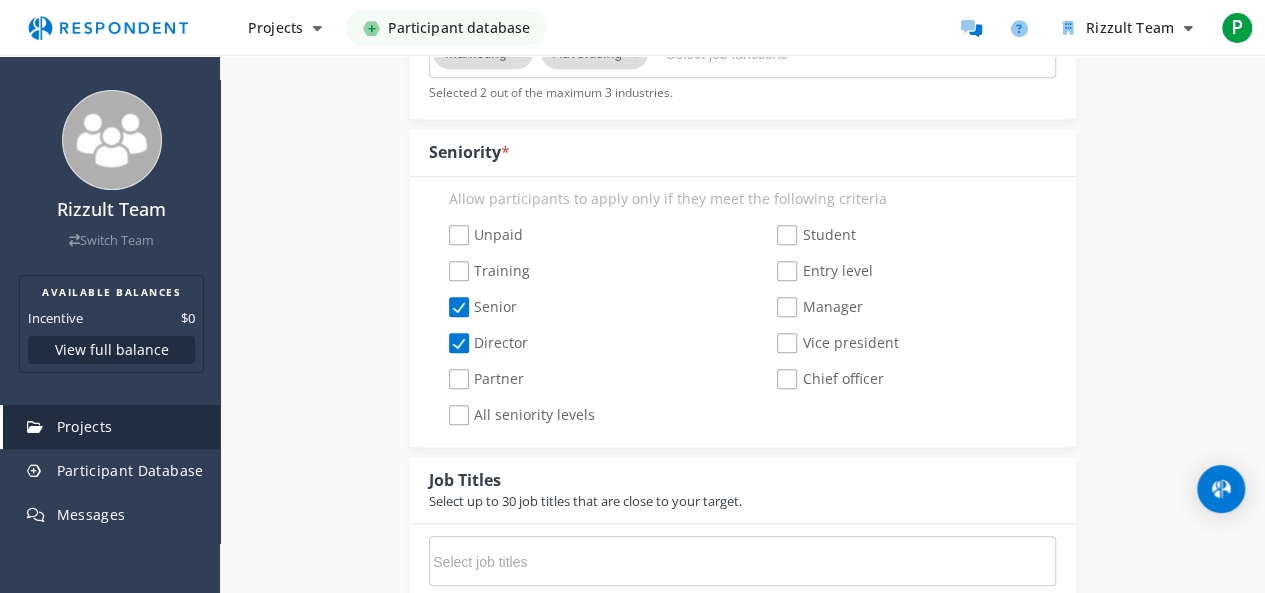 click on "Manager" 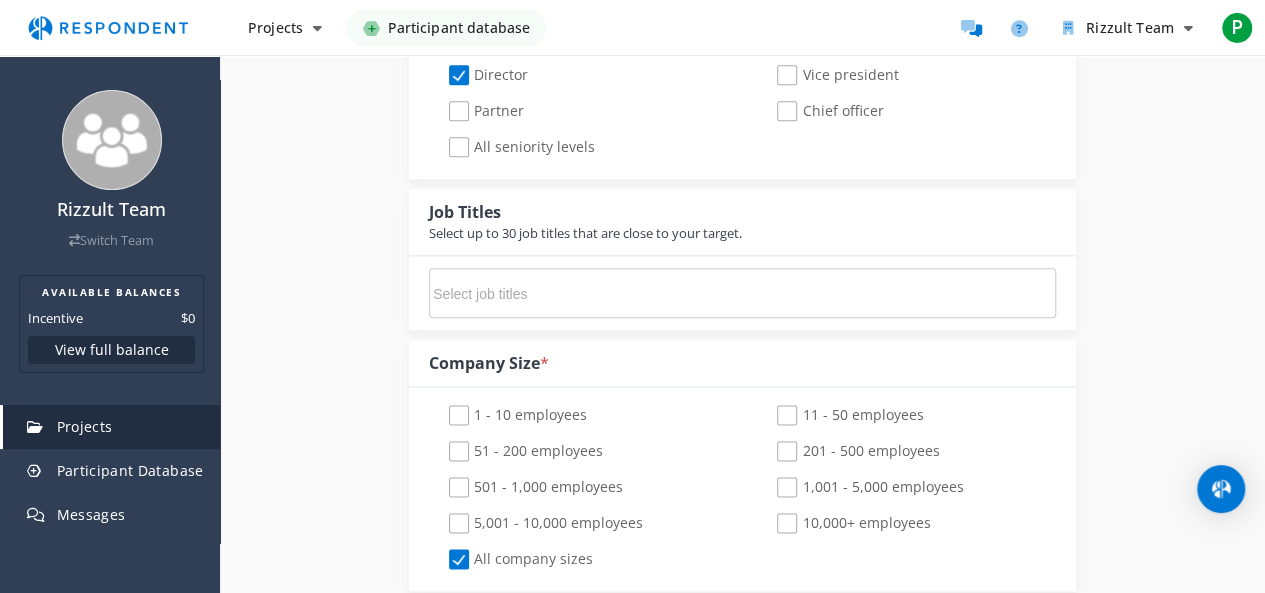 scroll, scrollTop: 1100, scrollLeft: 0, axis: vertical 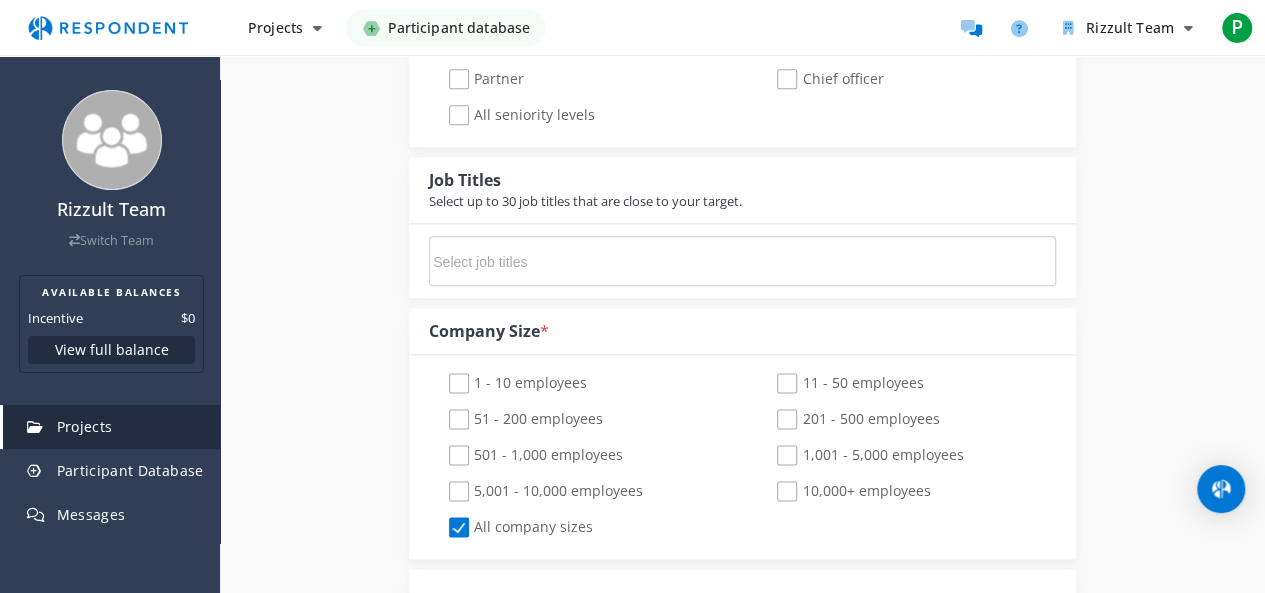 click on "11 - 50 employees" 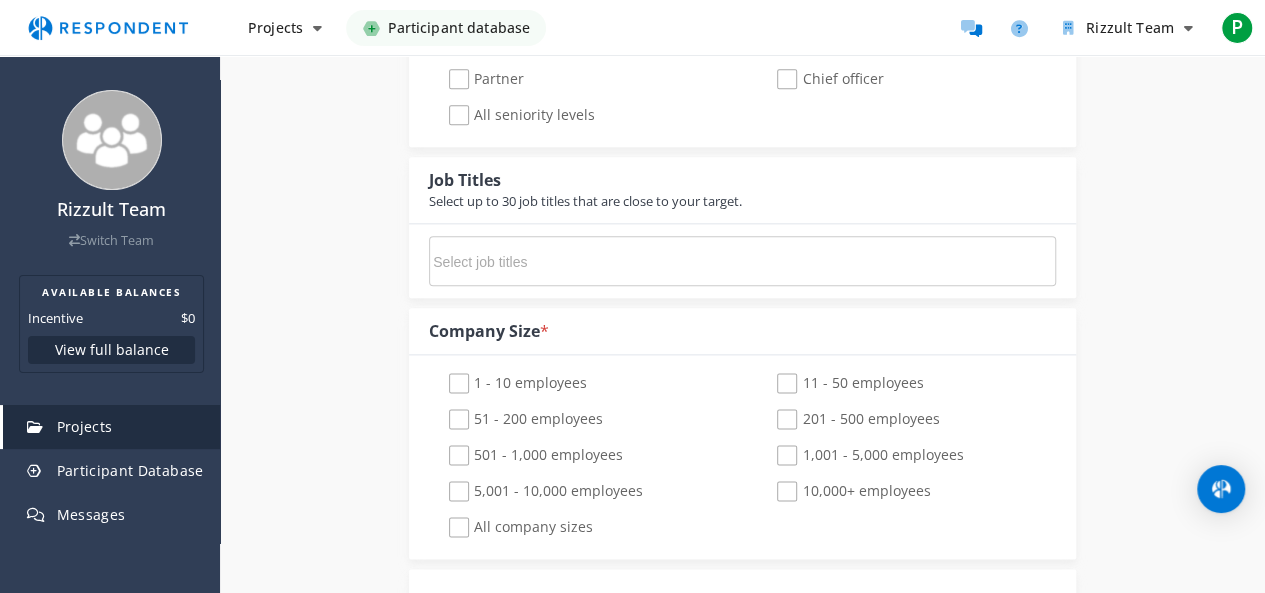 checkbox on "true" 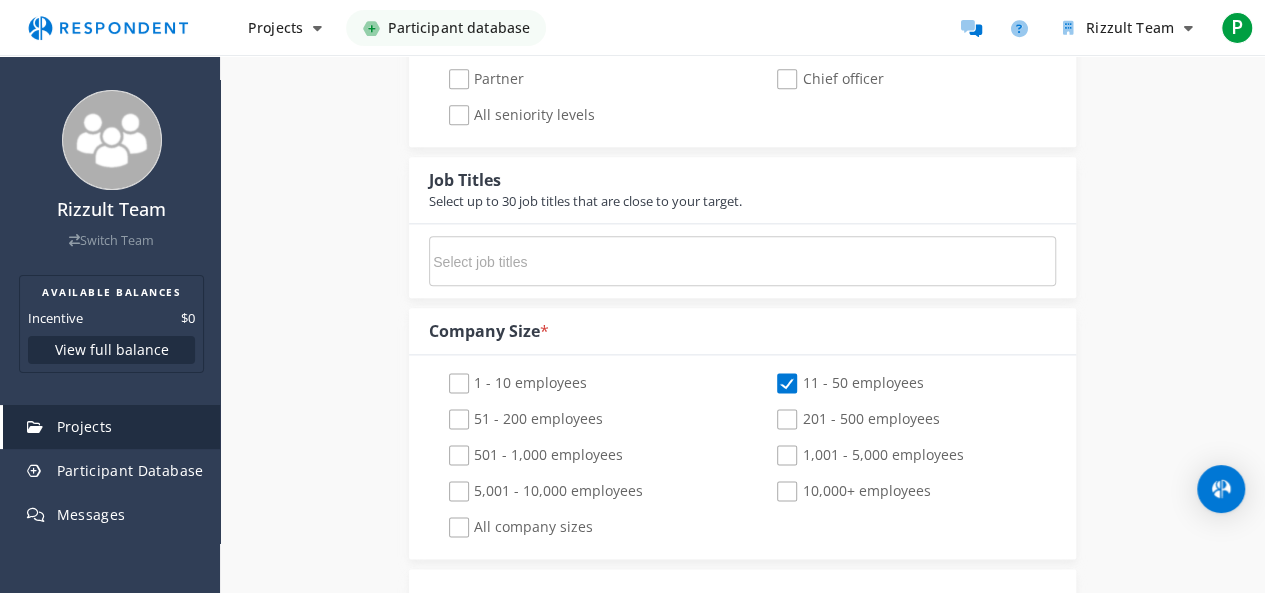 checkbox on "false" 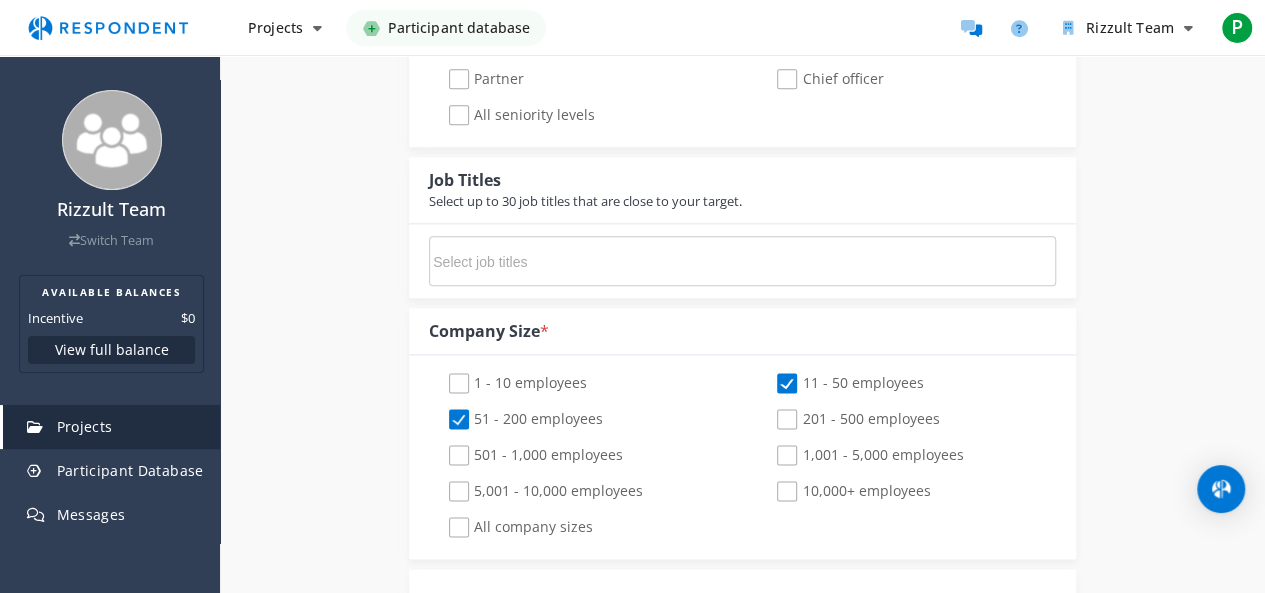 click at bounding box center (583, 262) 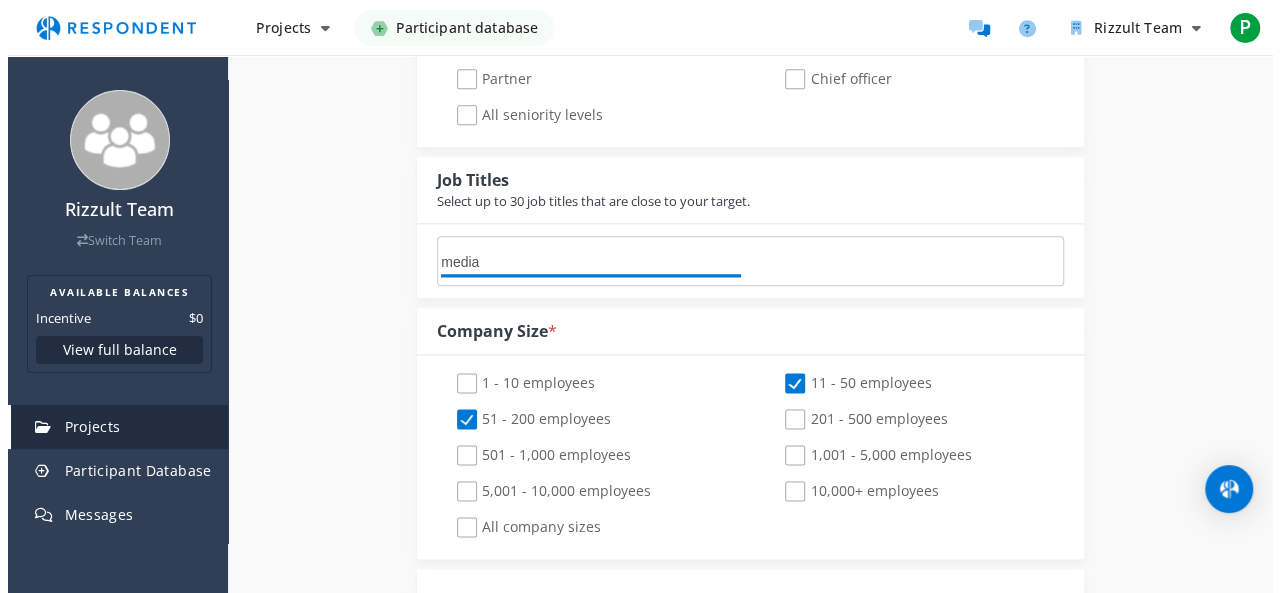 scroll, scrollTop: 0, scrollLeft: 0, axis: both 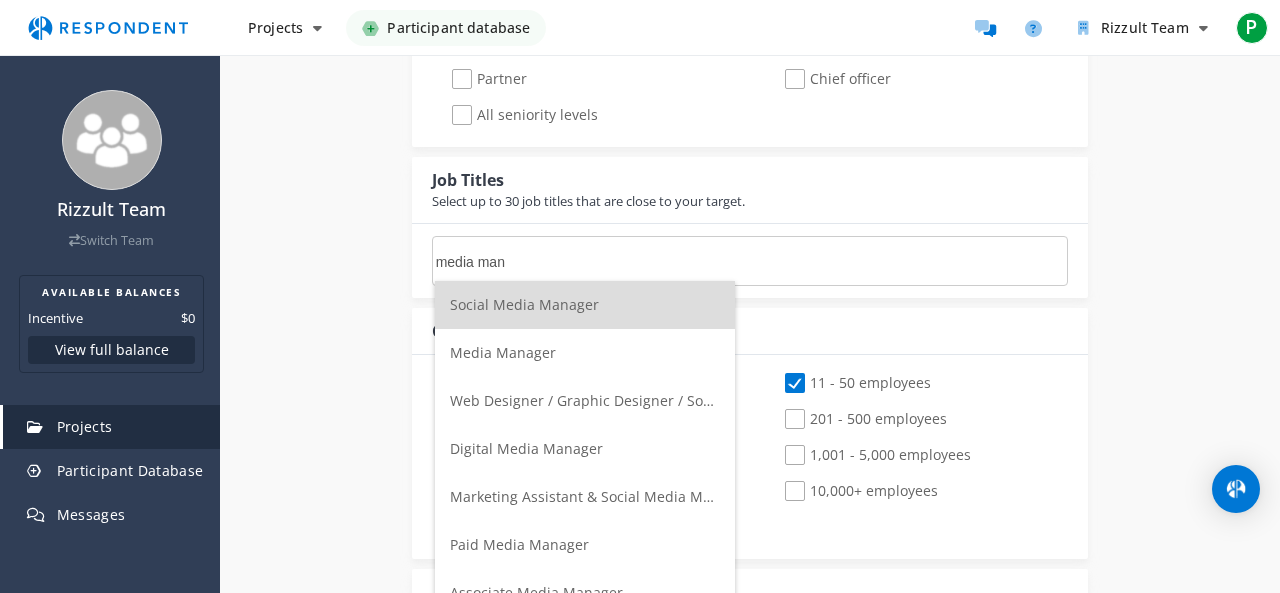 type on "media man" 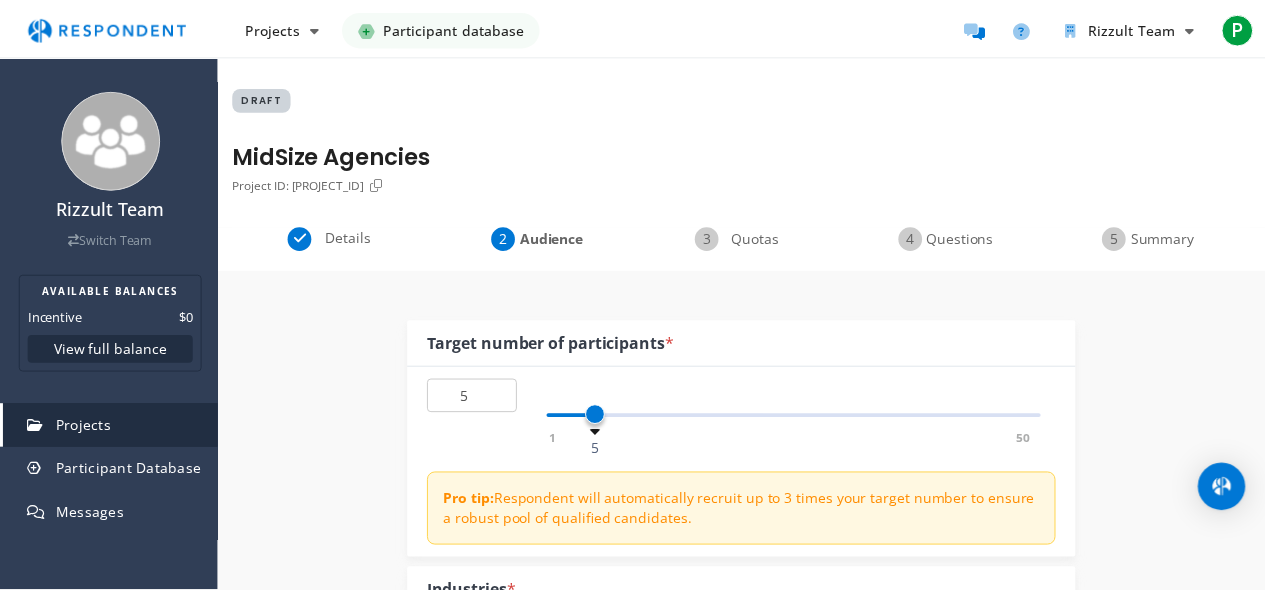 scroll, scrollTop: 1100, scrollLeft: 0, axis: vertical 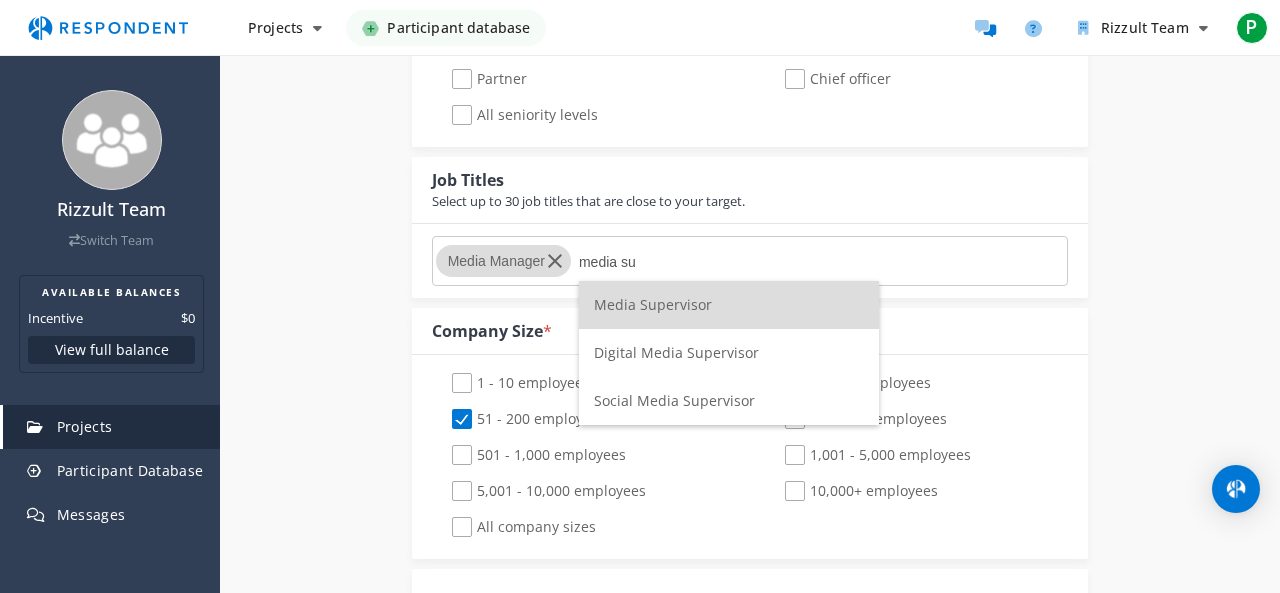 type on "media su" 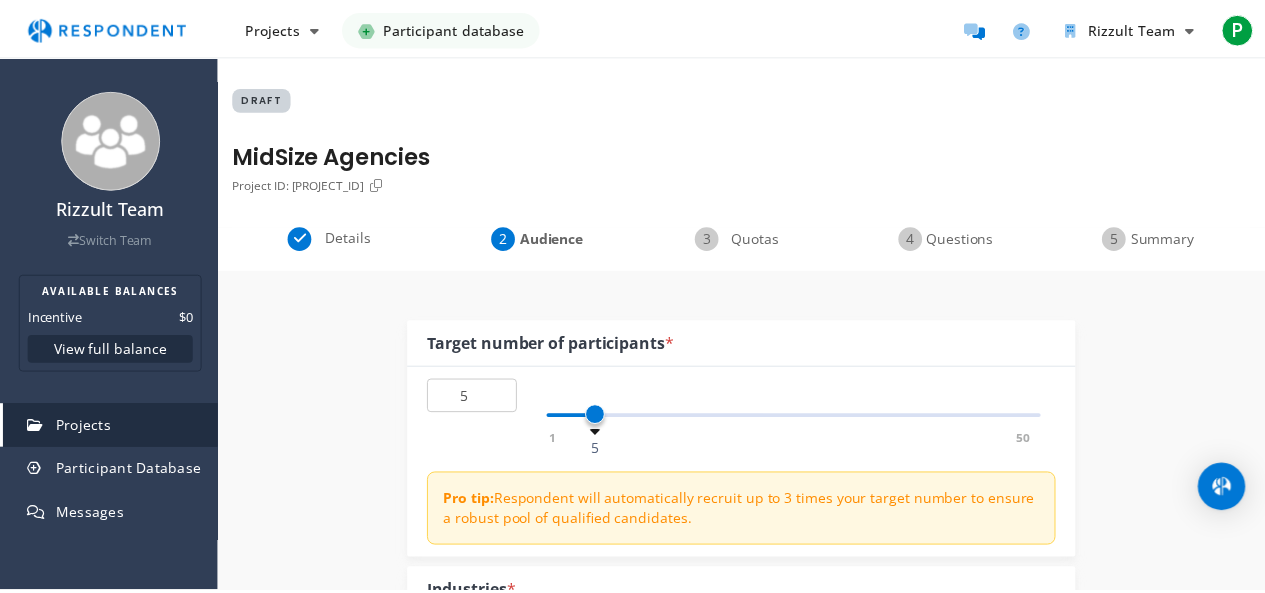 scroll, scrollTop: 1100, scrollLeft: 0, axis: vertical 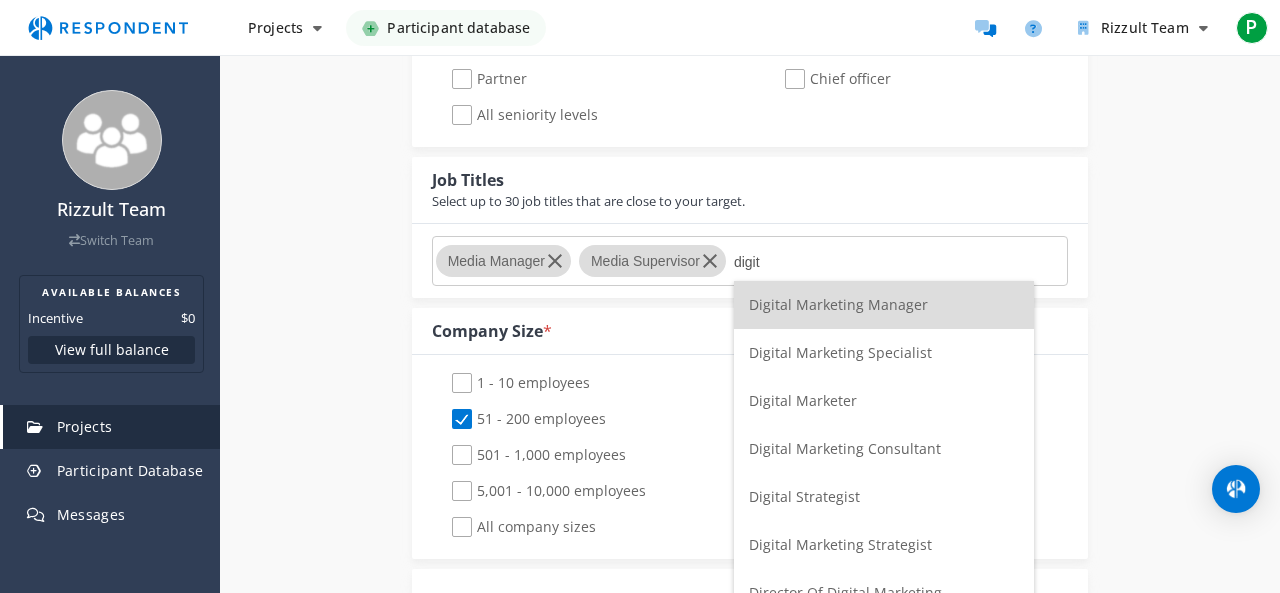 type on "digit" 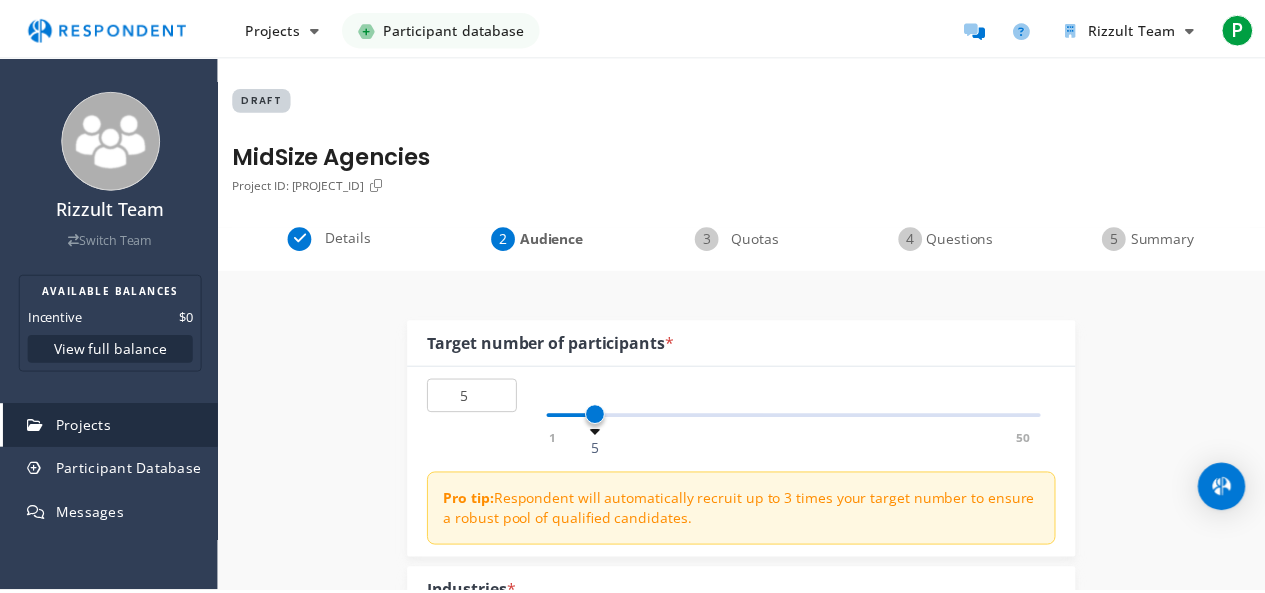 scroll, scrollTop: 1100, scrollLeft: 0, axis: vertical 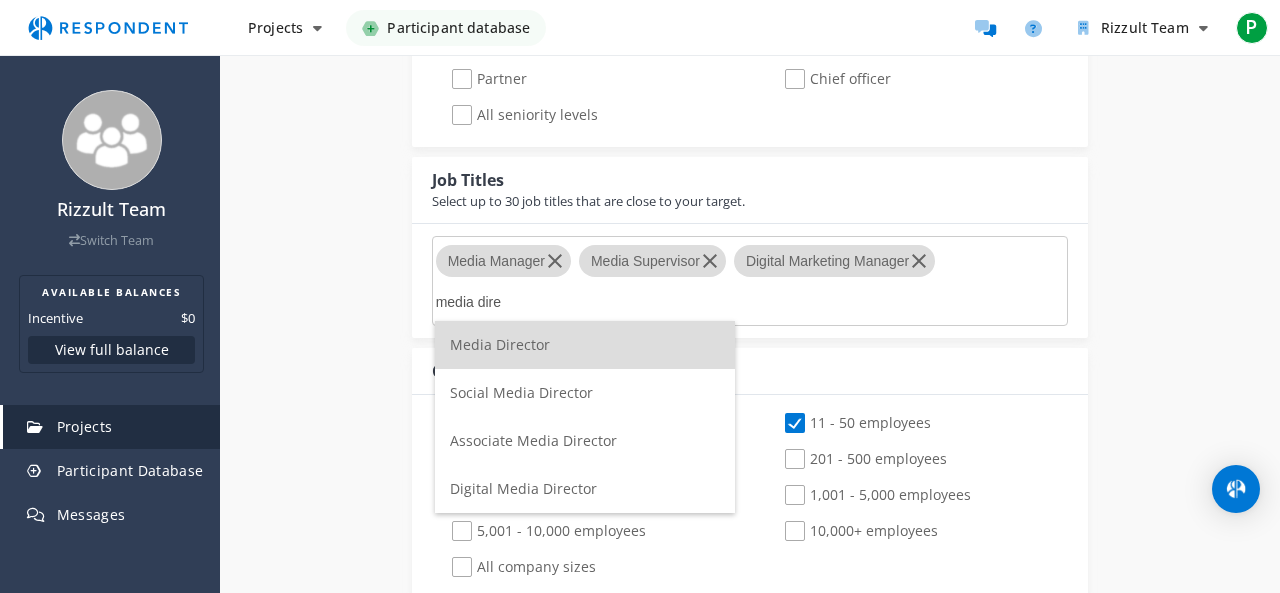 type on "media dire" 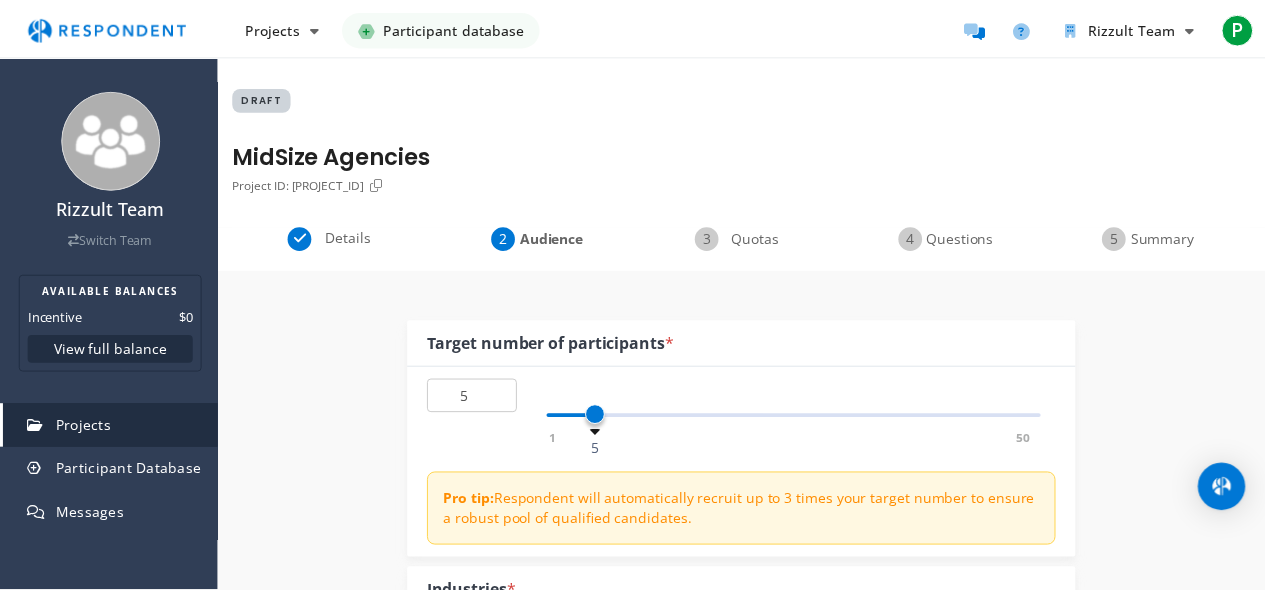 scroll, scrollTop: 1100, scrollLeft: 0, axis: vertical 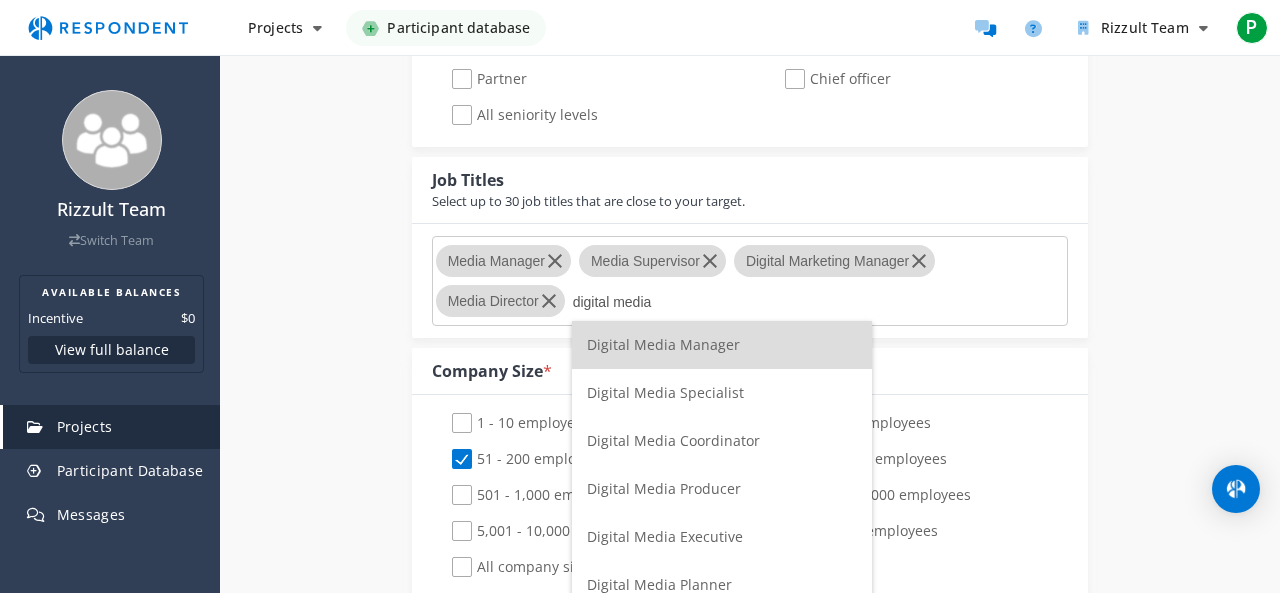 type on "digital media" 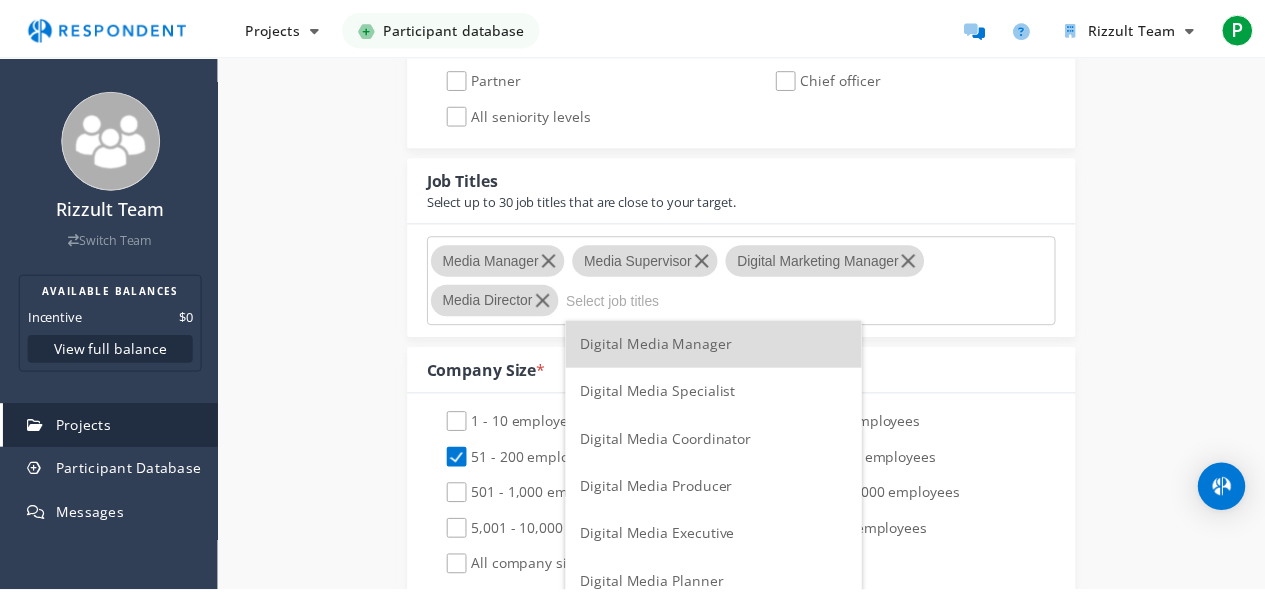 scroll, scrollTop: 1100, scrollLeft: 0, axis: vertical 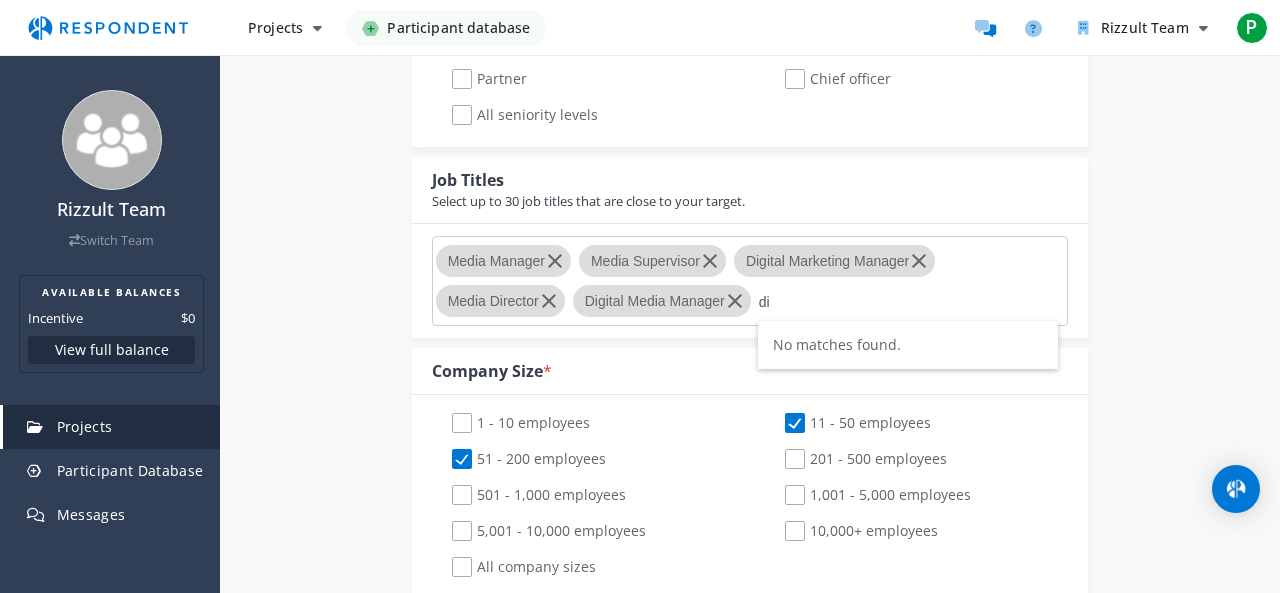 type on "d" 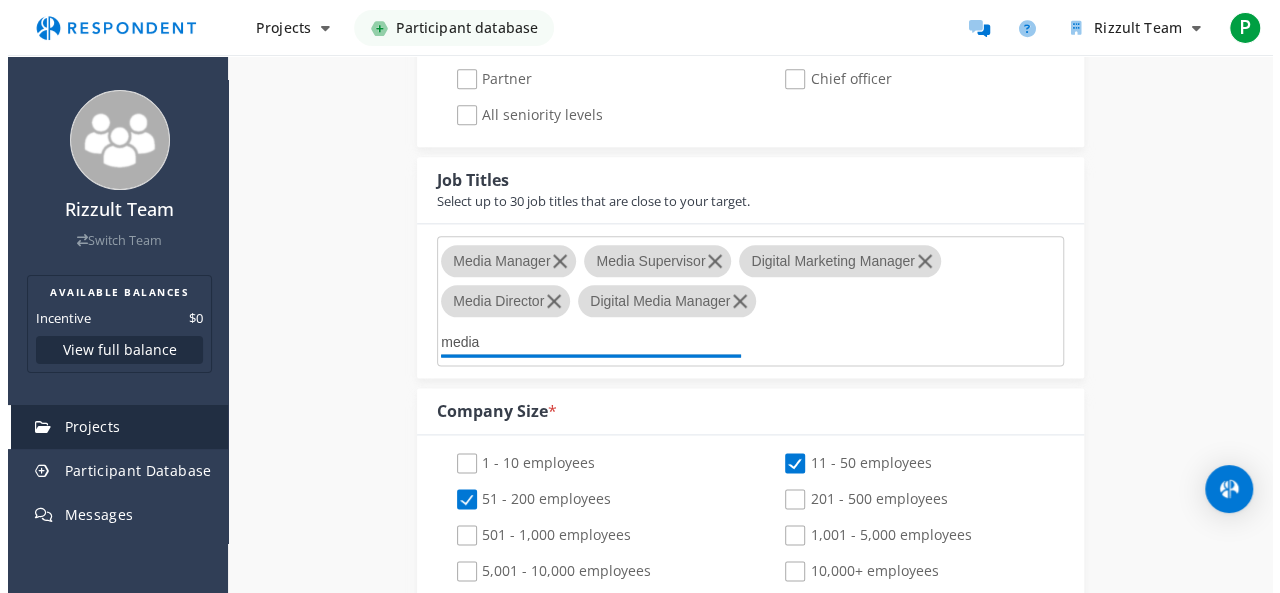 scroll, scrollTop: 0, scrollLeft: 0, axis: both 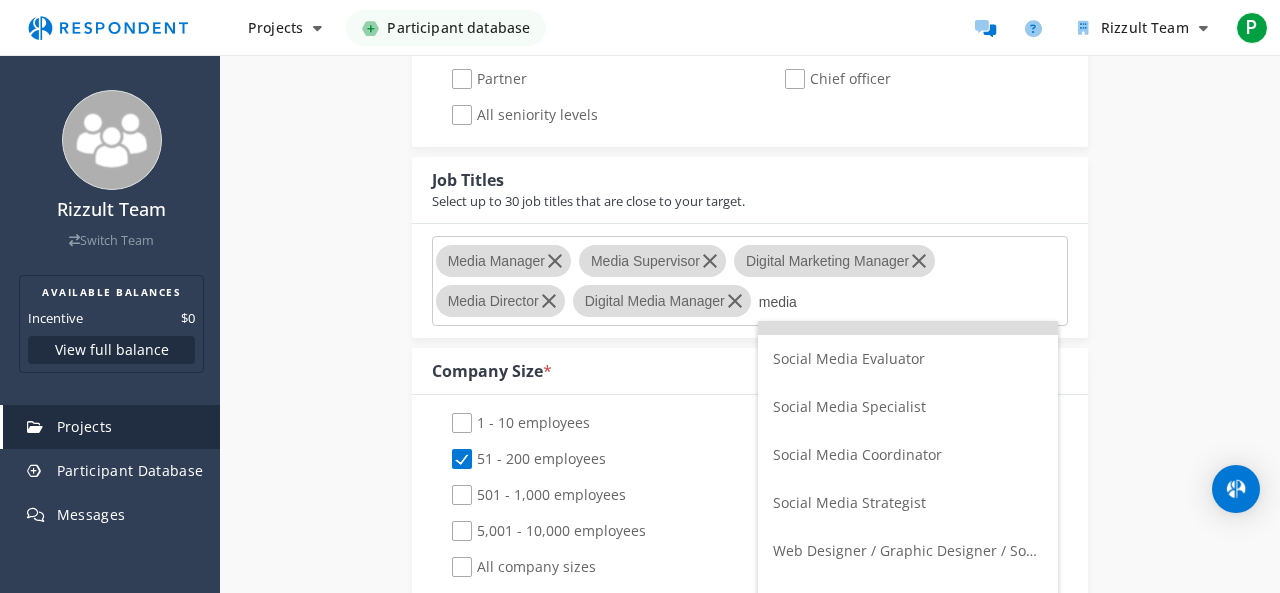 click on "media" at bounding box center [909, 302] 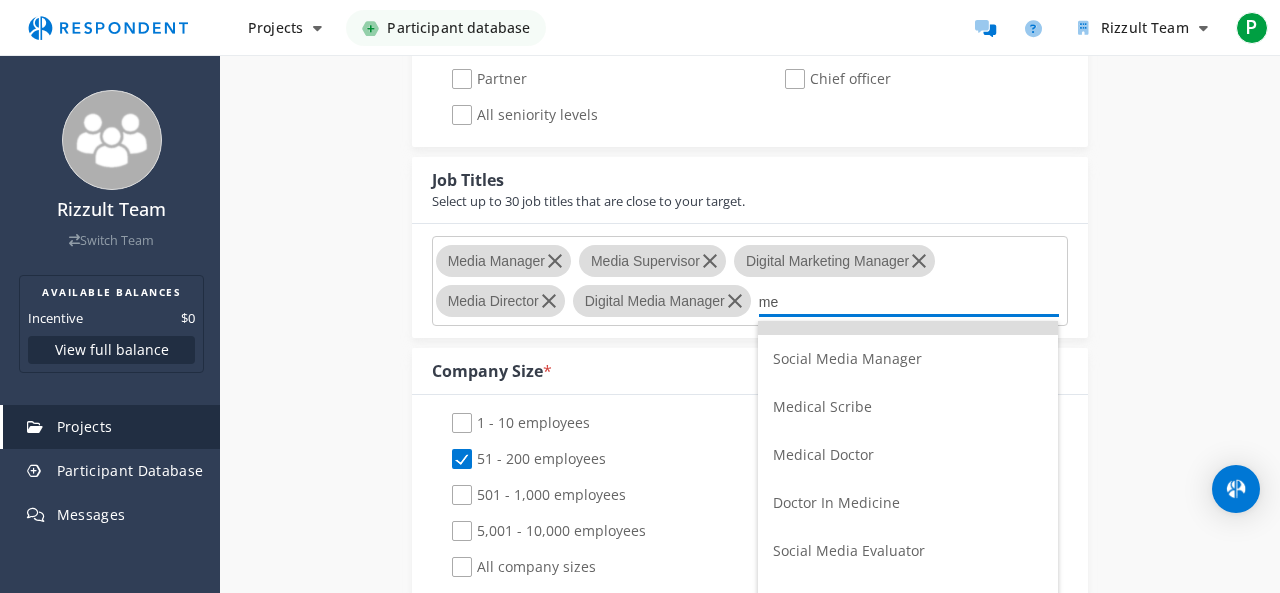 type on "m" 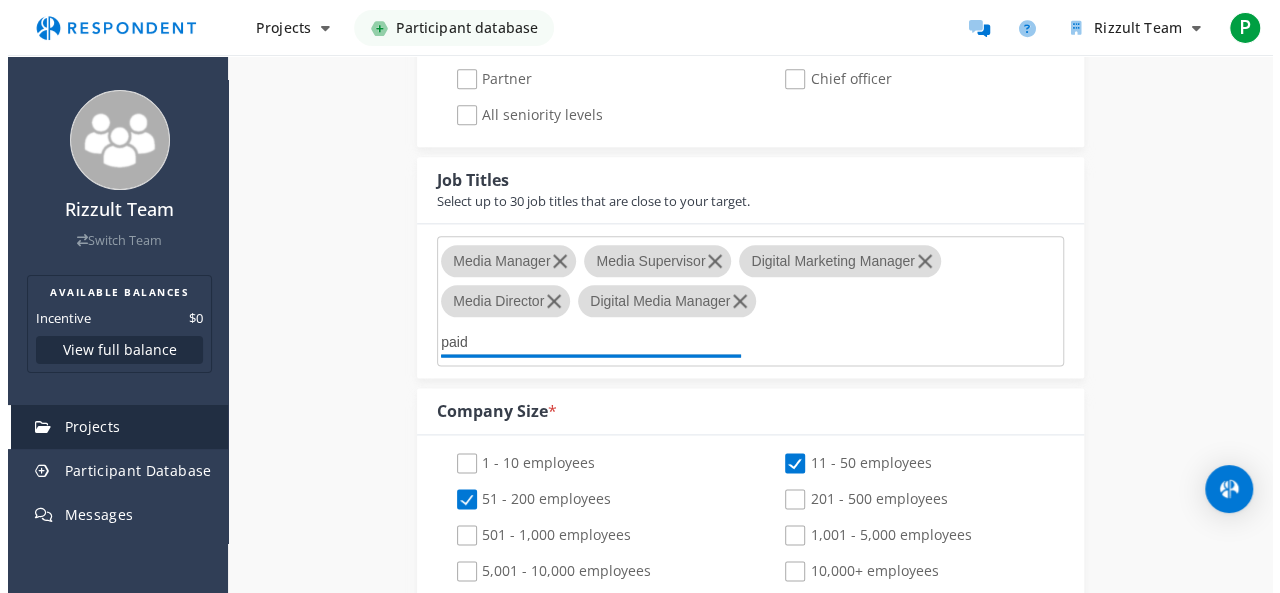 scroll, scrollTop: 0, scrollLeft: 0, axis: both 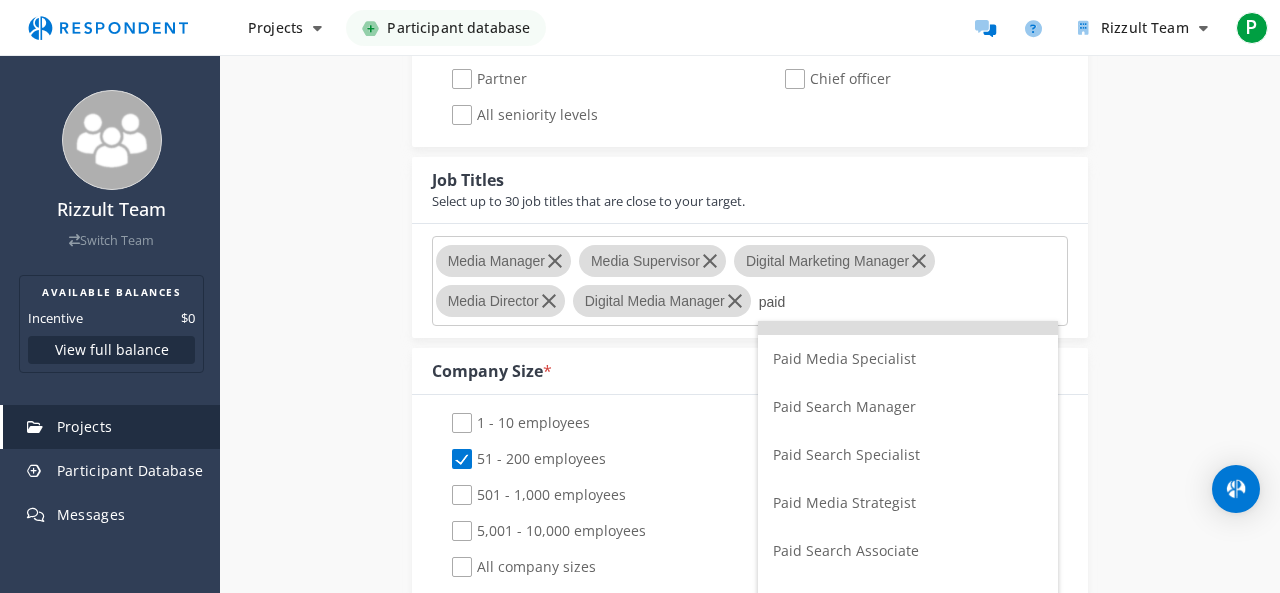 type on "paid" 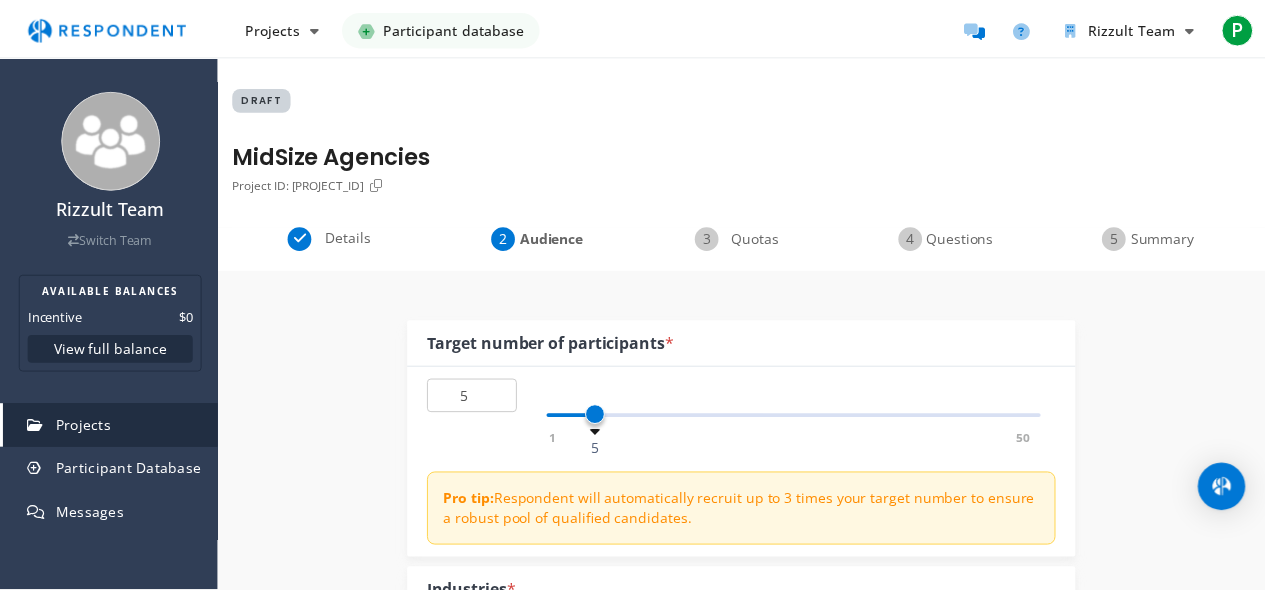 scroll, scrollTop: 1100, scrollLeft: 0, axis: vertical 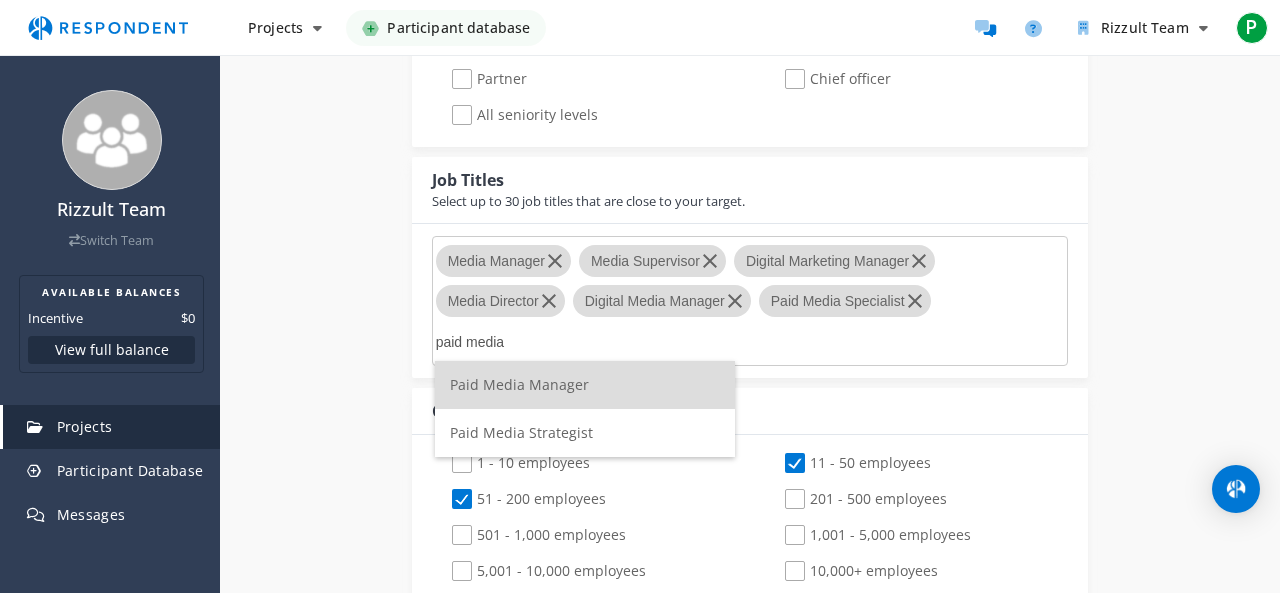 type on "paid media" 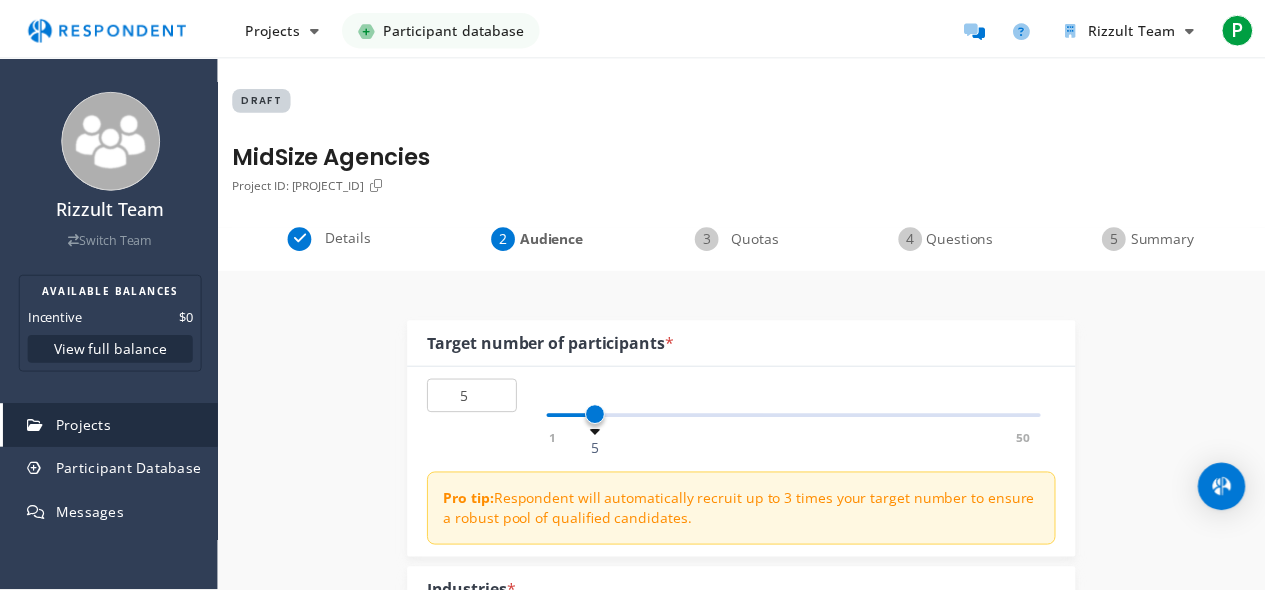 scroll, scrollTop: 1100, scrollLeft: 0, axis: vertical 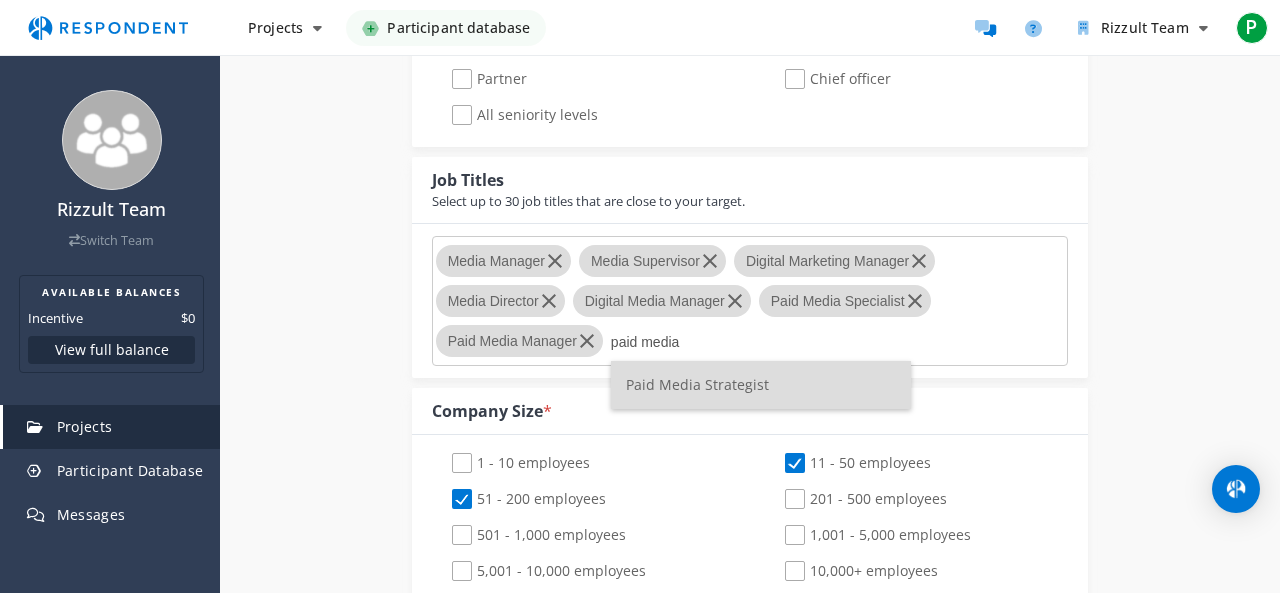type on "paid media" 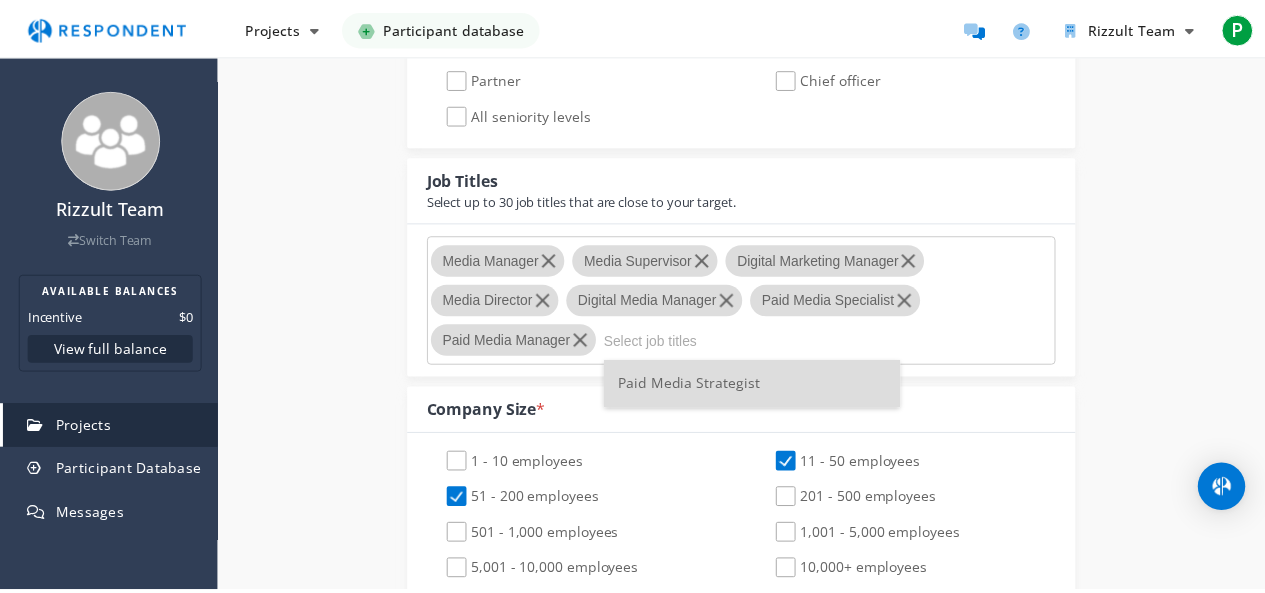 scroll, scrollTop: 1100, scrollLeft: 0, axis: vertical 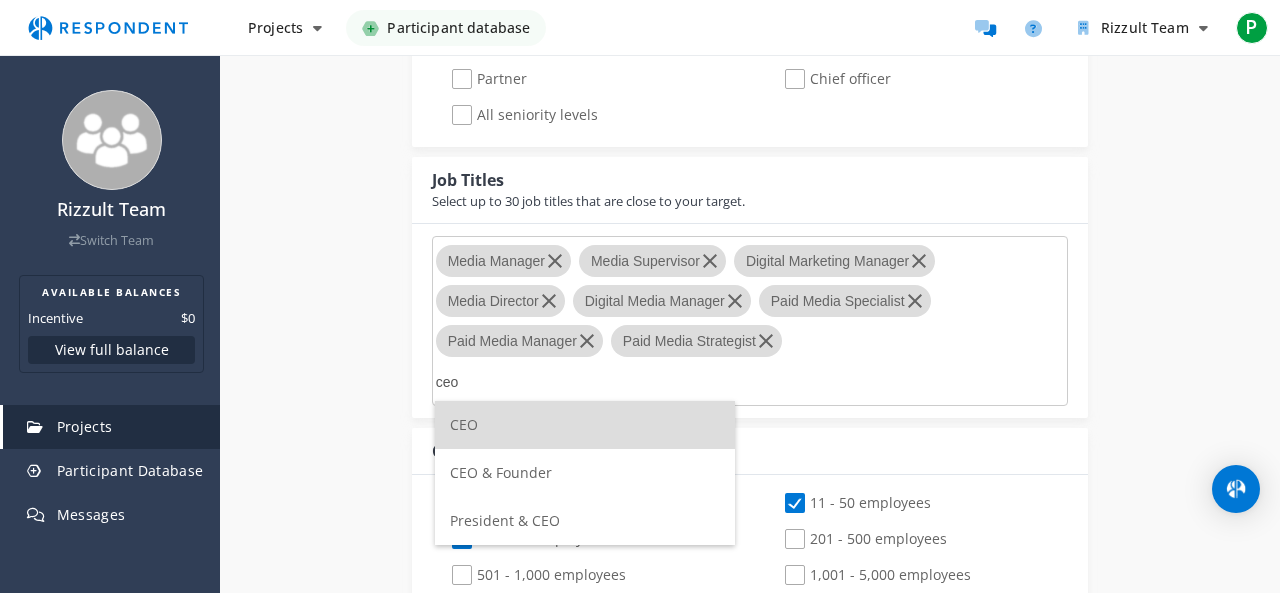 type on "ceo" 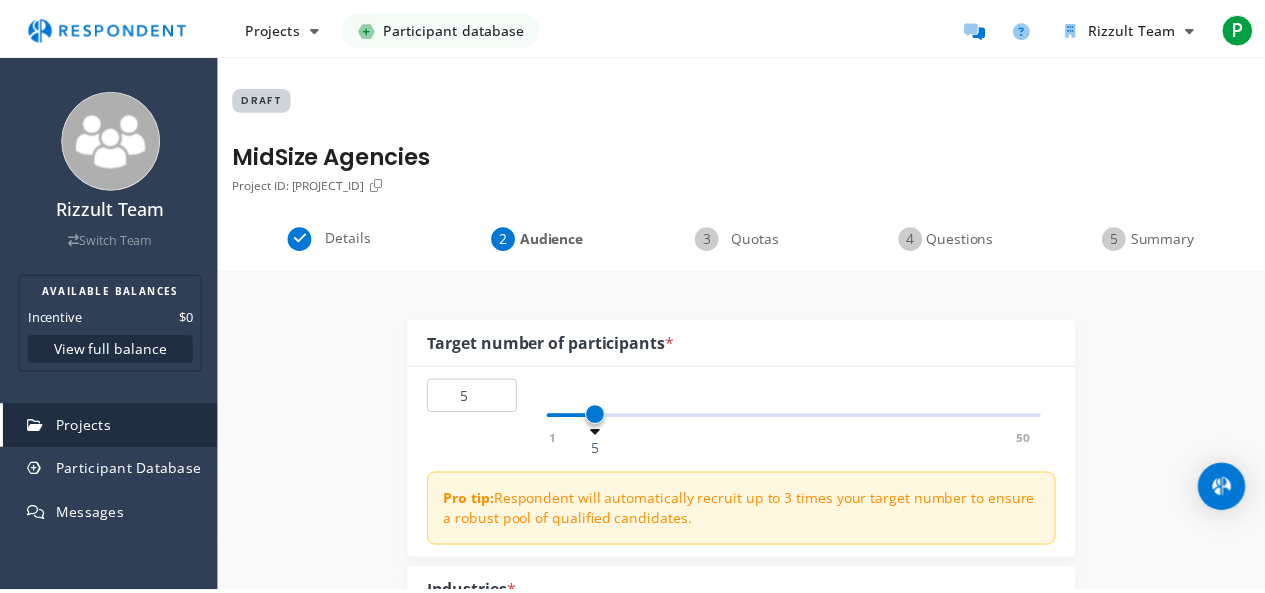 scroll, scrollTop: 1100, scrollLeft: 0, axis: vertical 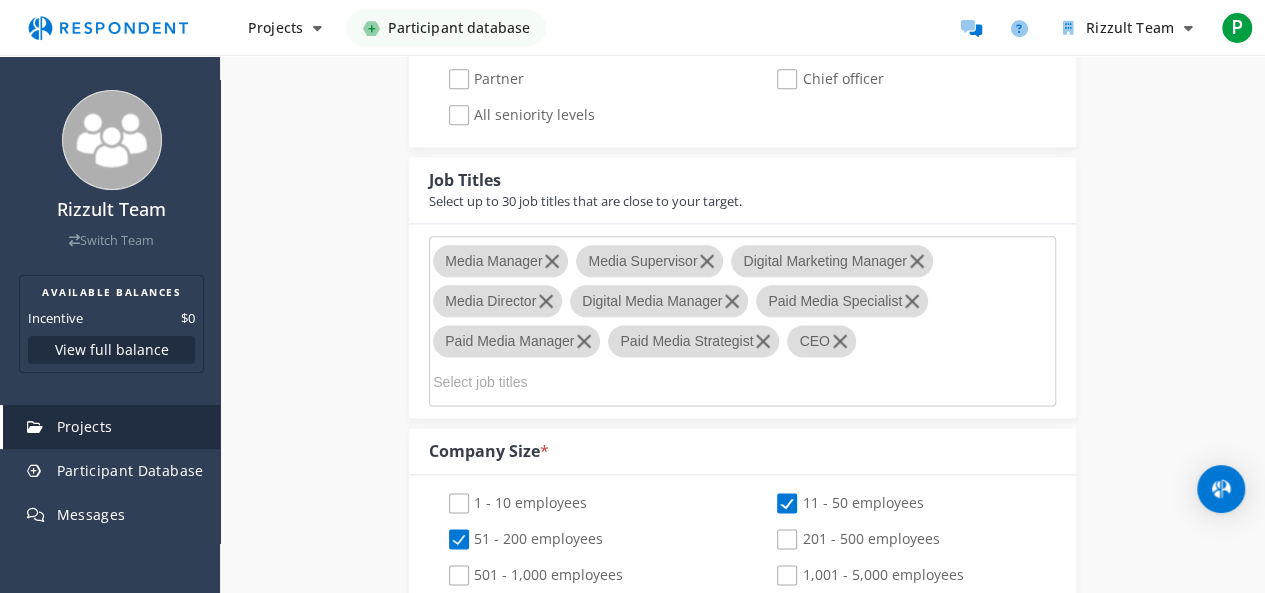 type on "e" 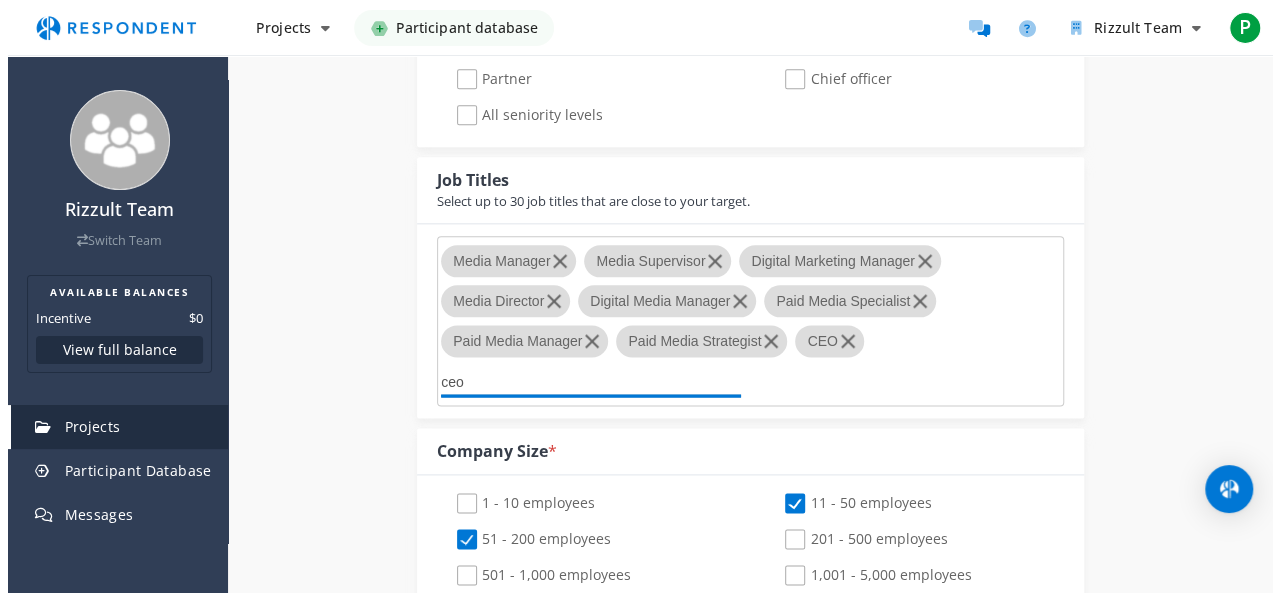 scroll, scrollTop: 0, scrollLeft: 0, axis: both 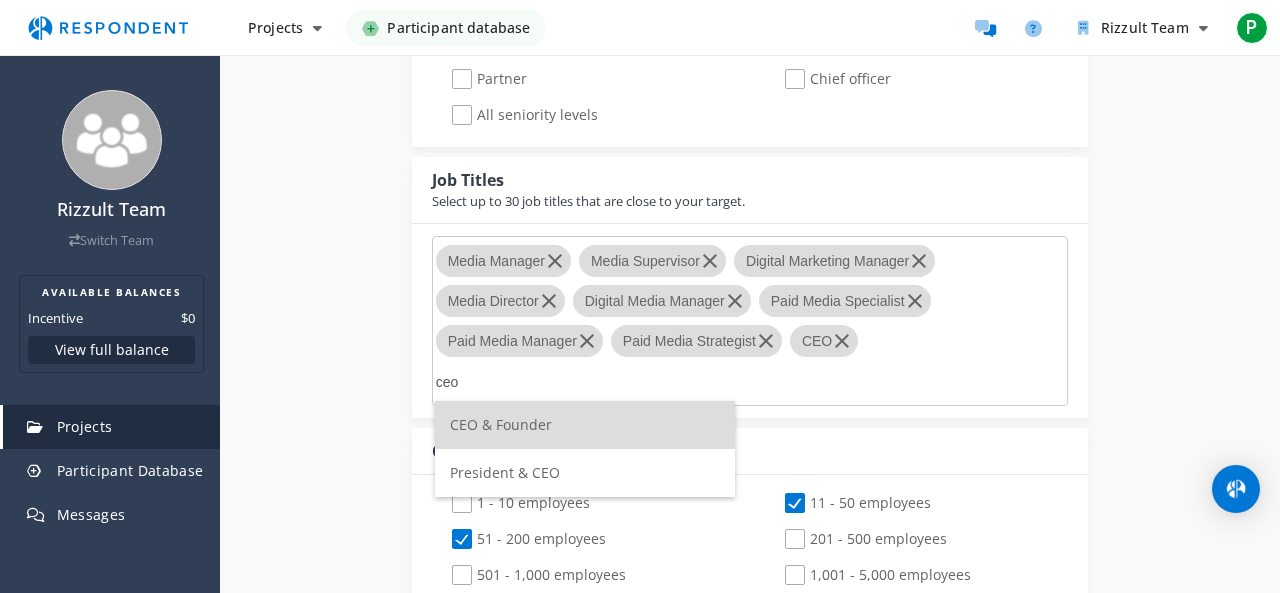 type on "ceo" 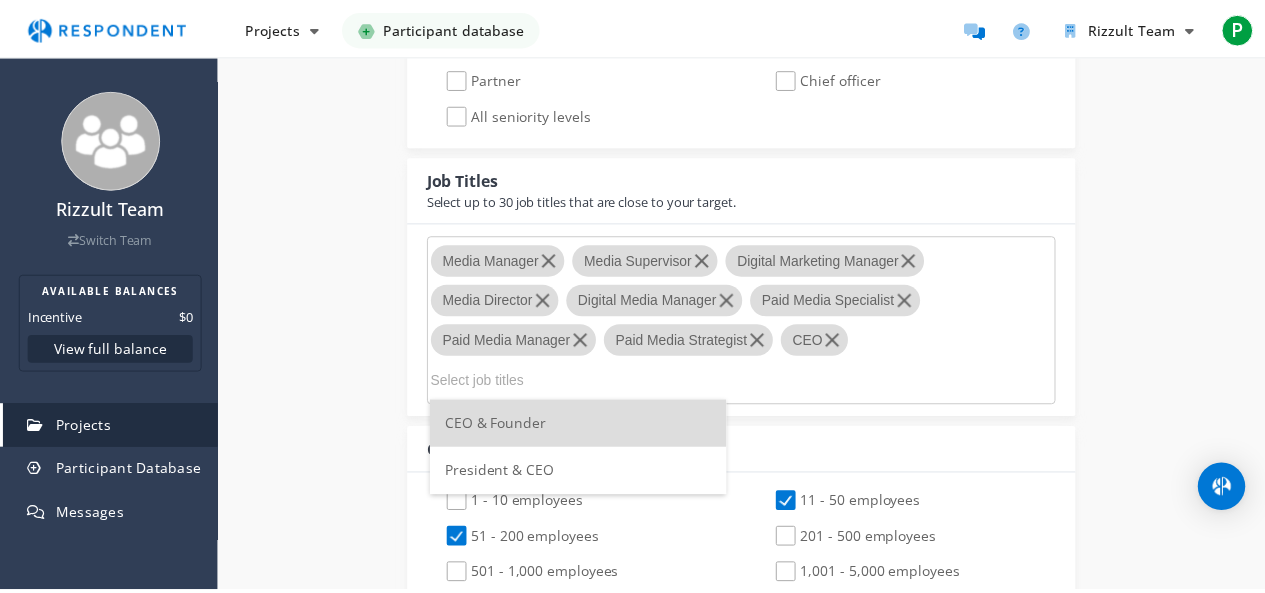 scroll, scrollTop: 1100, scrollLeft: 0, axis: vertical 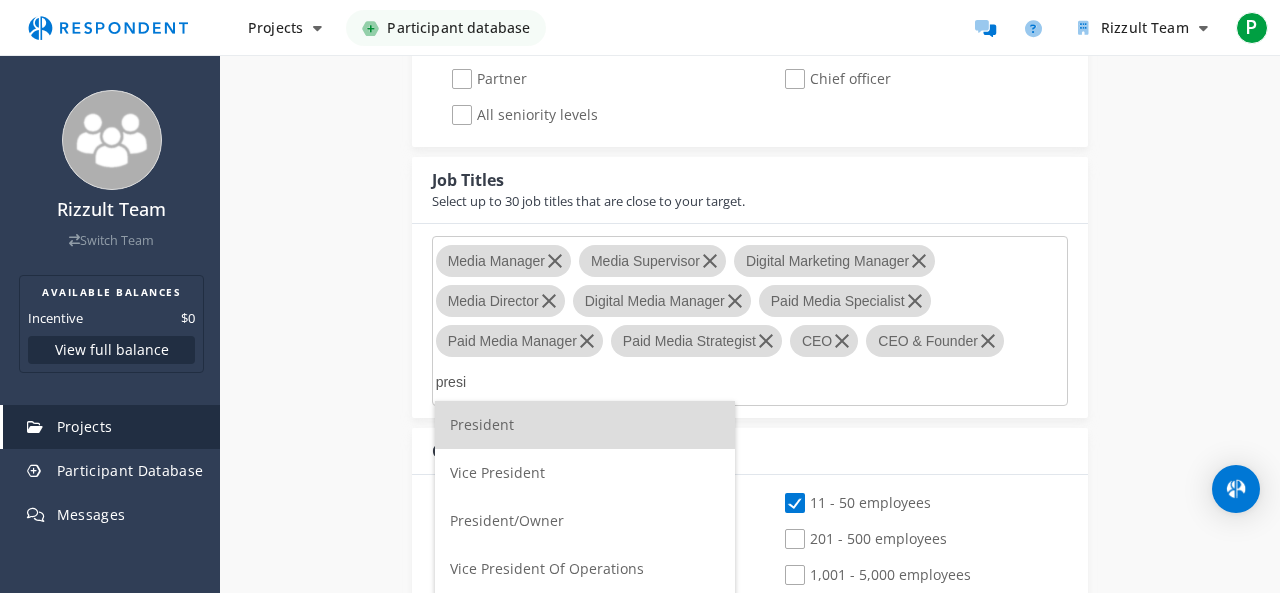 type on "presi" 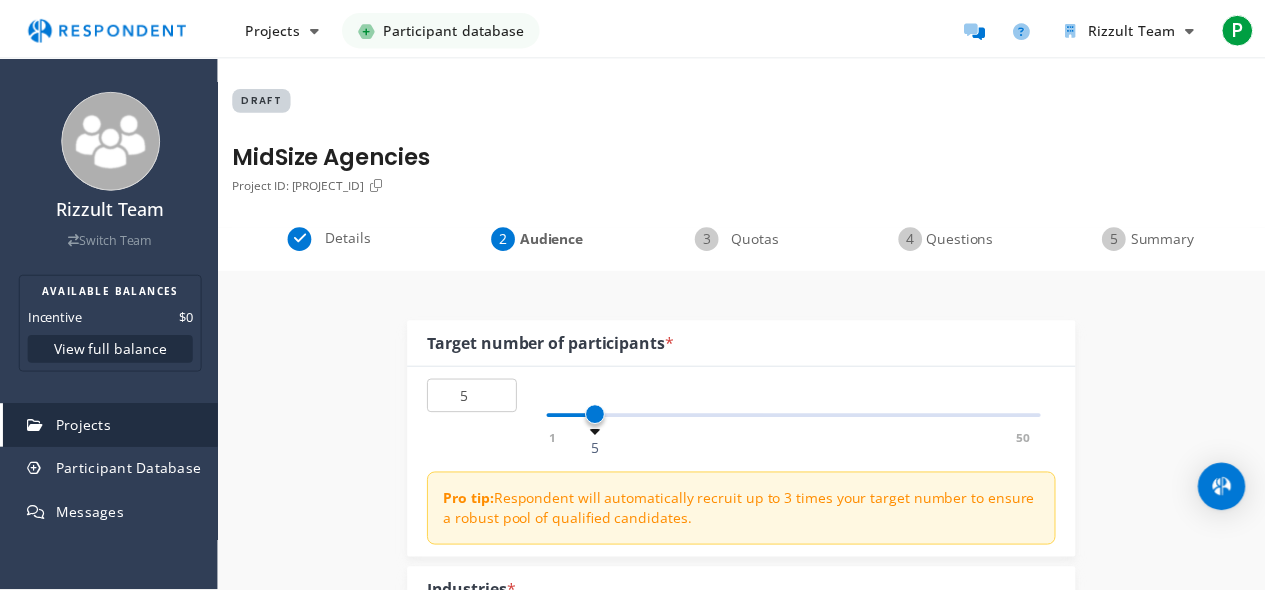 scroll, scrollTop: 1100, scrollLeft: 0, axis: vertical 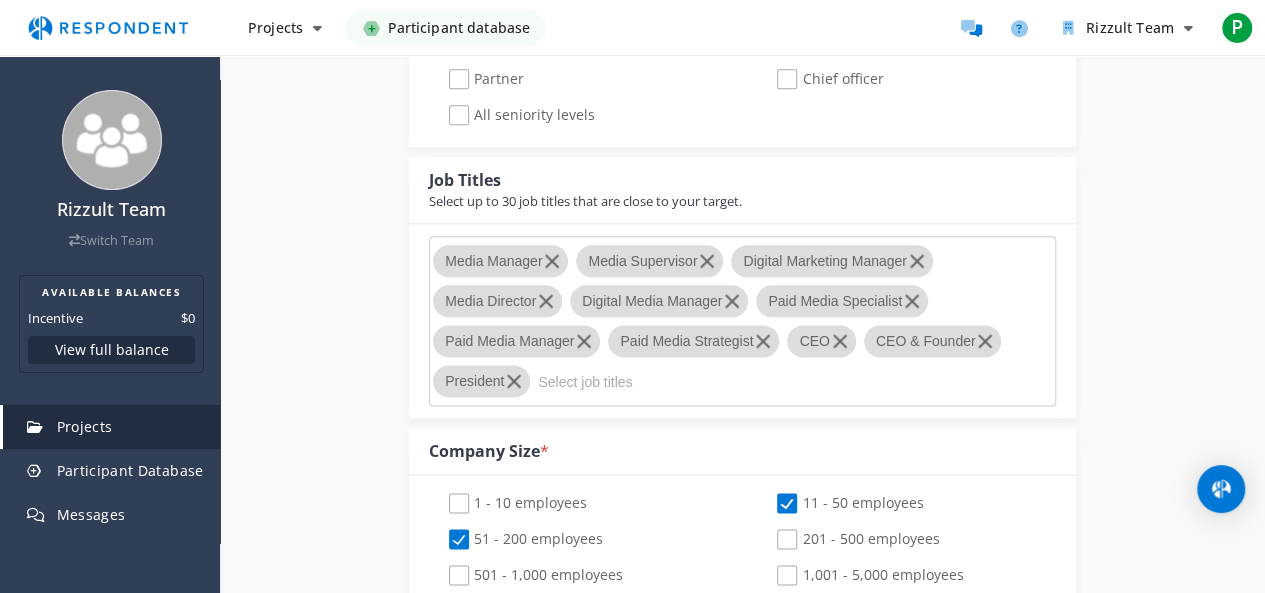 click on "1 - 10 employees" 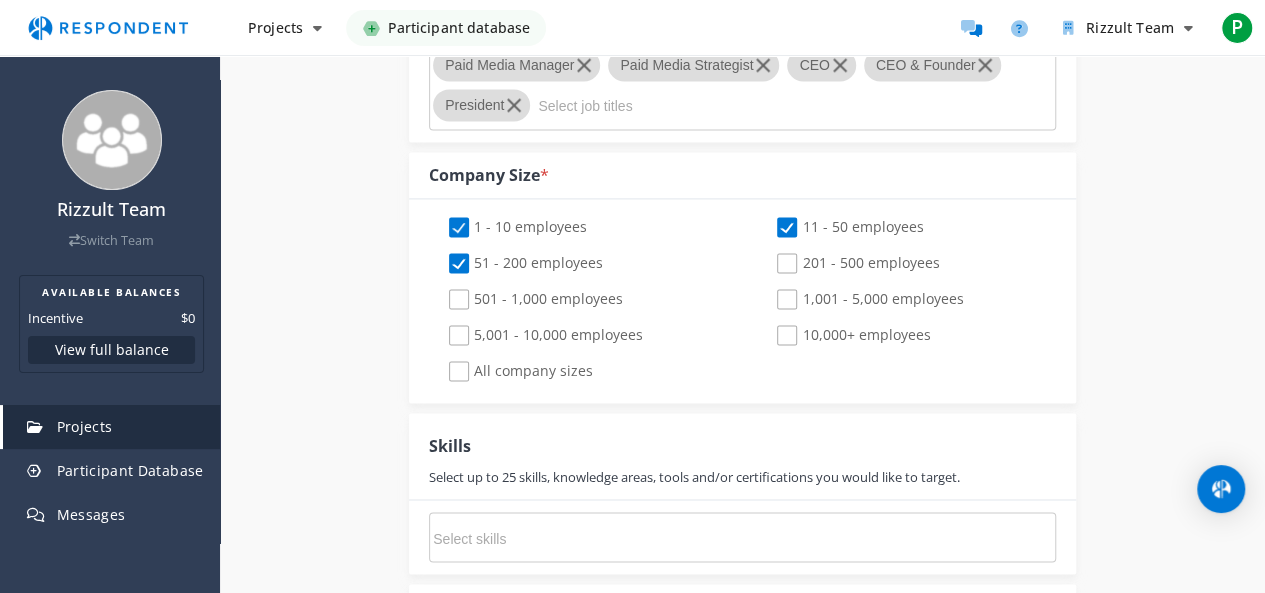 scroll, scrollTop: 1500, scrollLeft: 0, axis: vertical 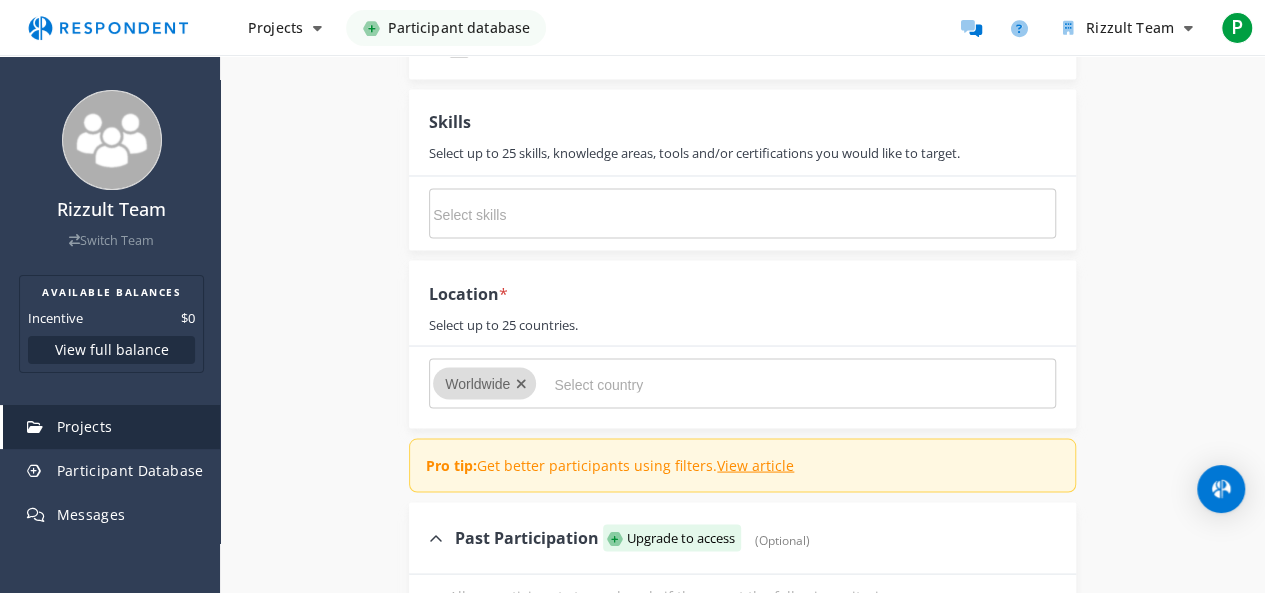 click at bounding box center [583, 214] 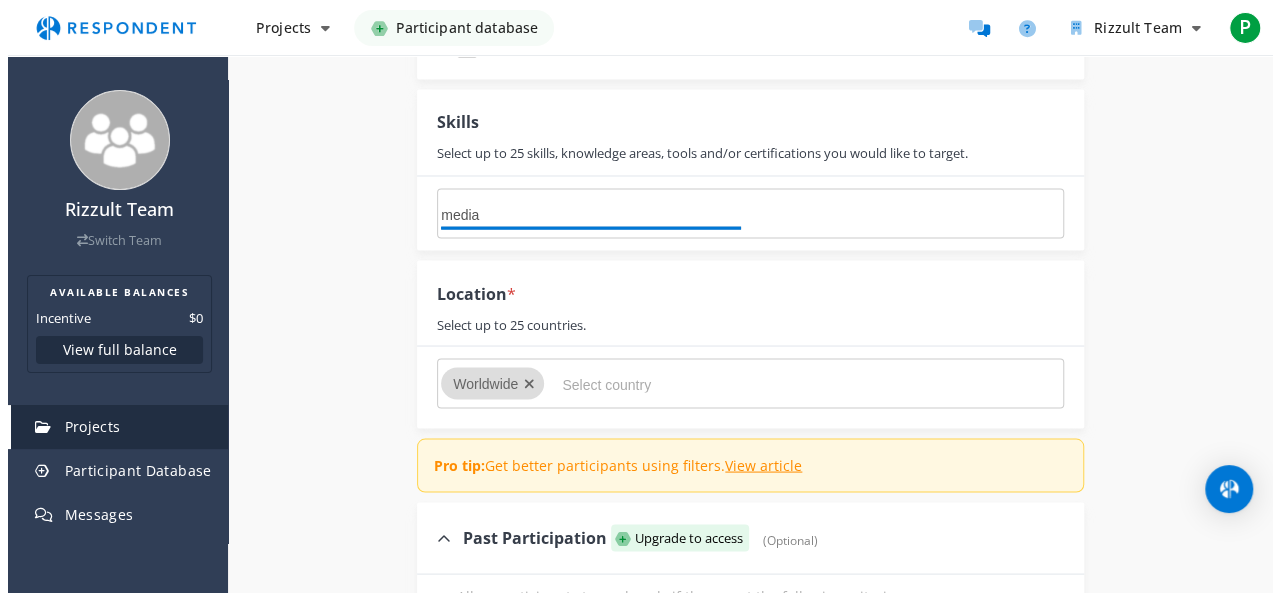 scroll, scrollTop: 0, scrollLeft: 0, axis: both 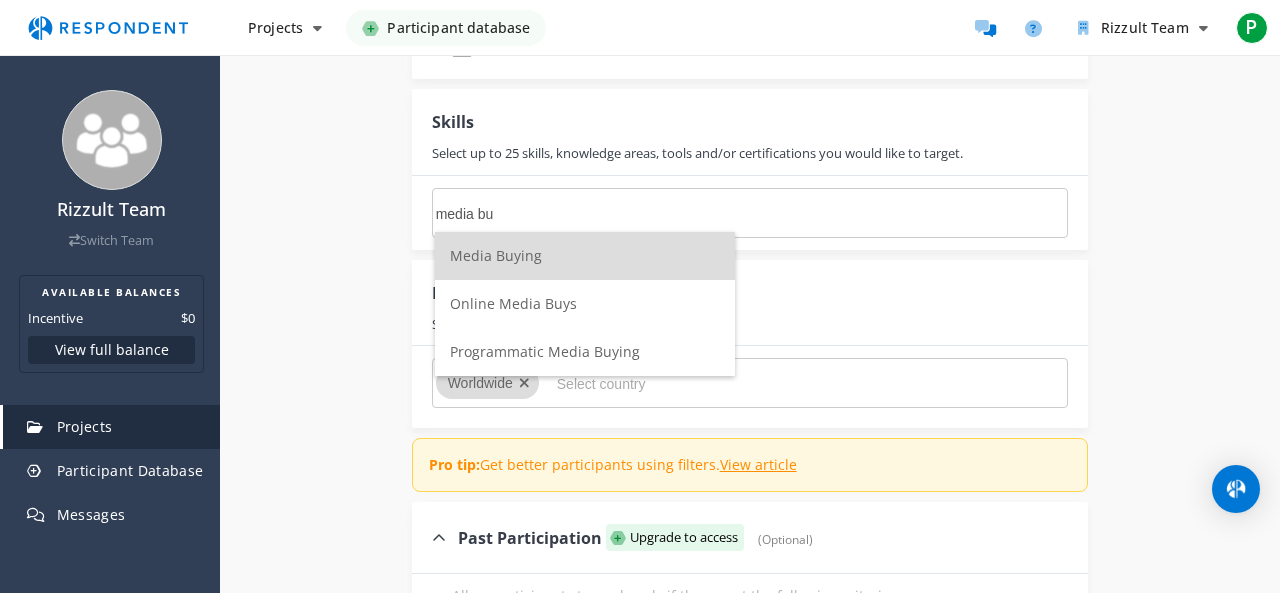 type on "media bu" 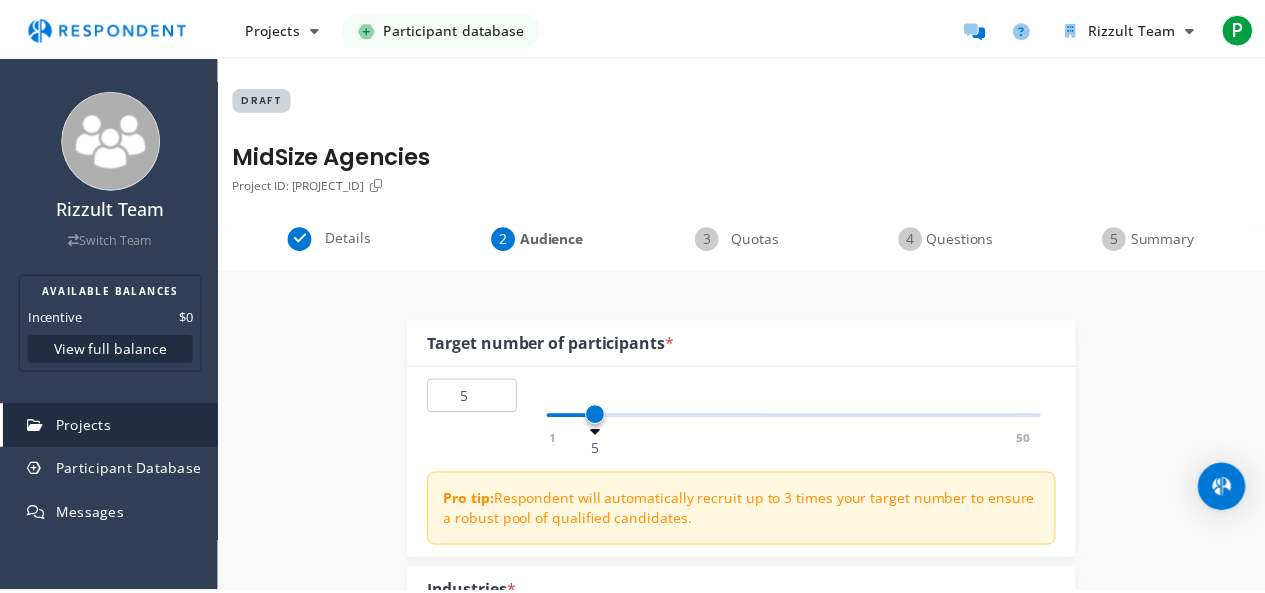 scroll, scrollTop: 1700, scrollLeft: 0, axis: vertical 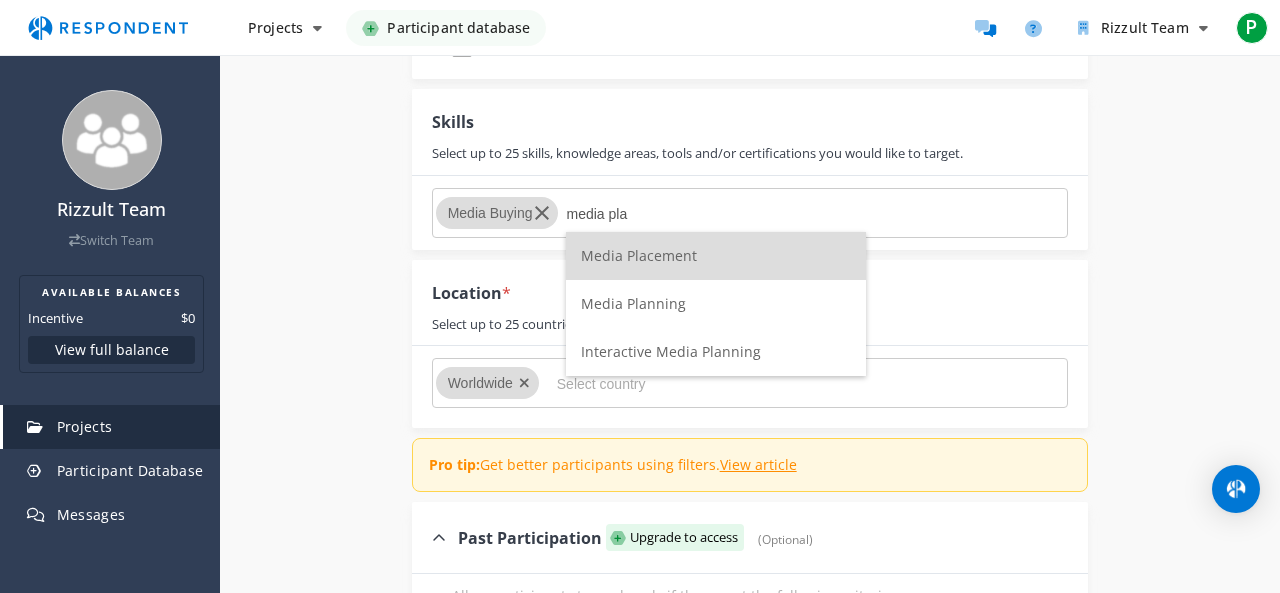 type on "media pla" 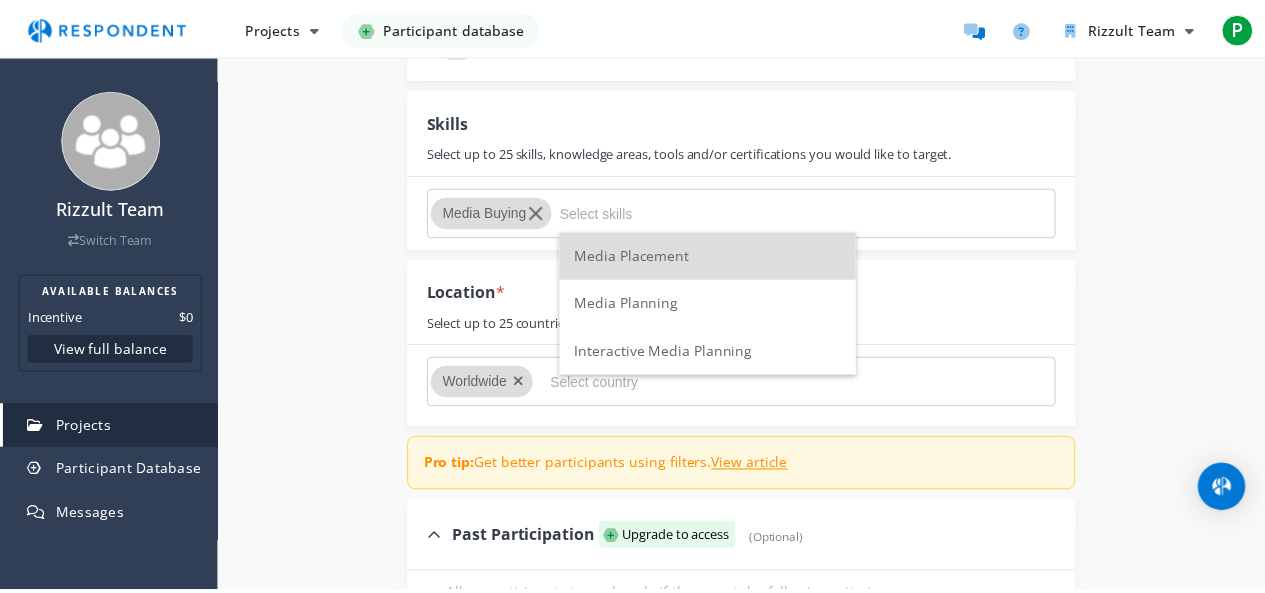 scroll, scrollTop: 1700, scrollLeft: 0, axis: vertical 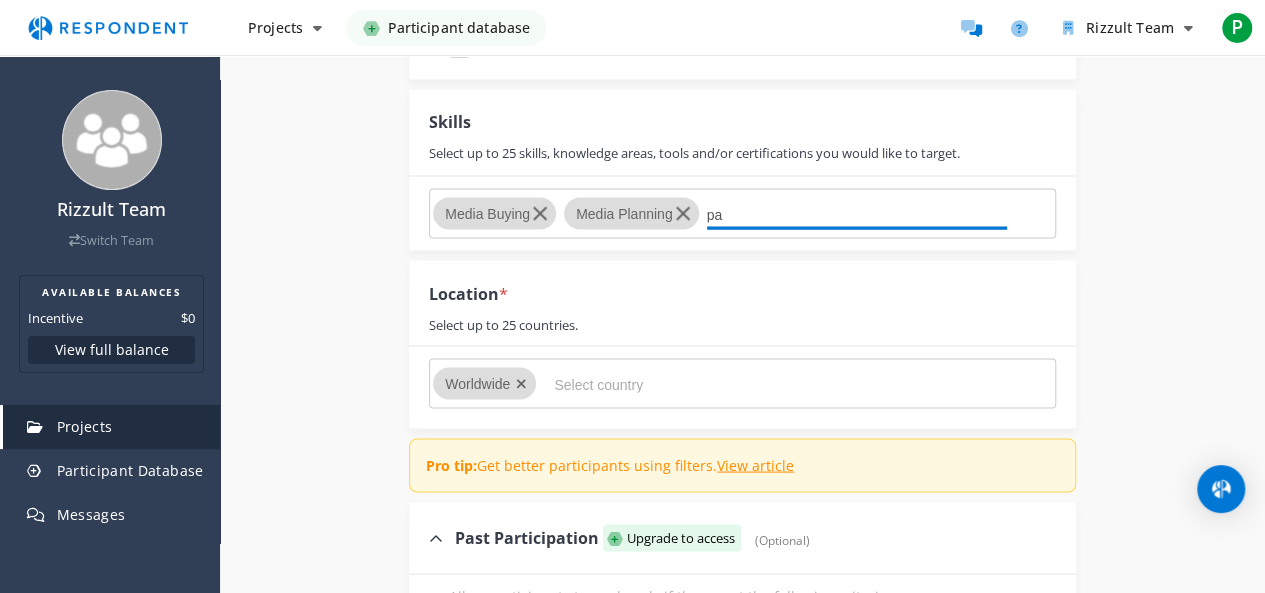 type on "p" 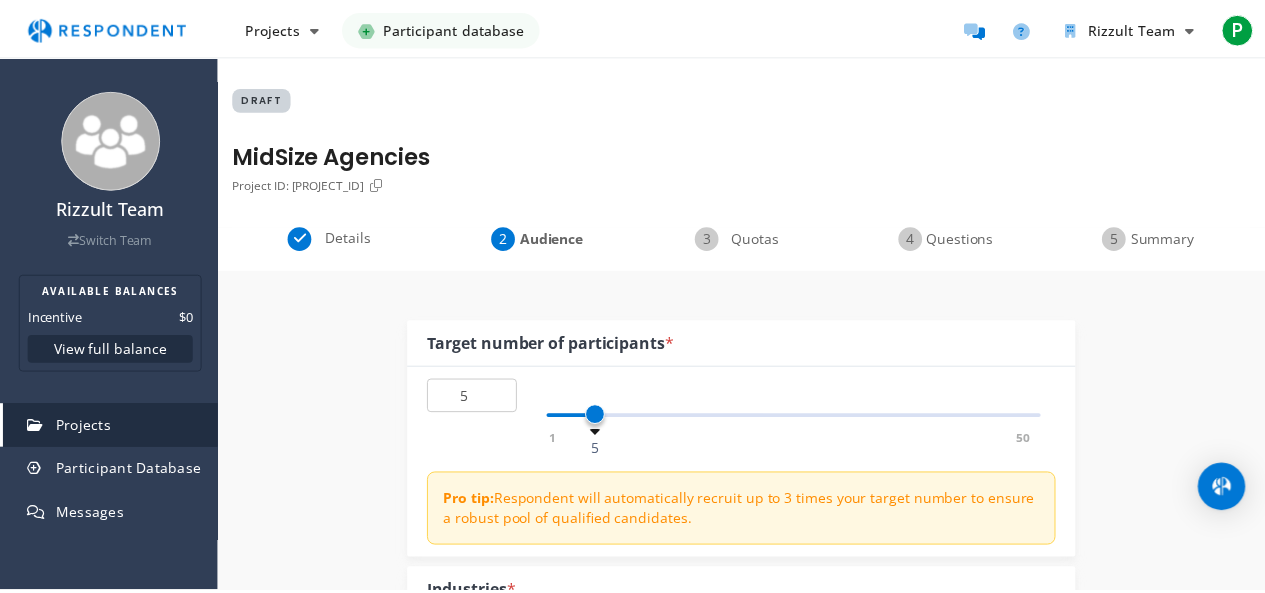 scroll, scrollTop: 1700, scrollLeft: 0, axis: vertical 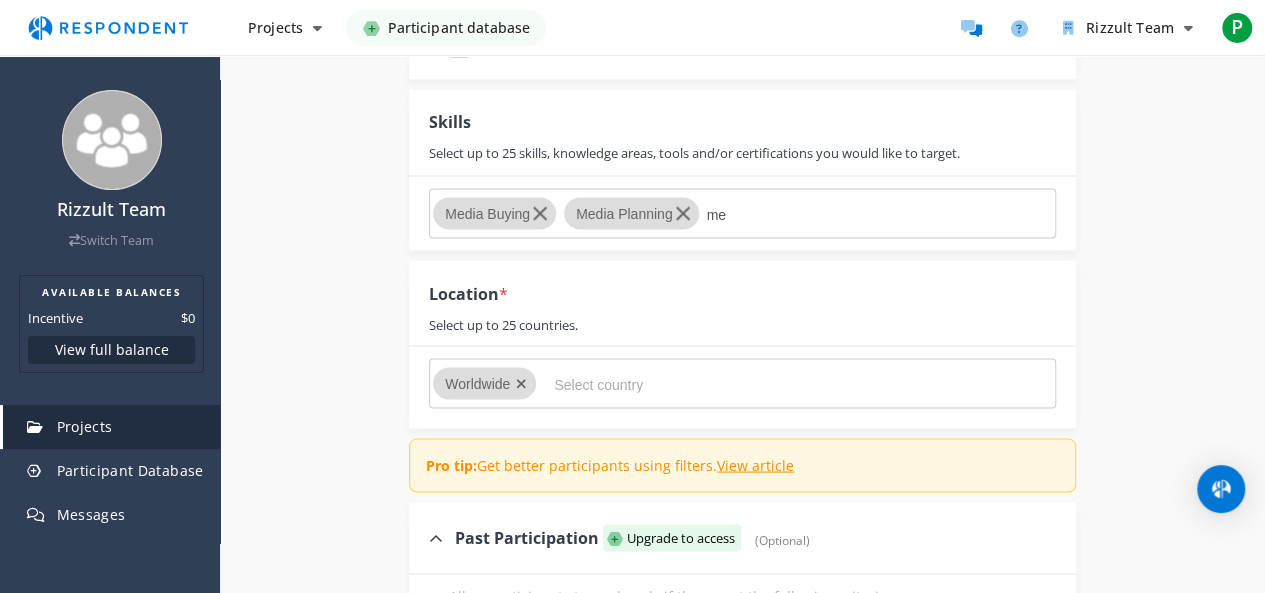 type on "m" 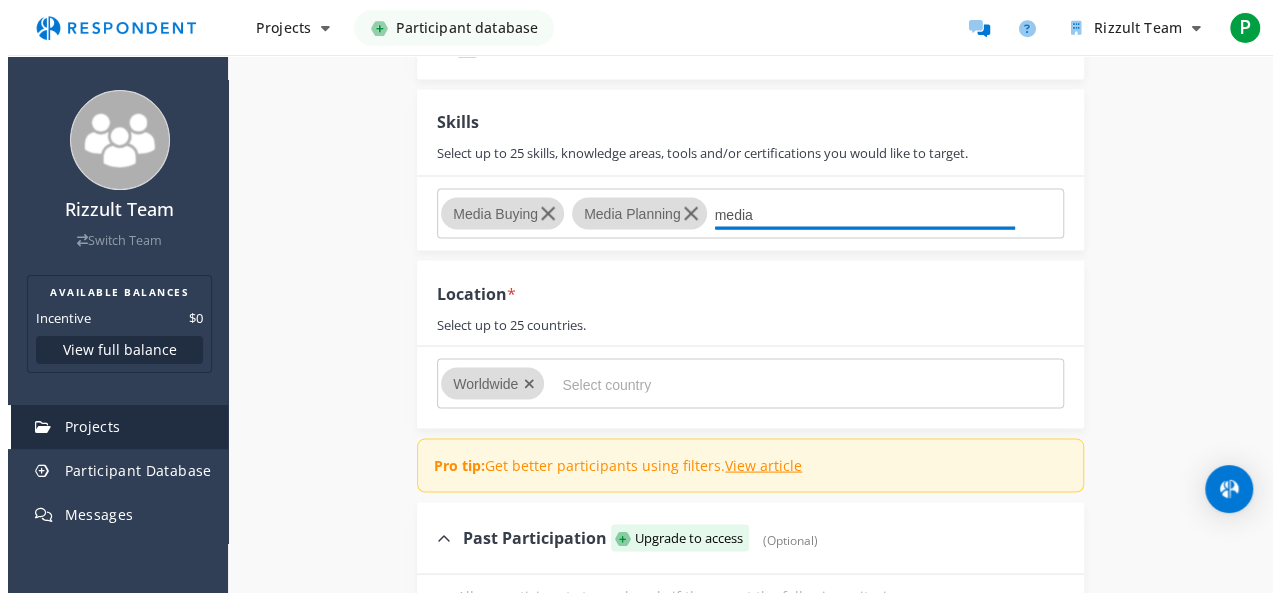 scroll, scrollTop: 0, scrollLeft: 0, axis: both 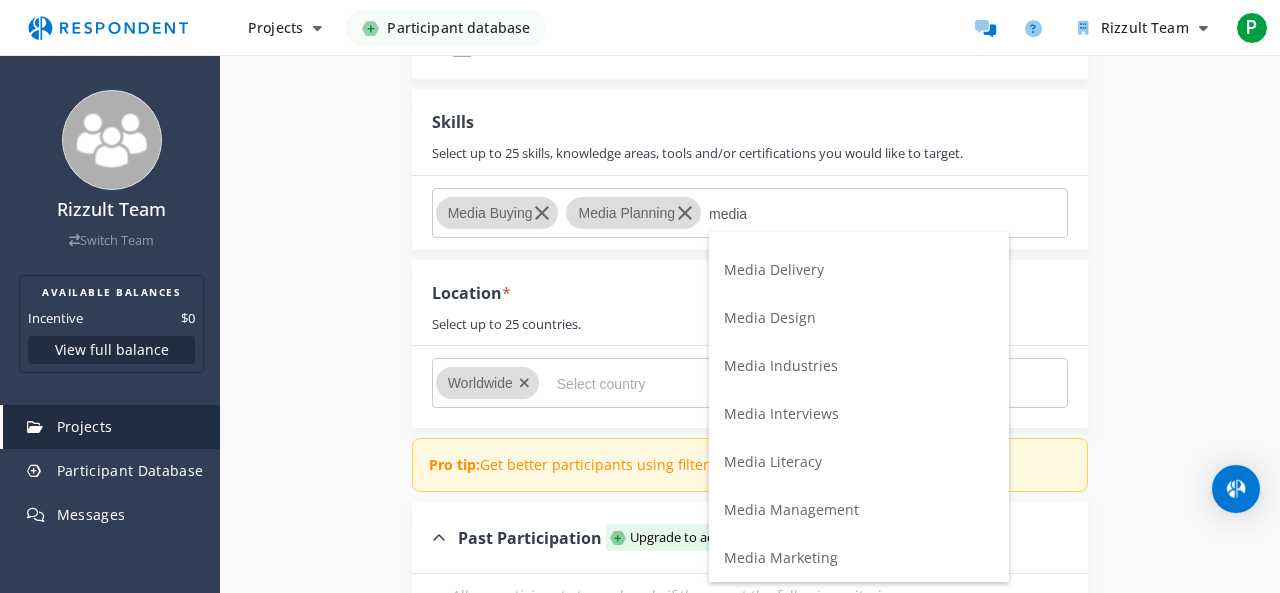 click on "media" at bounding box center [859, 214] 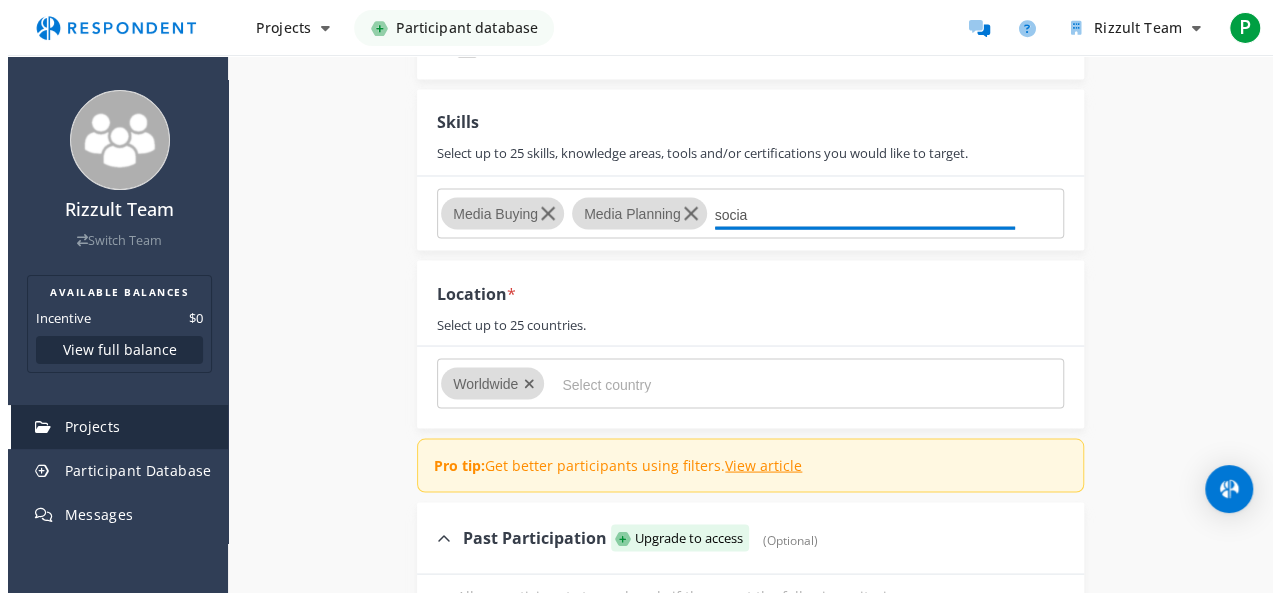 scroll, scrollTop: 0, scrollLeft: 0, axis: both 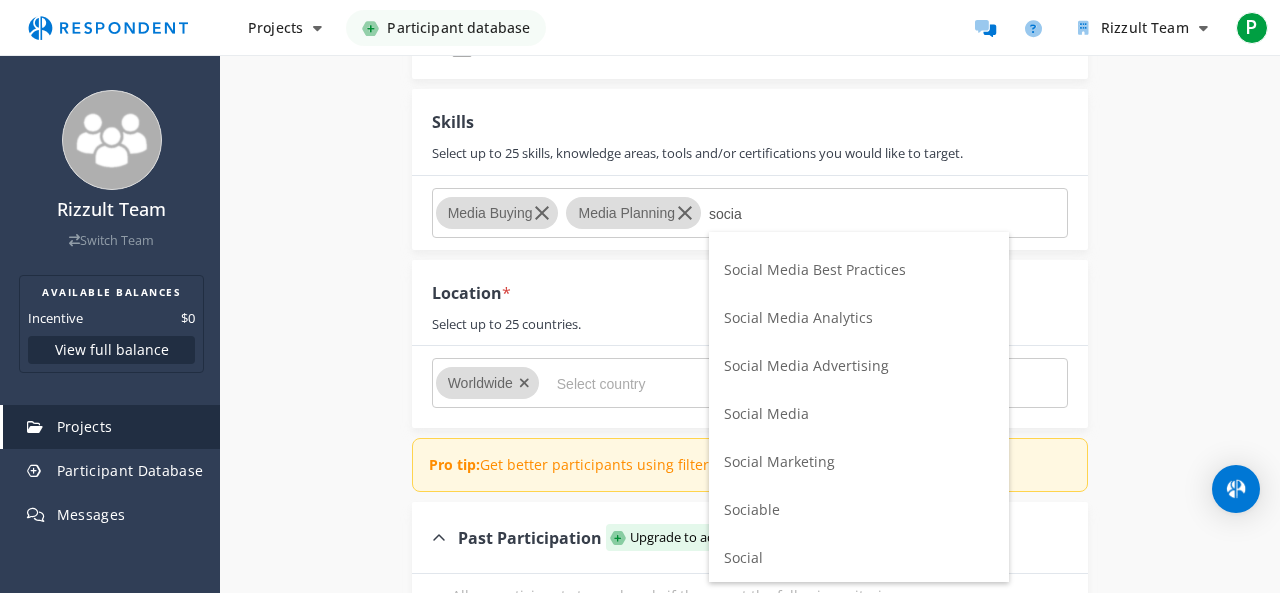 type on "socia" 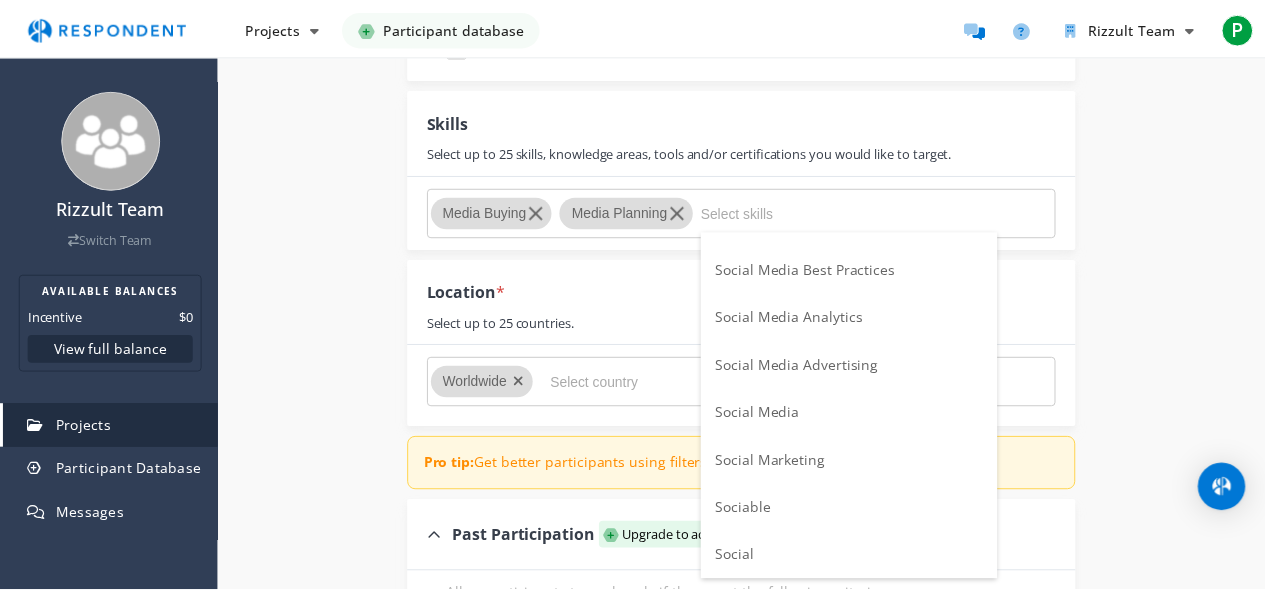 scroll, scrollTop: 1700, scrollLeft: 0, axis: vertical 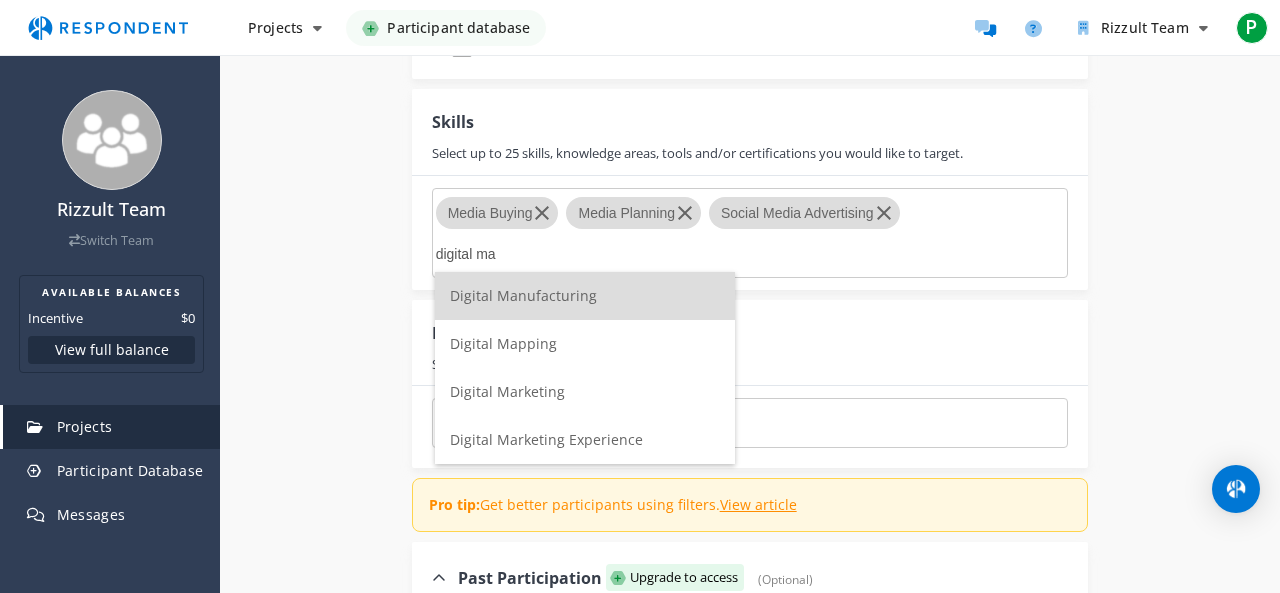 type on "digital ma" 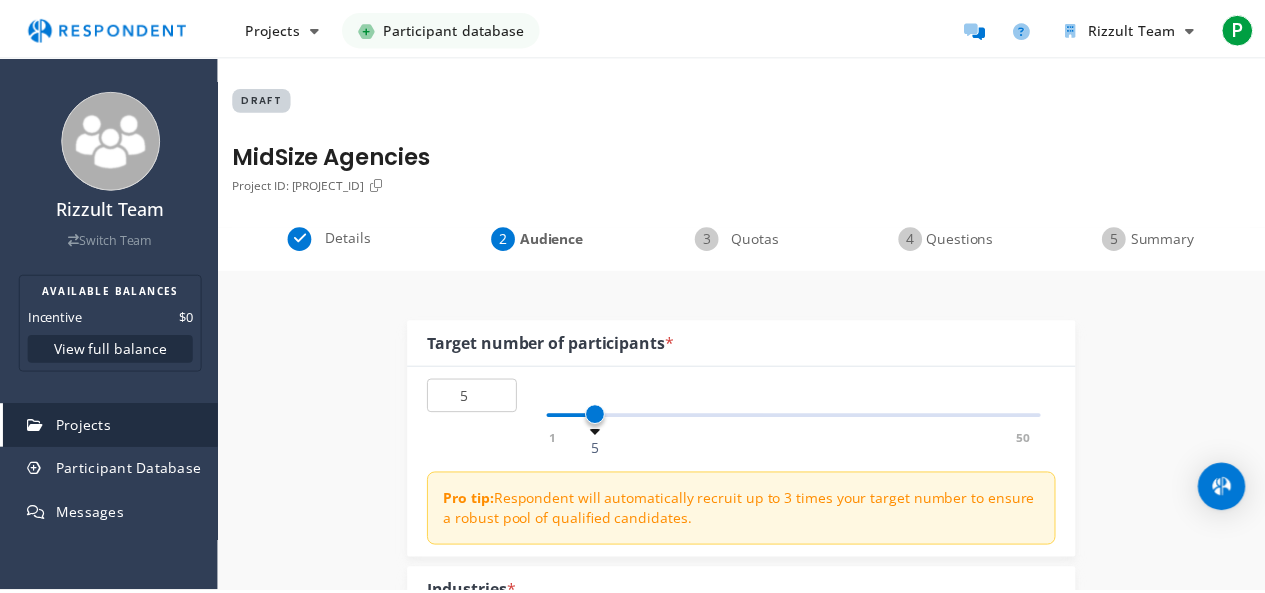 scroll, scrollTop: 1700, scrollLeft: 0, axis: vertical 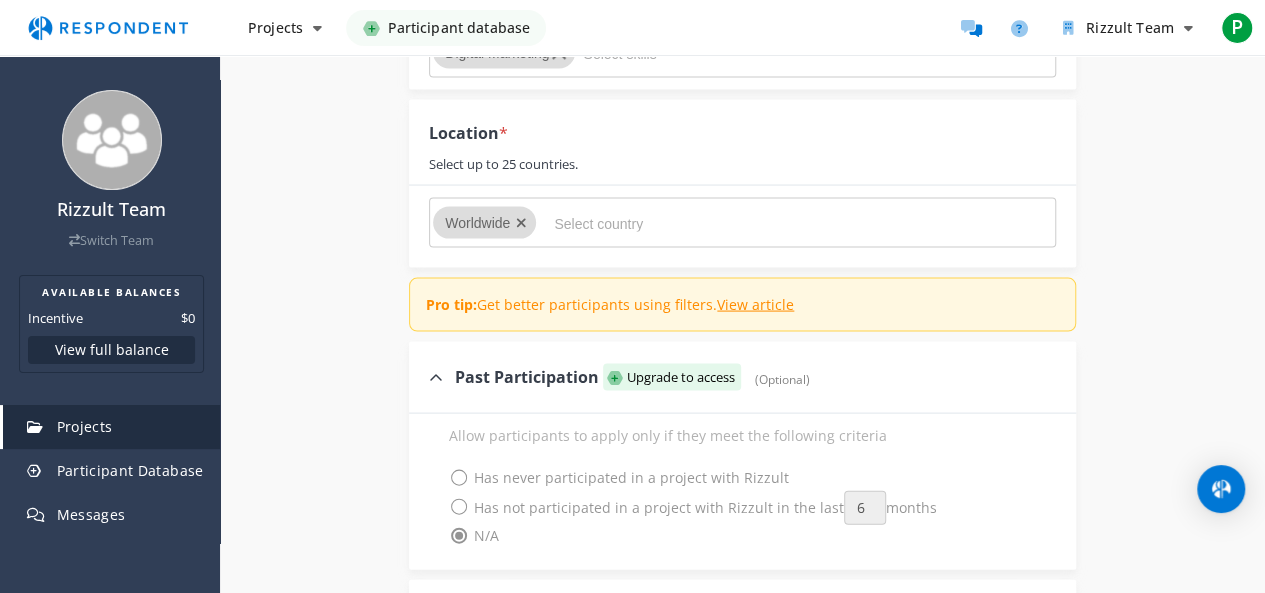 click at bounding box center (704, 224) 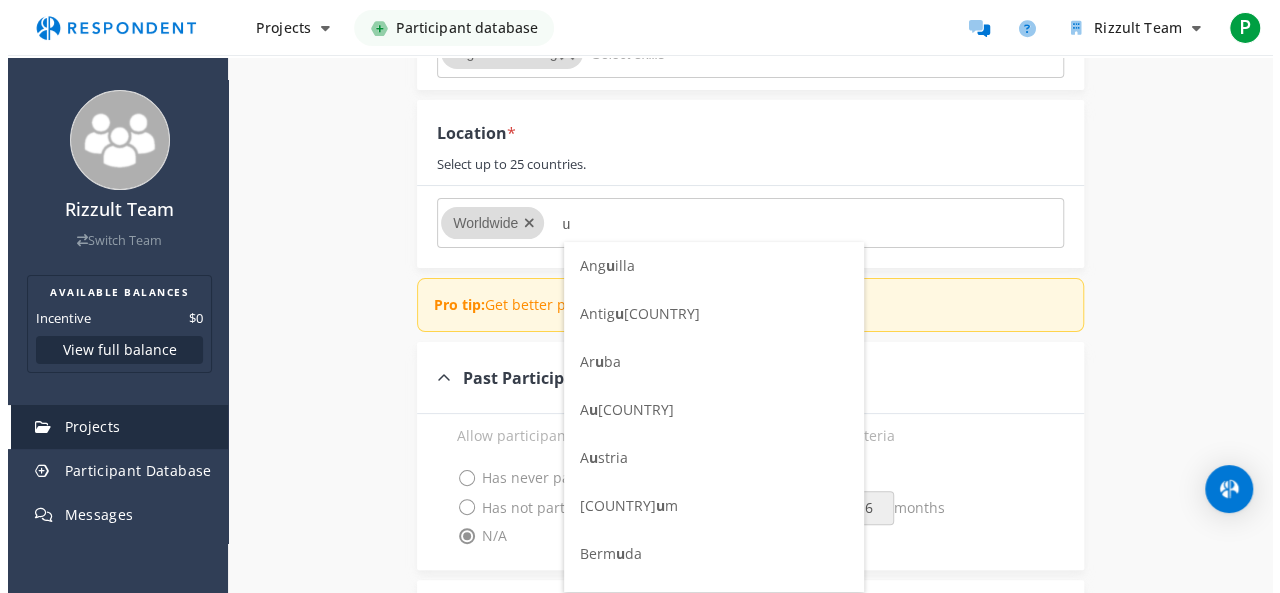 scroll, scrollTop: 0, scrollLeft: 0, axis: both 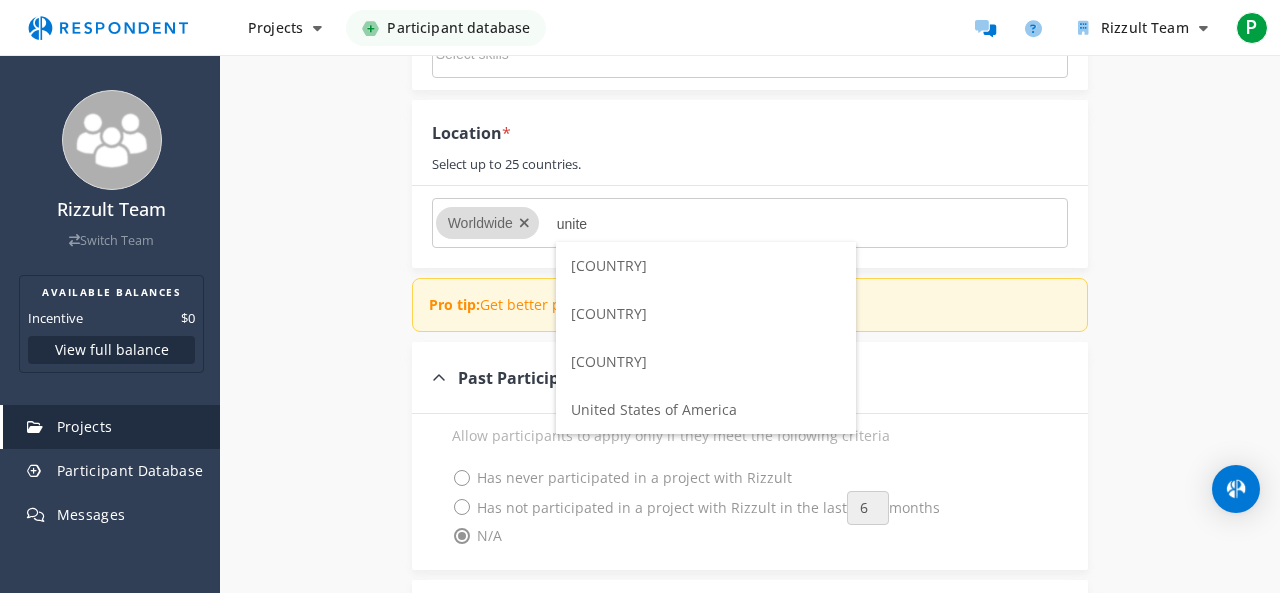 type on "unite" 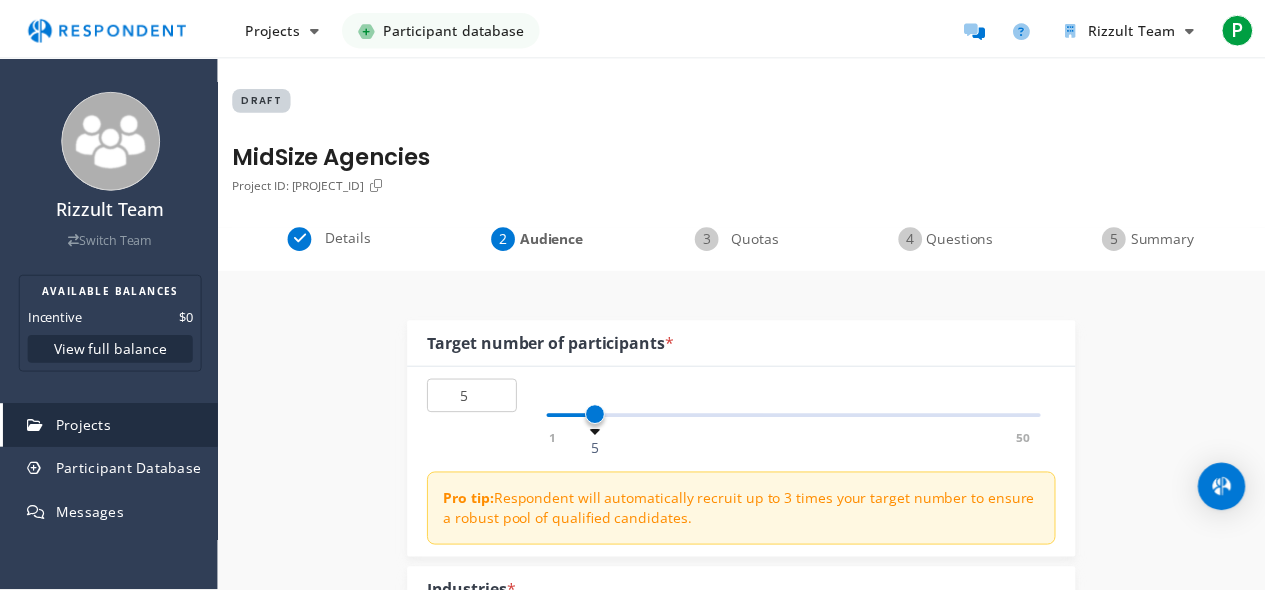 scroll, scrollTop: 1900, scrollLeft: 0, axis: vertical 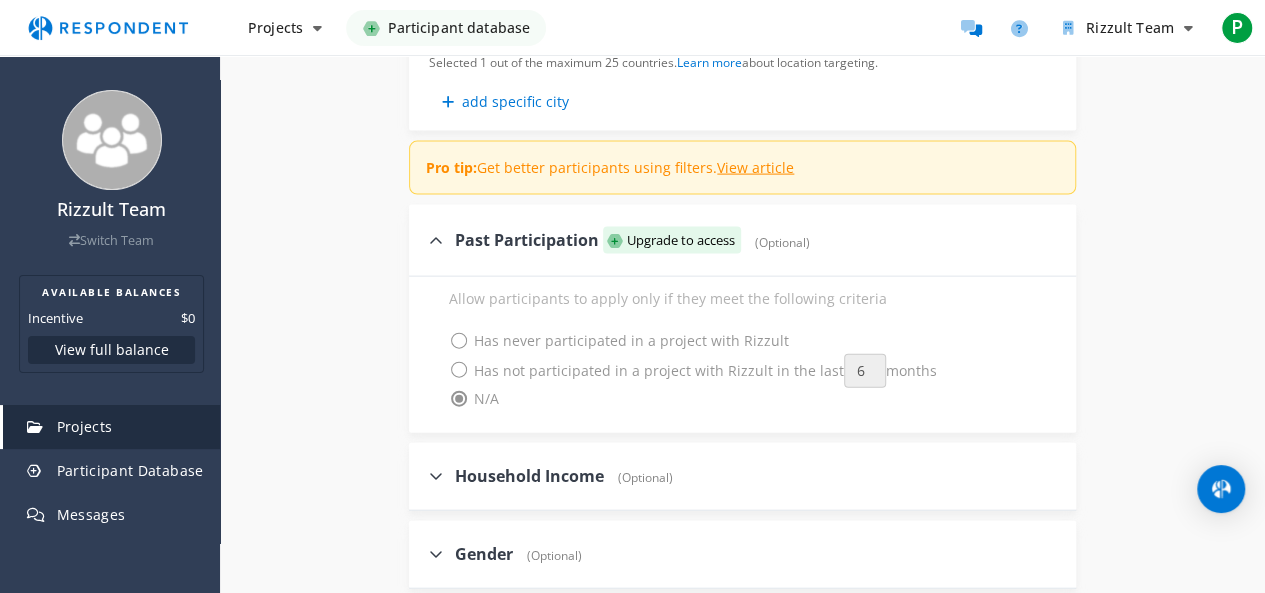 click 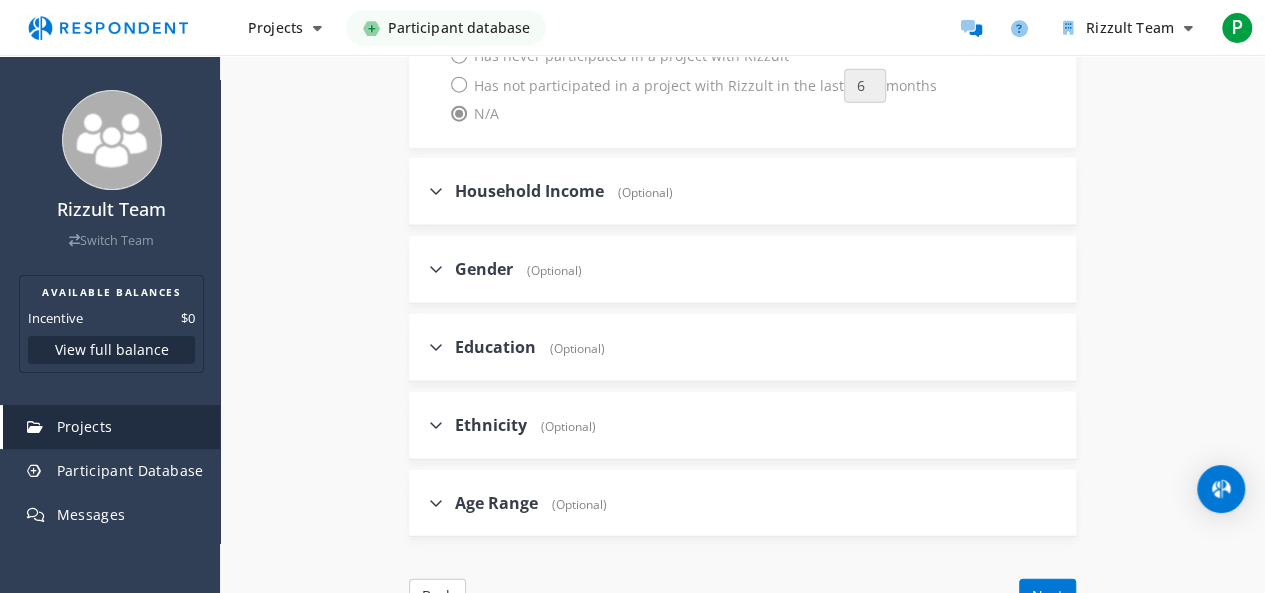 scroll, scrollTop: 2500, scrollLeft: 0, axis: vertical 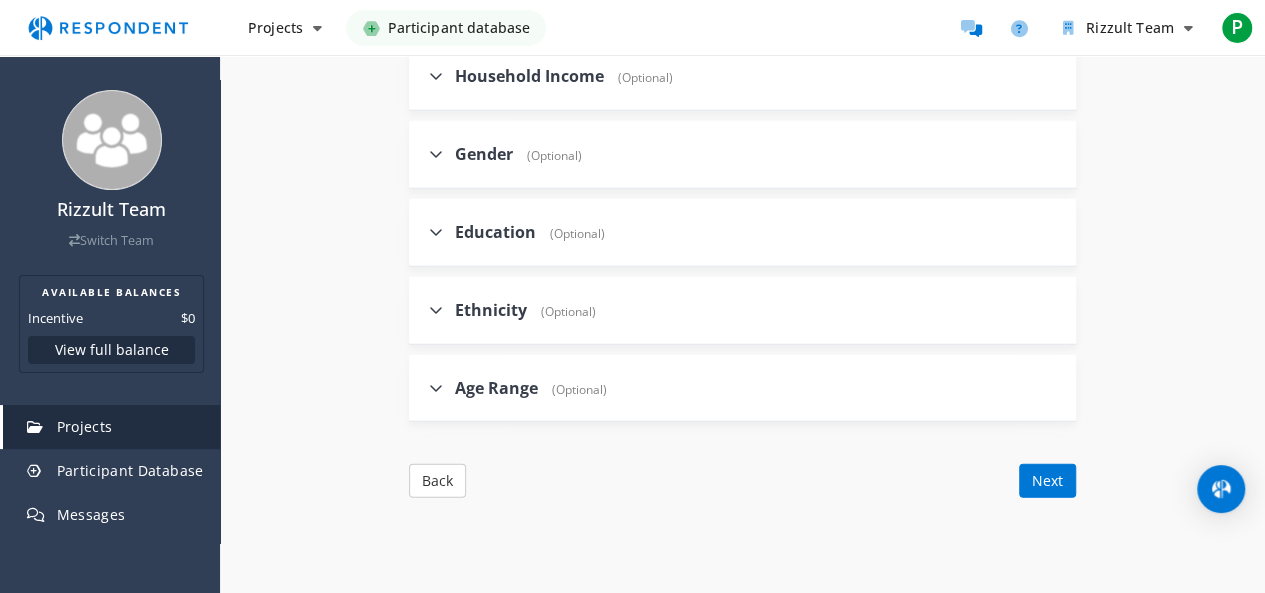 click on "Age Range    (Optional)" 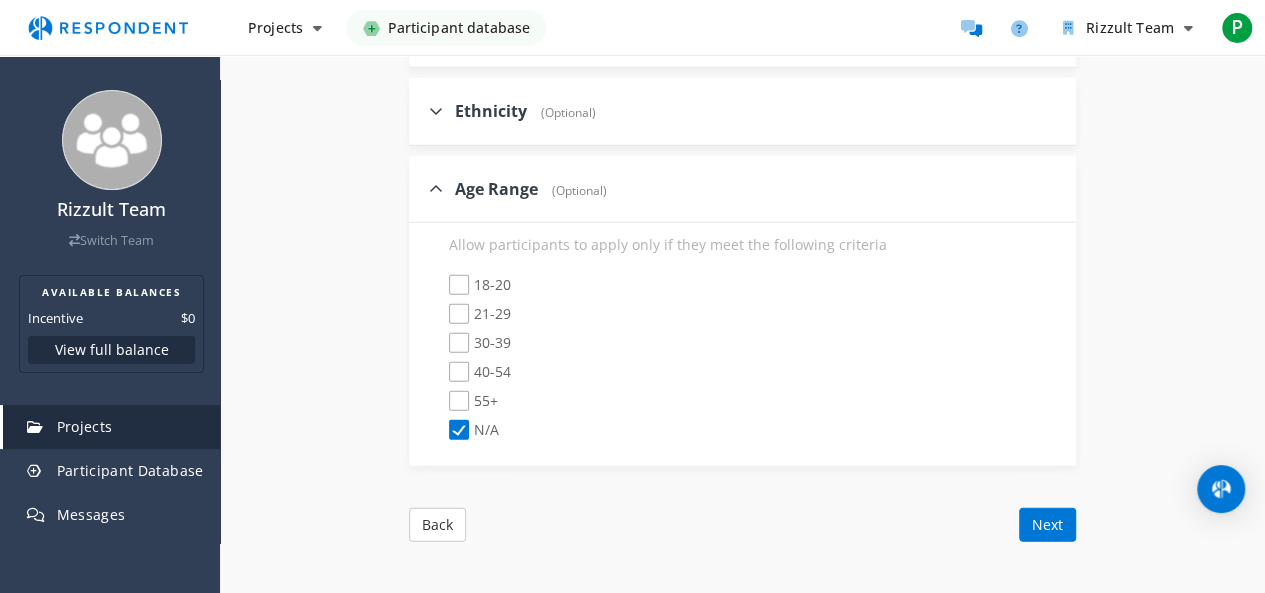 scroll, scrollTop: 2700, scrollLeft: 0, axis: vertical 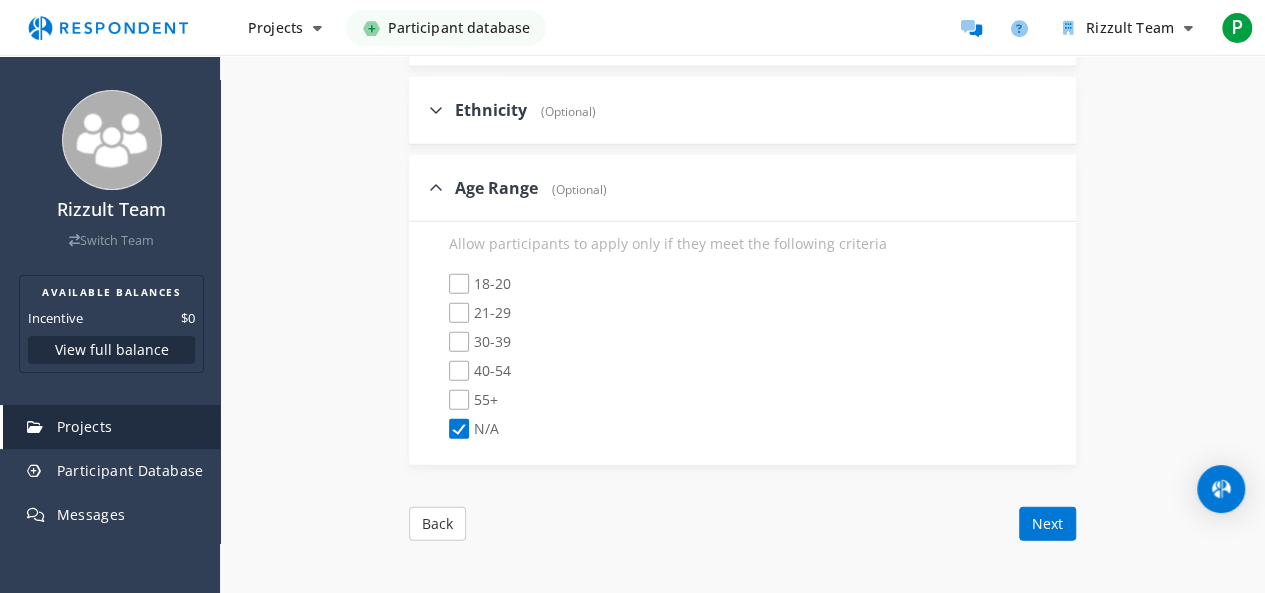 click on "30-39" 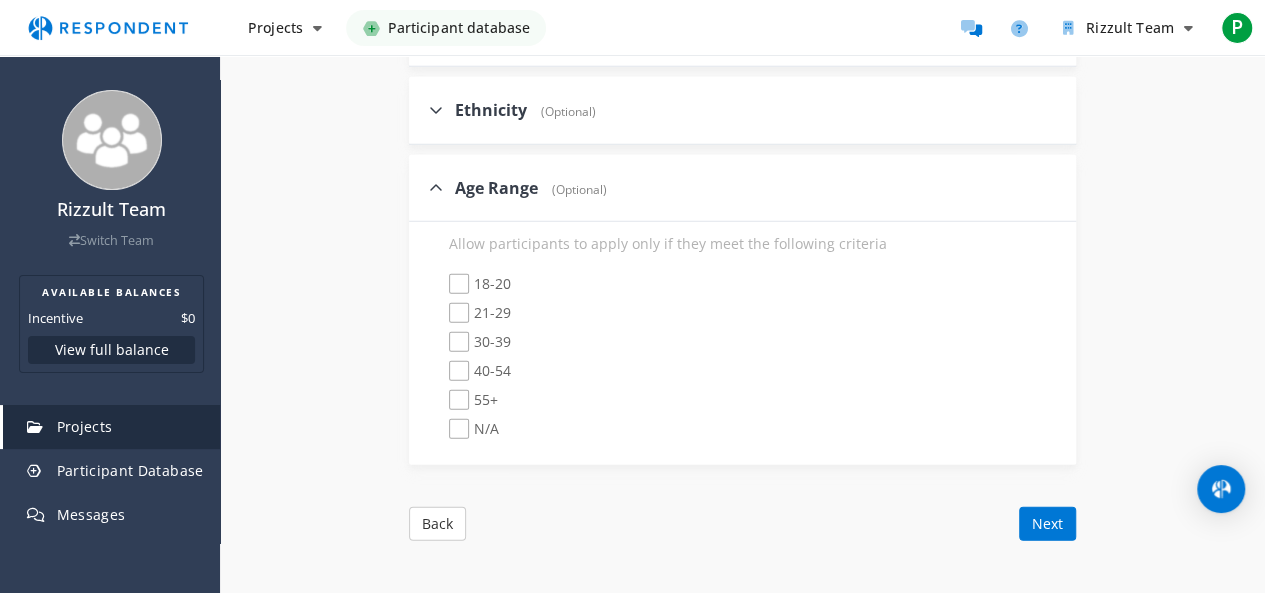 checkbox on "true" 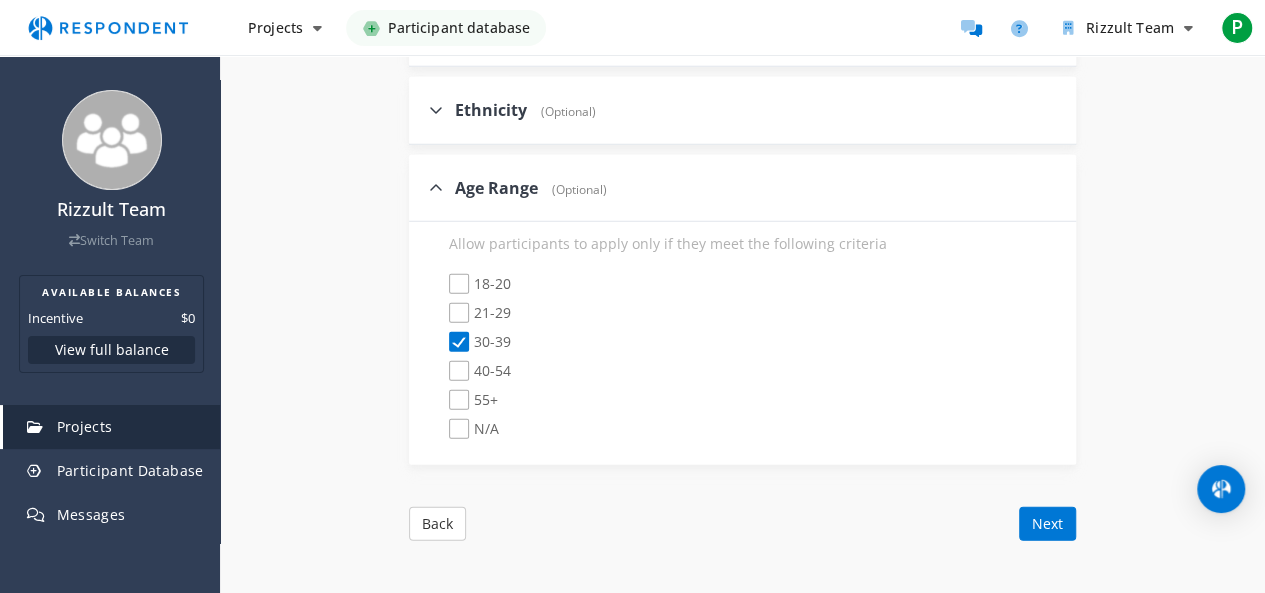 checkbox on "false" 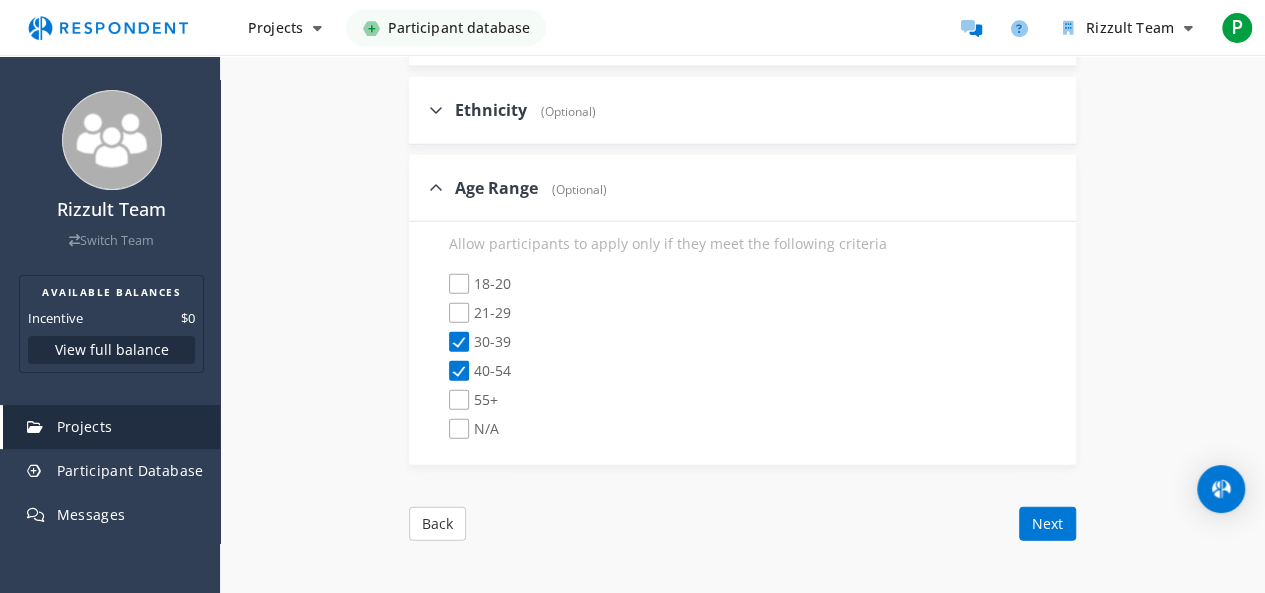 drag, startPoint x: 466, startPoint y: 388, endPoint x: 535, endPoint y: 401, distance: 70.21396 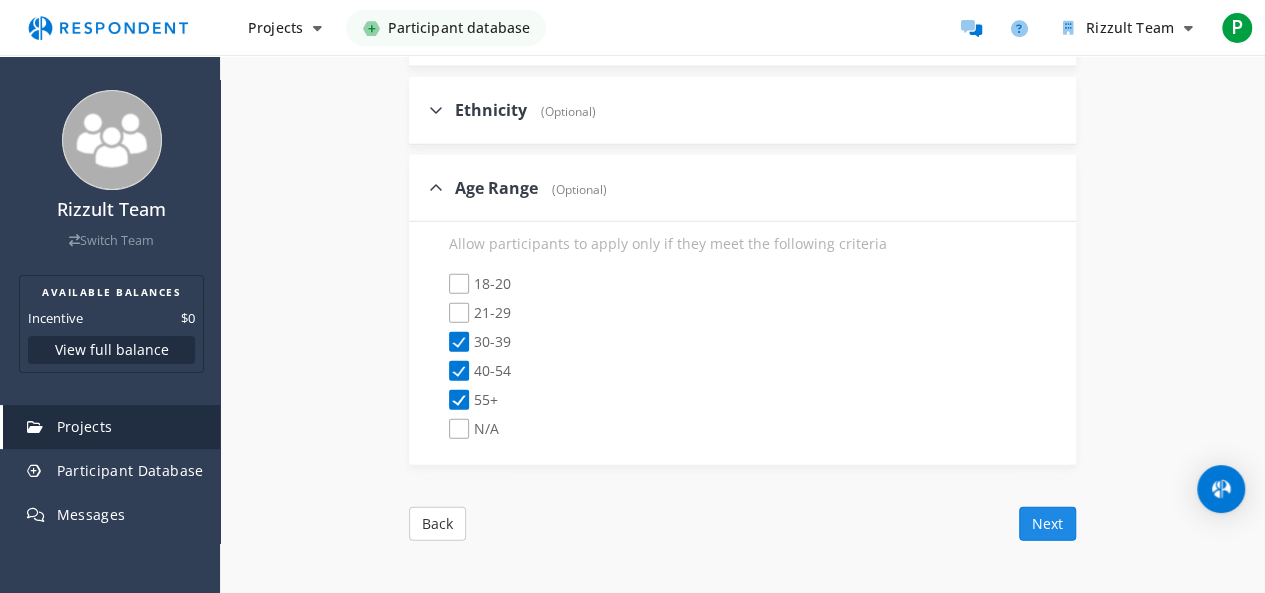 click on "Next" 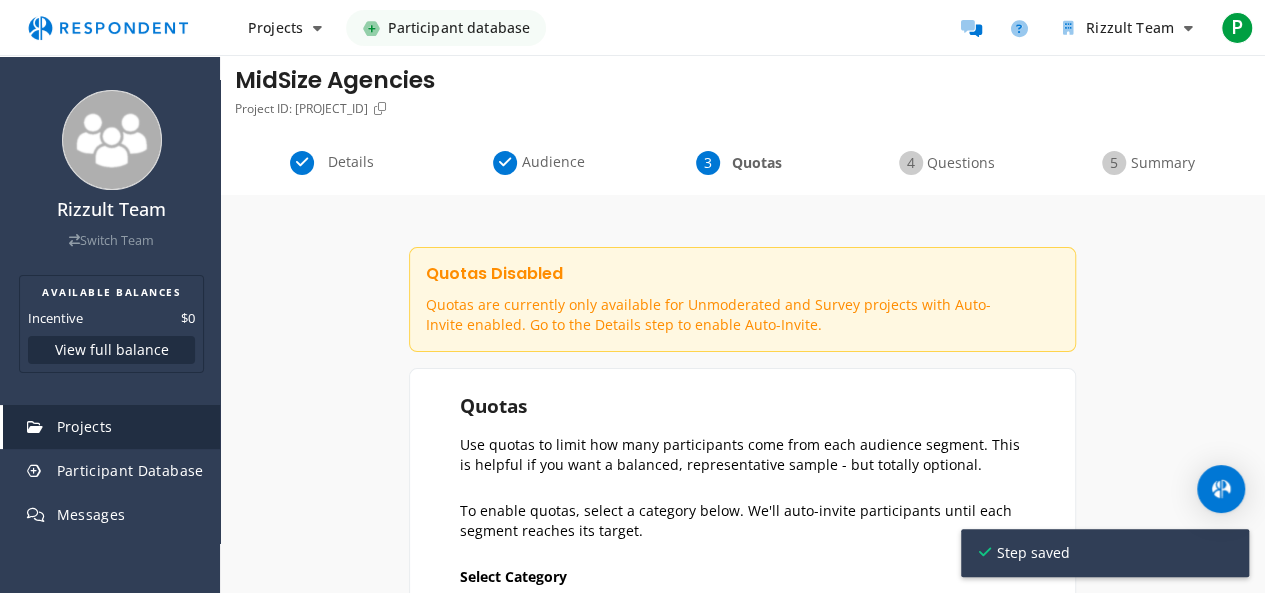 scroll, scrollTop: 176, scrollLeft: 0, axis: vertical 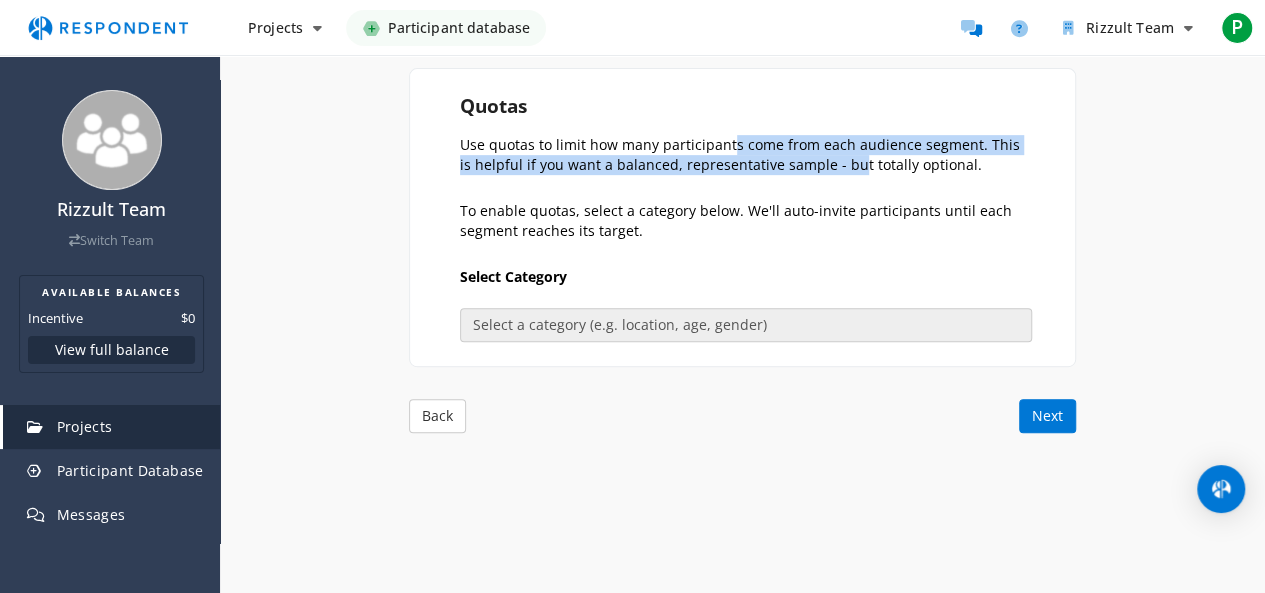 drag, startPoint x: 829, startPoint y: 179, endPoint x: 722, endPoint y: 145, distance: 112.27199 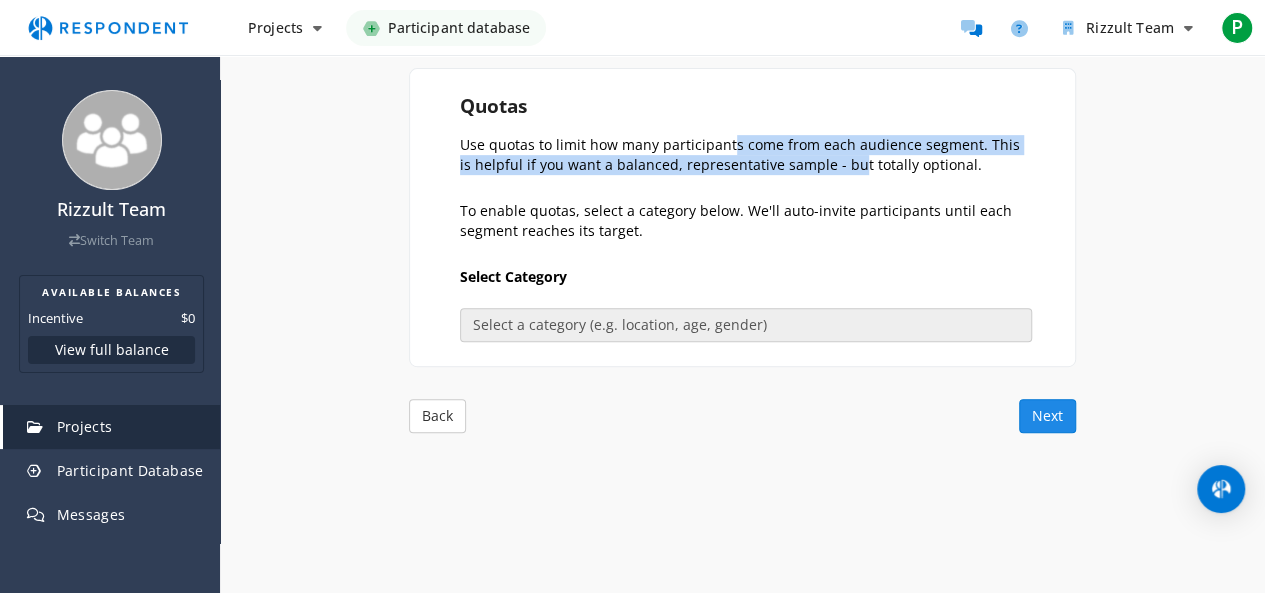 click on "Next" 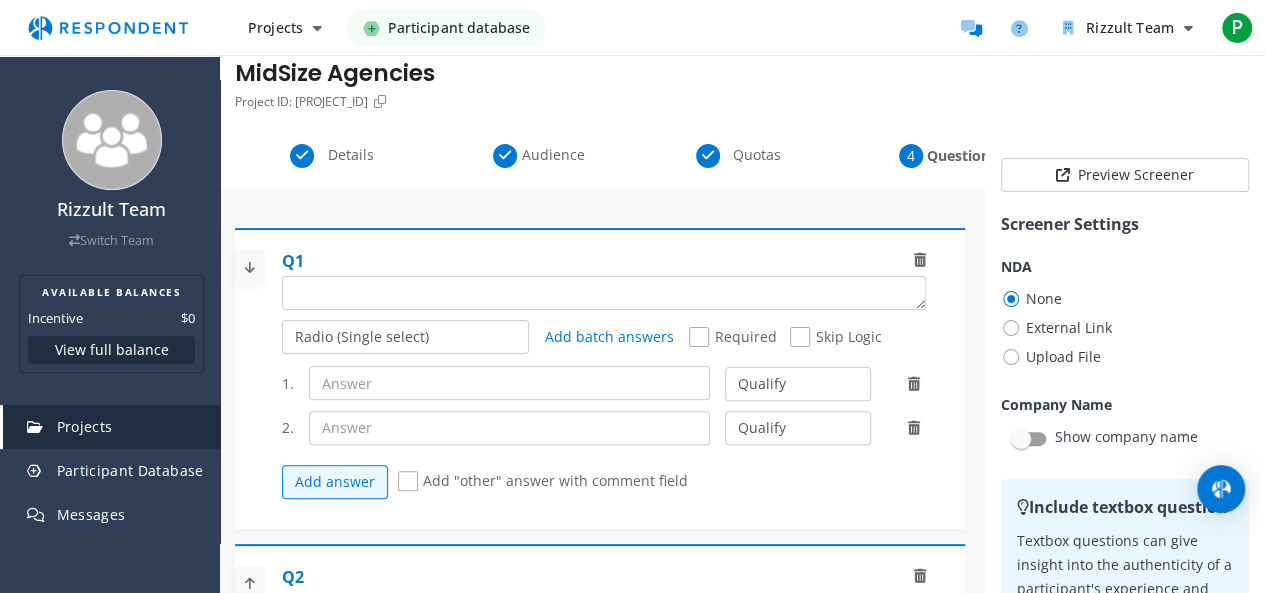 scroll, scrollTop: 74, scrollLeft: 0, axis: vertical 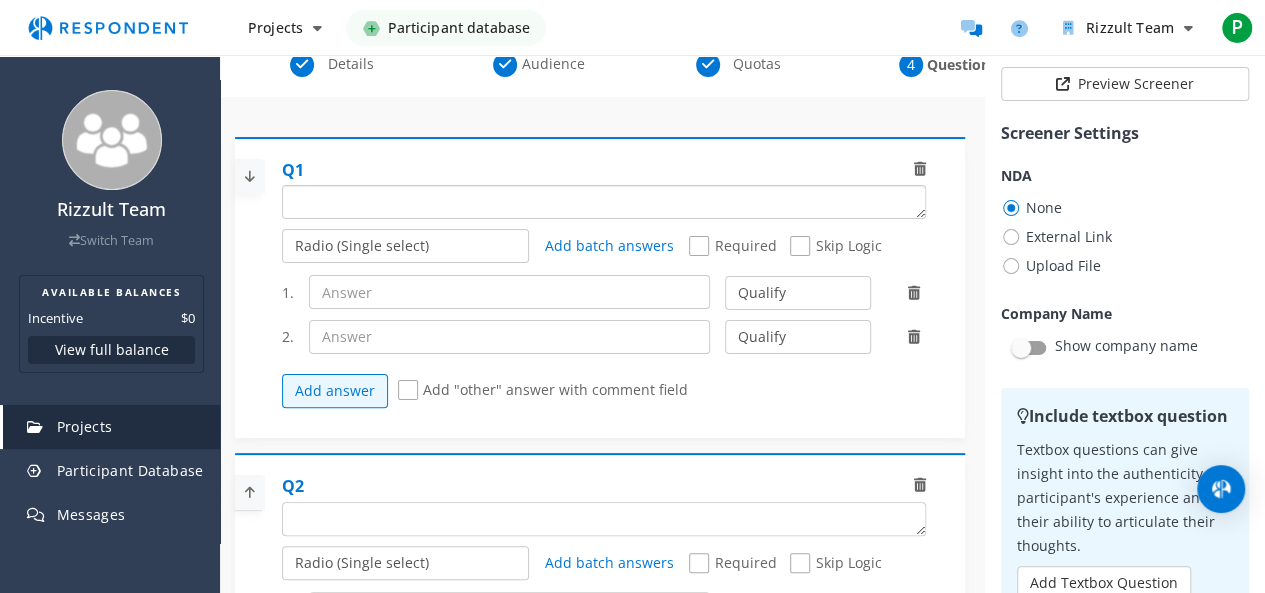click at bounding box center [604, 202] 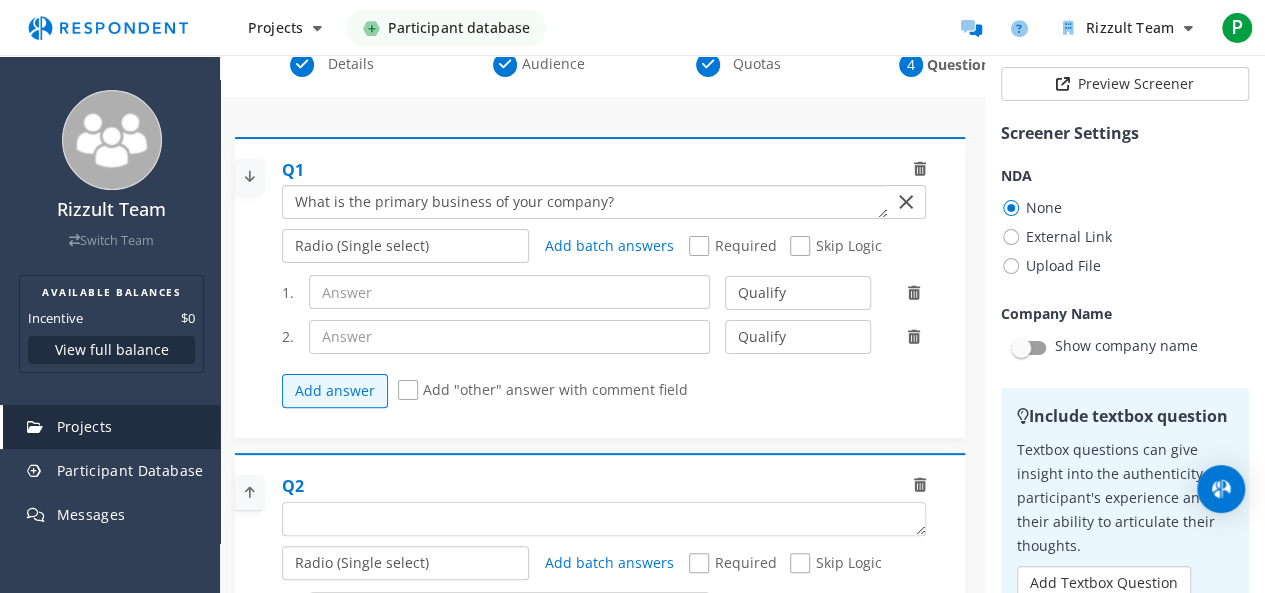 type on "What is the primary business of your company?" 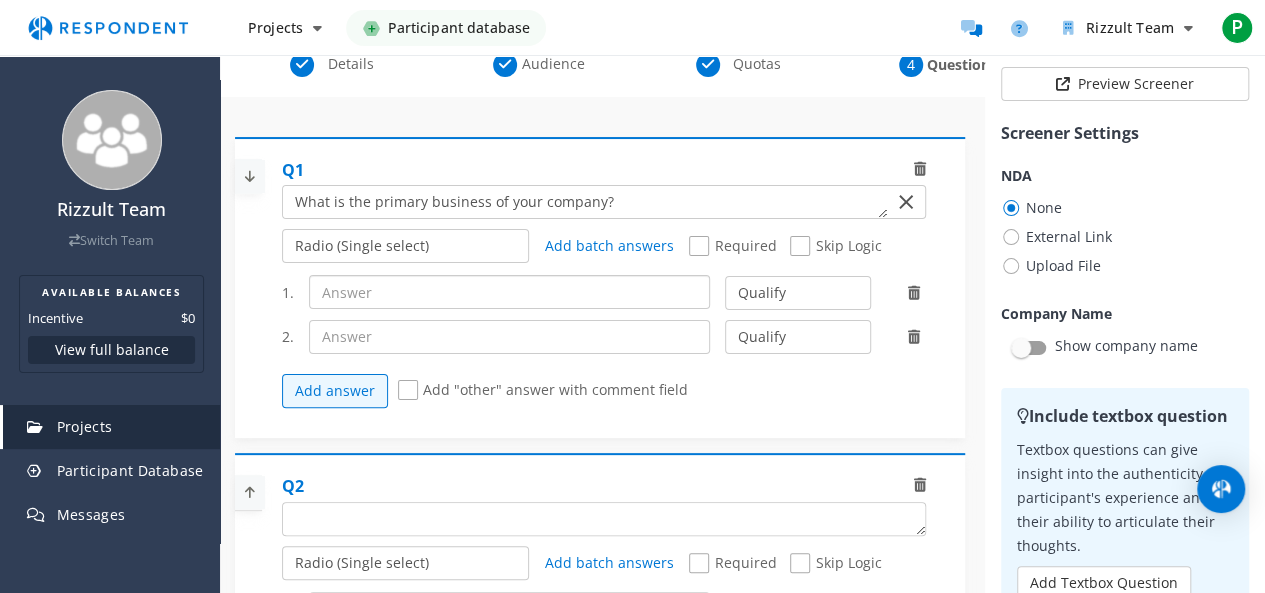 click 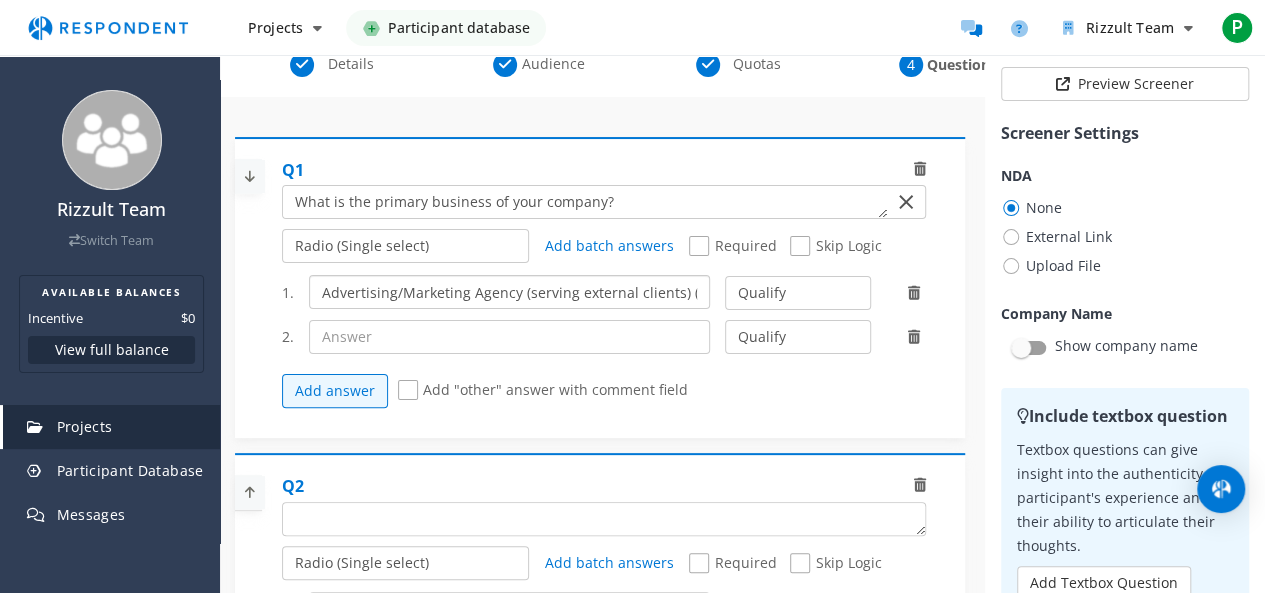 scroll, scrollTop: 0, scrollLeft: 44, axis: horizontal 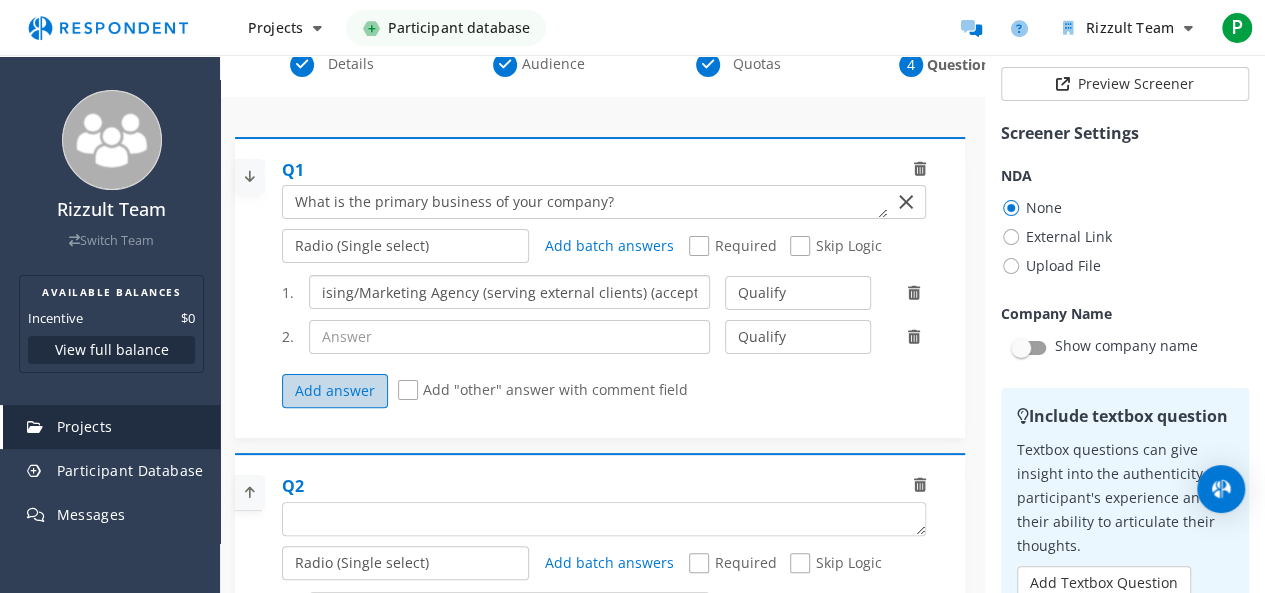 type on "Advertising/Marketing Agency (serving external clients) (accept)" 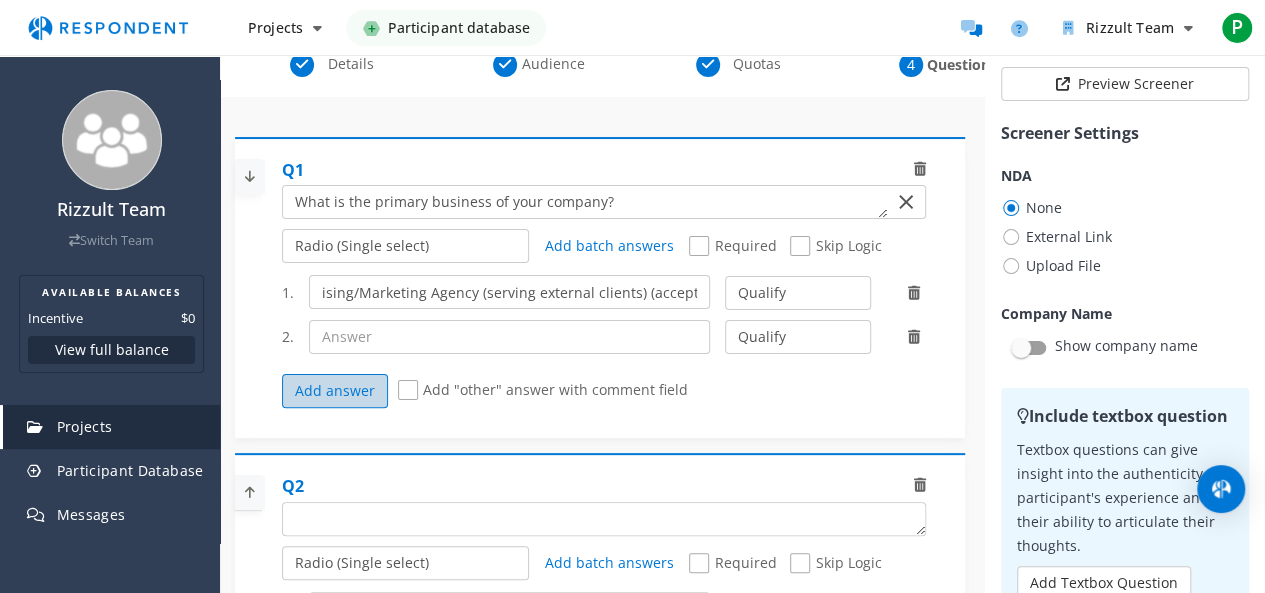 click on "Add answer" 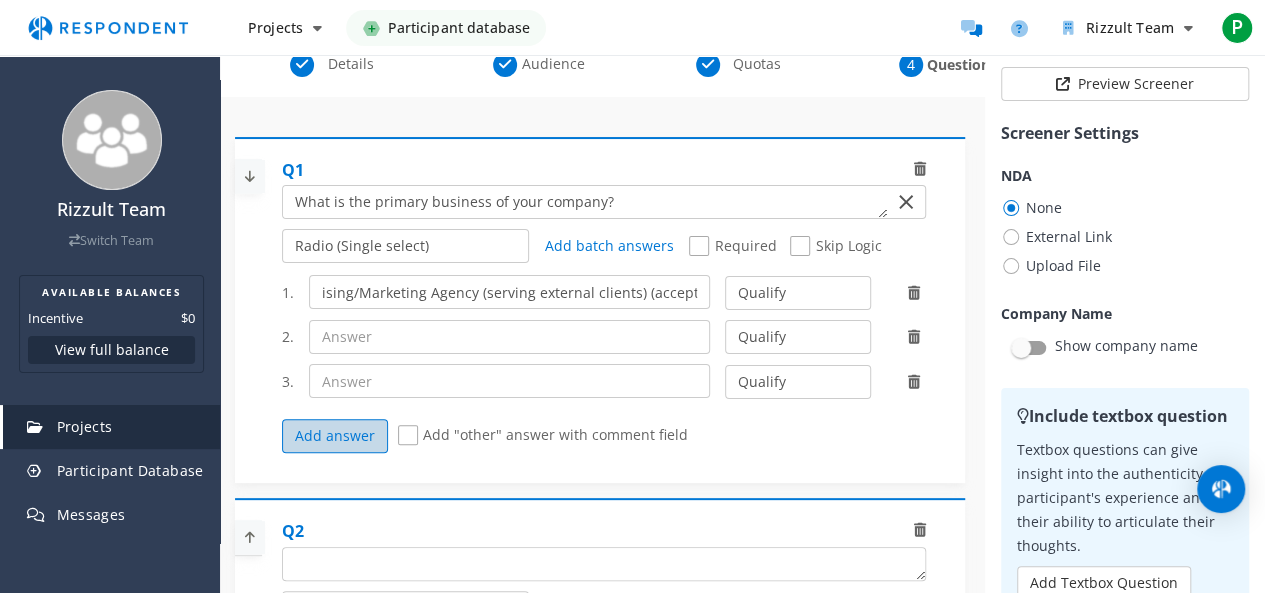 scroll, scrollTop: 0, scrollLeft: 0, axis: both 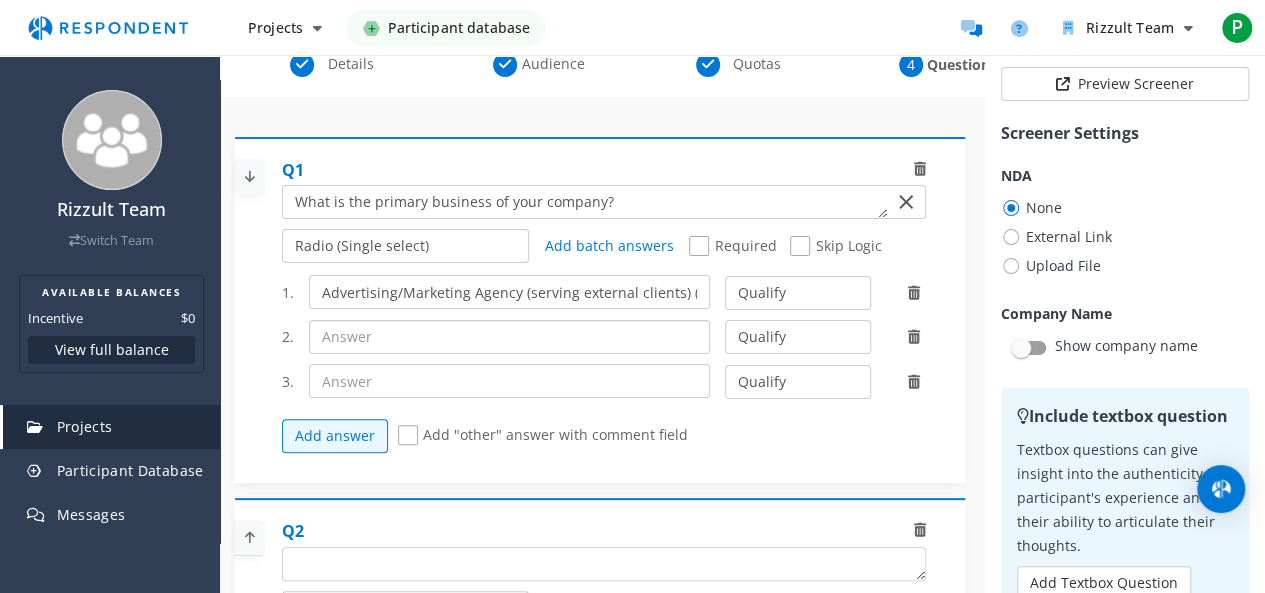 click 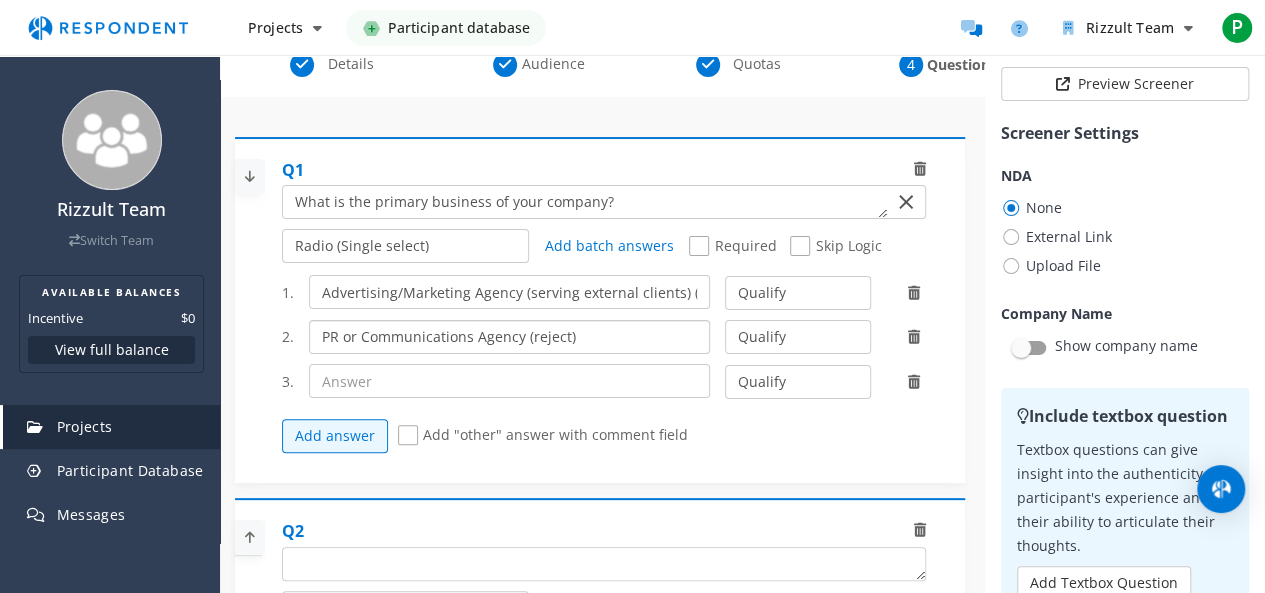 type on "PR or Communications Agency (reject)" 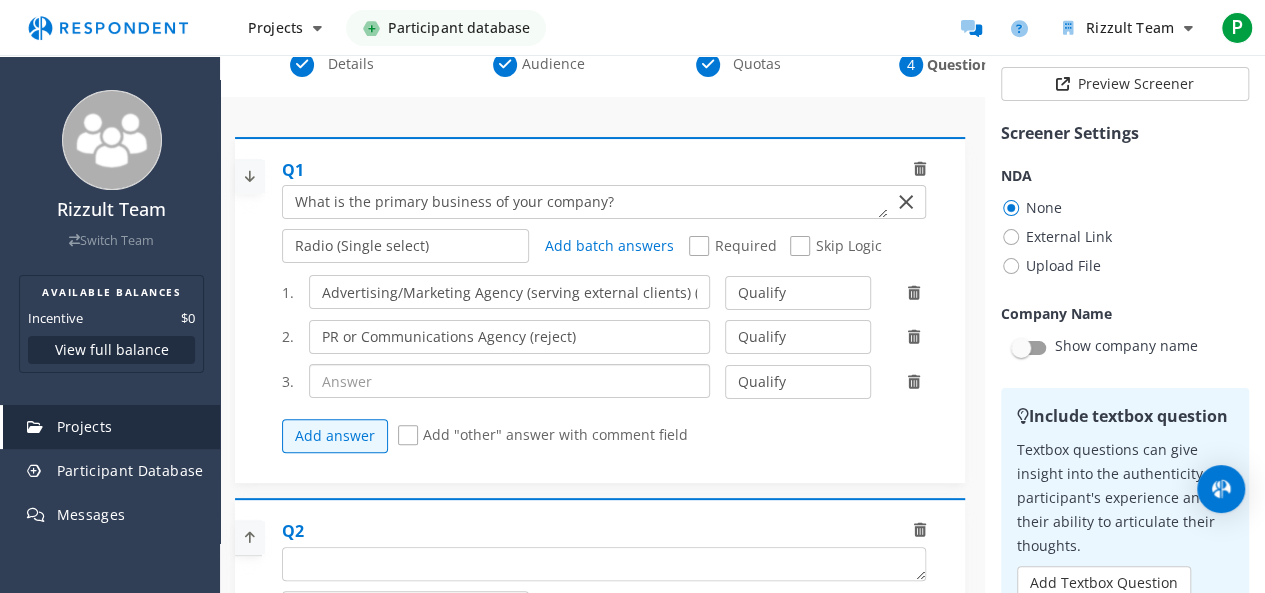 click 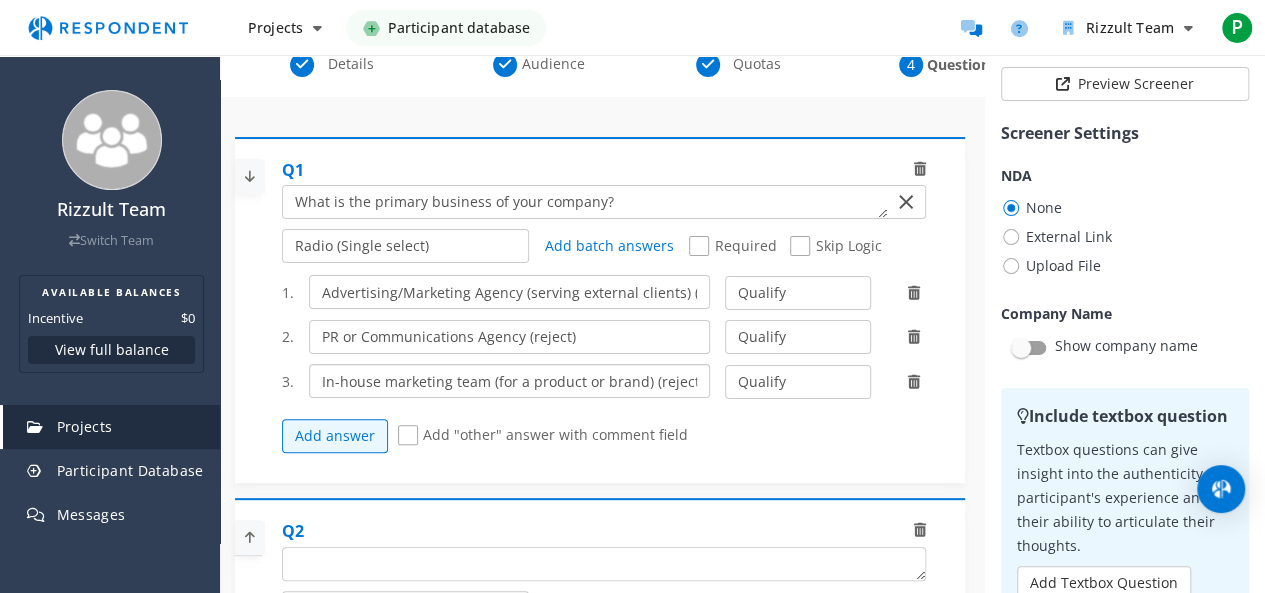 scroll, scrollTop: 0, scrollLeft: 4, axis: horizontal 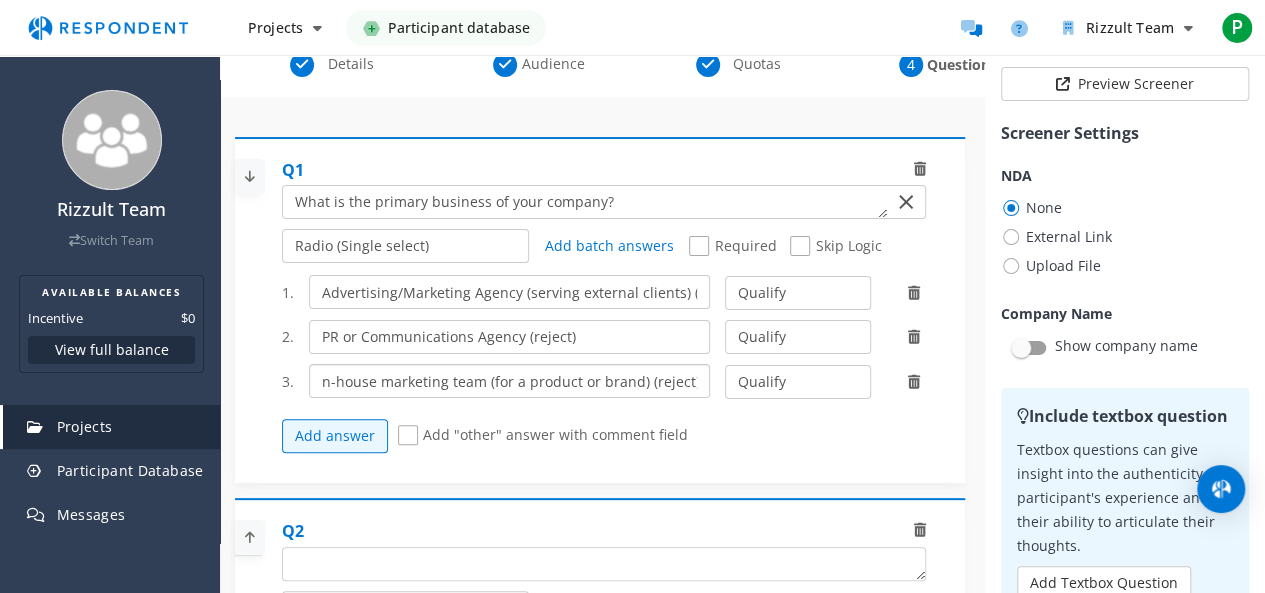 type on "In-house marketing team (for a product or brand) (reject)" 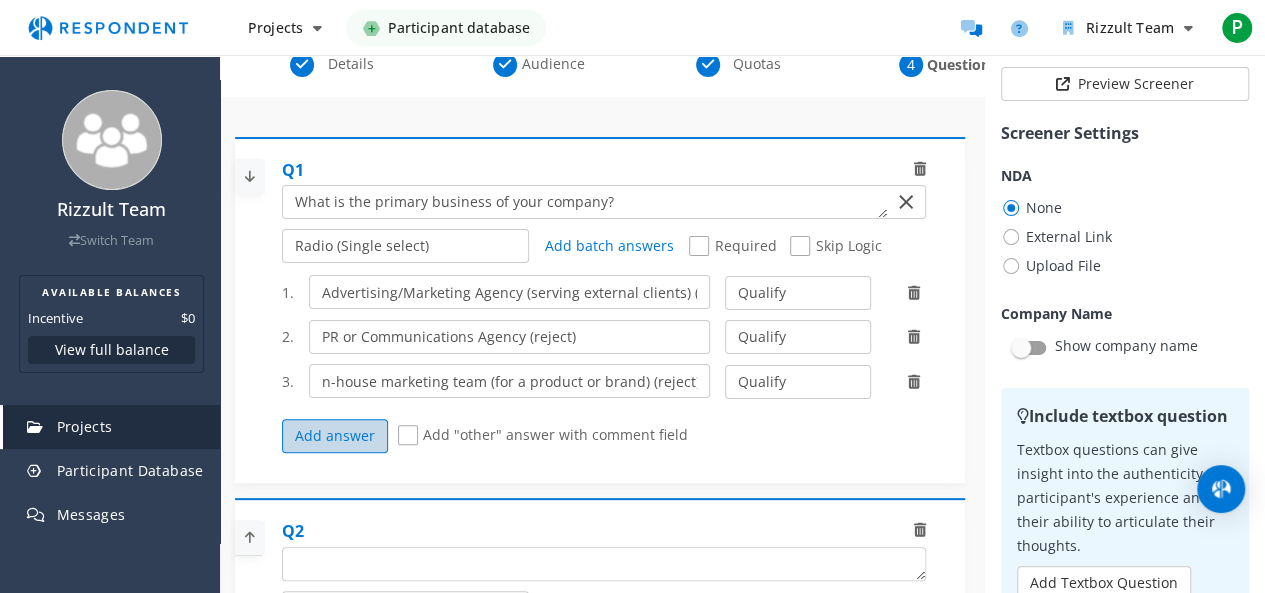 click on "Add answer" 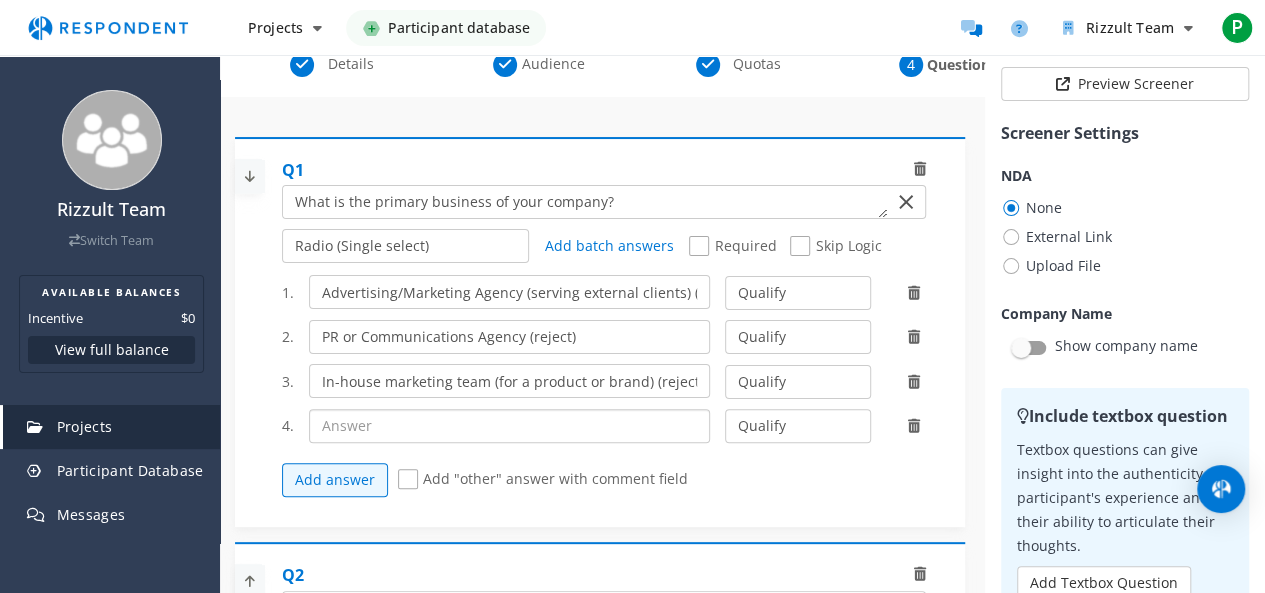 click 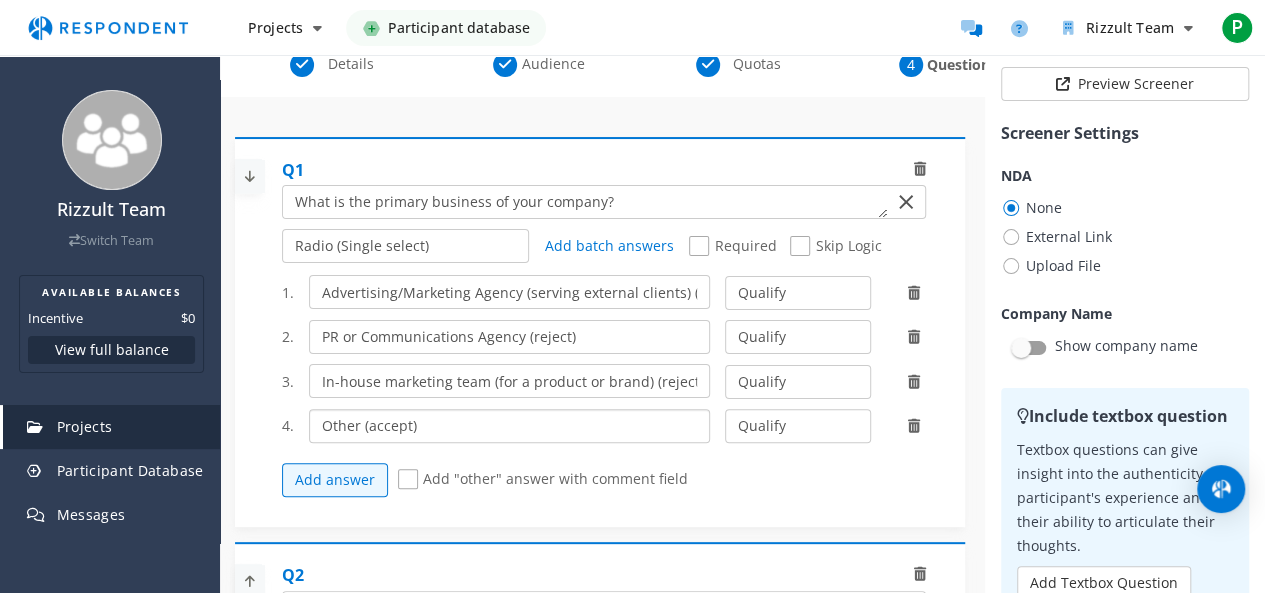 type on "Other (accept)" 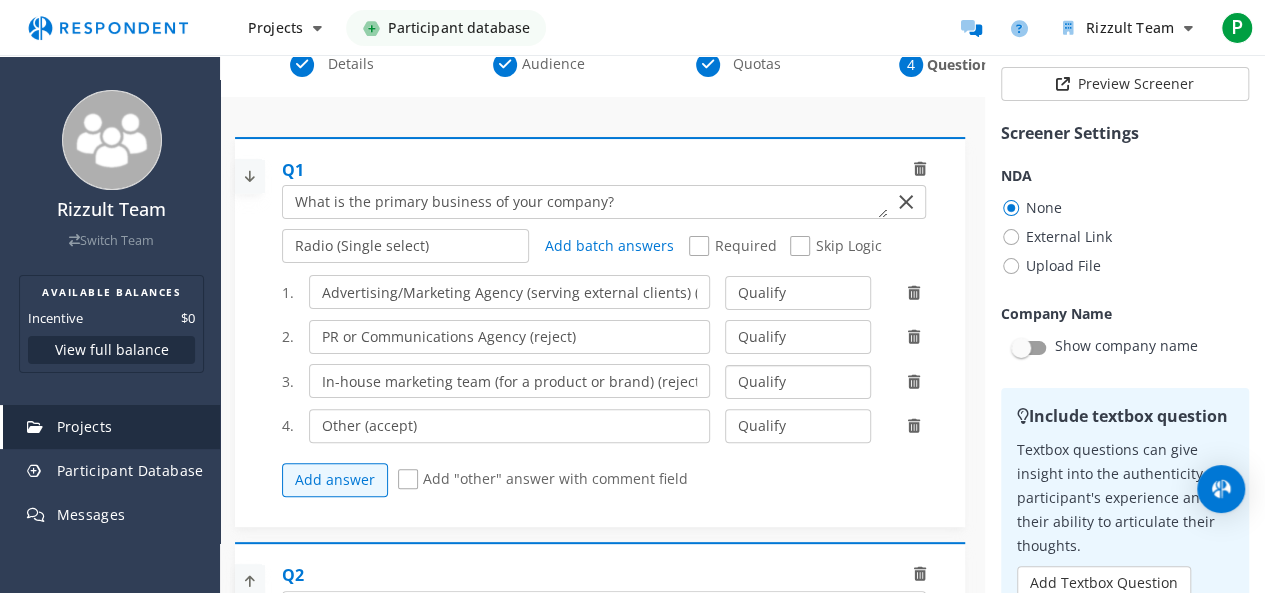 click on "Qualify Disqualify" 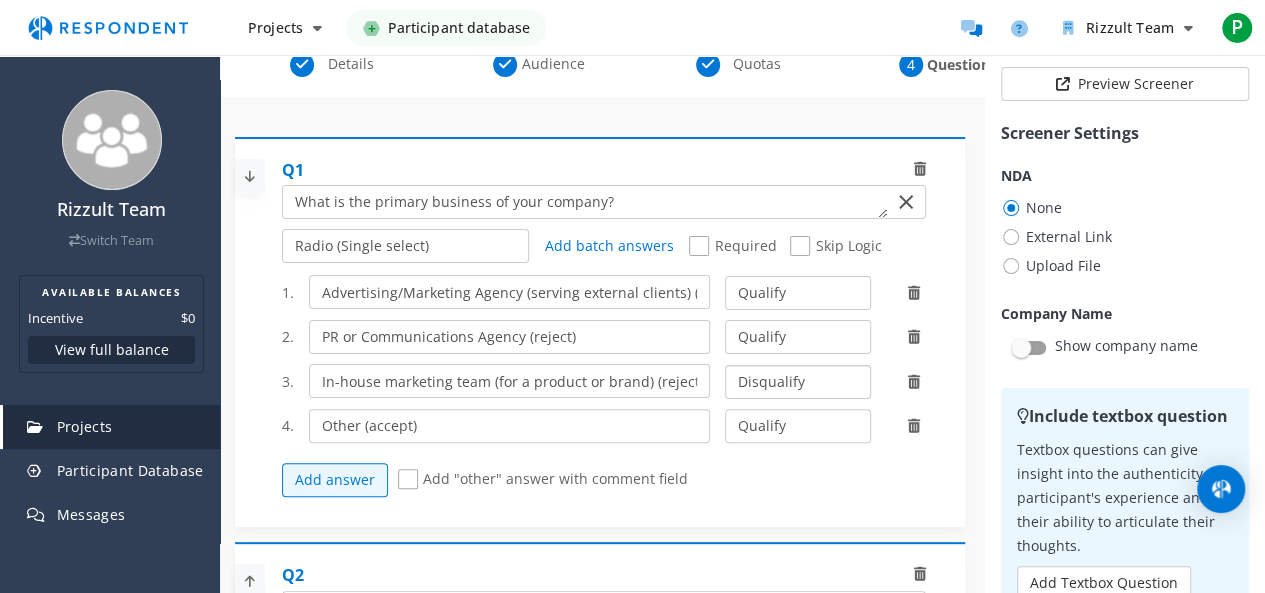 click on "Qualify Disqualify" 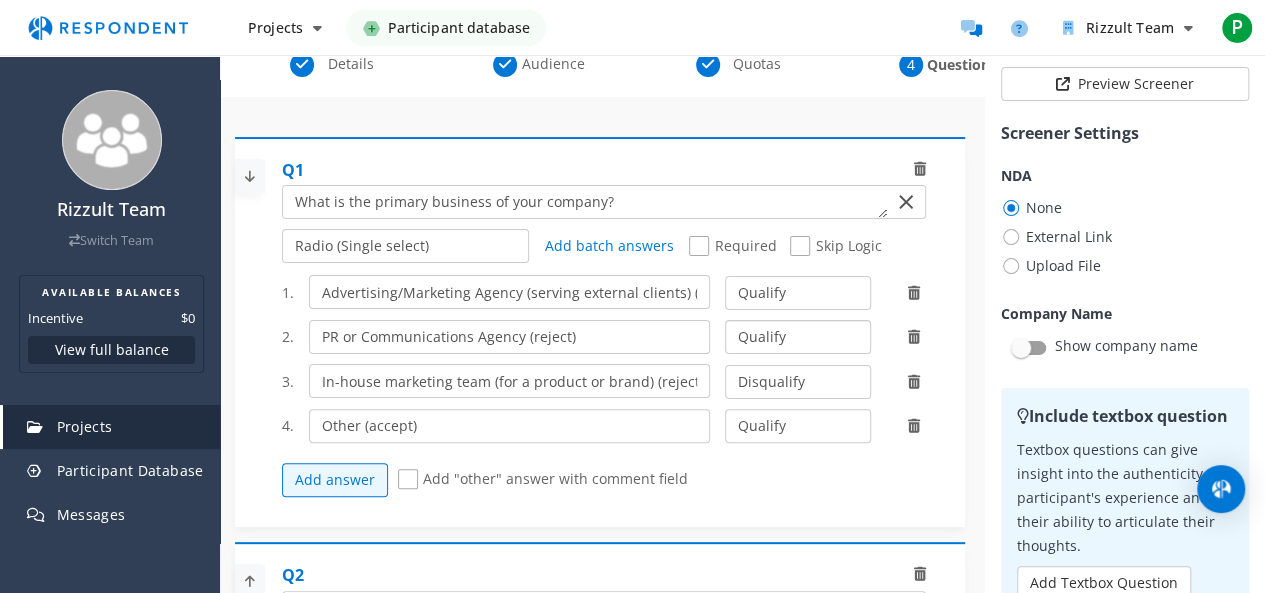 click on "Qualify Disqualify" 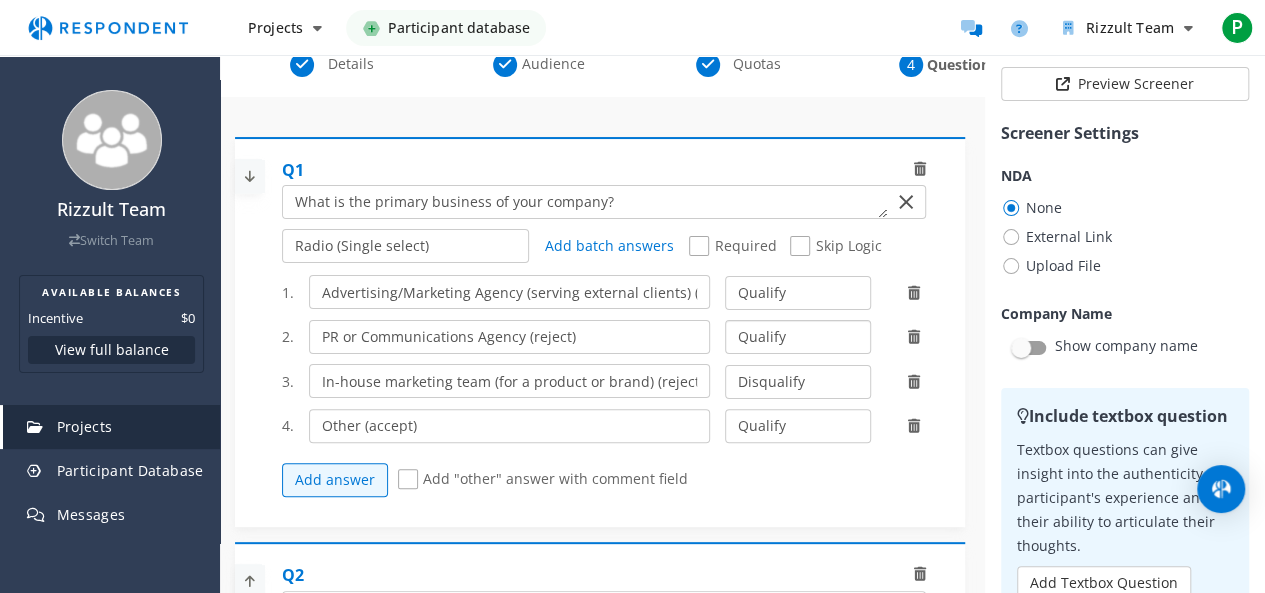 select on "number:2" 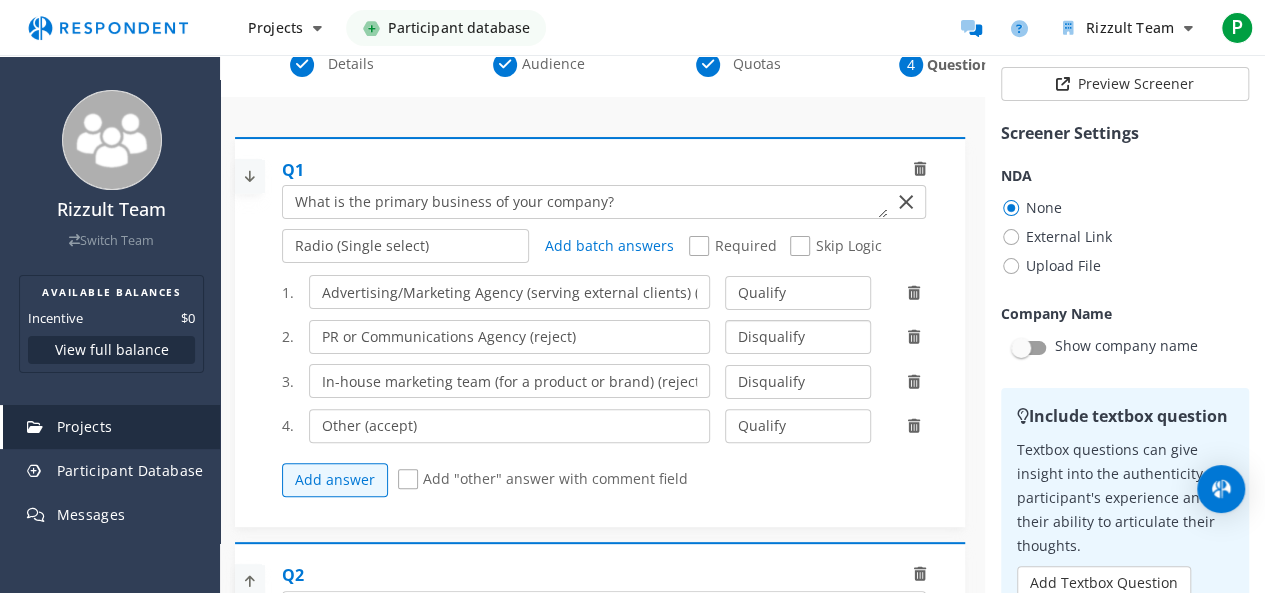 click on "Qualify Disqualify" 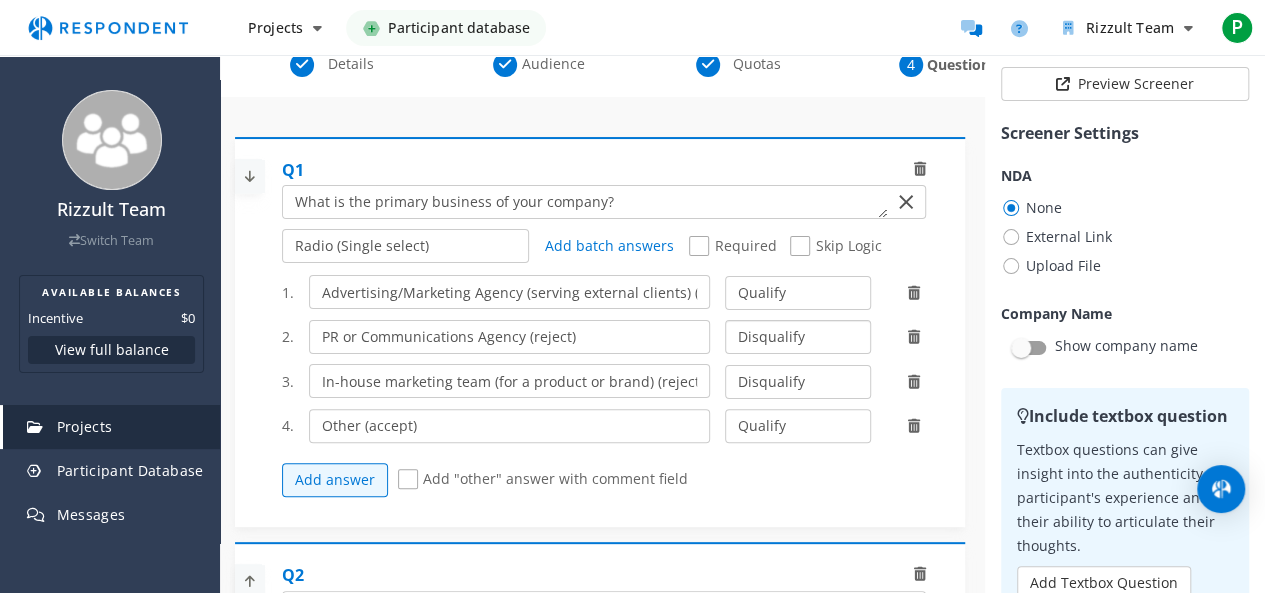 scroll, scrollTop: 170, scrollLeft: 0, axis: vertical 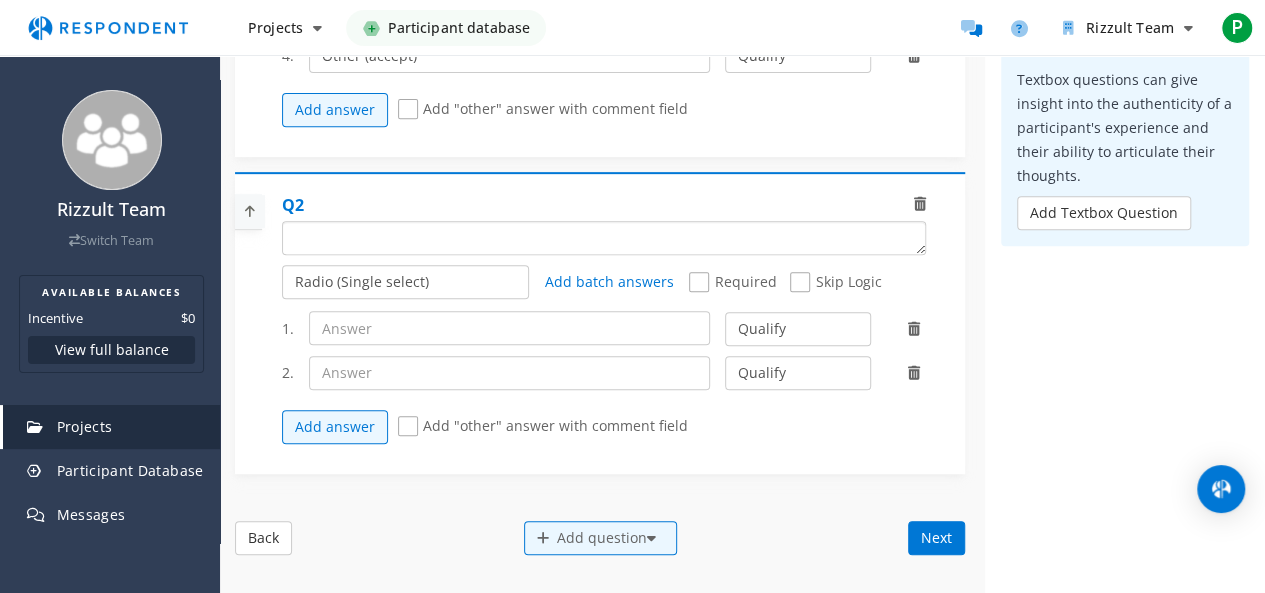 click at bounding box center (604, 238) 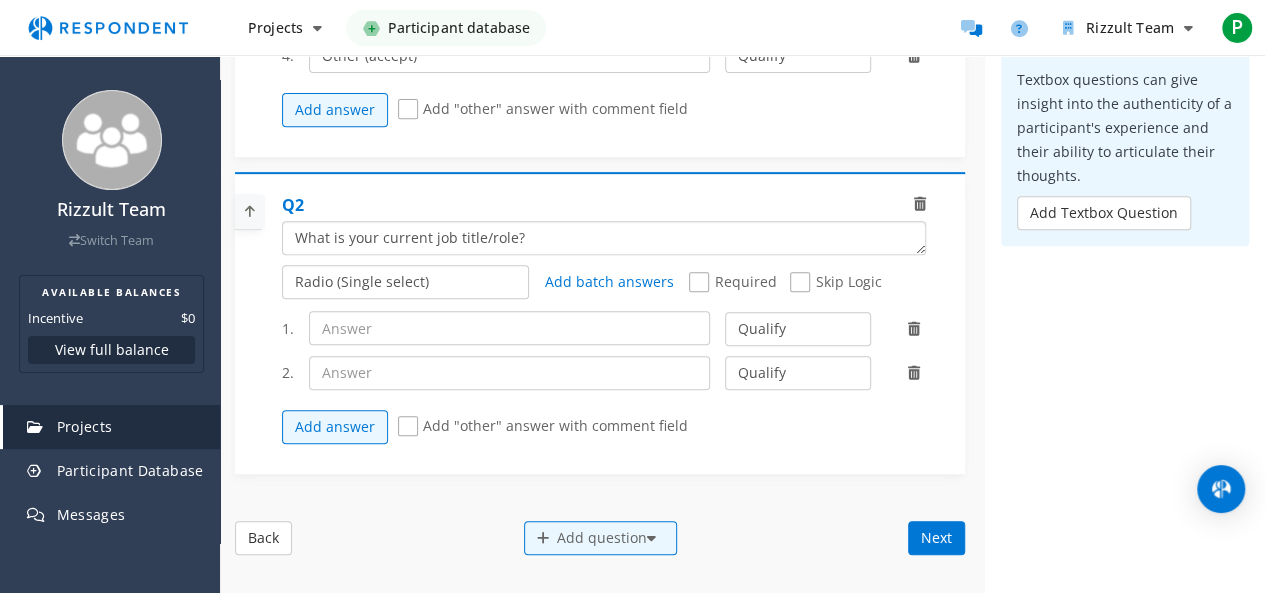 scroll, scrollTop: 0, scrollLeft: 0, axis: both 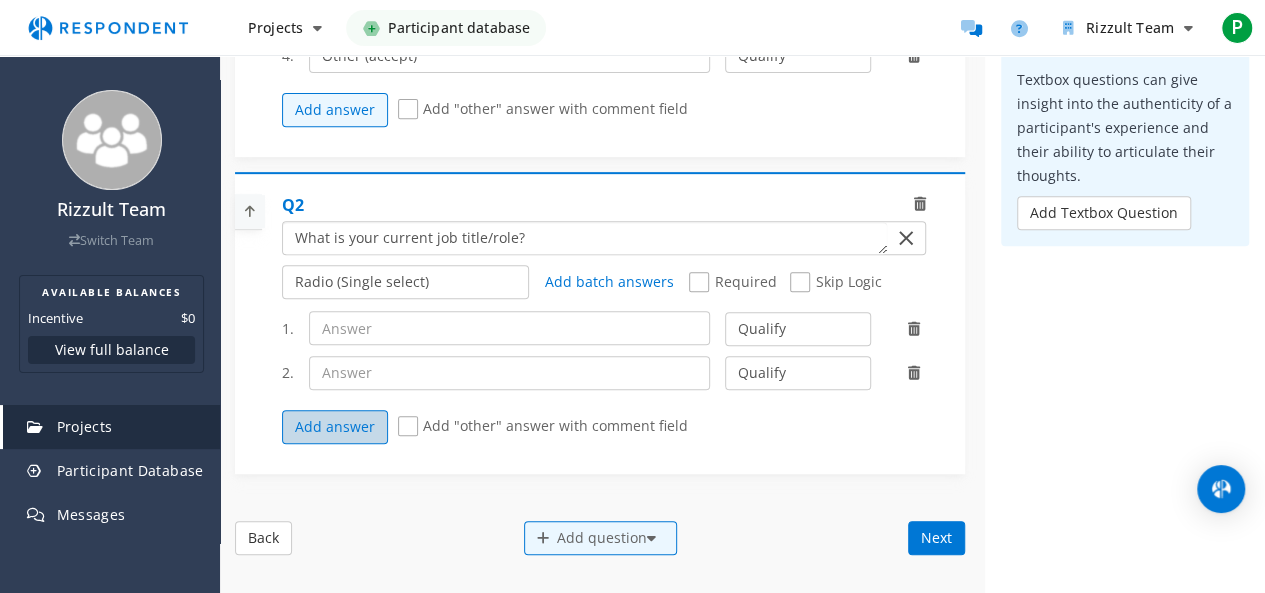 type on "What is your current job title/role?" 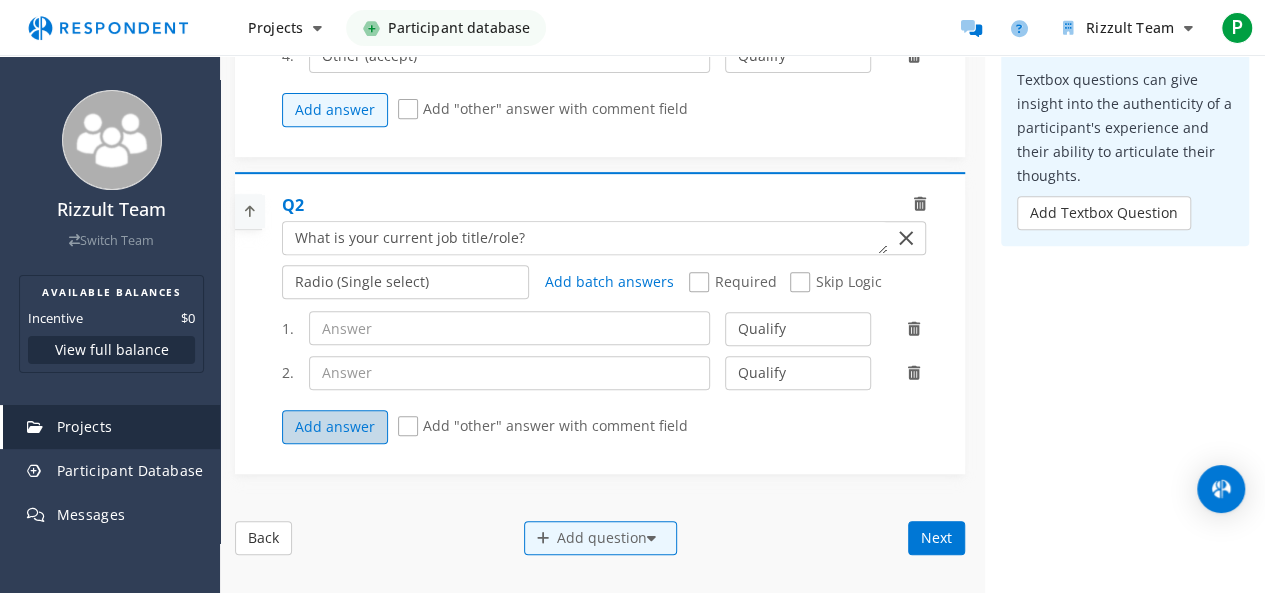 click on "Add answer" 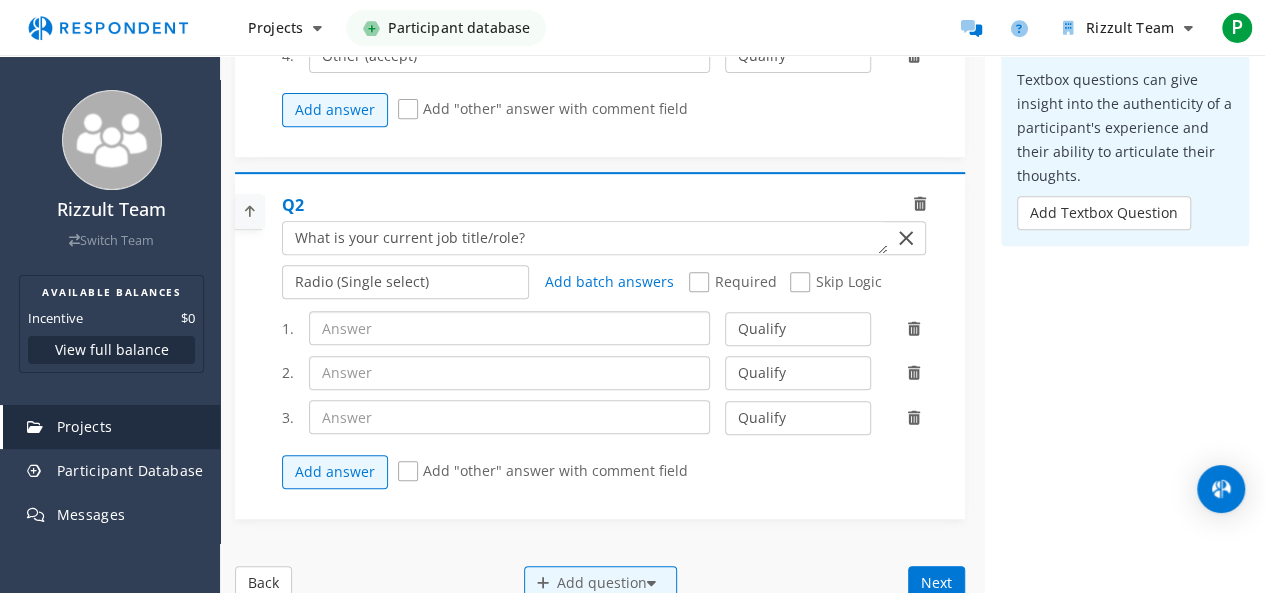 click 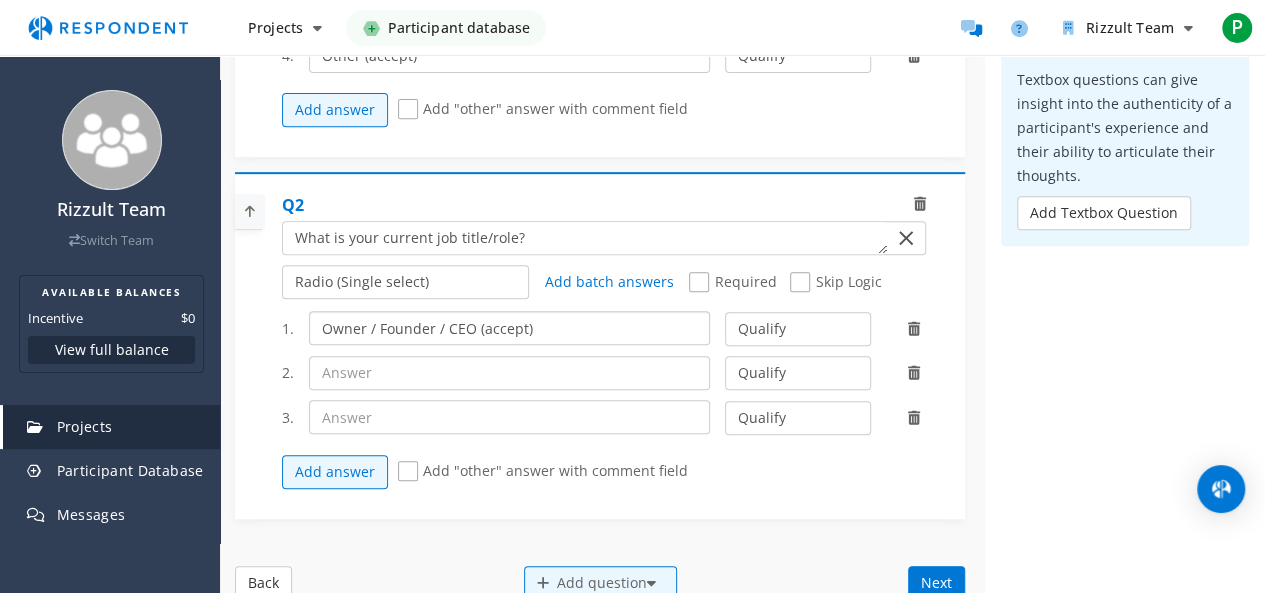 type on "Owner / Founder / CEO (accept)" 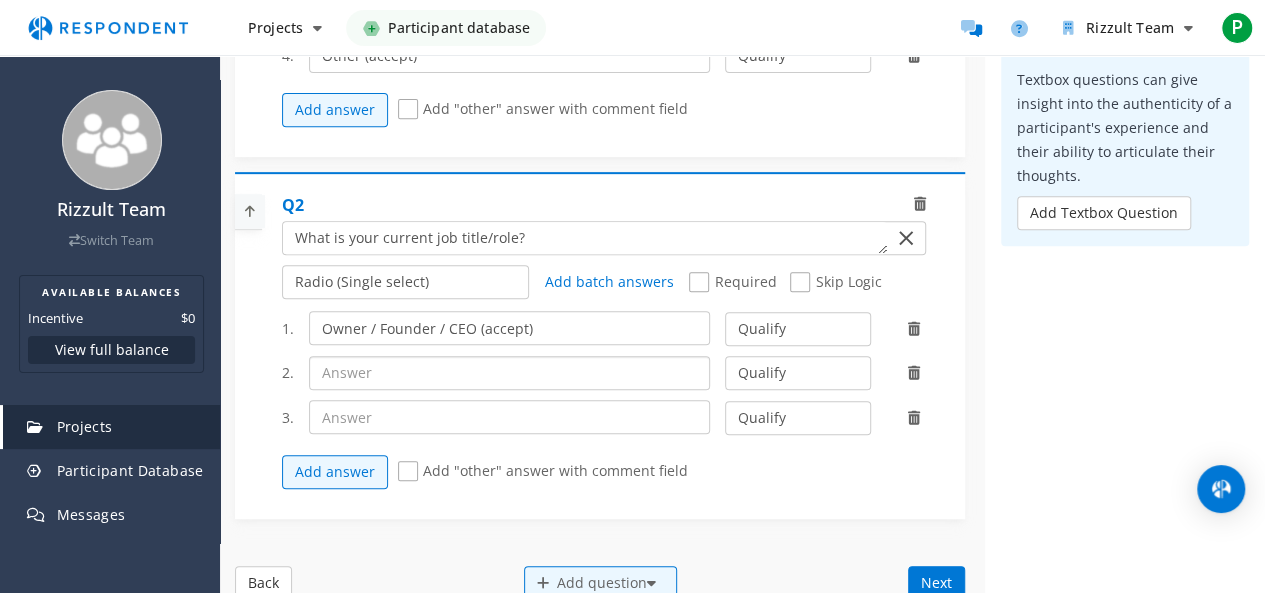 click 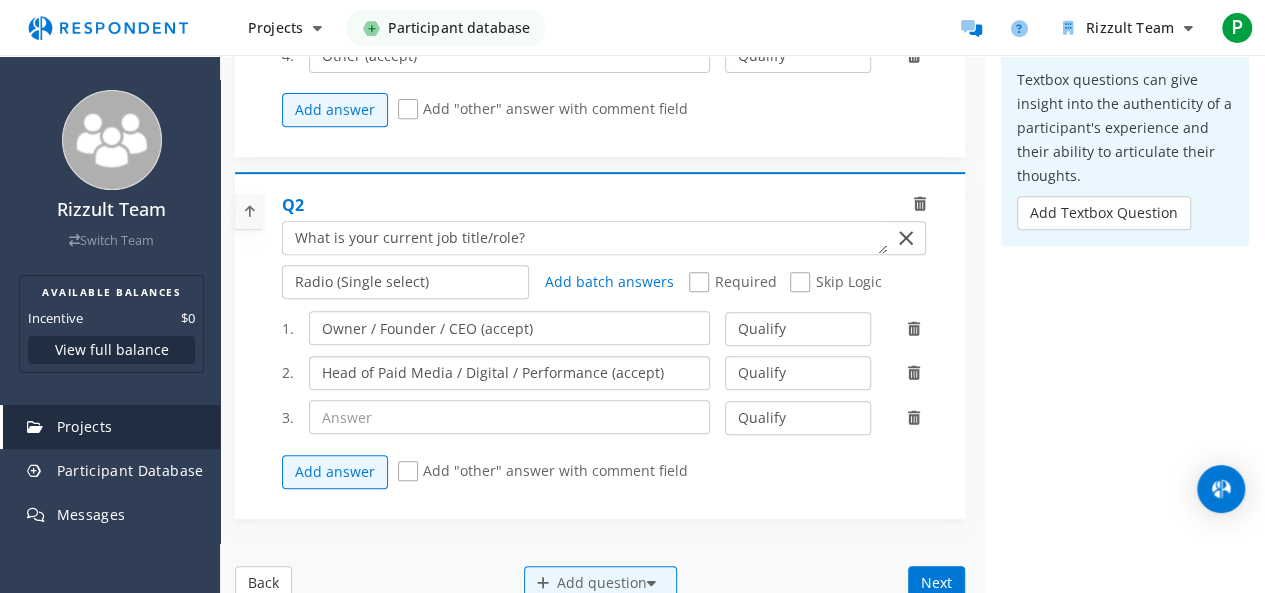 type on "Head of Paid Media / Digital / Performance (accept)" 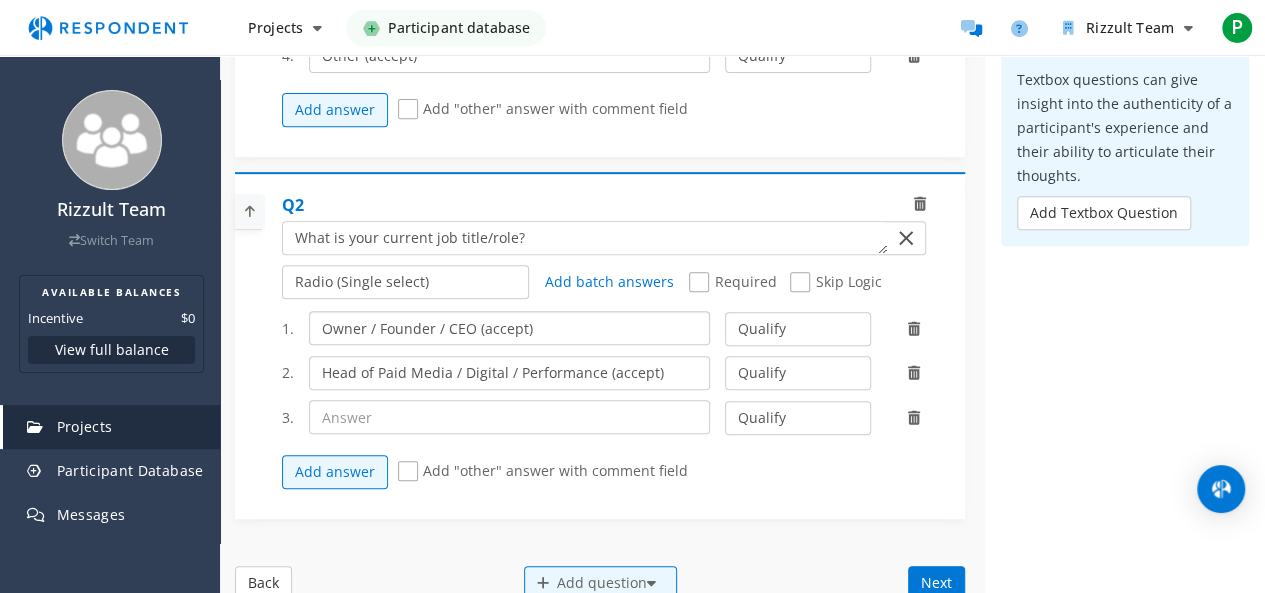 drag, startPoint x: 519, startPoint y: 327, endPoint x: 478, endPoint y: 329, distance: 41.04875 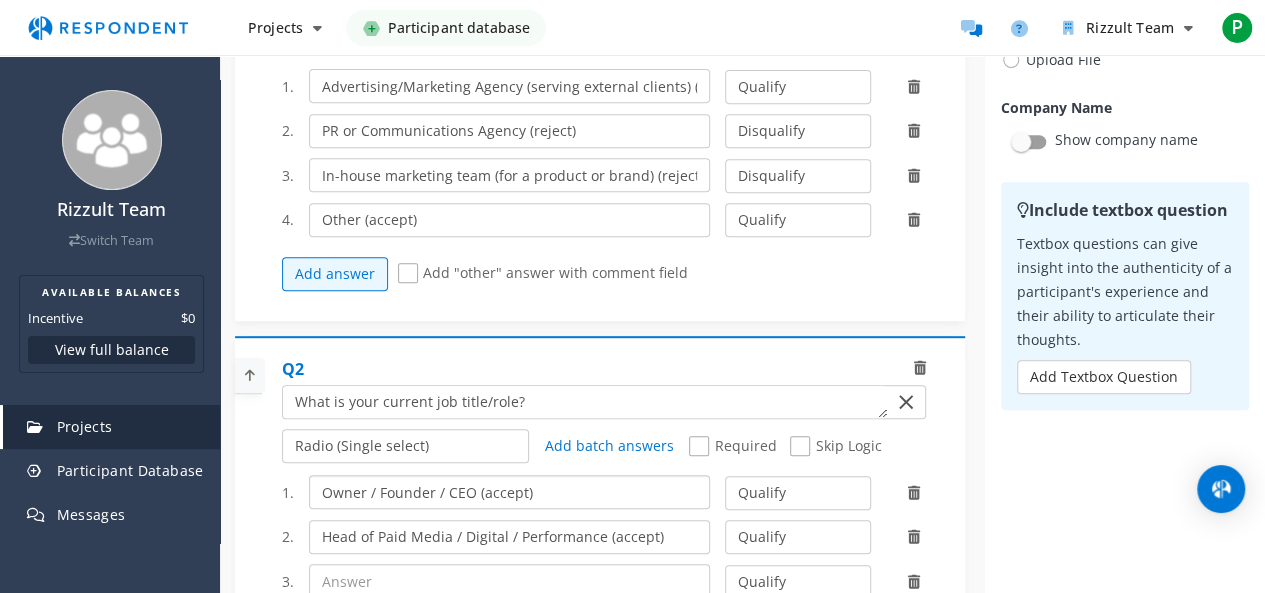scroll, scrollTop: 0, scrollLeft: 0, axis: both 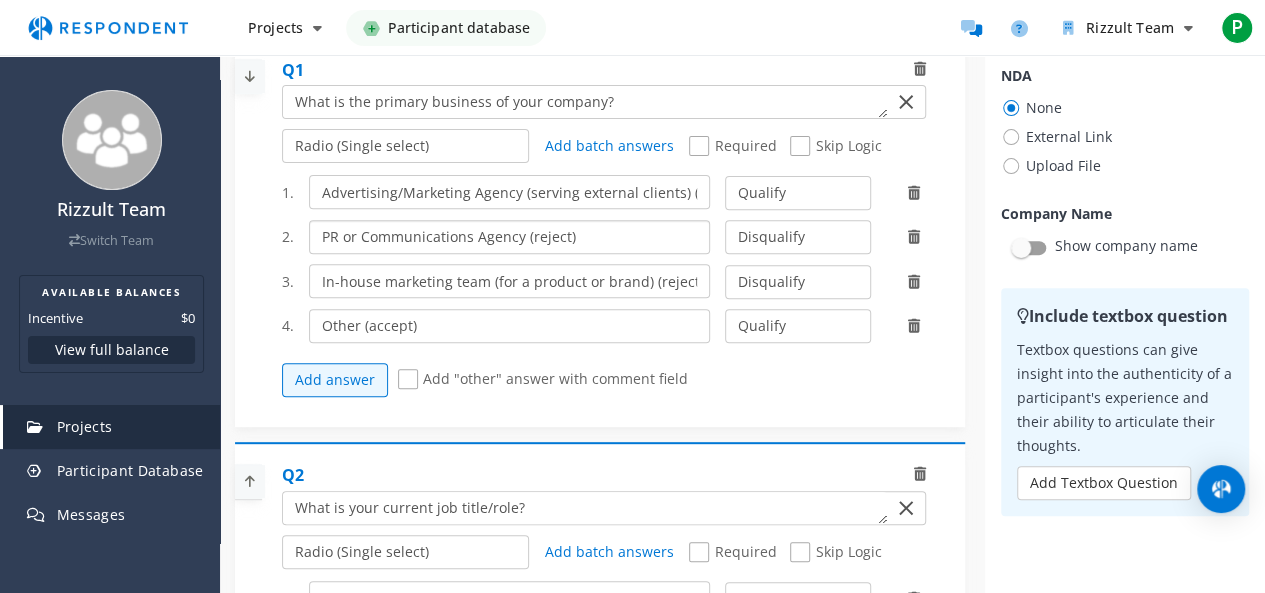 drag, startPoint x: 584, startPoint y: 239, endPoint x: 522, endPoint y: 242, distance: 62.072536 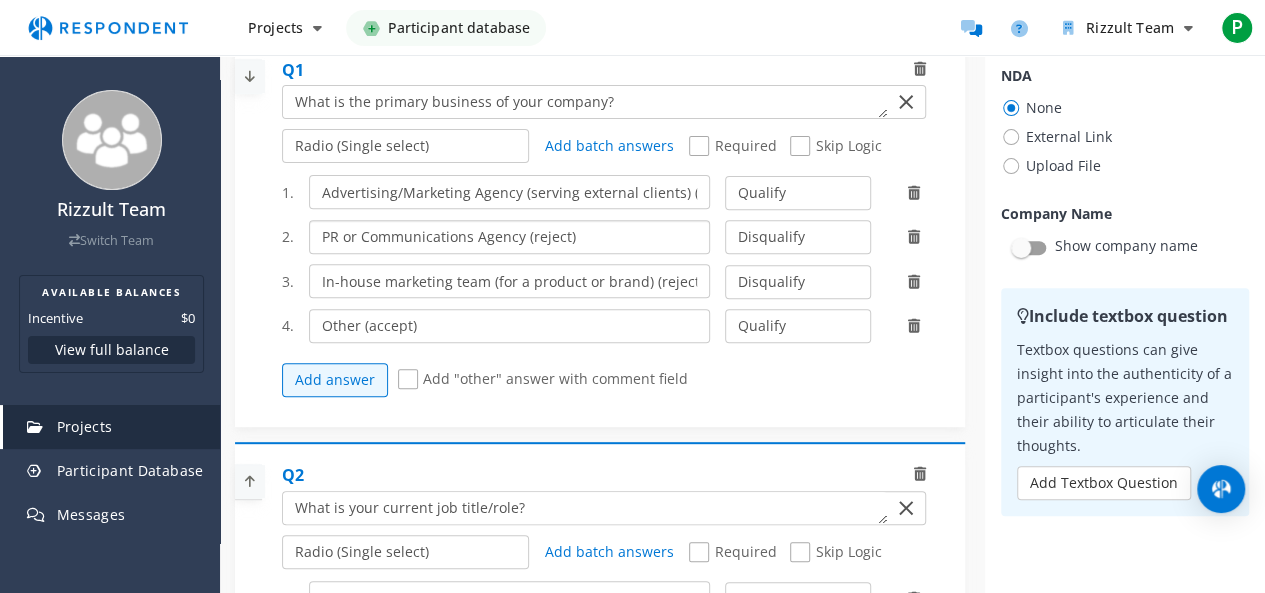 click on "PR or Communications Agency (reject)" 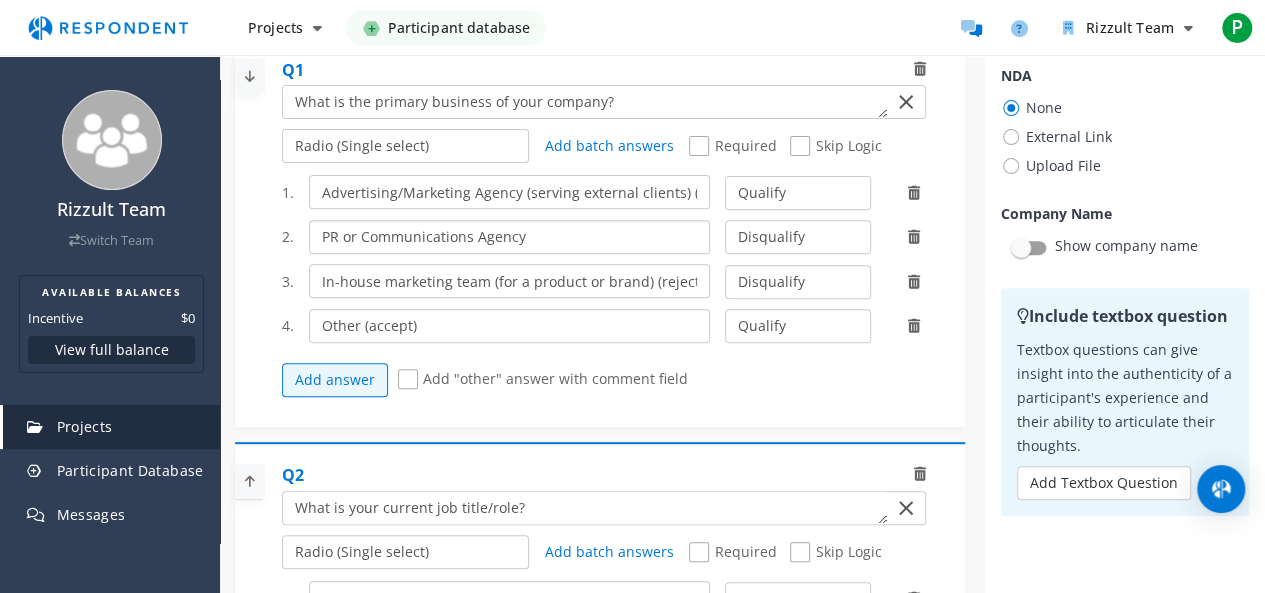 type on "PR or Communications Agency" 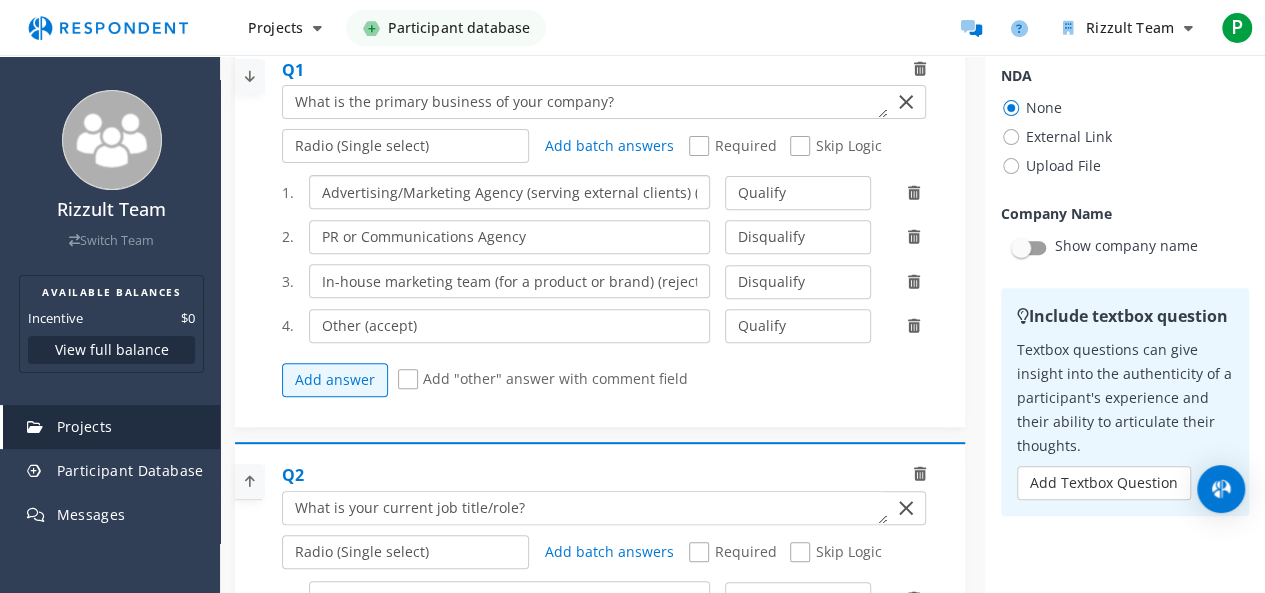 scroll, scrollTop: 0, scrollLeft: 44, axis: horizontal 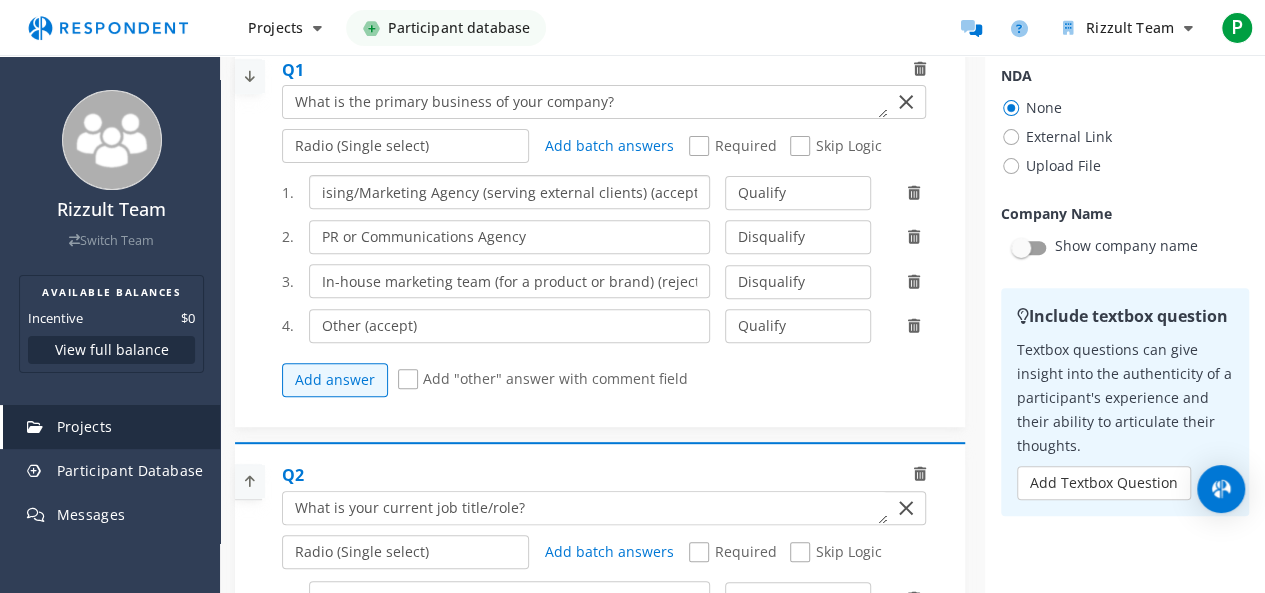 drag, startPoint x: 714, startPoint y: 196, endPoint x: 725, endPoint y: 196, distance: 11 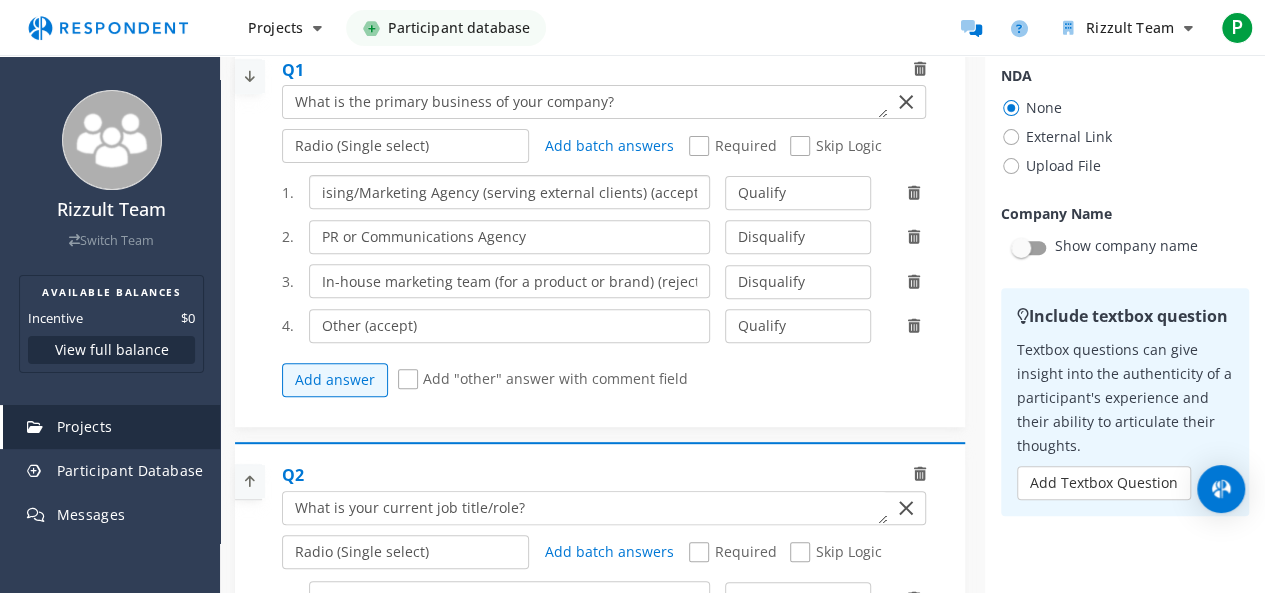 click on "Advertising/Marketing Agency (serving external clients) (accept)" 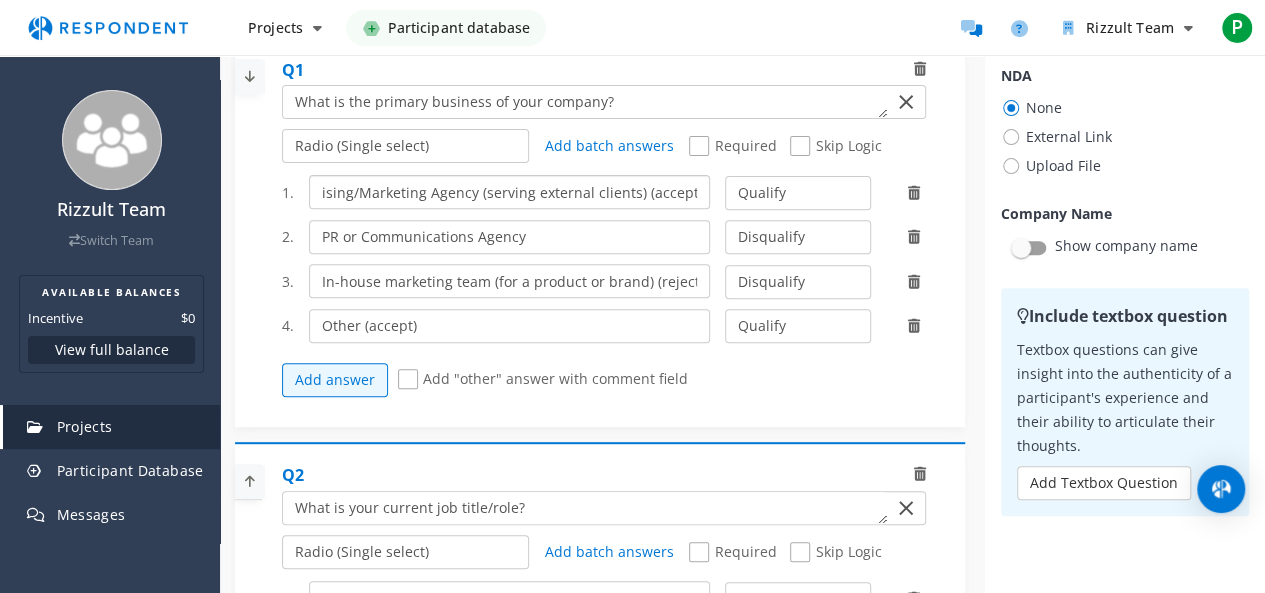click on "Advertising/Marketing Agency (serving external clients) (accept)" 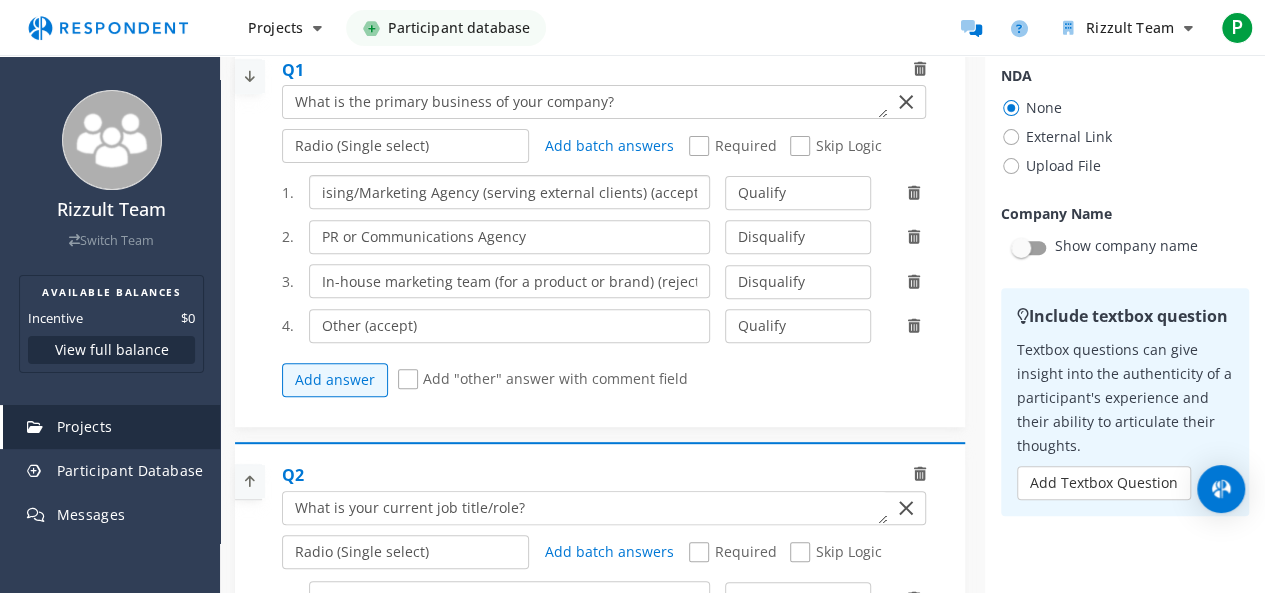drag, startPoint x: 691, startPoint y: 191, endPoint x: 634, endPoint y: 201, distance: 57.870544 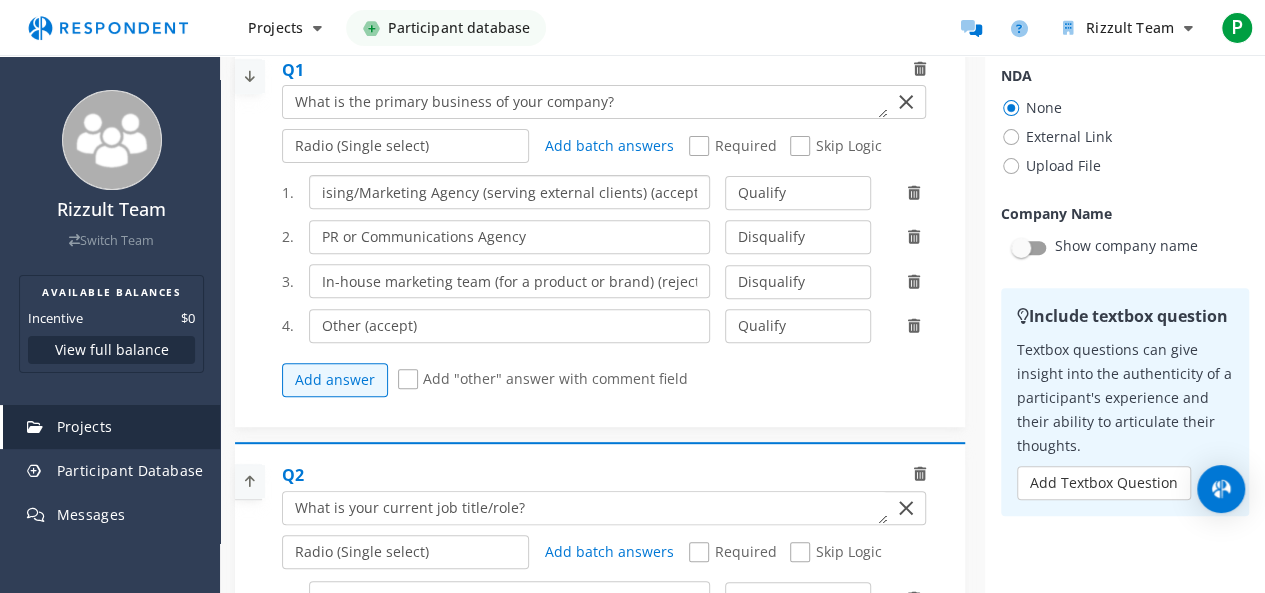 click on "Advertising/Marketing Agency (serving external clients) (accept)" 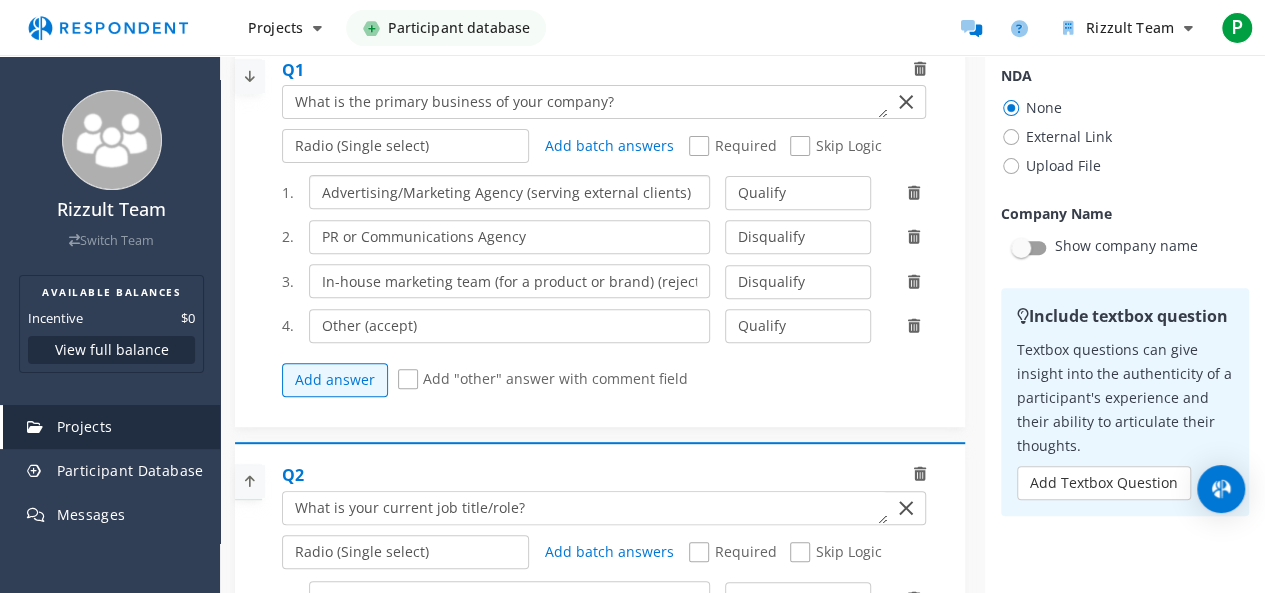 scroll, scrollTop: 0, scrollLeft: 0, axis: both 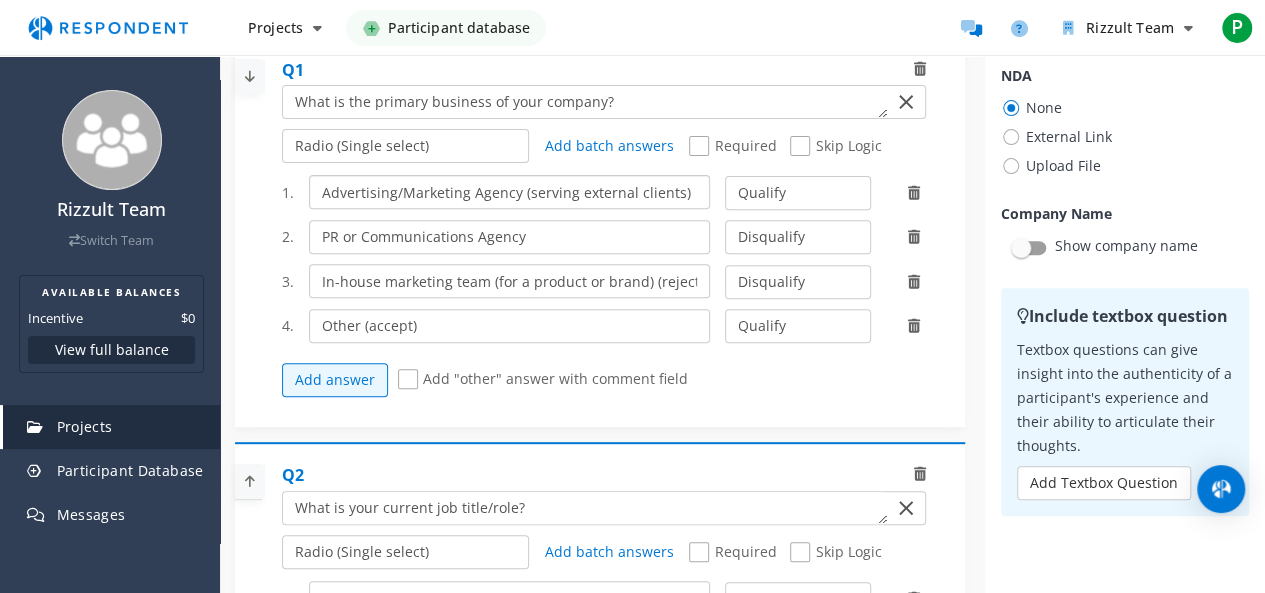 type on "Advertising/Marketing Agency (serving external clients)" 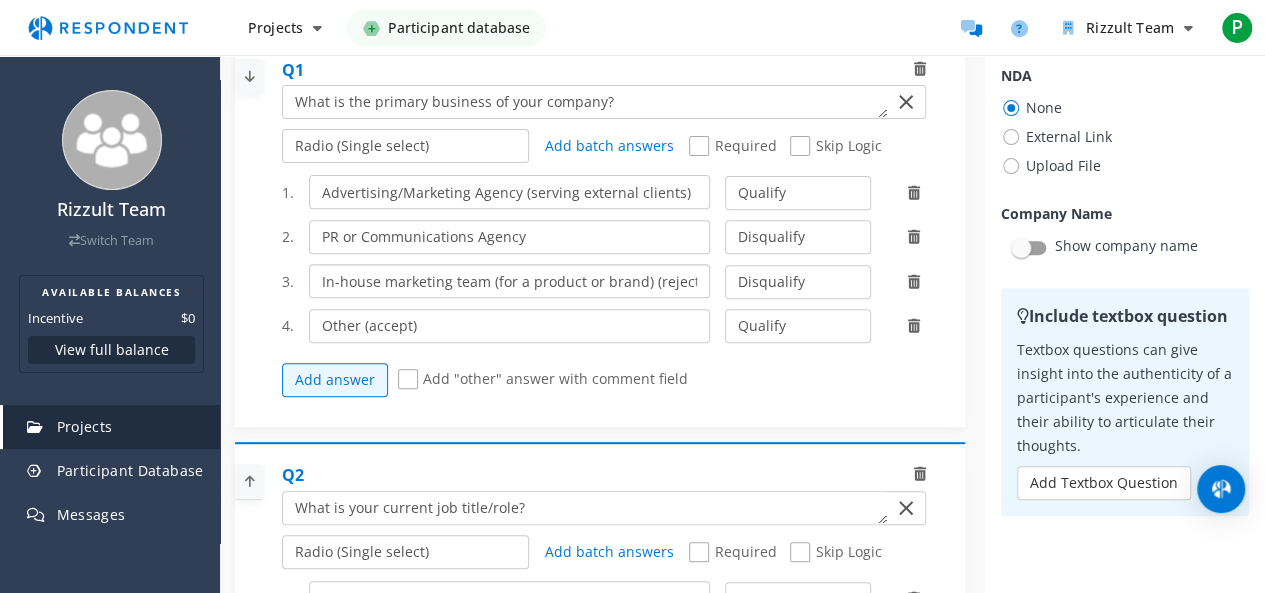 scroll, scrollTop: 0, scrollLeft: 4, axis: horizontal 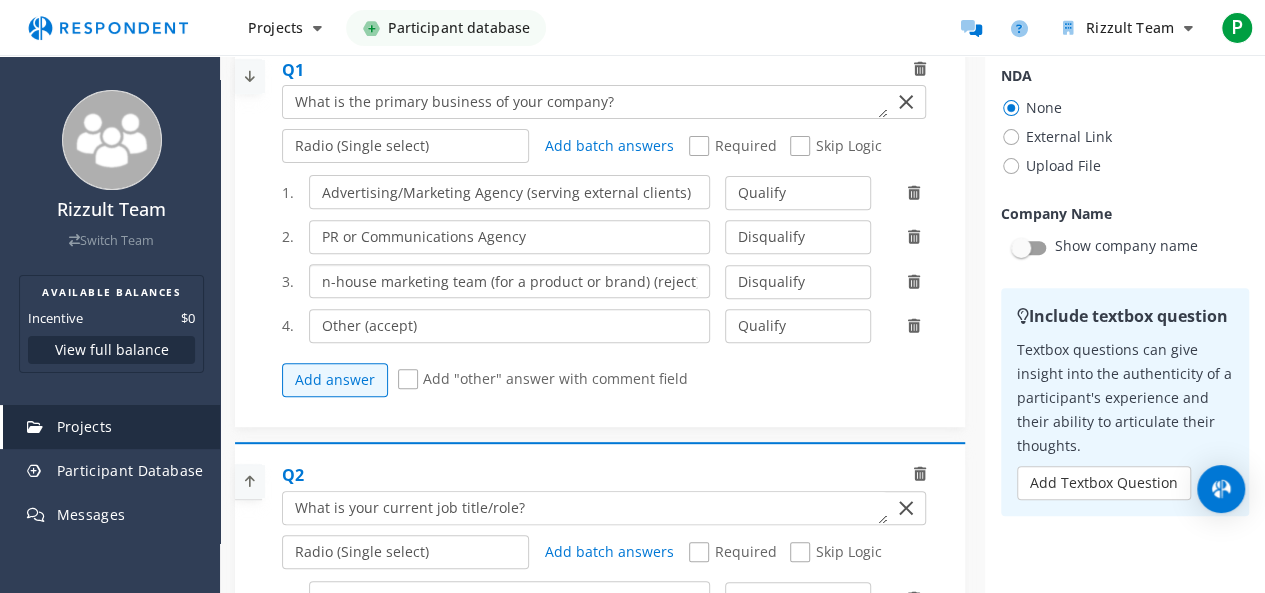 drag, startPoint x: 646, startPoint y: 283, endPoint x: 750, endPoint y: 284, distance: 104.00481 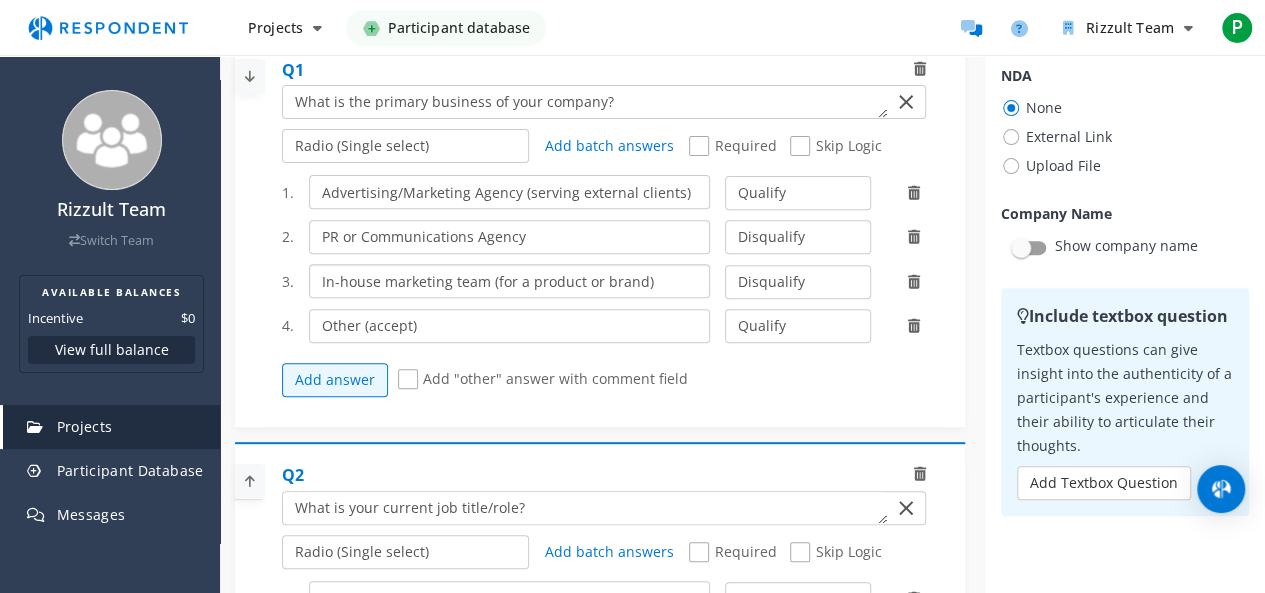 scroll, scrollTop: 0, scrollLeft: 0, axis: both 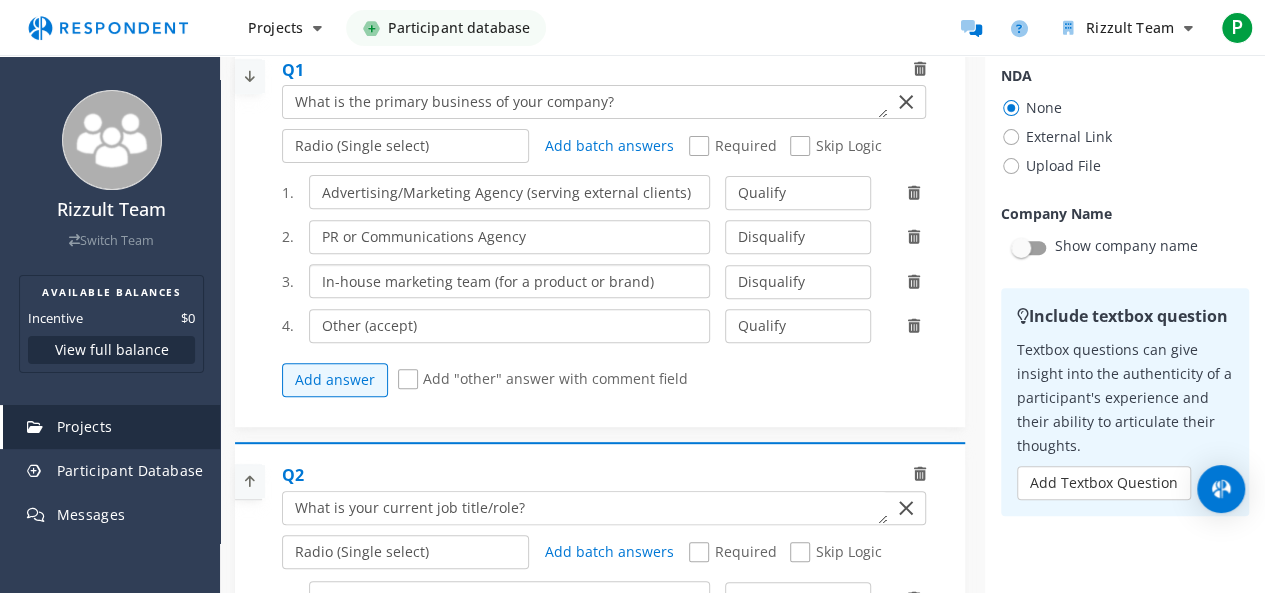 type on "In-house marketing team (for a product or brand)" 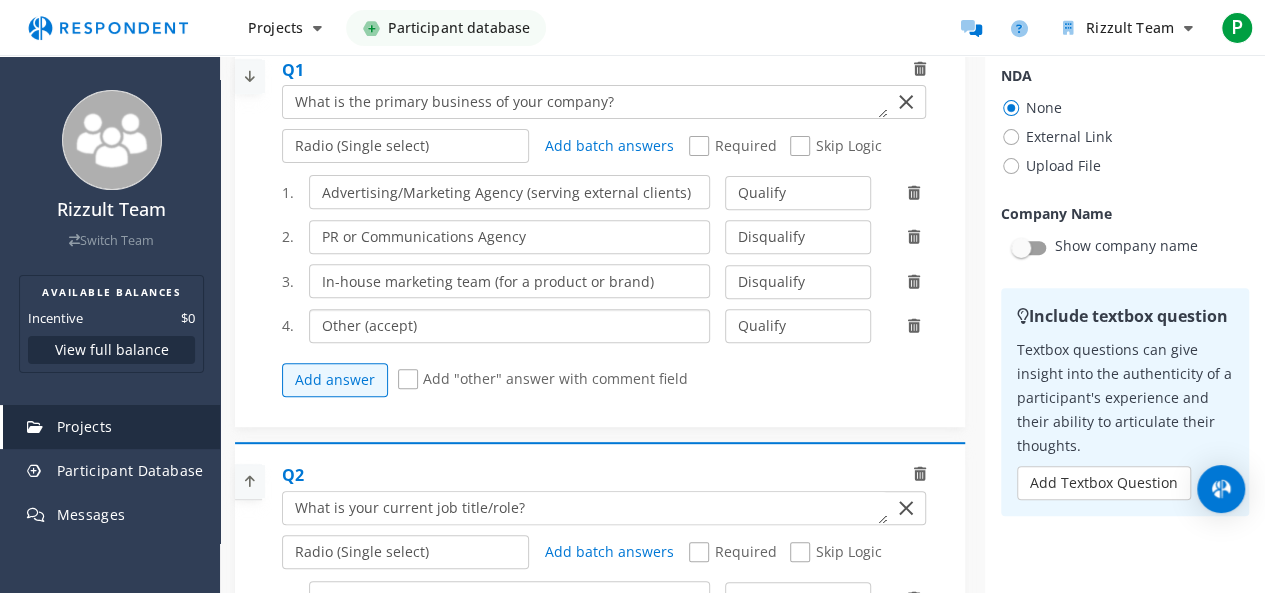 drag, startPoint x: 464, startPoint y: 327, endPoint x: 364, endPoint y: 335, distance: 100.31949 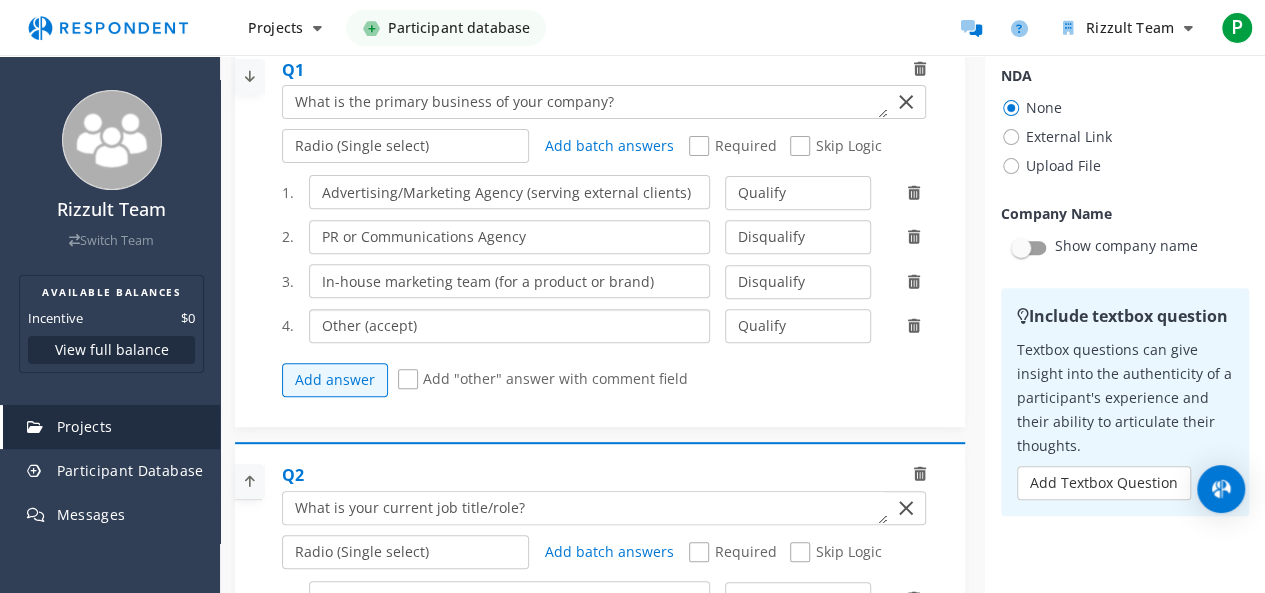 click on "Other (accept)" 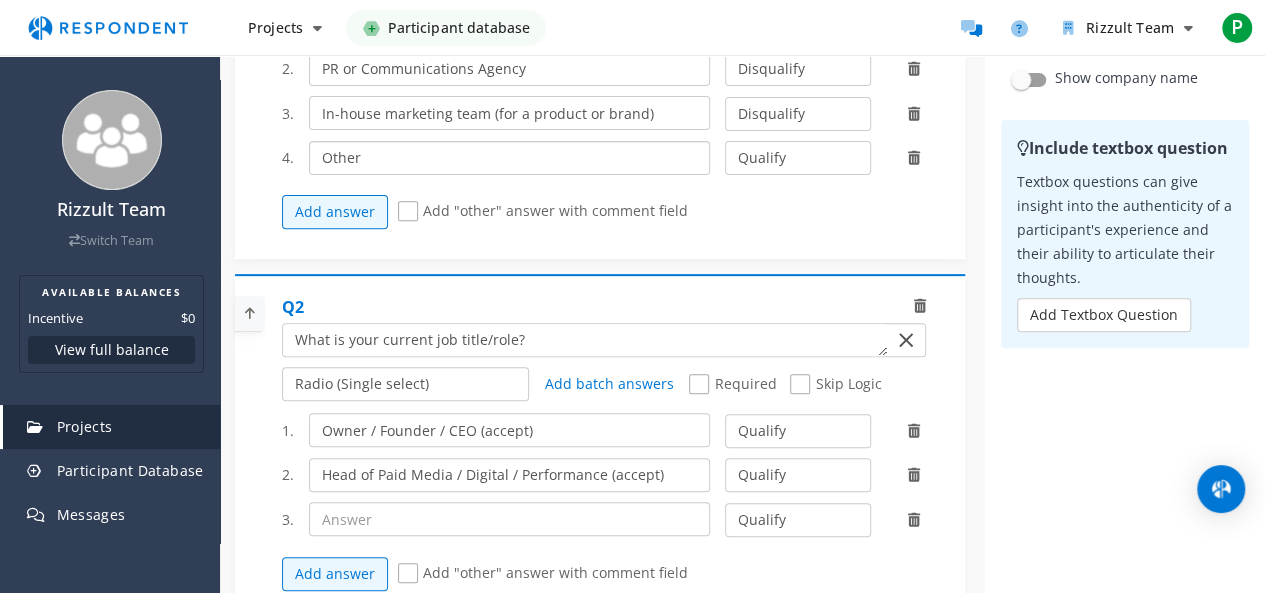 scroll, scrollTop: 170, scrollLeft: 0, axis: vertical 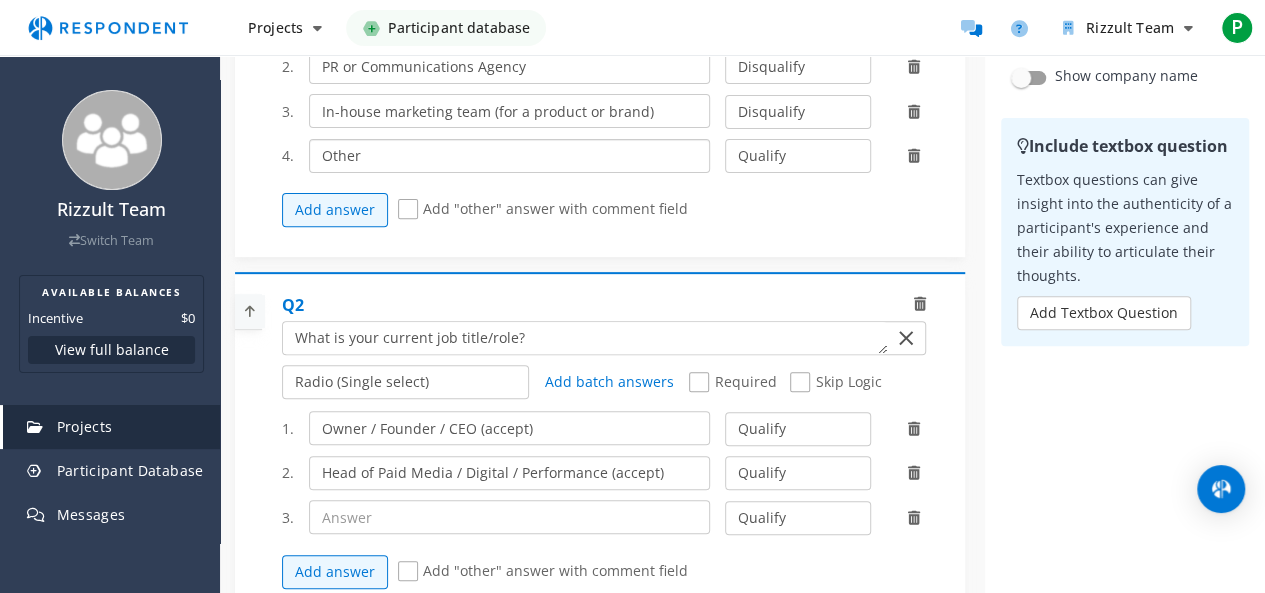 type on "Other" 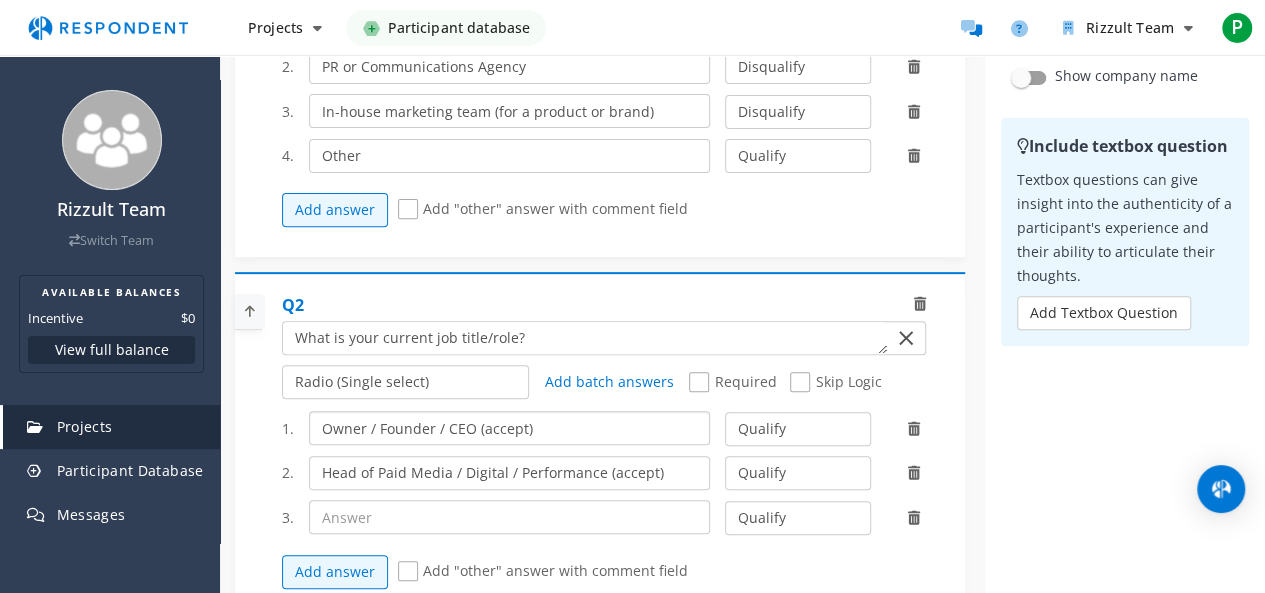 drag, startPoint x: 496, startPoint y: 426, endPoint x: 478, endPoint y: 431, distance: 18.681541 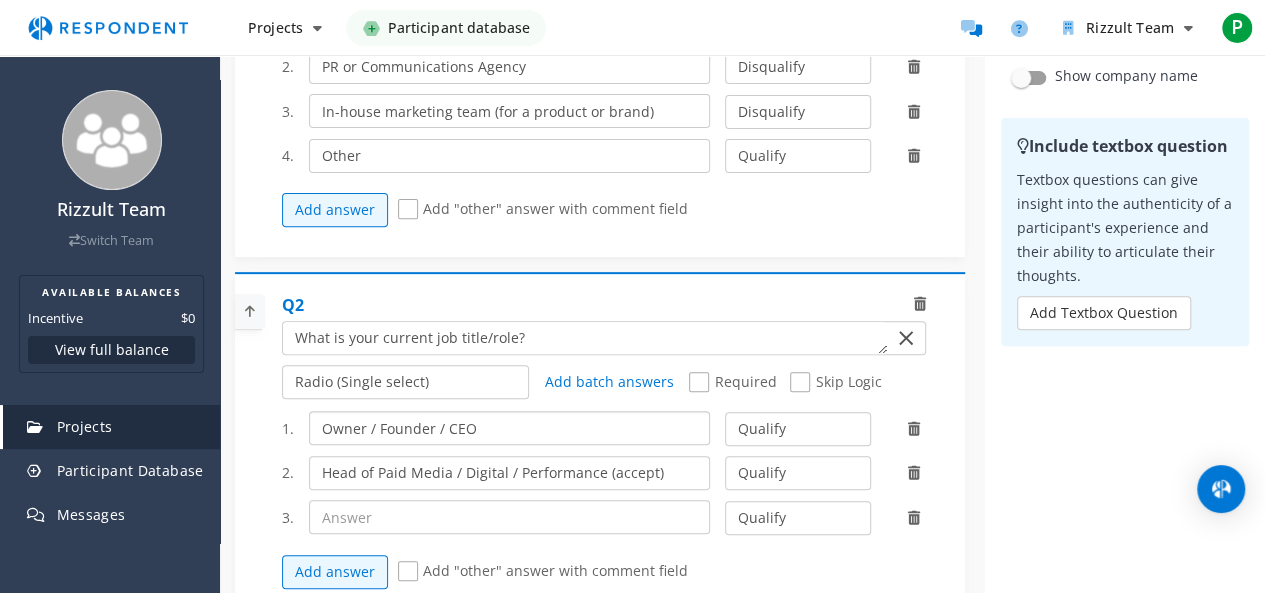 type on "Owner / Founder / CEO" 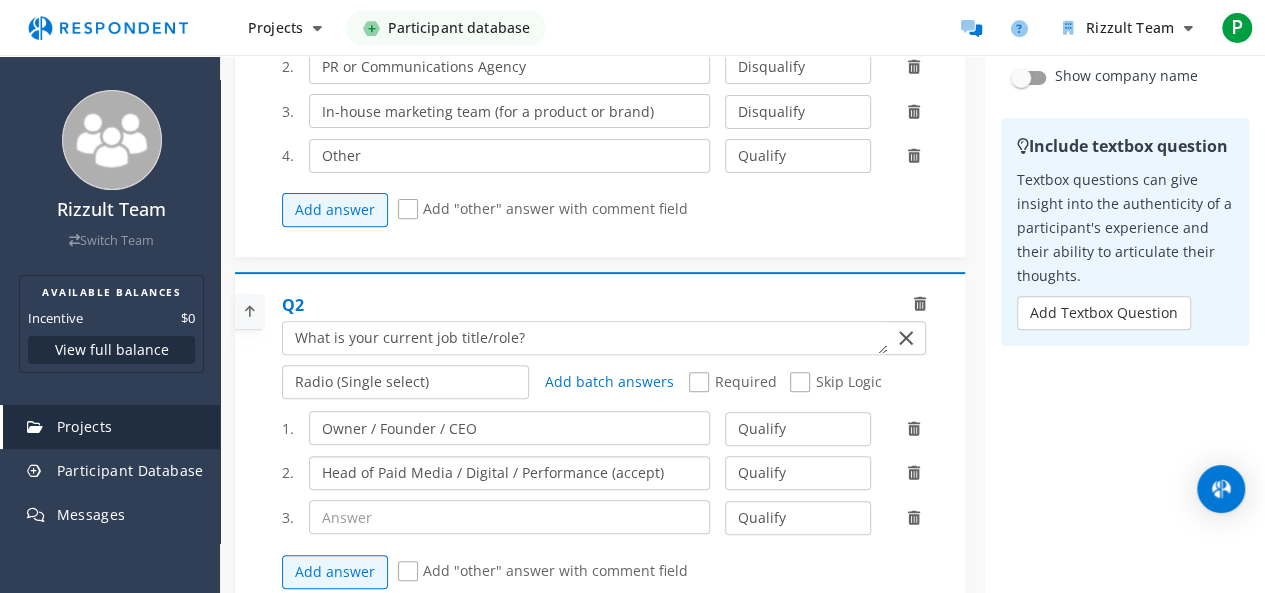 drag, startPoint x: 664, startPoint y: 468, endPoint x: 599, endPoint y: 471, distance: 65.06919 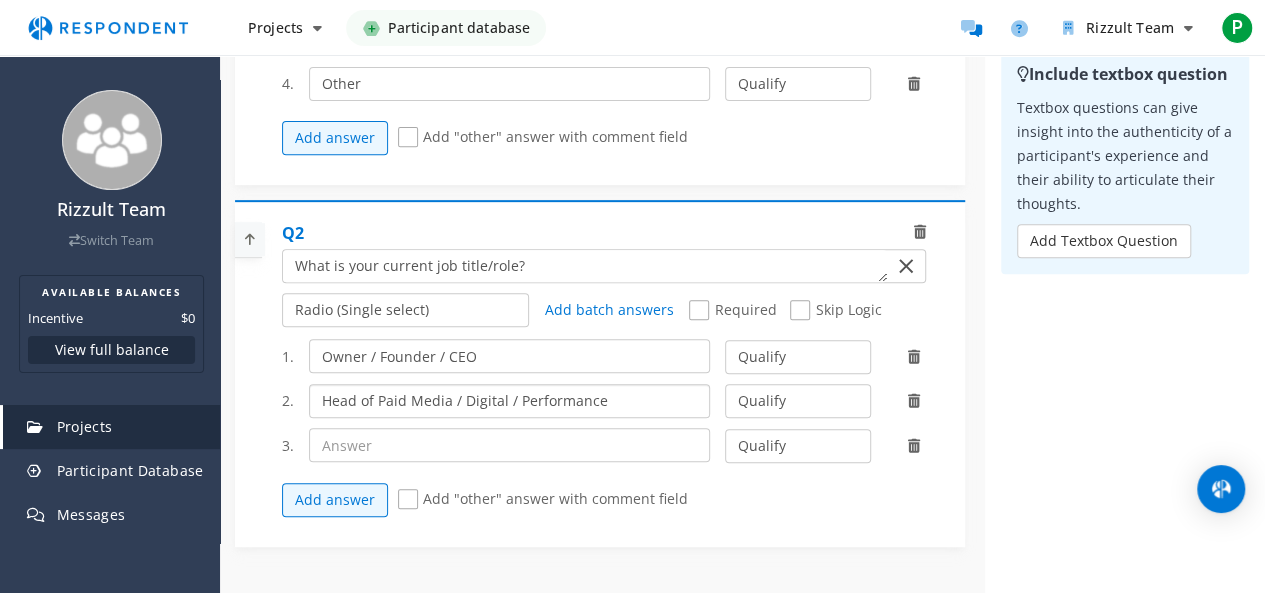 scroll, scrollTop: 374, scrollLeft: 0, axis: vertical 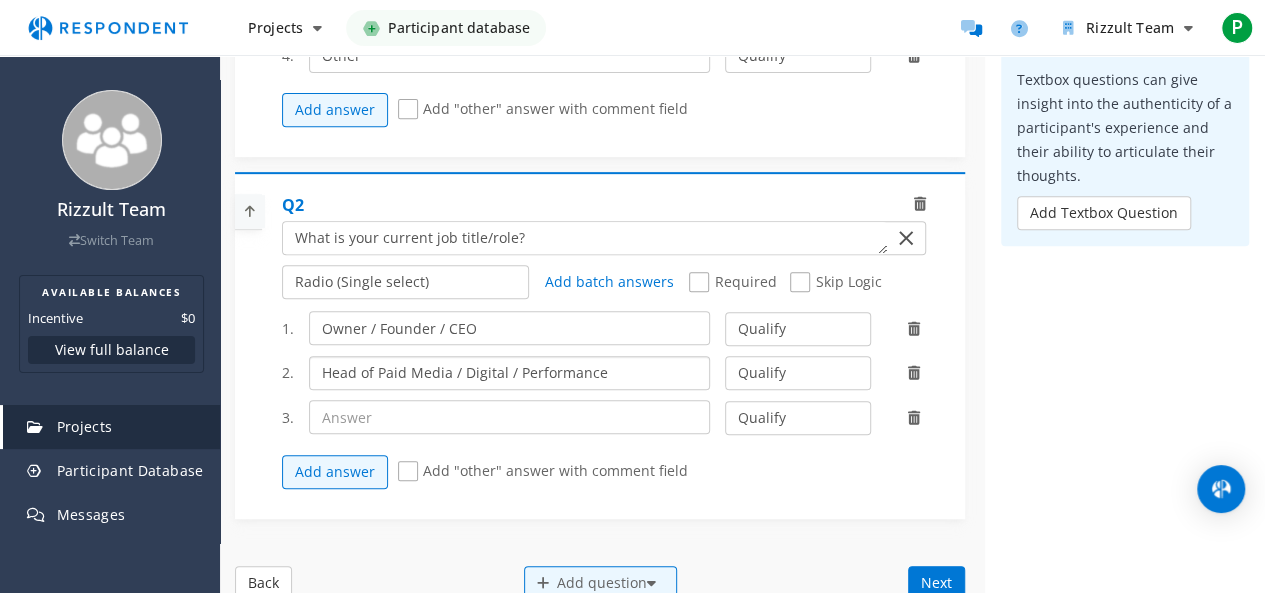 type on "Head of Paid Media / Digital / Performance" 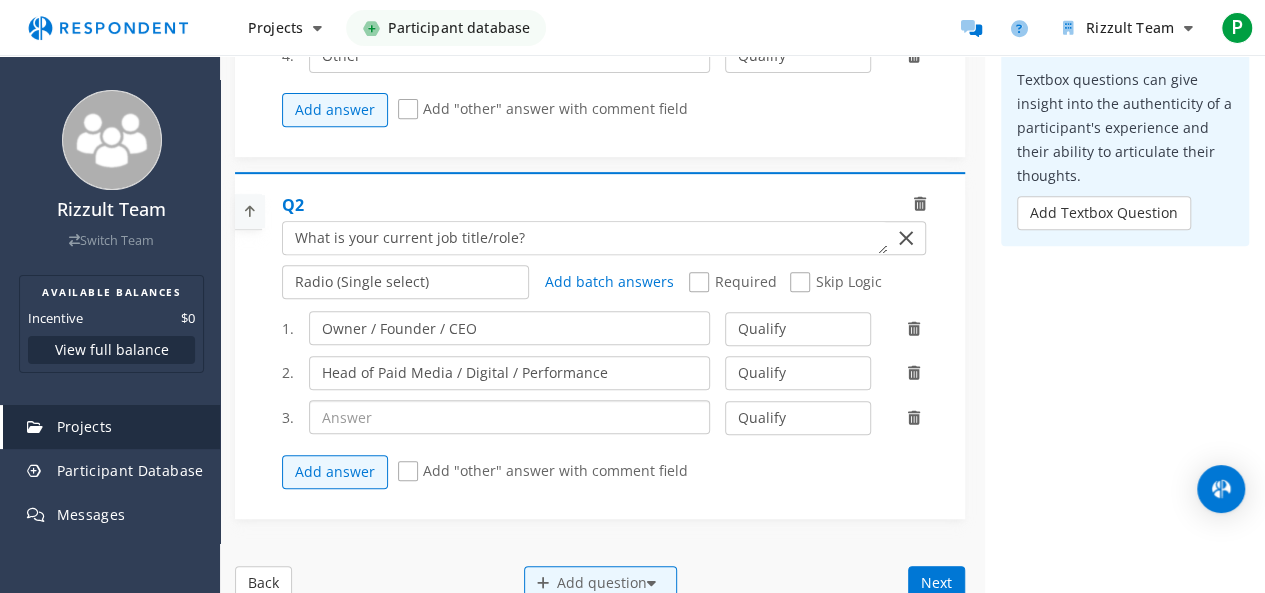 click 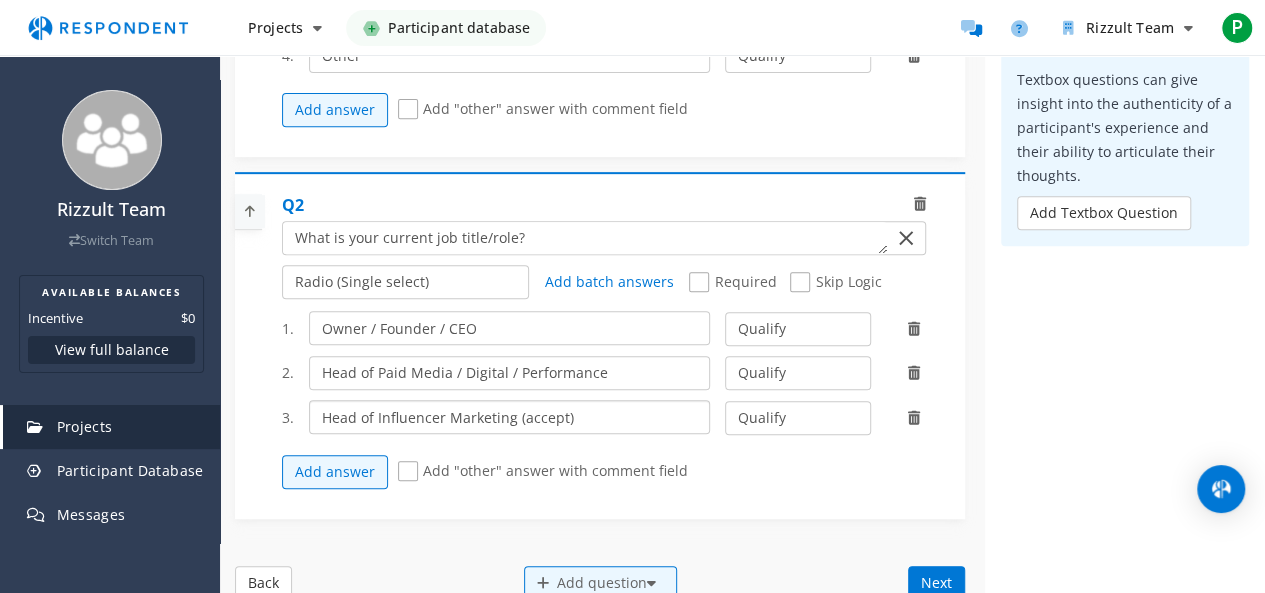 drag, startPoint x: 604, startPoint y: 414, endPoint x: 512, endPoint y: 423, distance: 92.43917 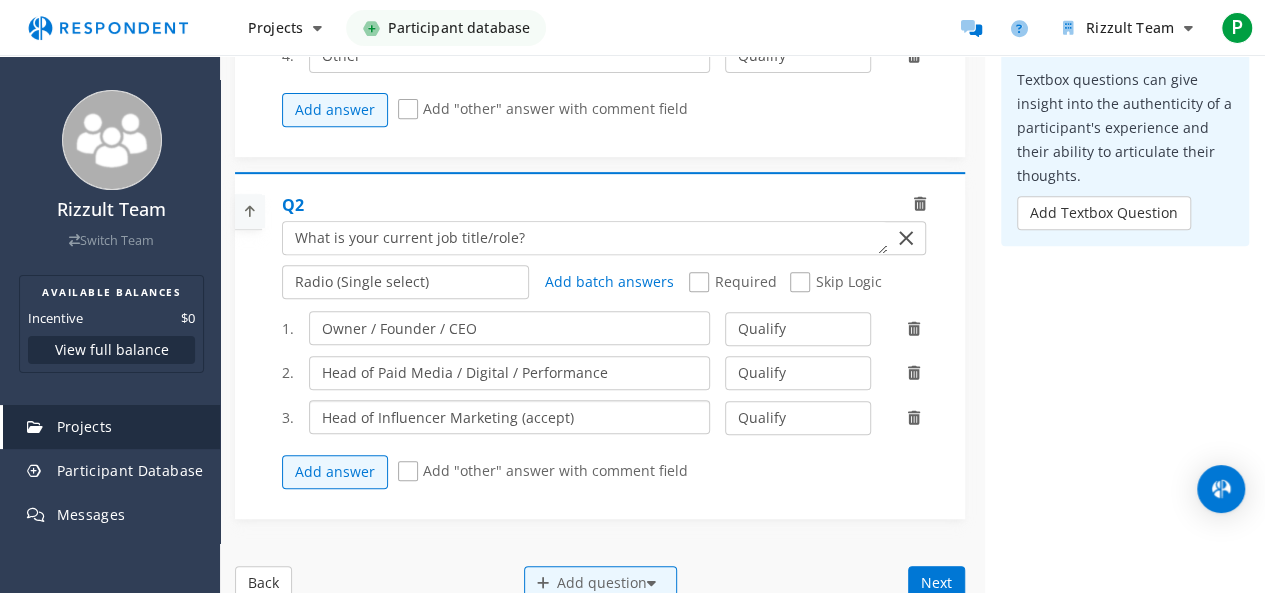 click on "Head of Influencer Marketing (accept)" 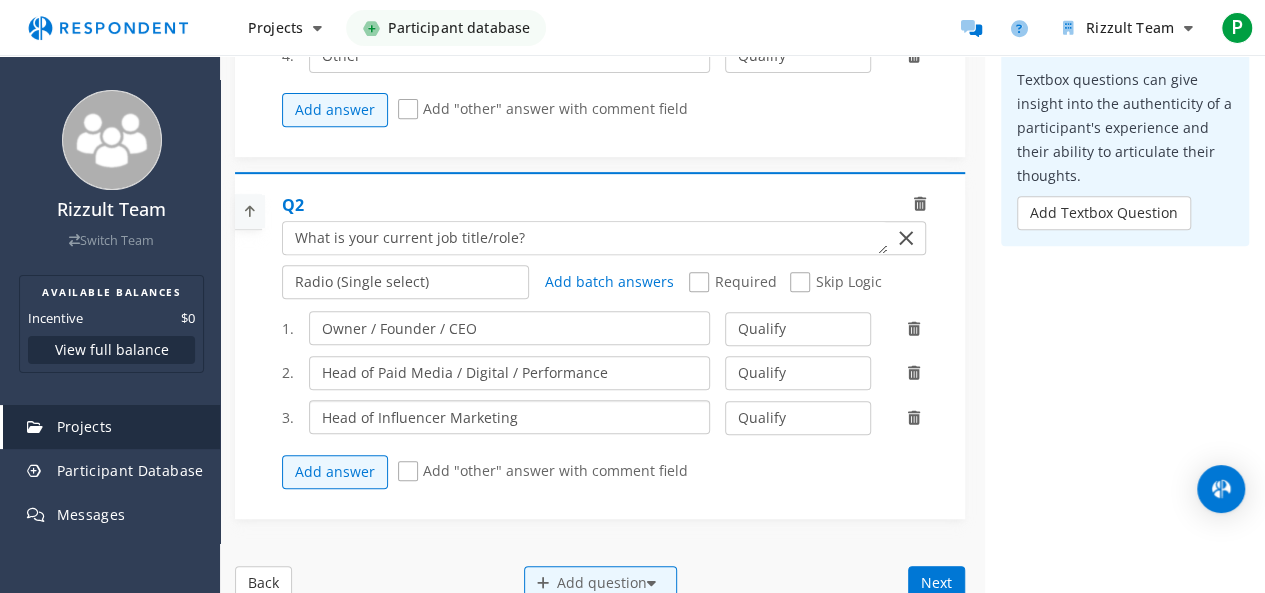 type on "Head of Influencer Marketing" 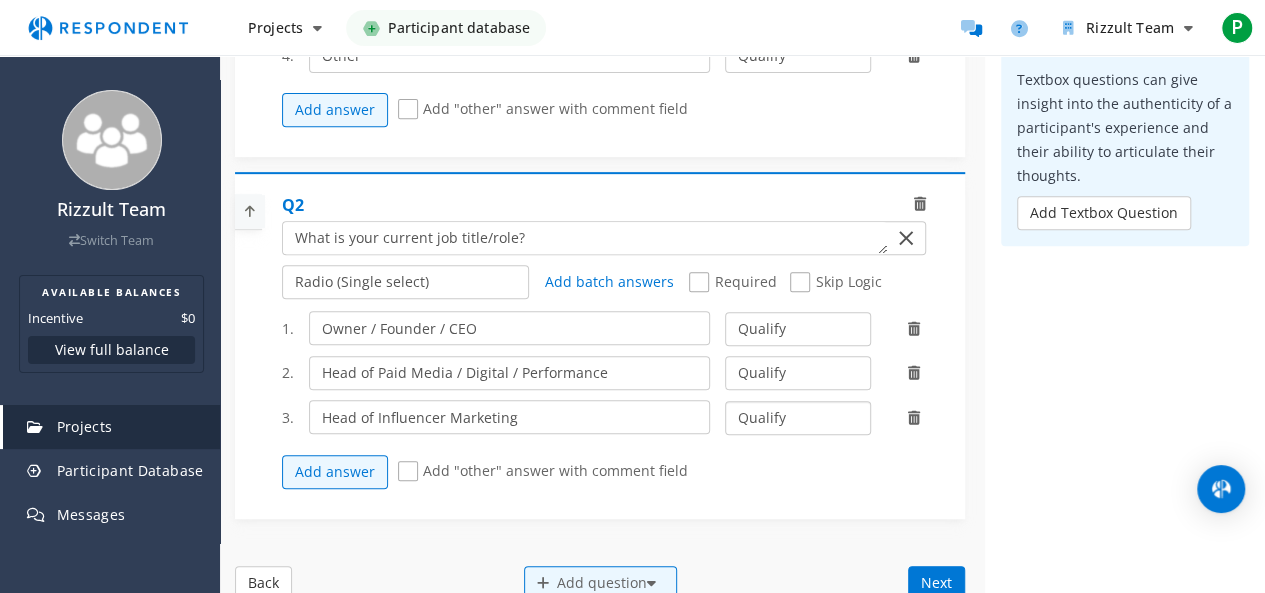 click on "Qualify Disqualify" 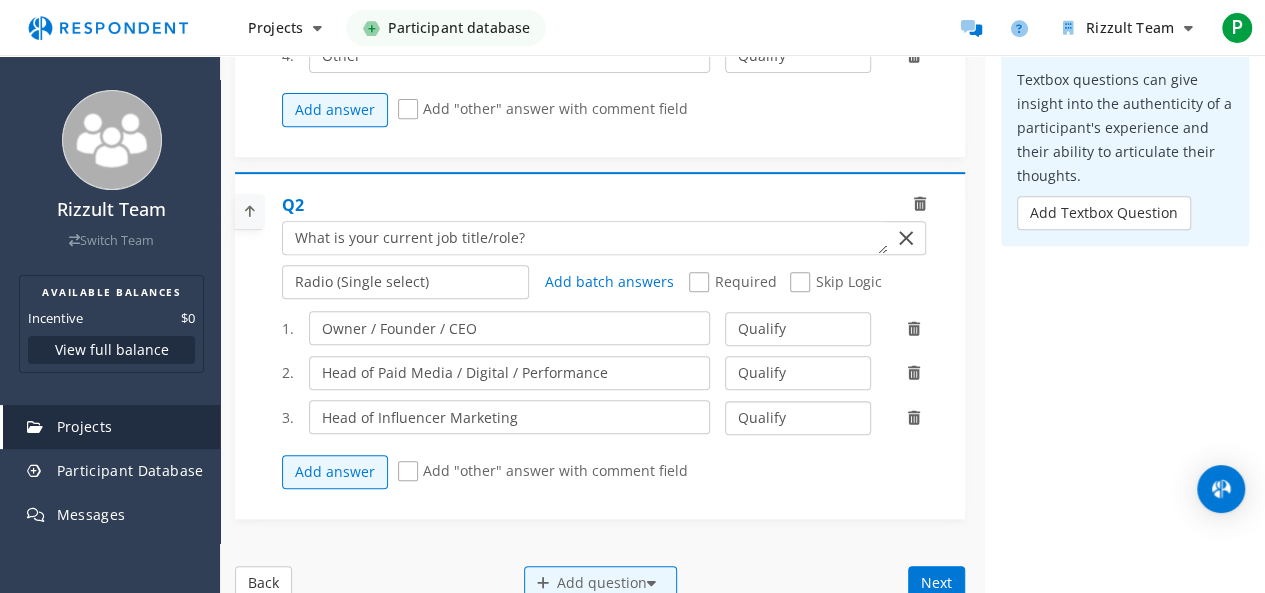 select on "number:2" 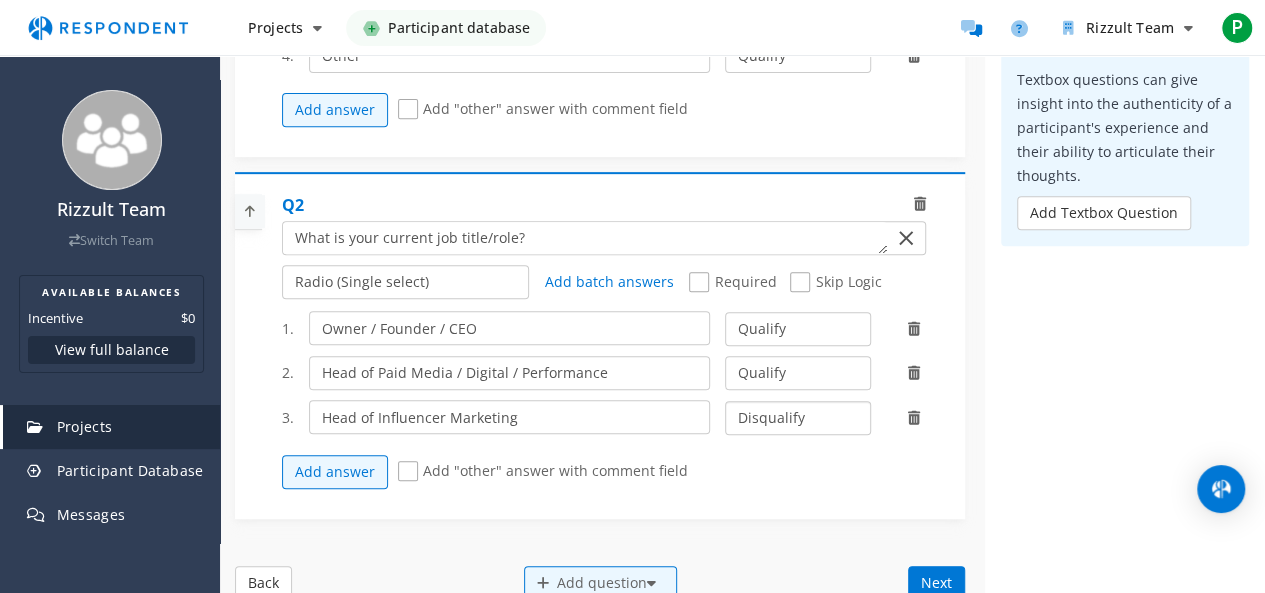 click on "Qualify Disqualify" 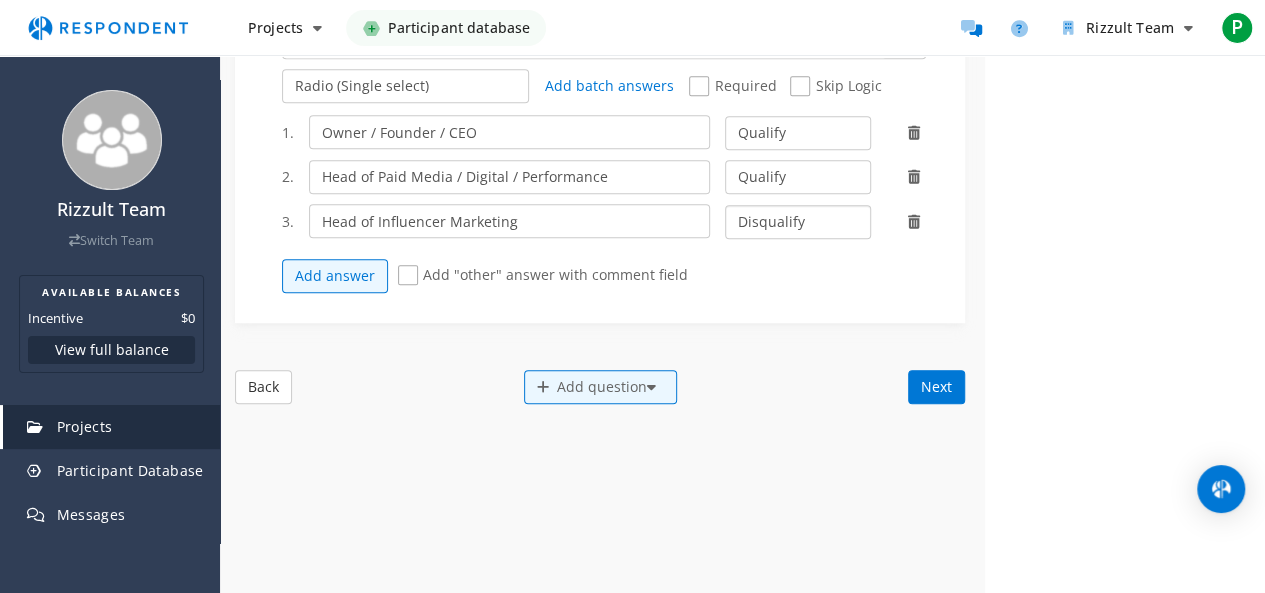 scroll, scrollTop: 574, scrollLeft: 0, axis: vertical 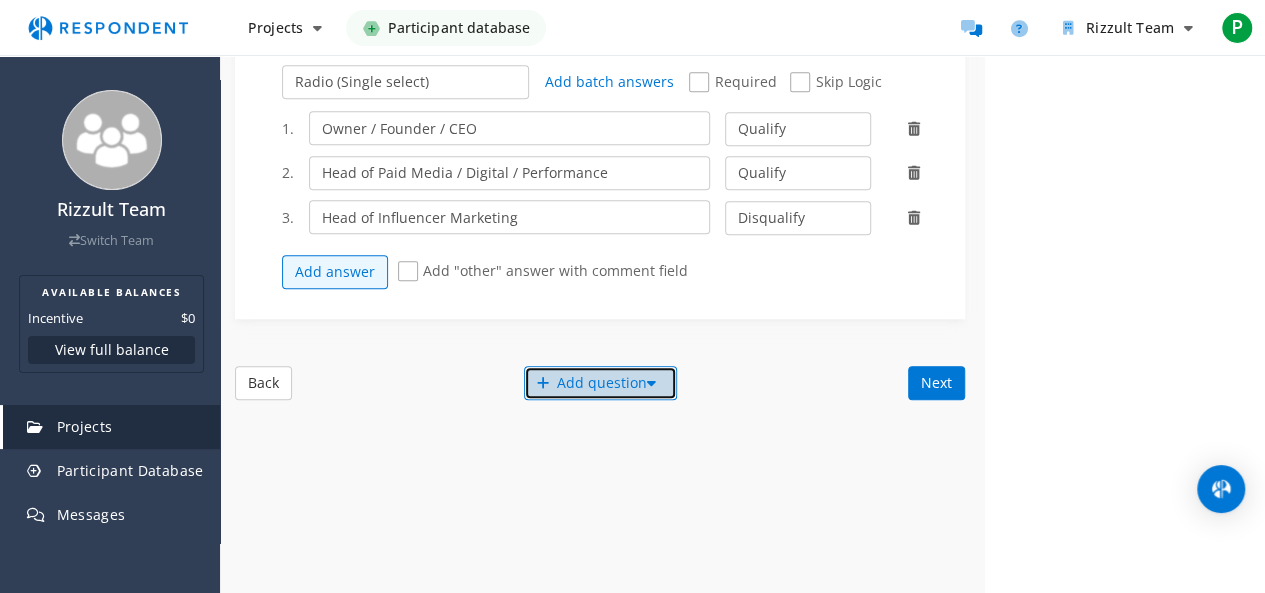 click on "Add question" 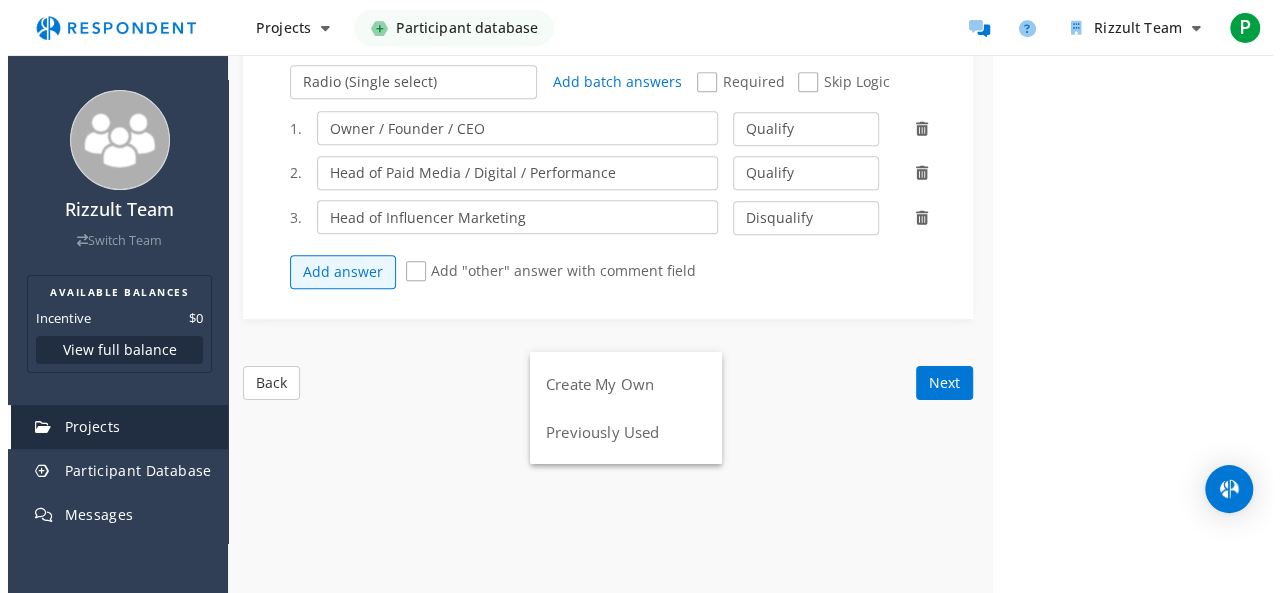 scroll, scrollTop: 0, scrollLeft: 0, axis: both 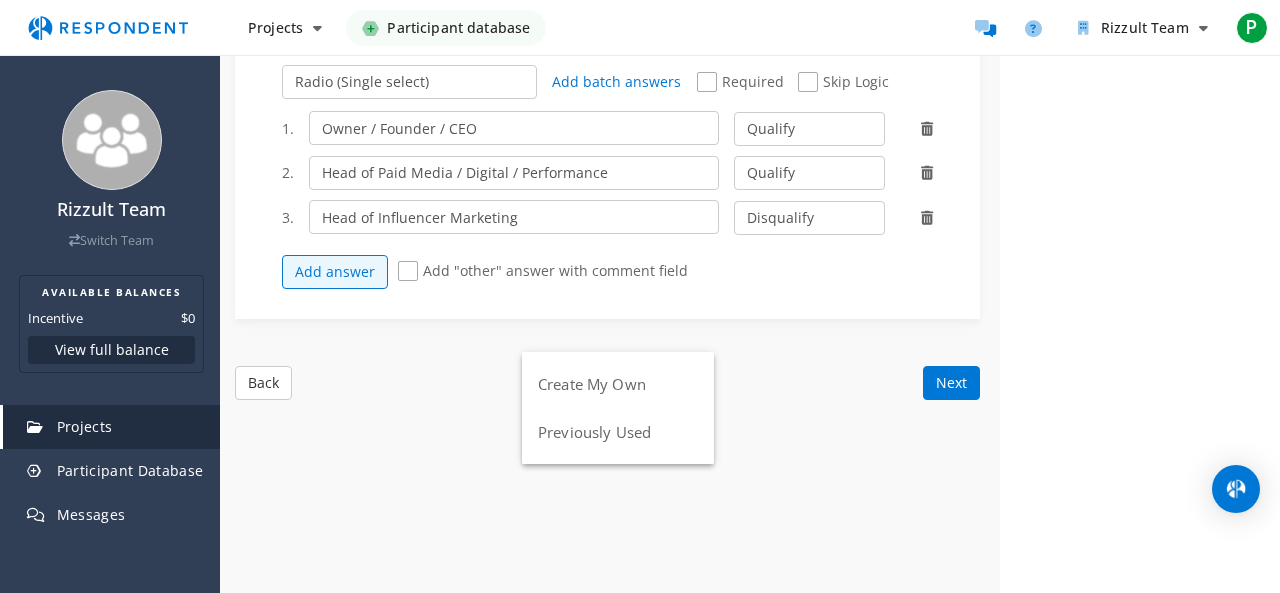 click at bounding box center (640, 583) 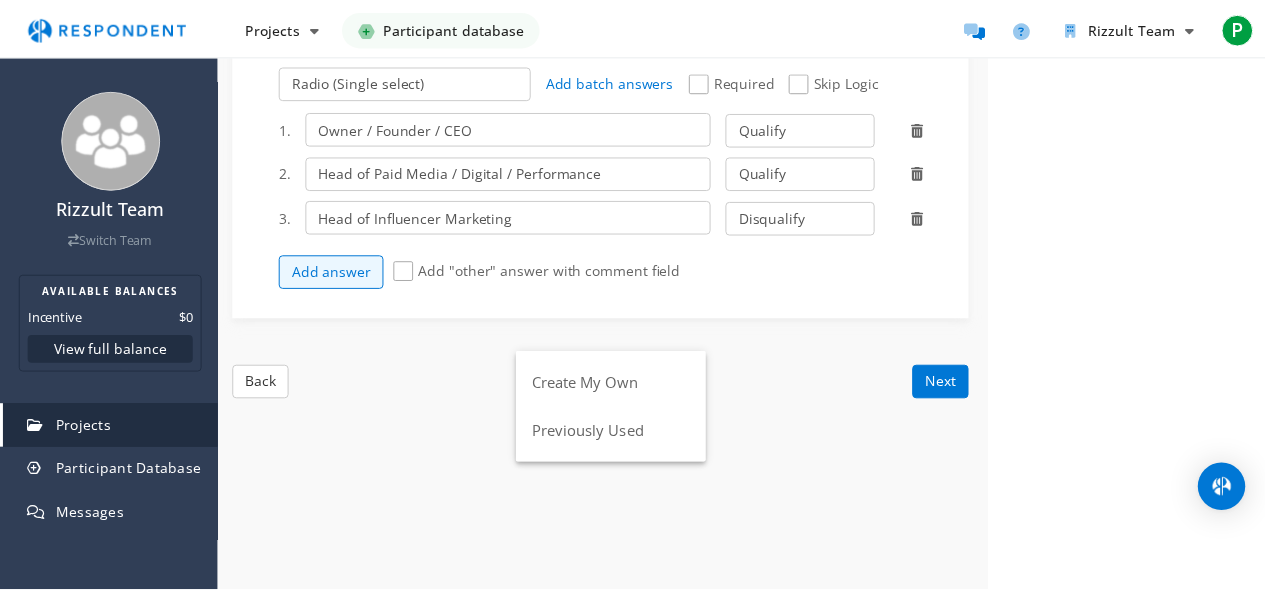 scroll, scrollTop: 574, scrollLeft: 0, axis: vertical 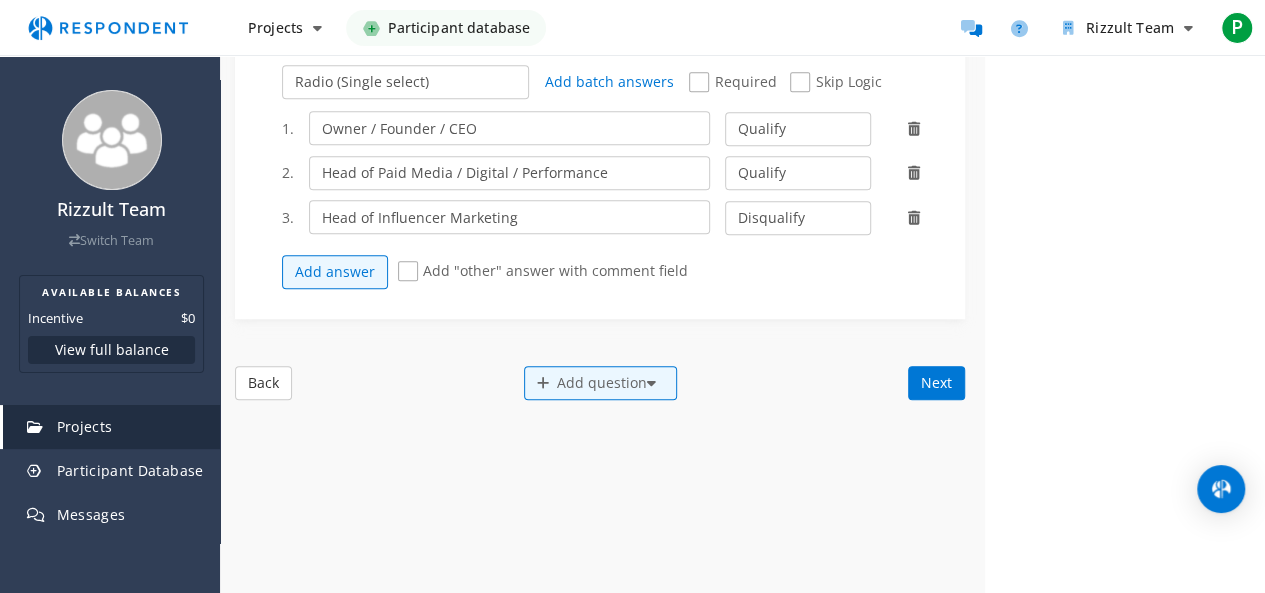 click on "Q2                                                                                                               Radio (Single select) Checkbox (Multi select) Multi-line text box Single-line text box Number box Slider (number selector)       Add batch answers               Required             Skip Logic                           1.     Owner / Founder / CEO       Qualify Disqualify                 2.     Head of Paid Media / Digital / Performance       Qualify Disqualify                 3.     Head of Influencer Marketing       Qualify Disqualify                    Add answer           Add "other" answer with comment field" 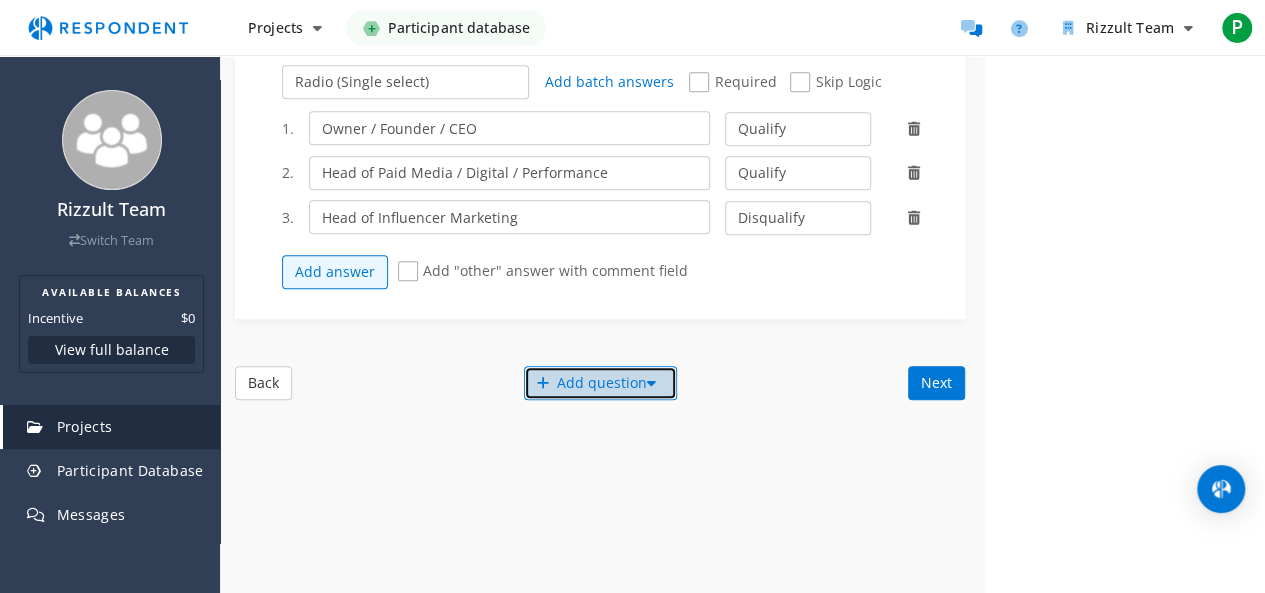 click 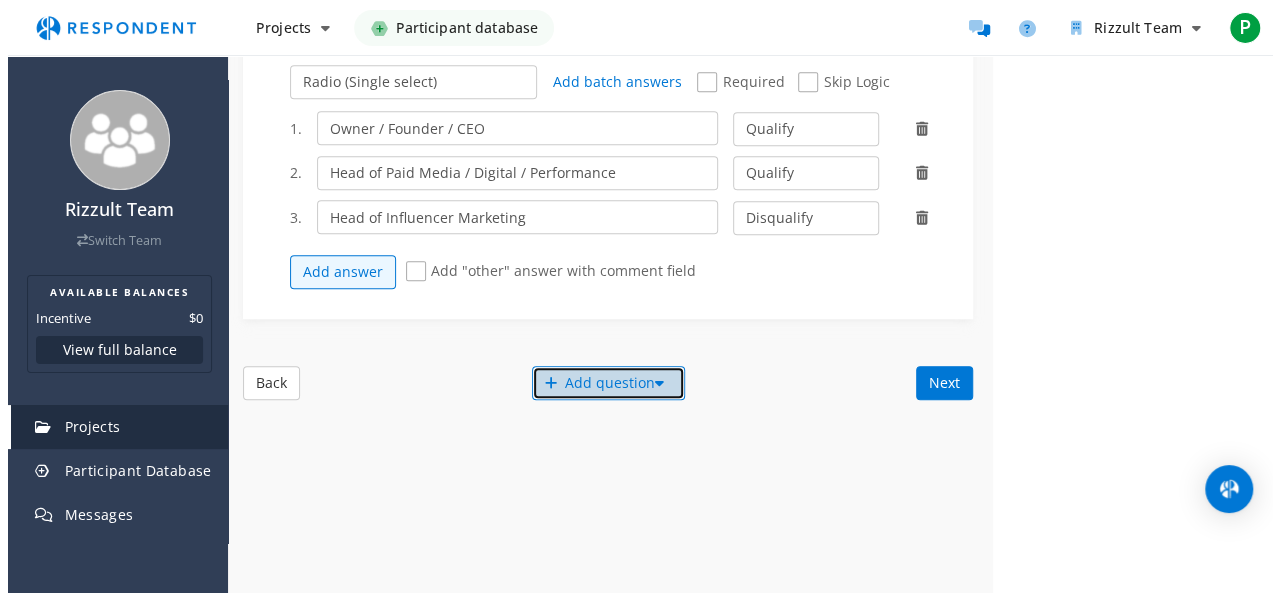 scroll, scrollTop: 0, scrollLeft: 0, axis: both 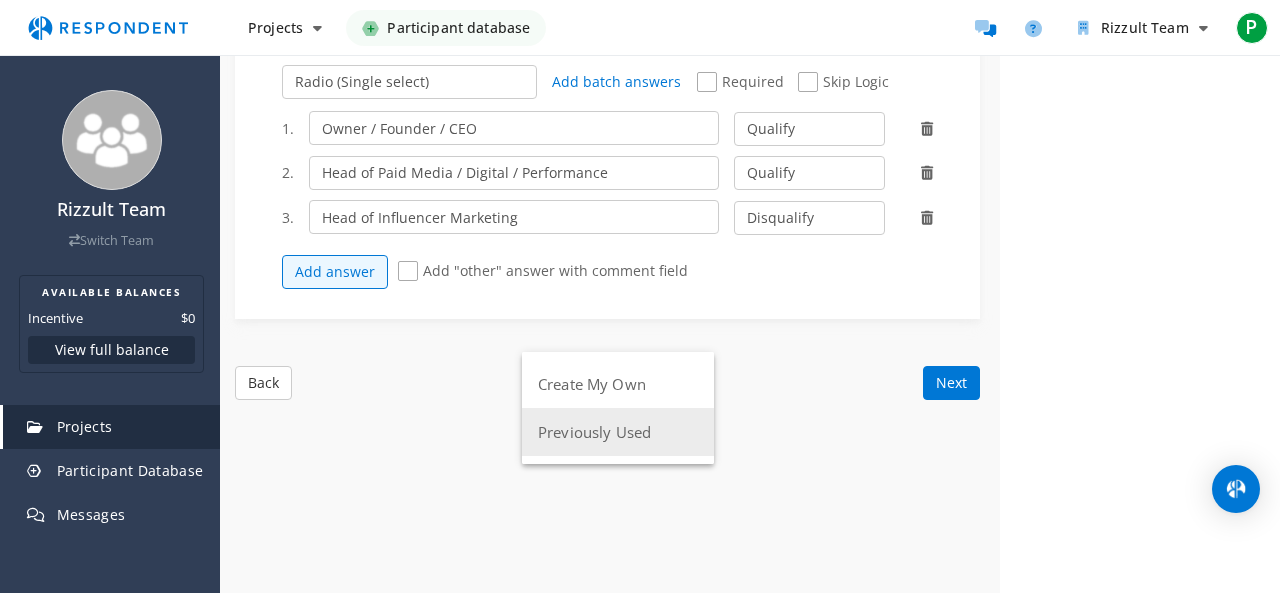 click on "Previously Used" at bounding box center [618, 432] 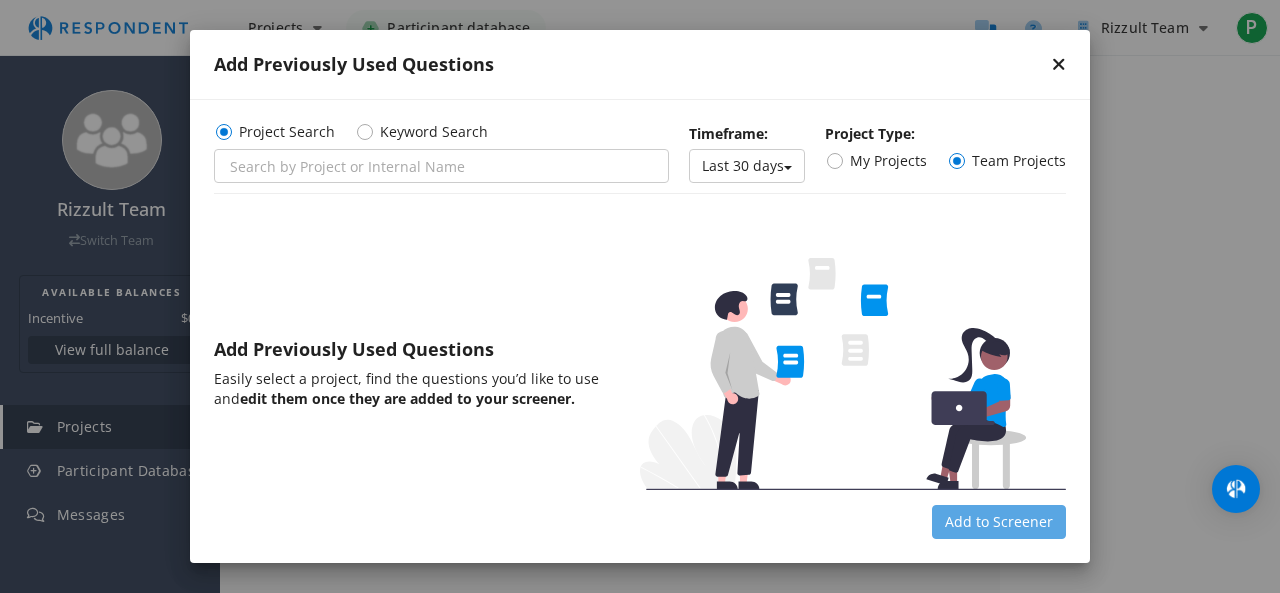 click at bounding box center [1059, 64] 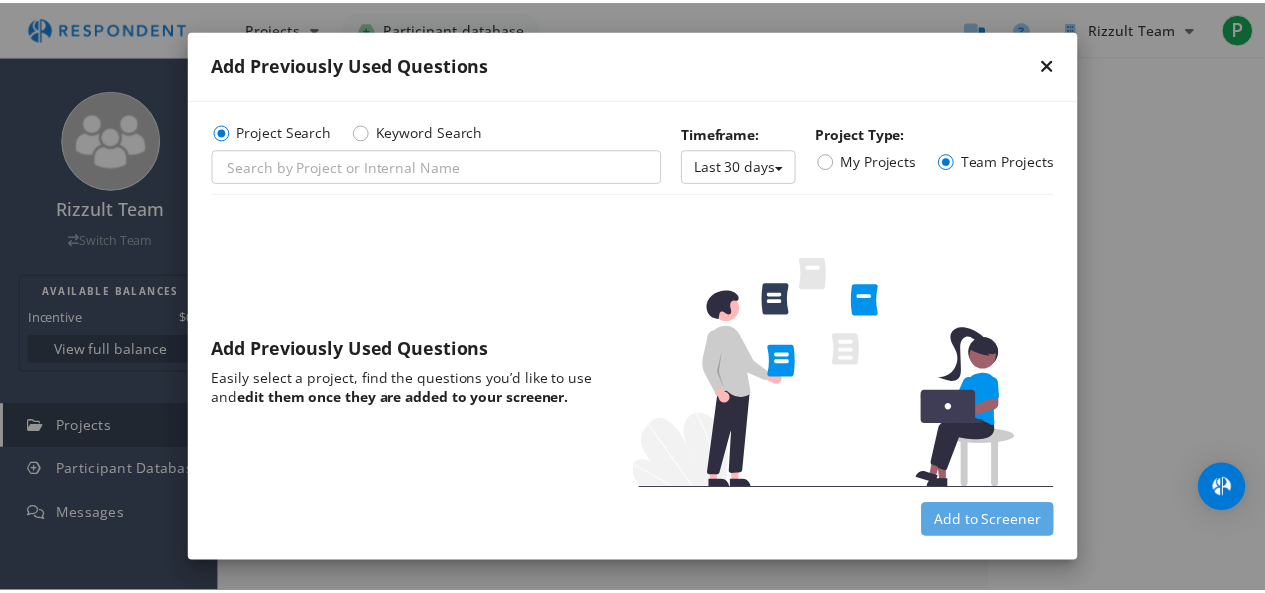 scroll, scrollTop: 574, scrollLeft: 0, axis: vertical 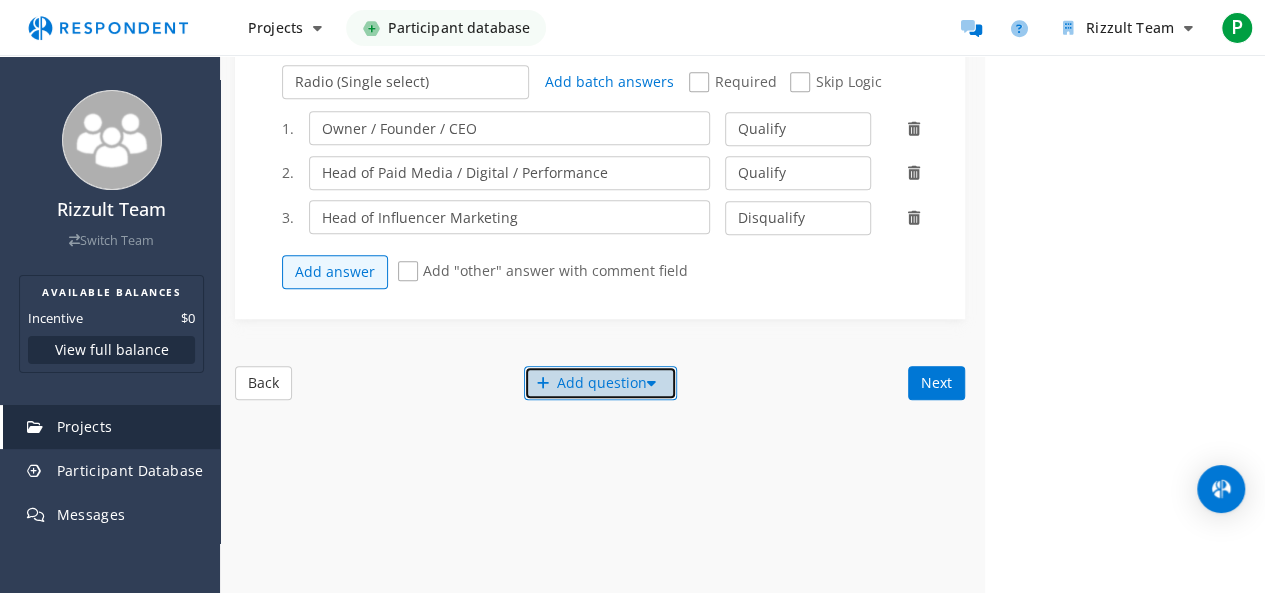 click on "Add question" 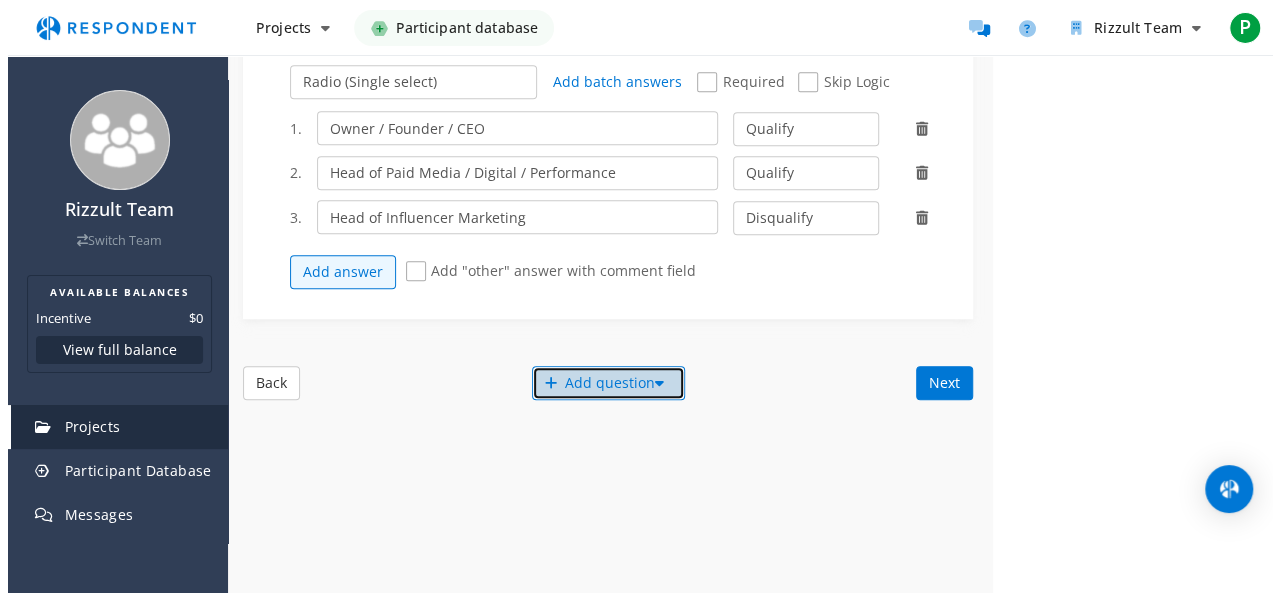 scroll, scrollTop: 0, scrollLeft: 0, axis: both 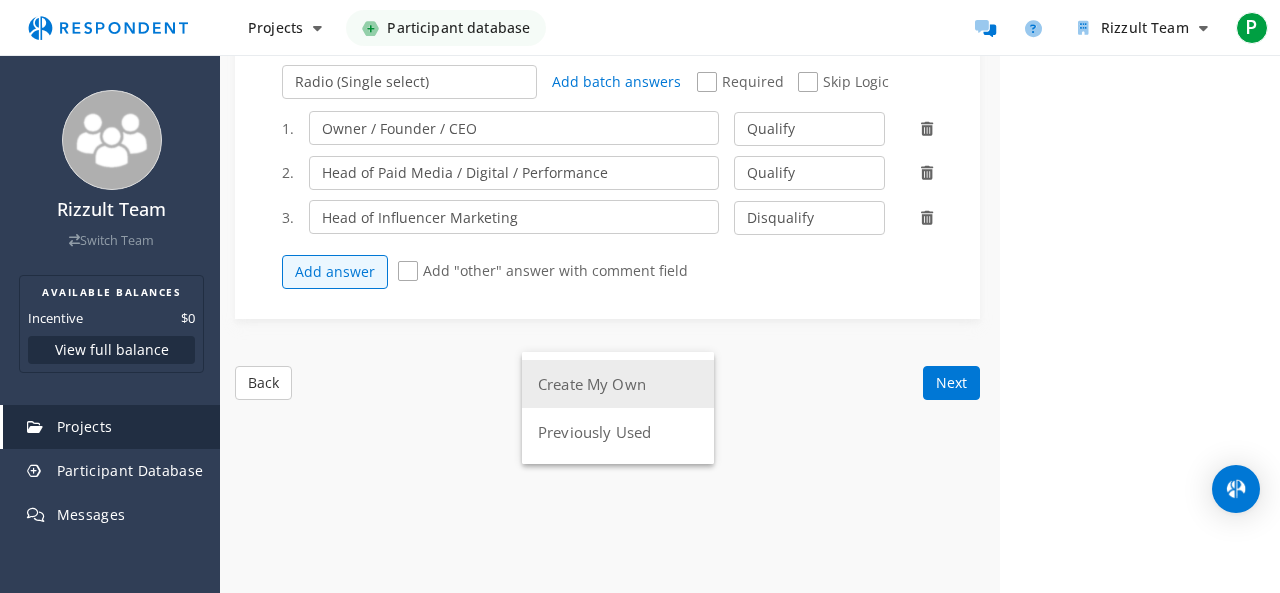 click on "Create My Own" at bounding box center (618, 384) 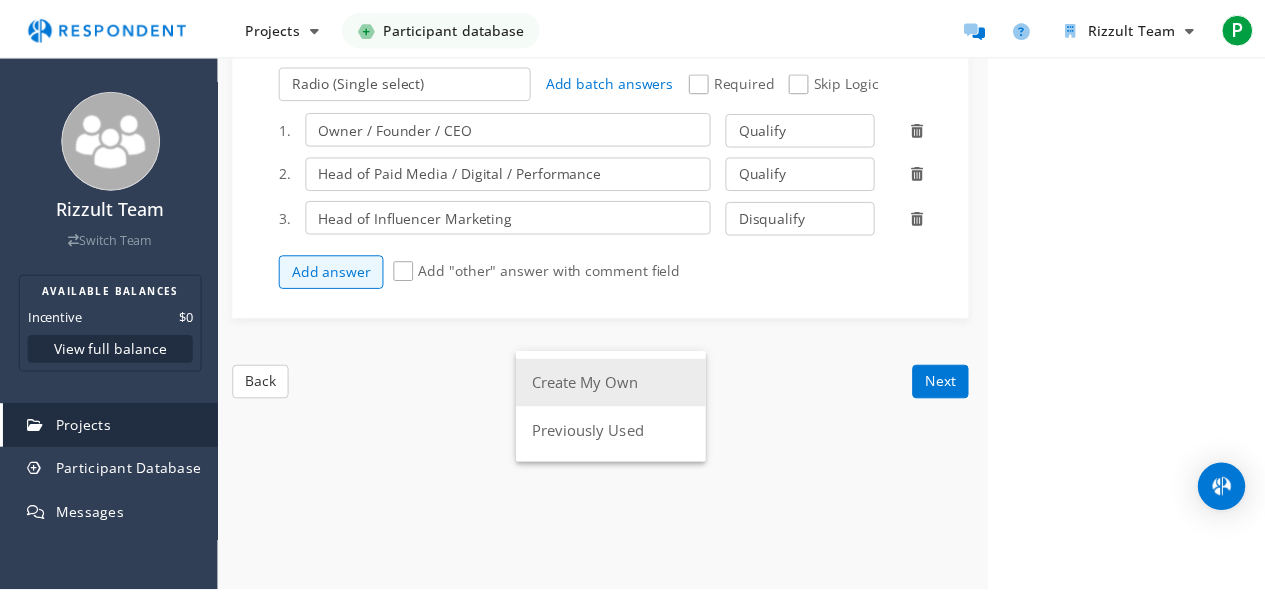 scroll, scrollTop: 574, scrollLeft: 0, axis: vertical 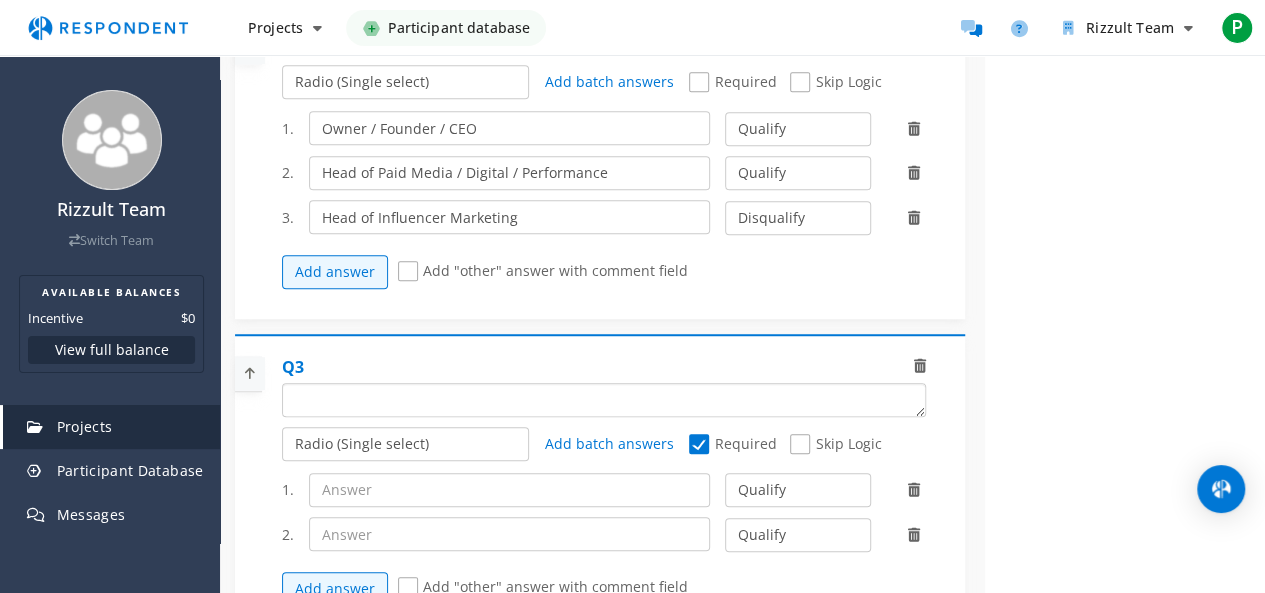 click at bounding box center [604, 400] 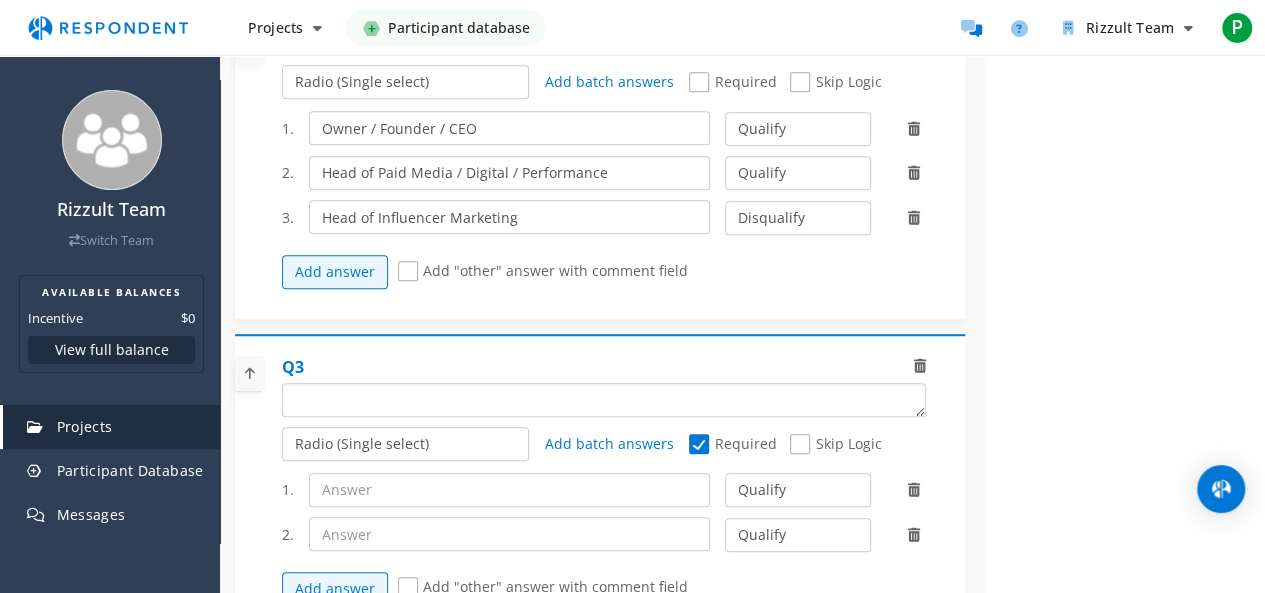 paste on "Does your agency currently run or manage paid digital marketing campaigns for clients?" 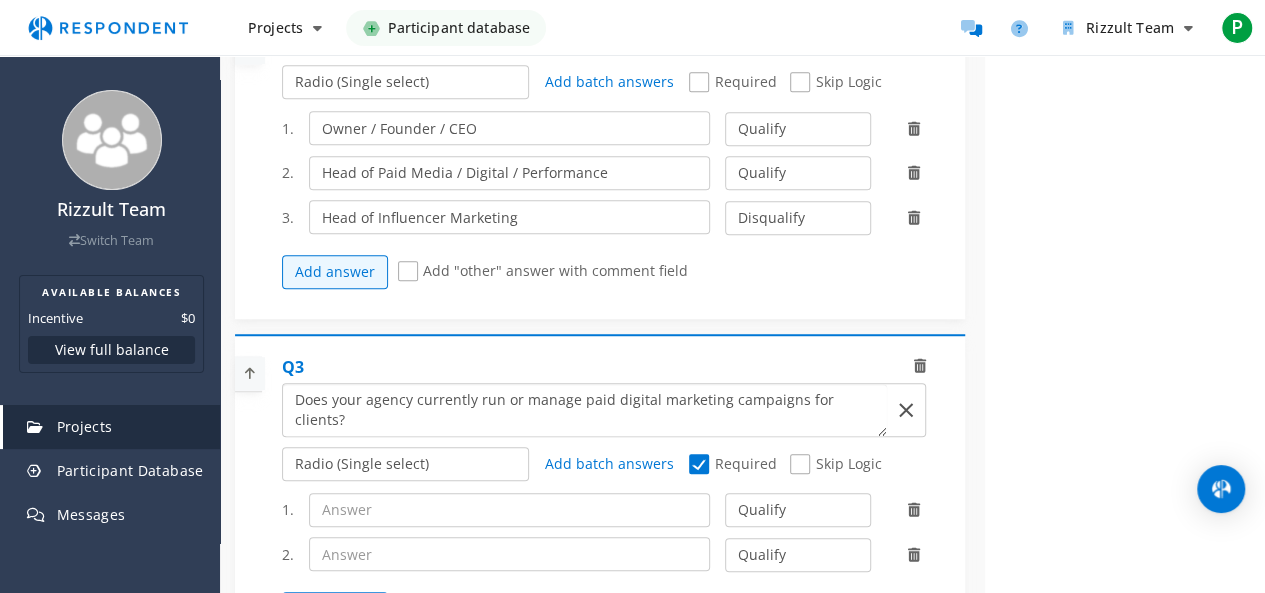 scroll, scrollTop: 0, scrollLeft: 0, axis: both 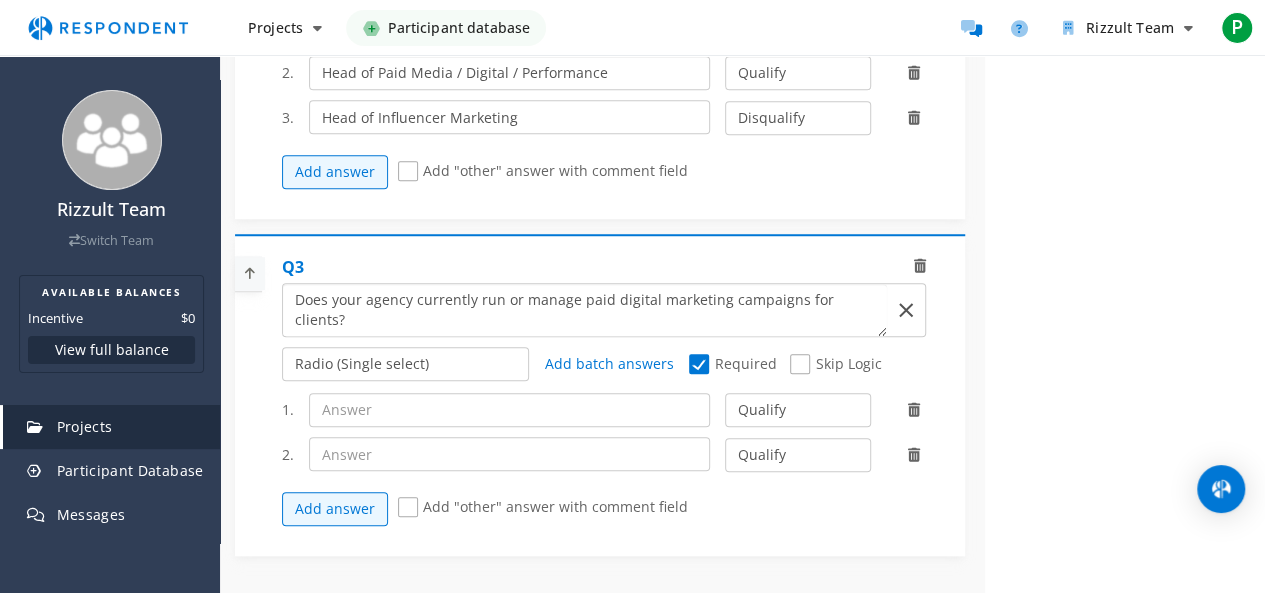 click at bounding box center [585, 310] 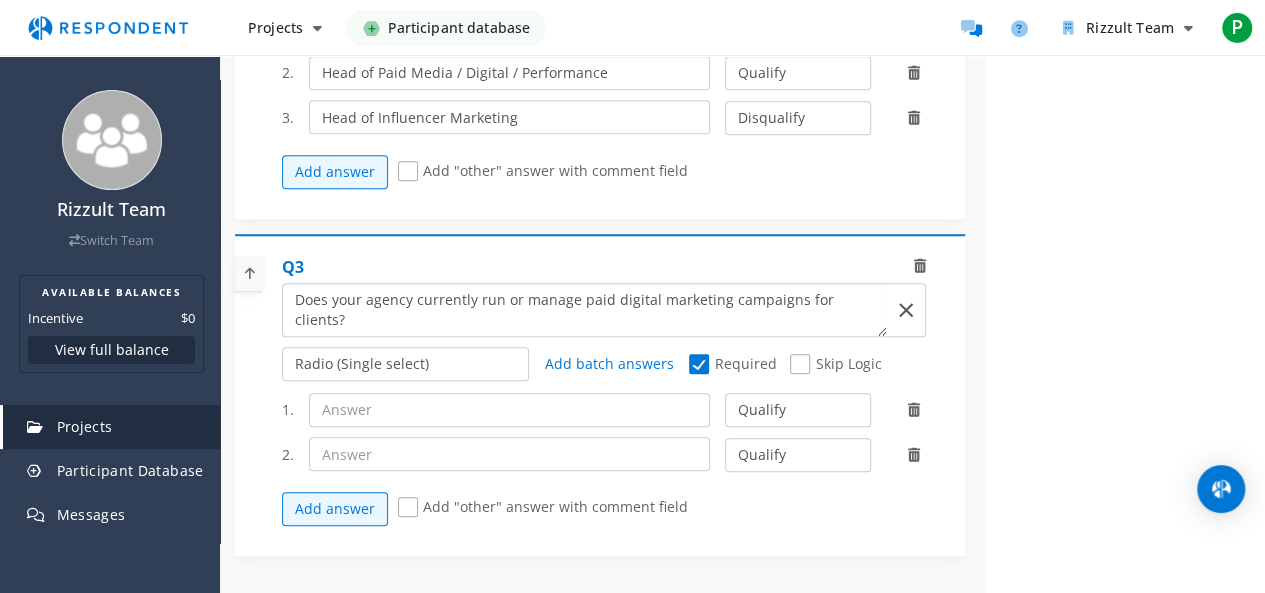 paste on "(Examples: Meta/TikTok ads, YouTube, programmatic, etc.)" 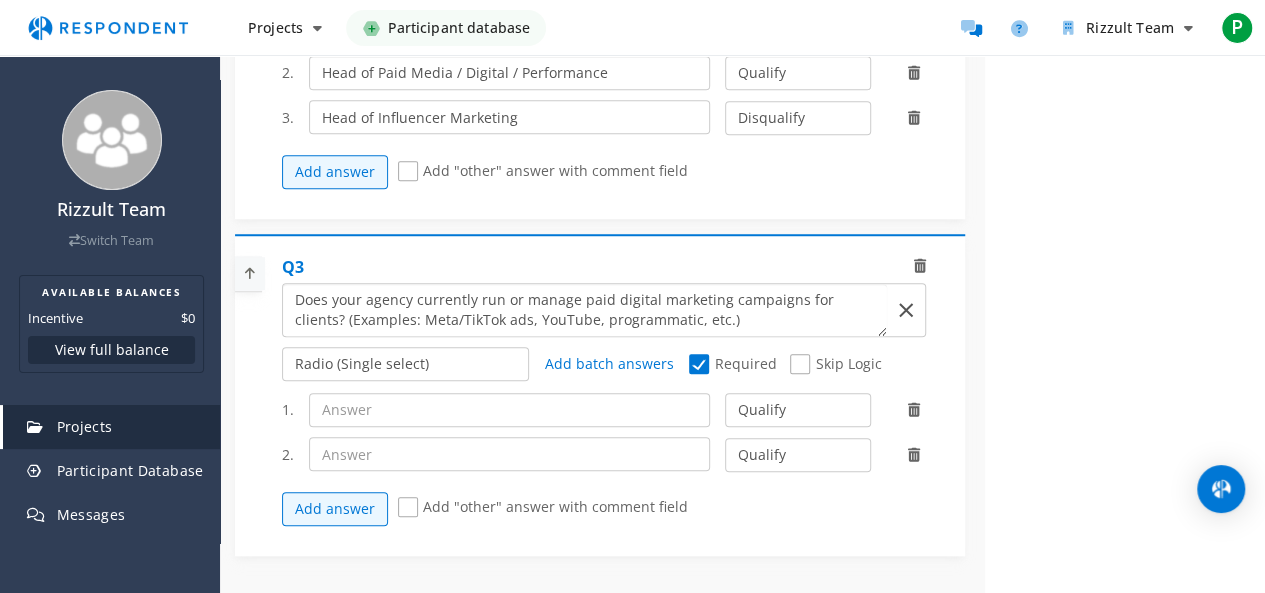type on "Does your agency currently run or manage paid digital marketing campaigns for clients? (Examples: Meta/TikTok ads, YouTube, programmatic, etc.)" 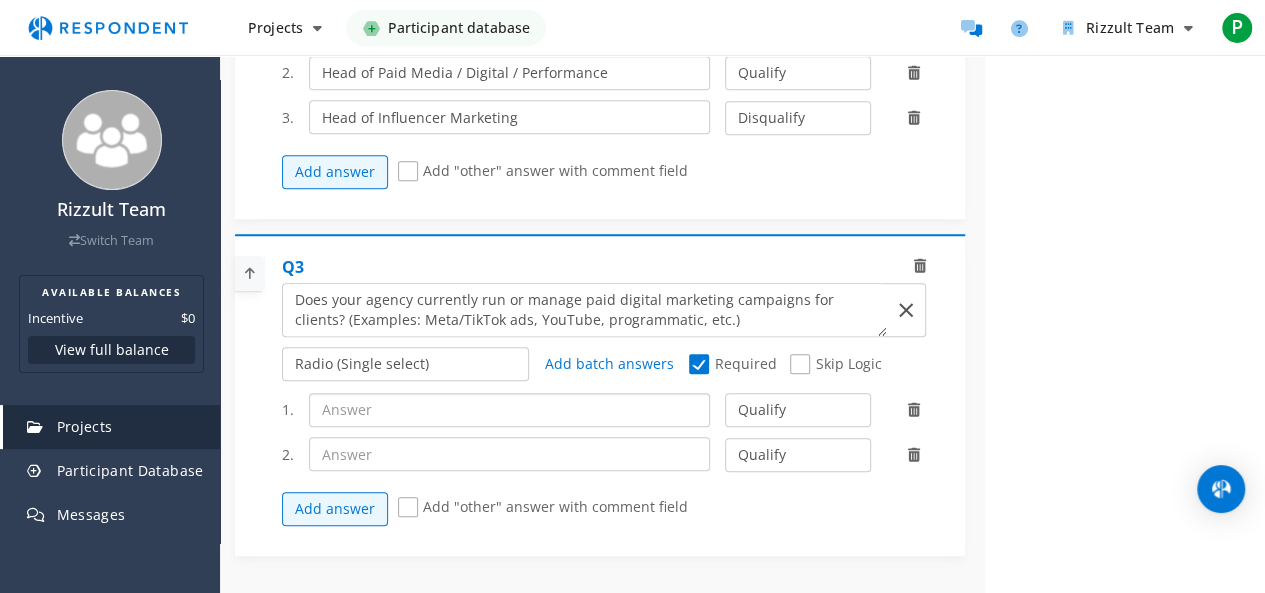 click 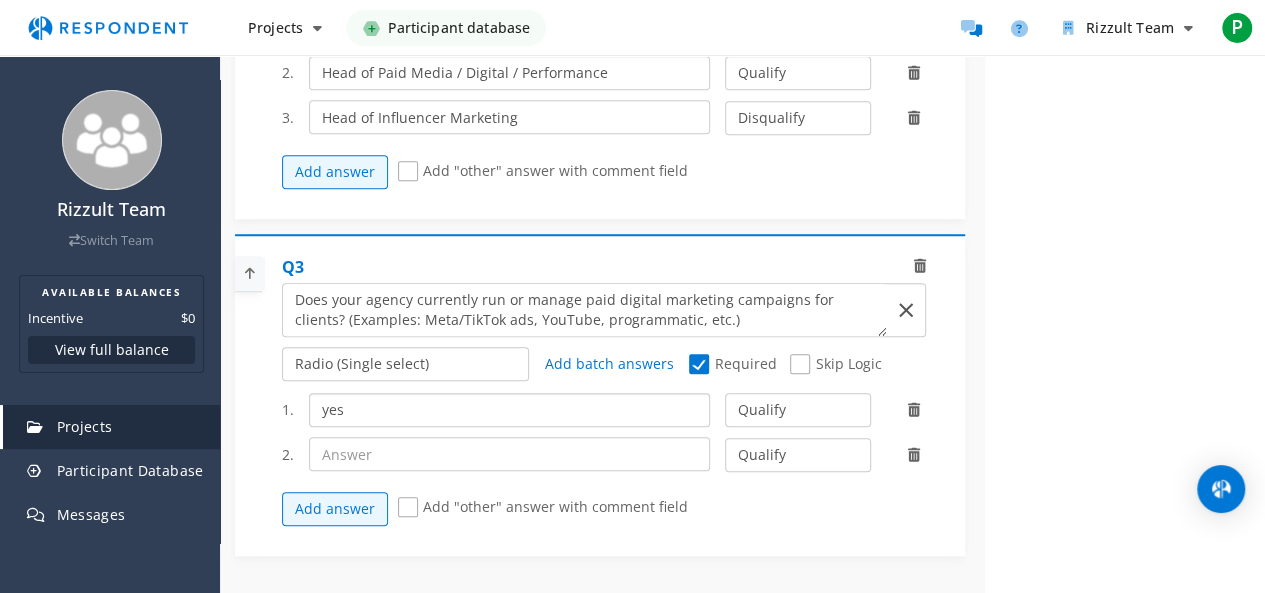 type on "yes" 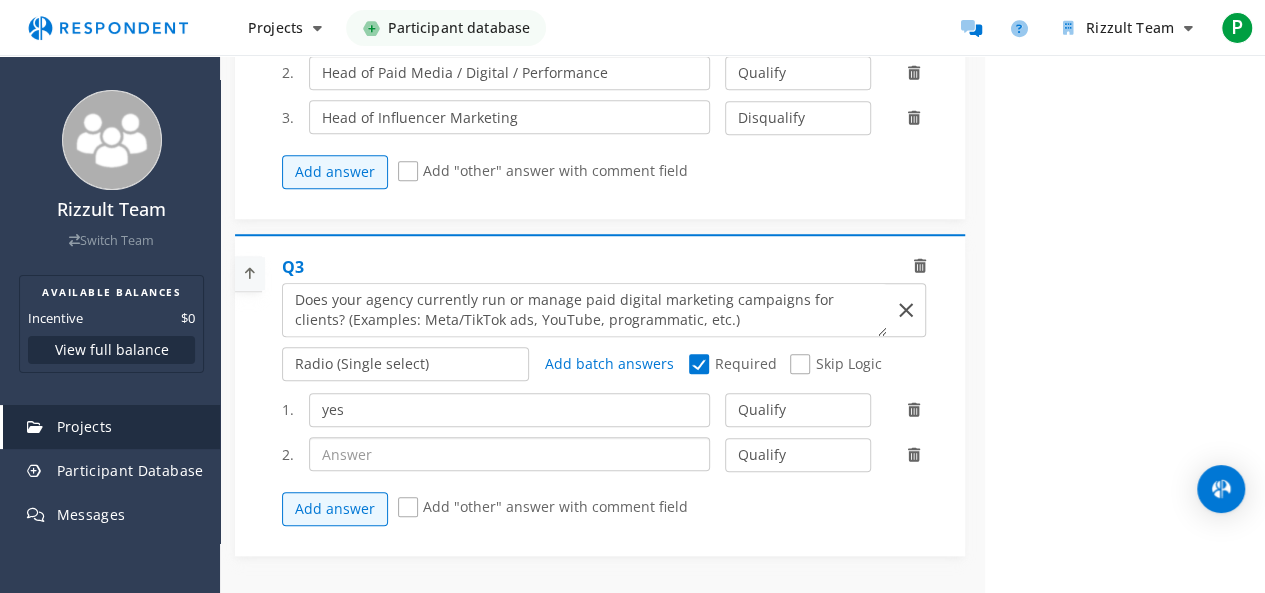 click 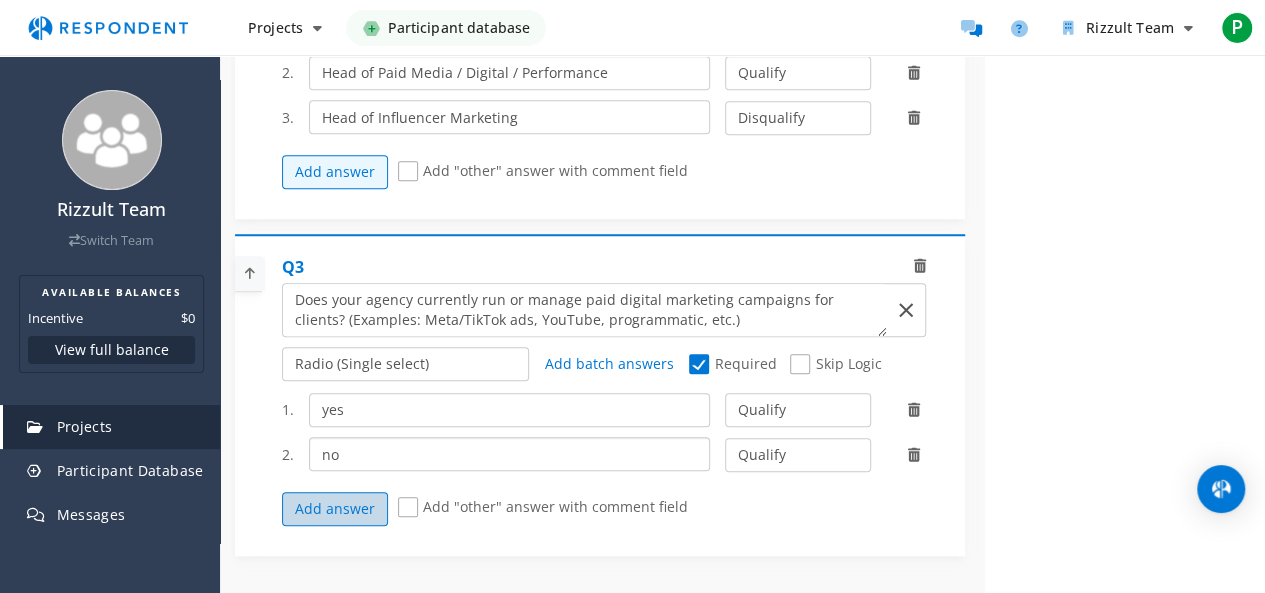 type on "no" 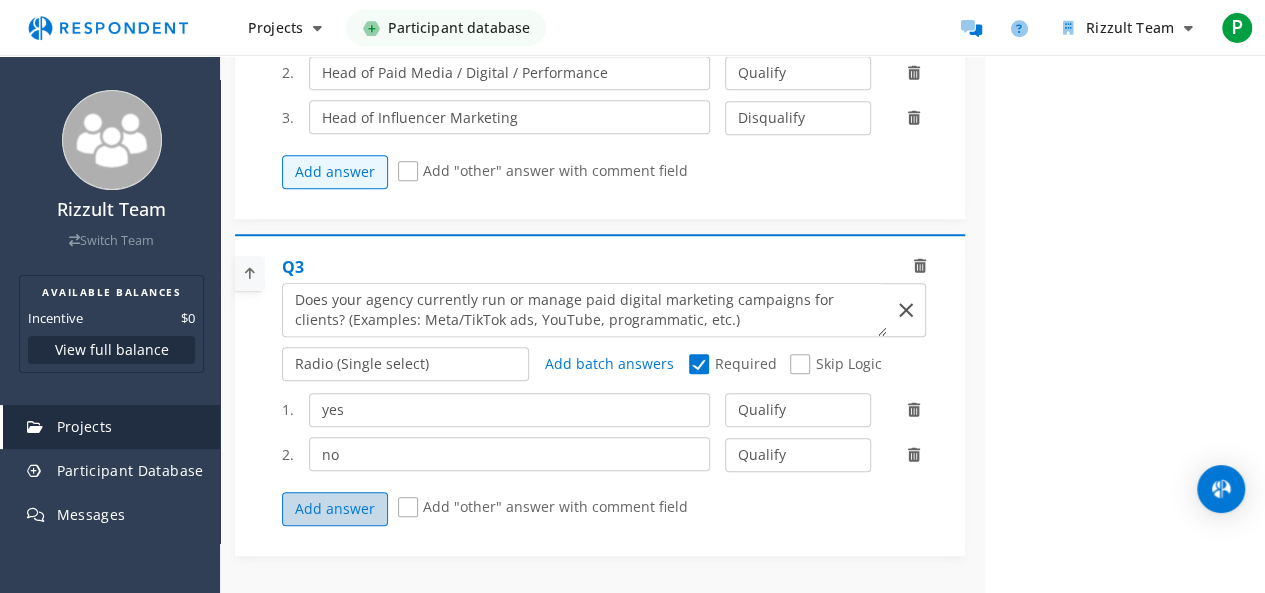 click on "Add answer" 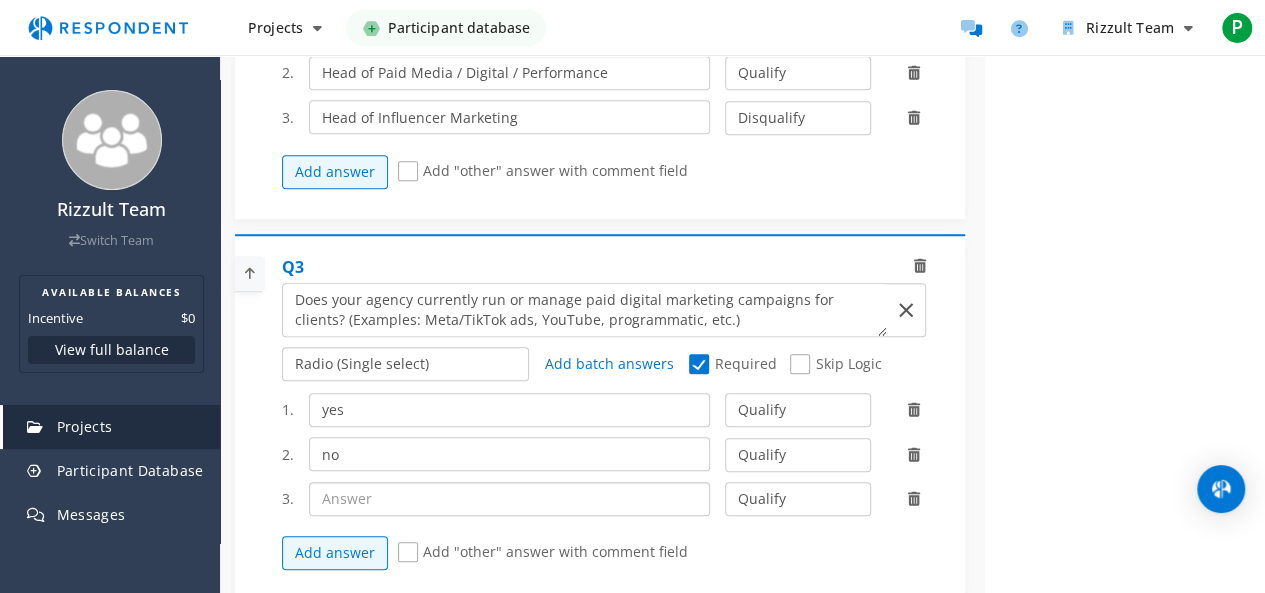 click 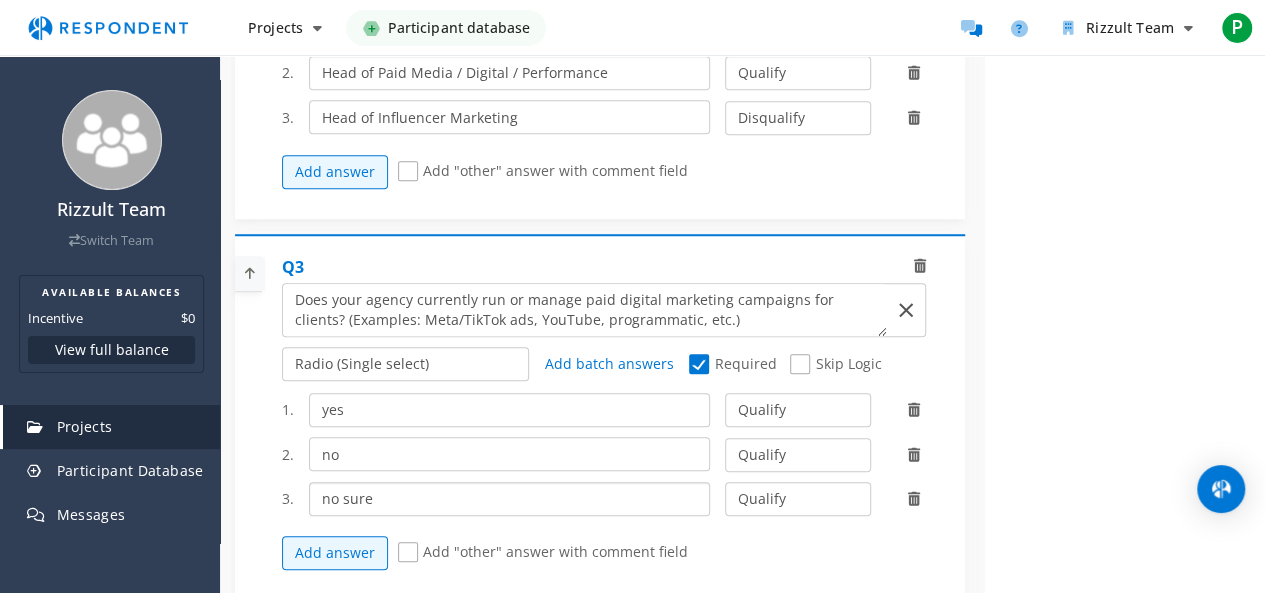 type on "no sure" 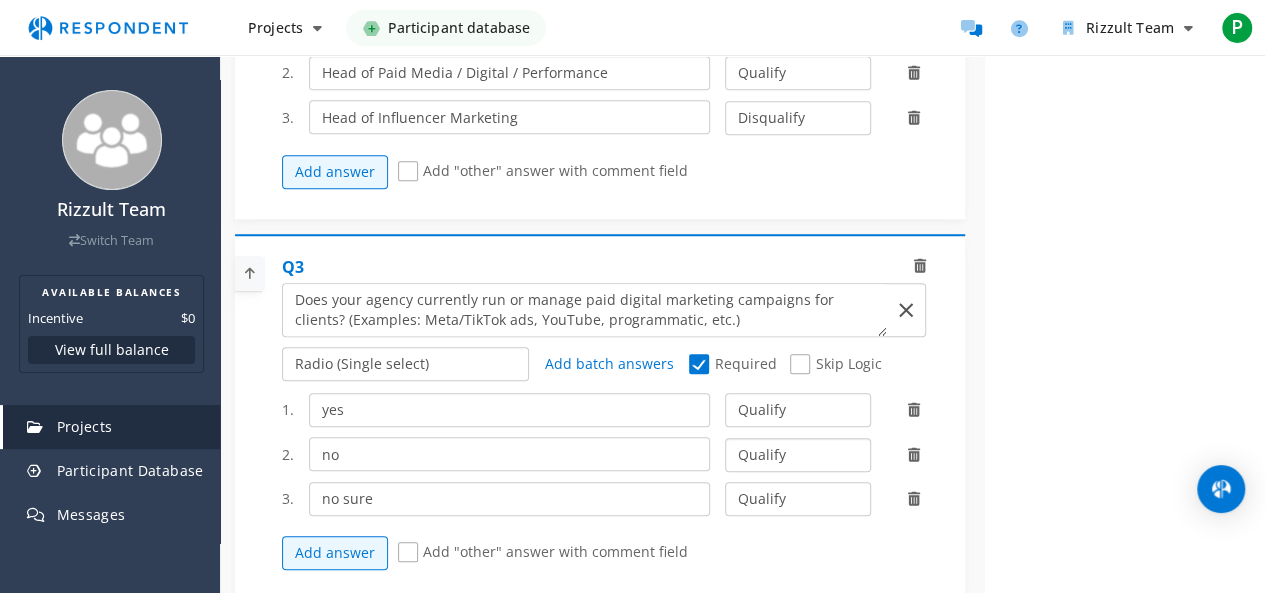 click on "Qualify Disqualify" 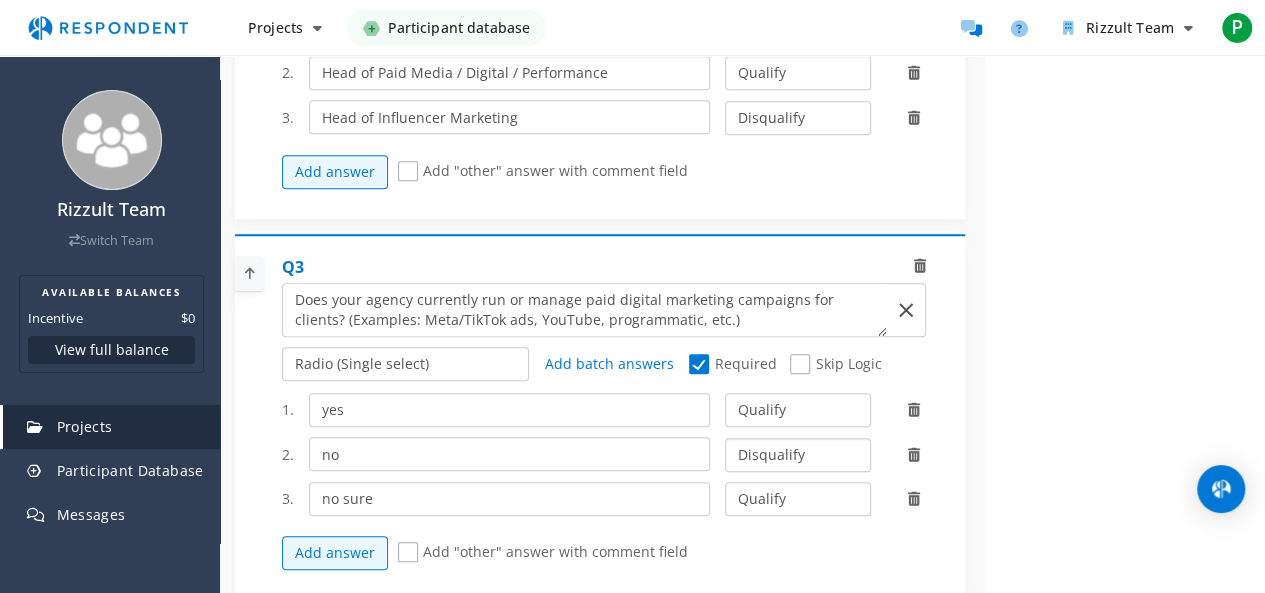 click on "Qualify Disqualify" 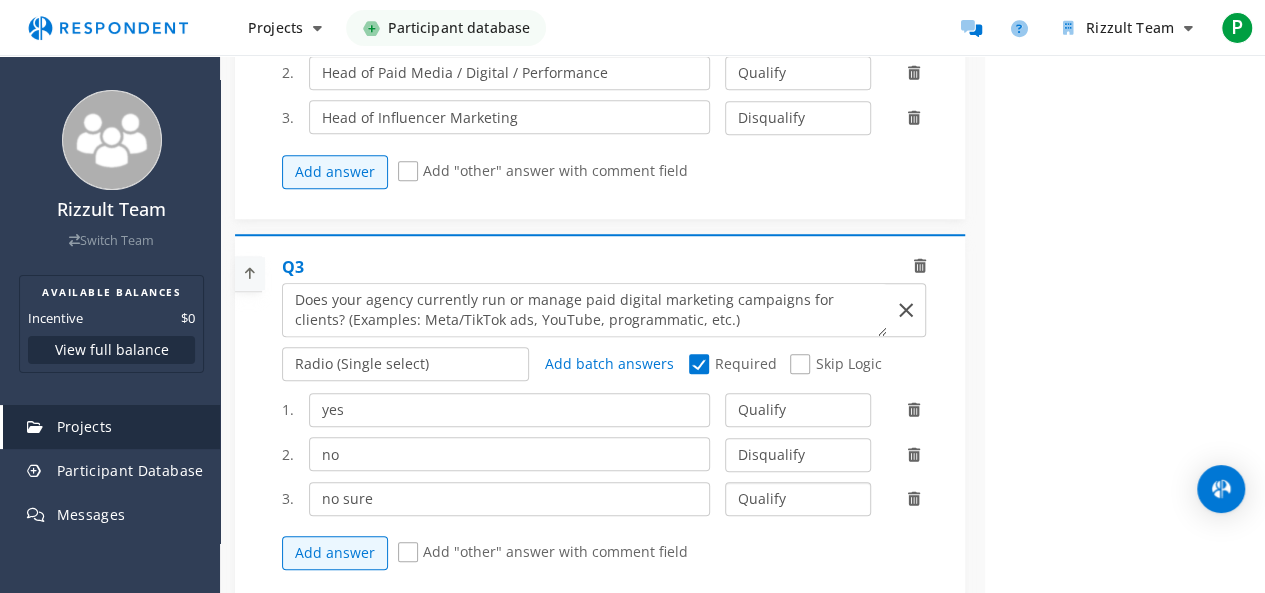 click on "Qualify Disqualify" 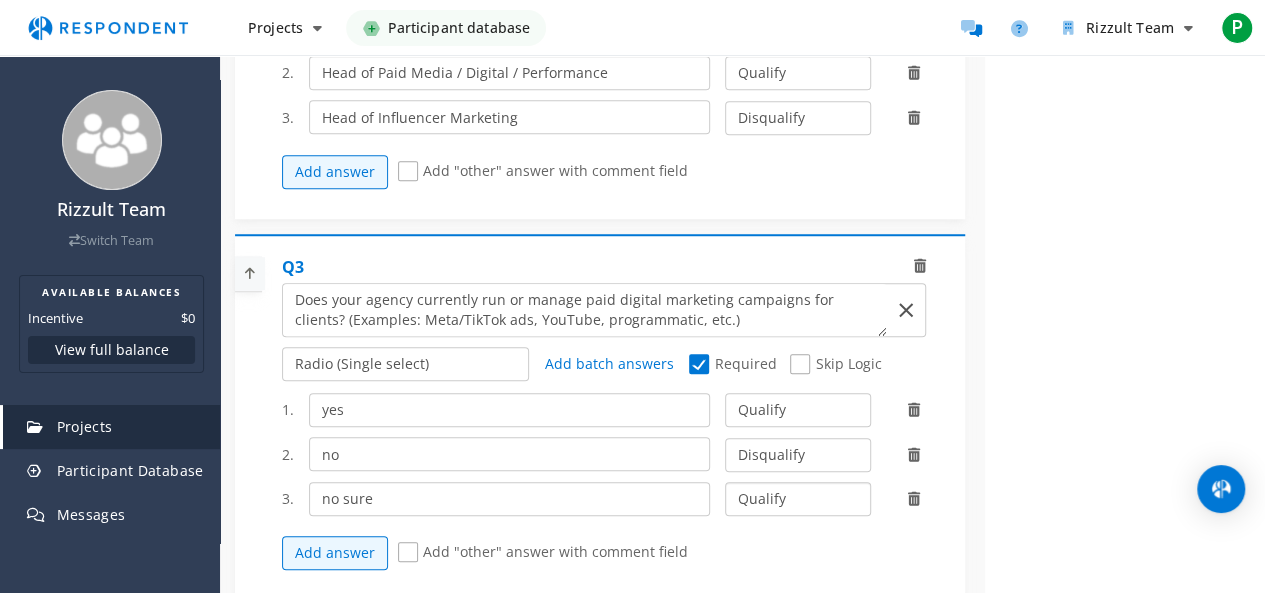 select on "number:2" 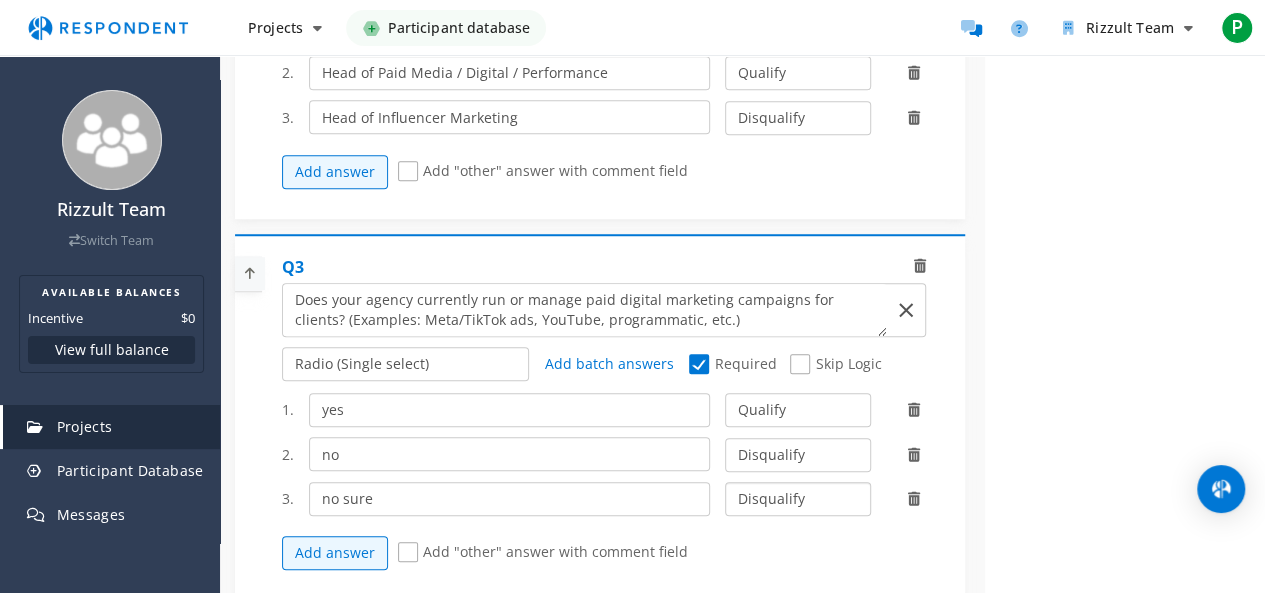 click on "Qualify Disqualify" 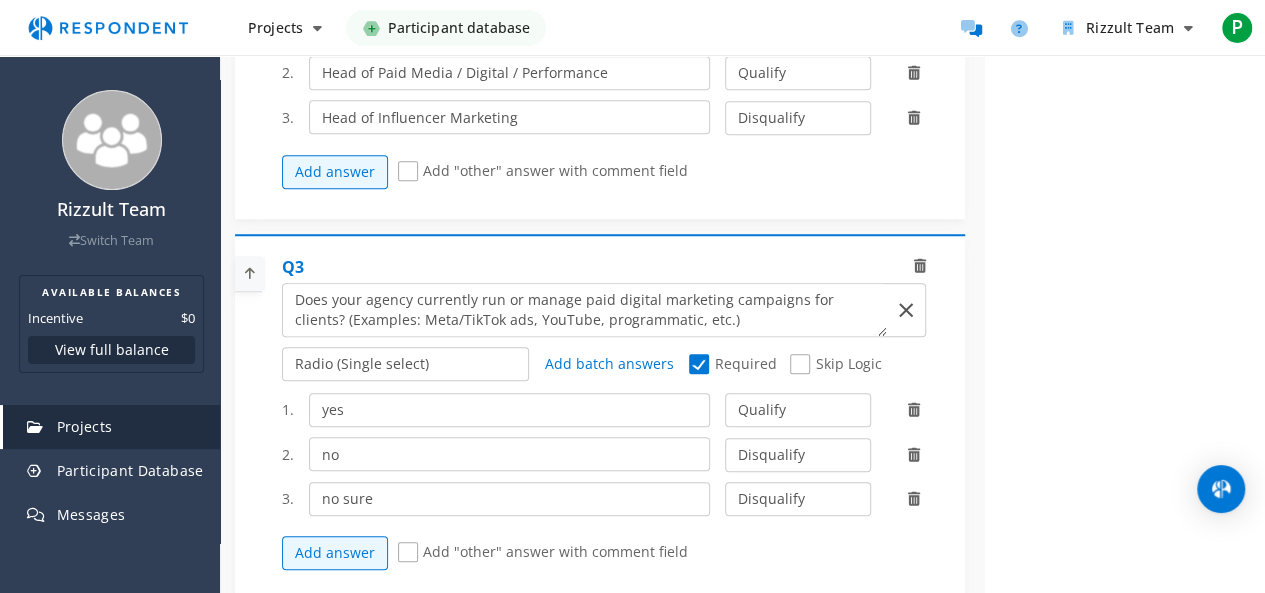 click 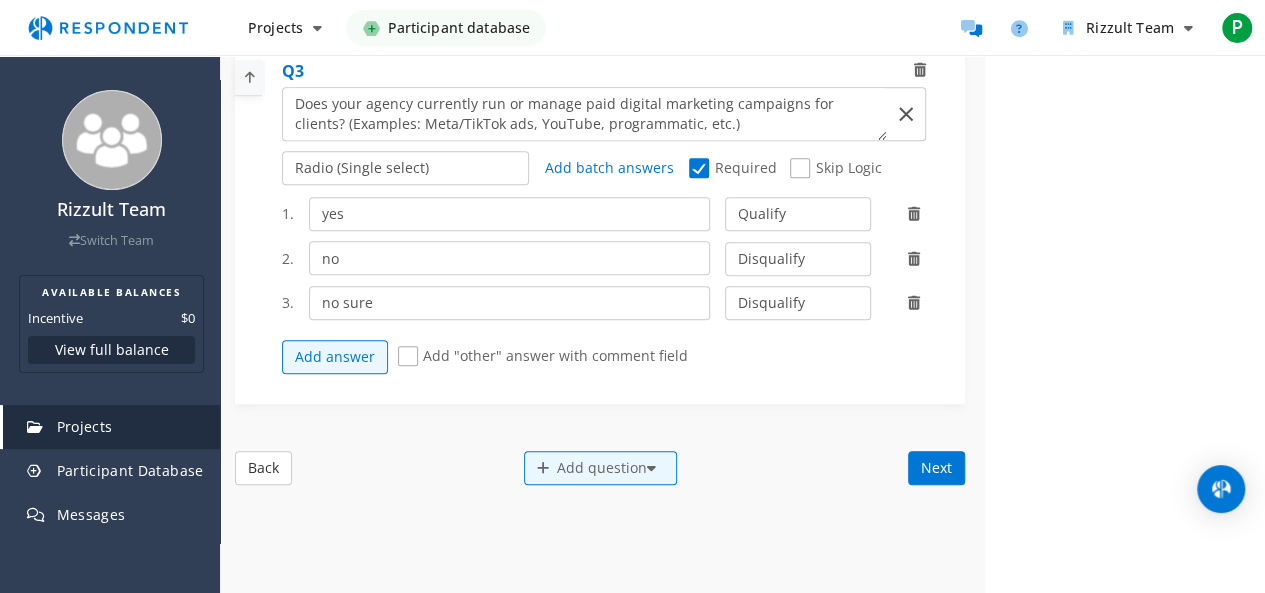 scroll, scrollTop: 874, scrollLeft: 0, axis: vertical 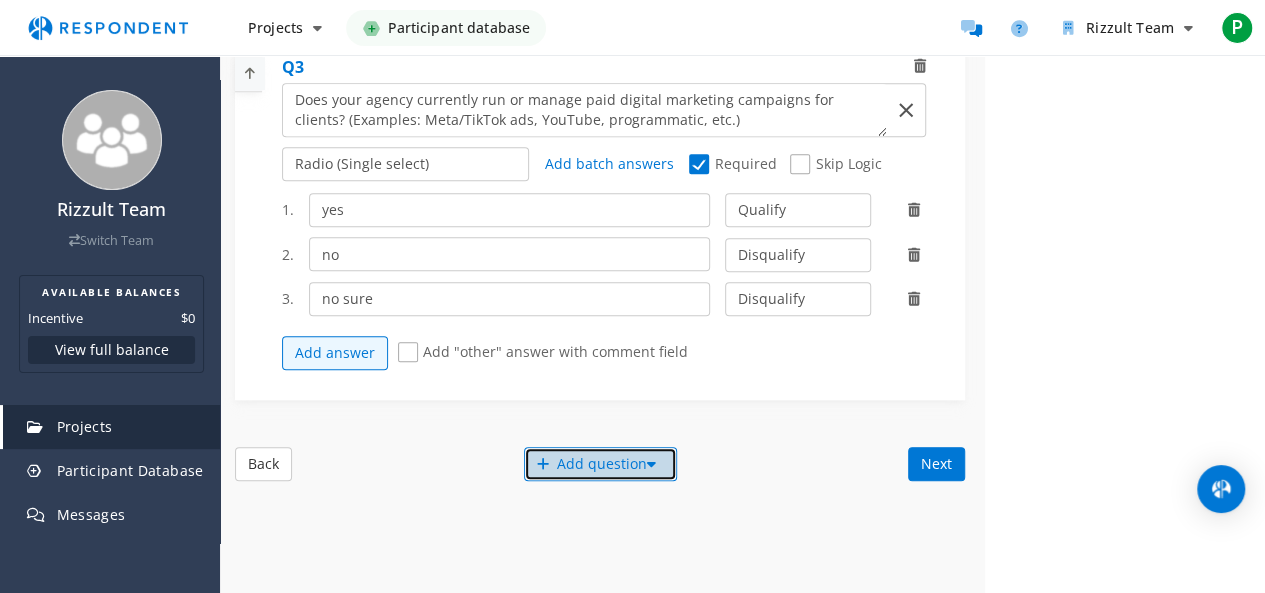 click on "Add question" 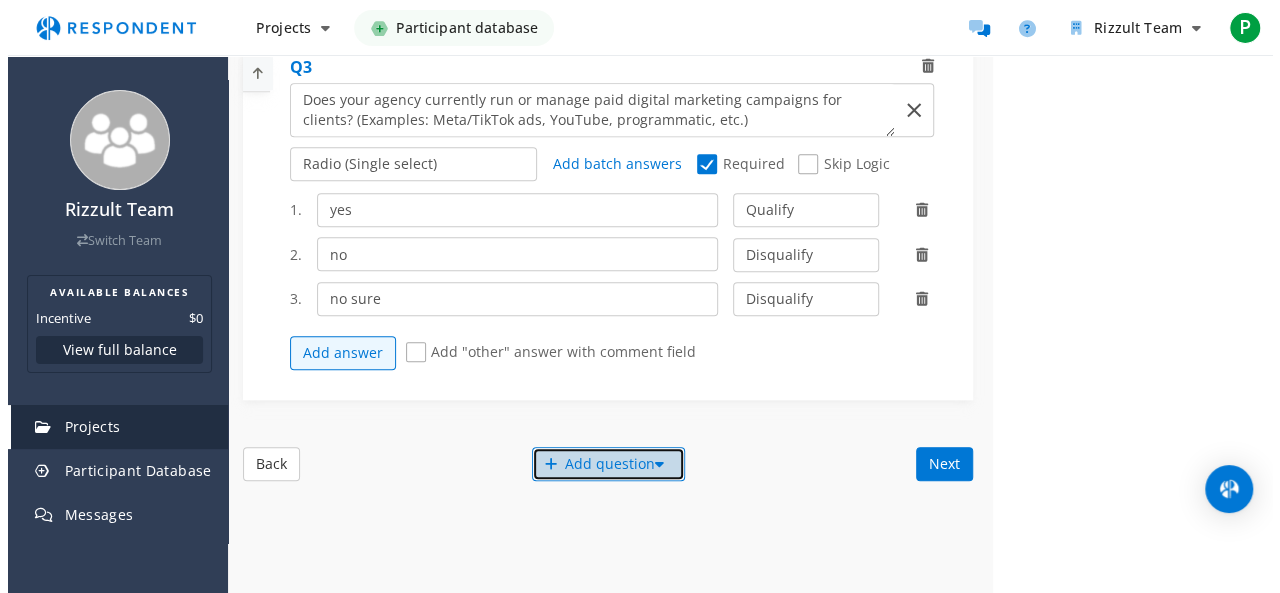 scroll, scrollTop: 0, scrollLeft: 0, axis: both 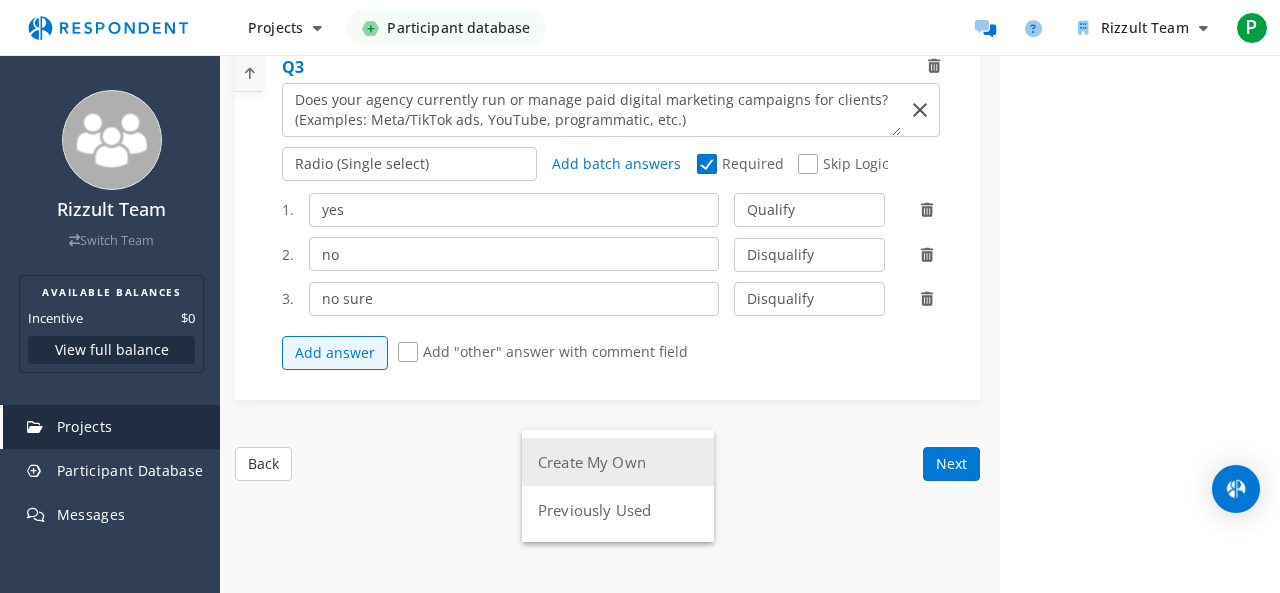 click on "Create My Own" at bounding box center [618, 462] 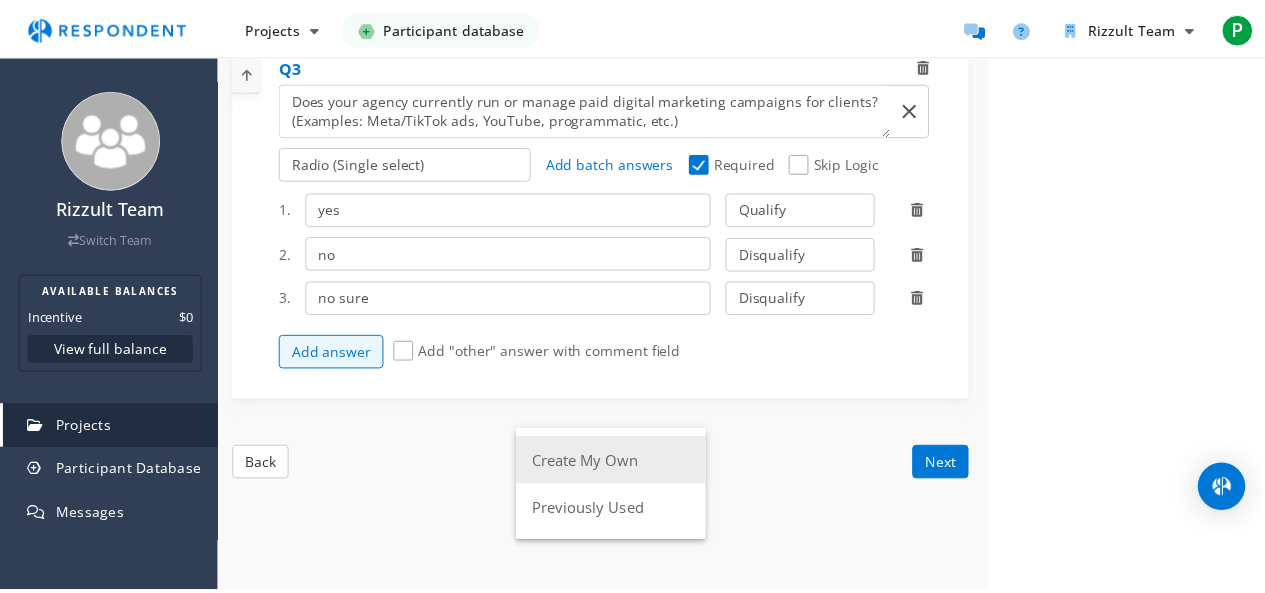 scroll, scrollTop: 874, scrollLeft: 0, axis: vertical 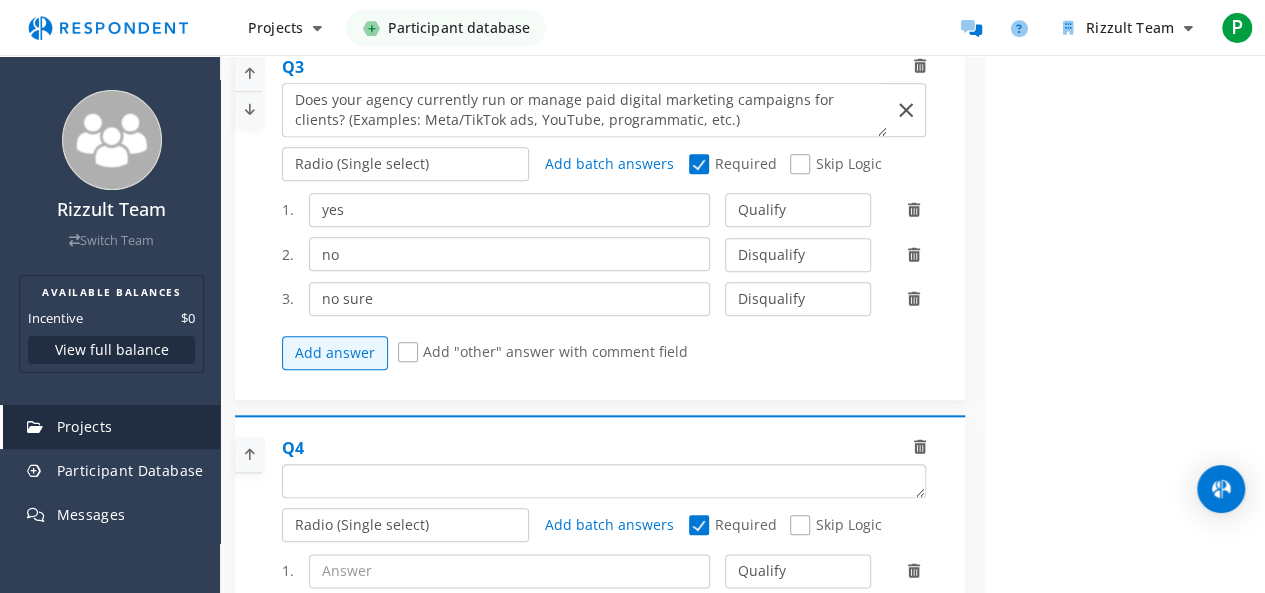 click at bounding box center [604, 481] 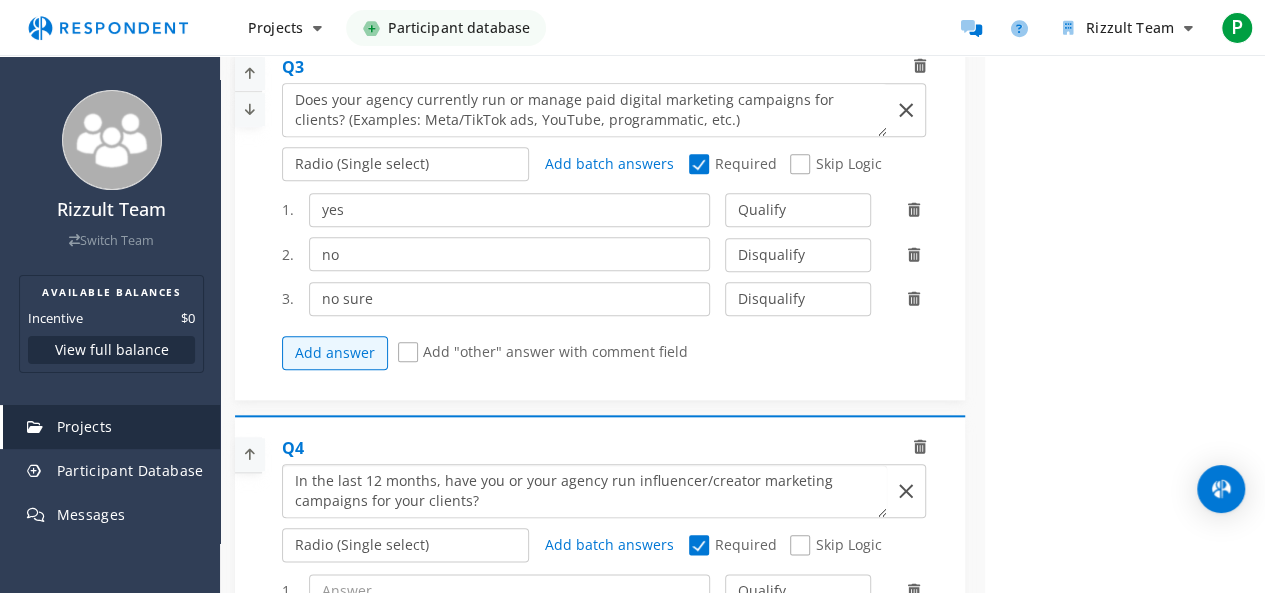 scroll, scrollTop: 0, scrollLeft: 0, axis: both 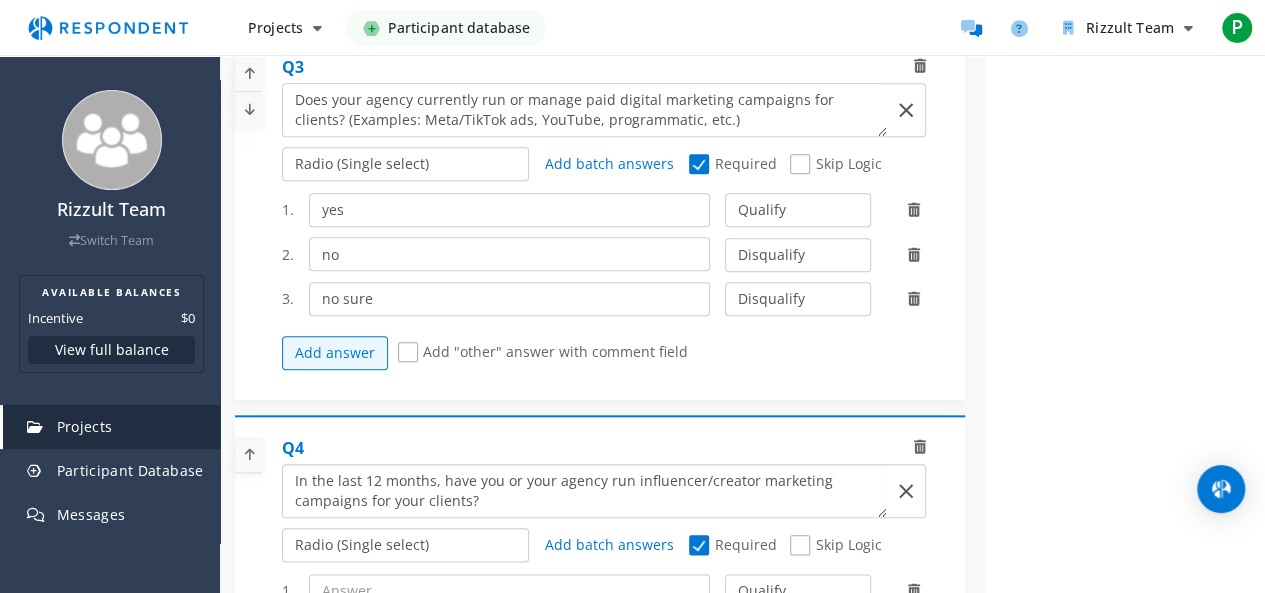 type on "In the last 12 months, have you or your agency run influencer/creator marketing campaigns for your clients?" 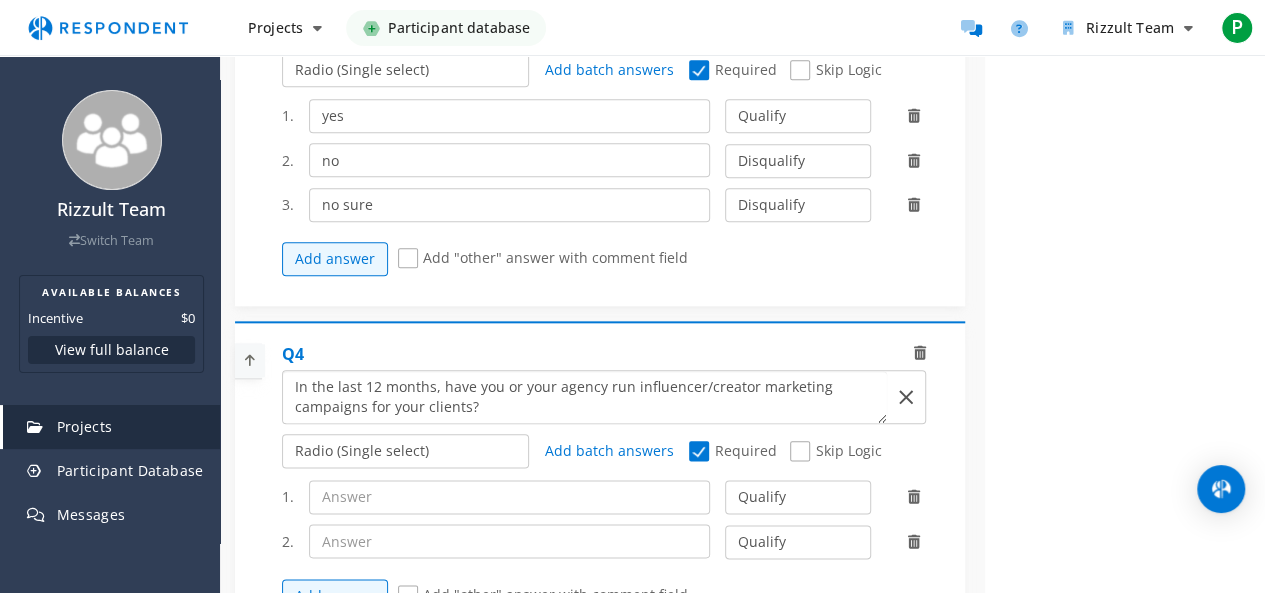 scroll, scrollTop: 1074, scrollLeft: 0, axis: vertical 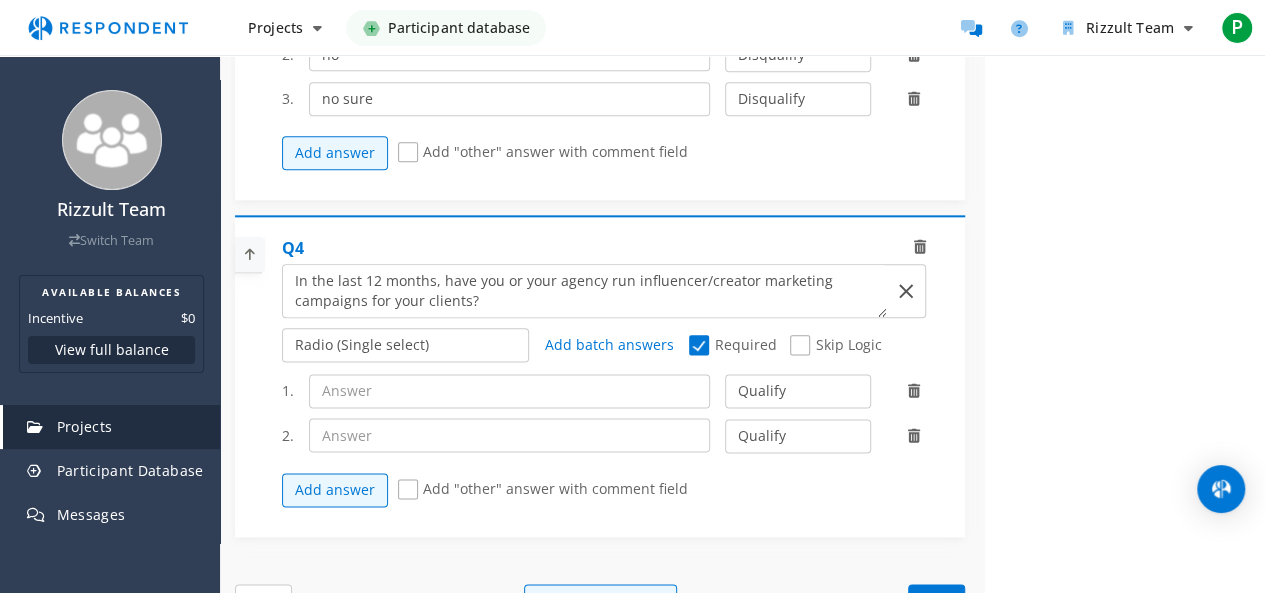 click on "1.           Qualify Disqualify                 2.           Qualify Disqualify                    Add answer           Add "other" answer with comment field" 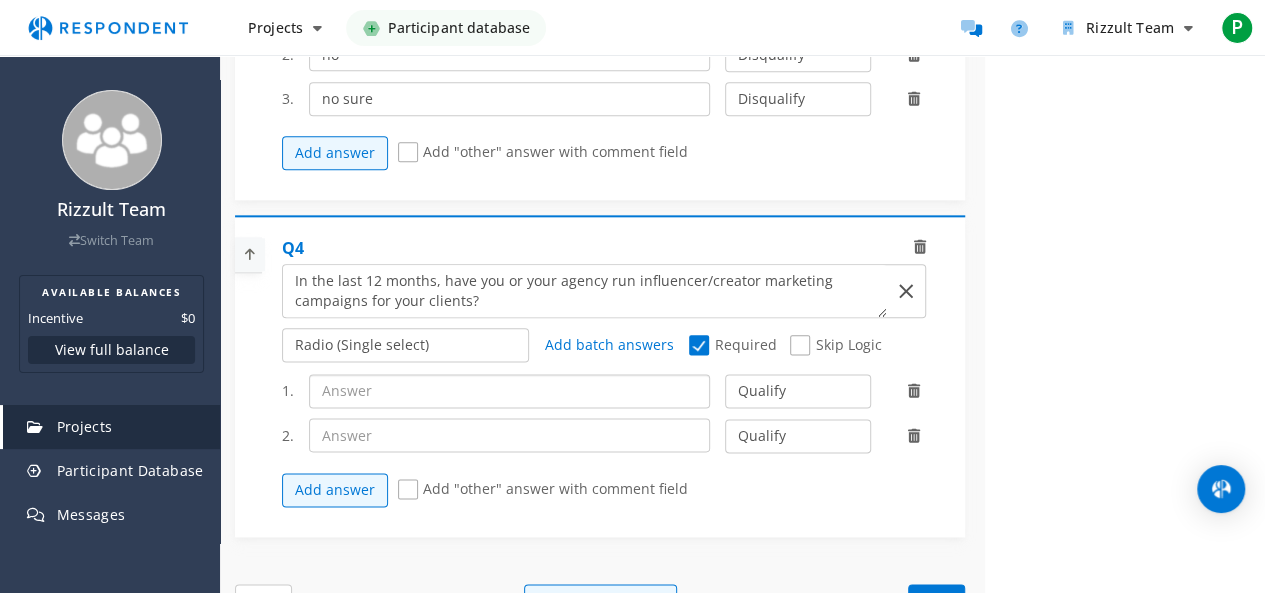 click 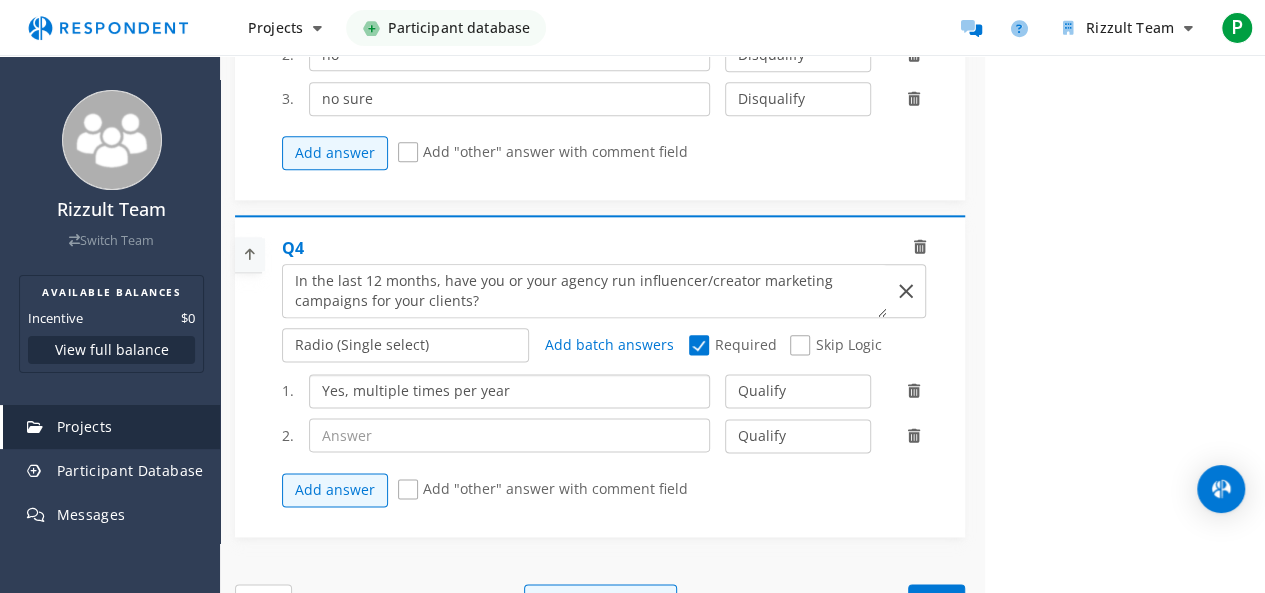 type on "Yes, multiple times per year" 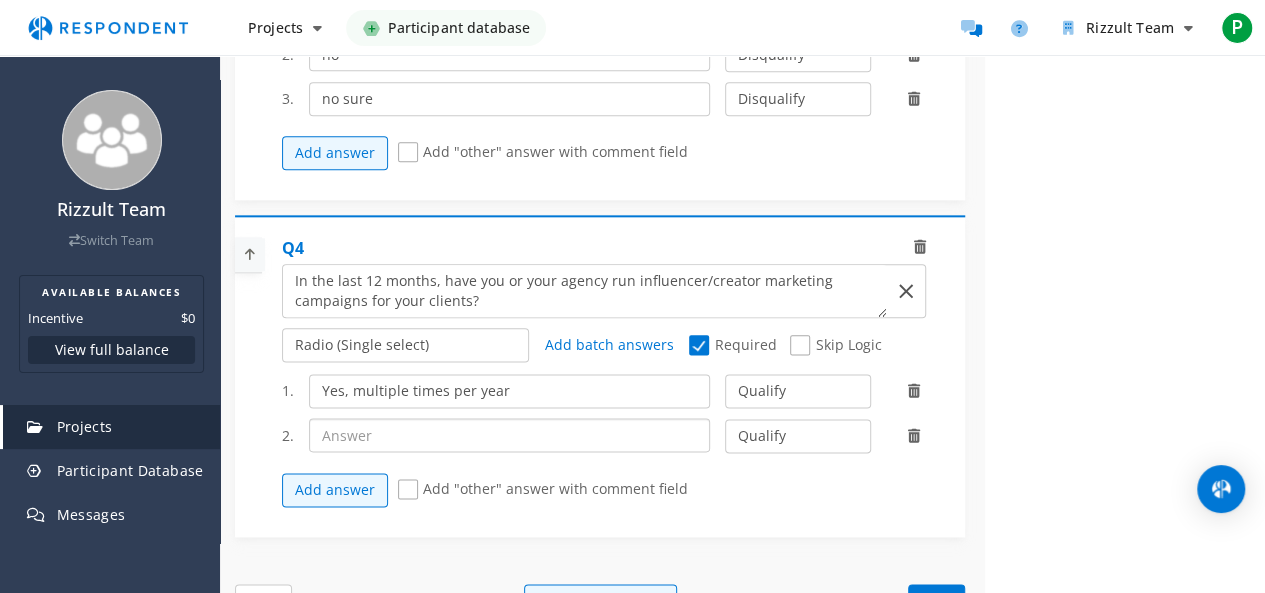 click 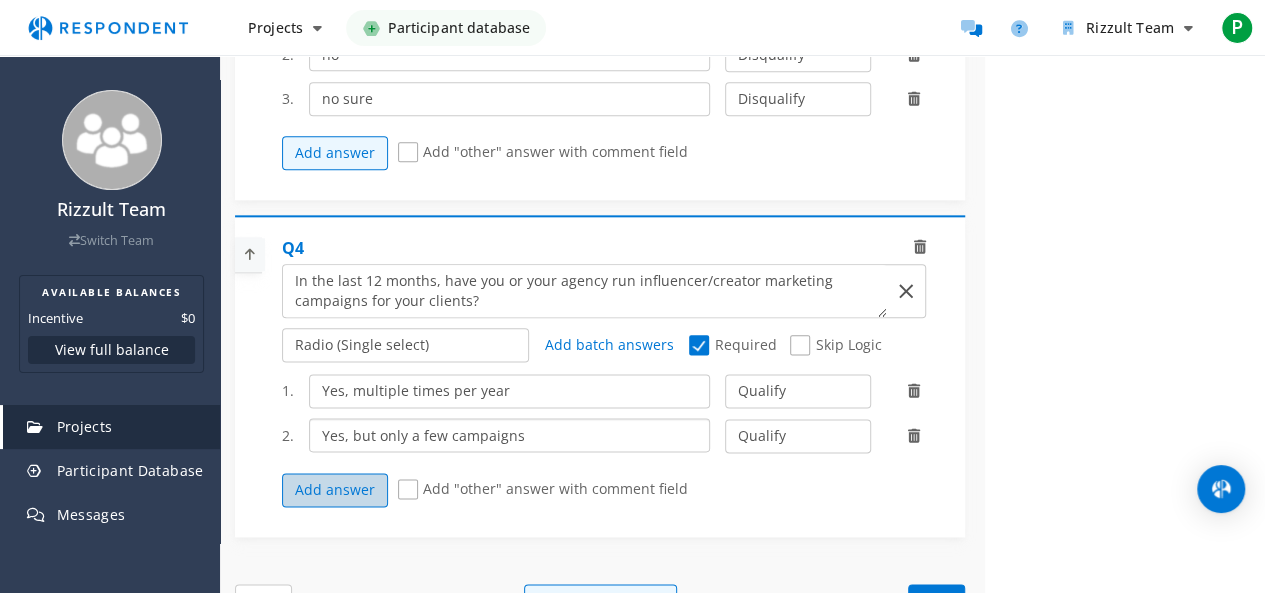 type on "Yes, but only a few campaigns" 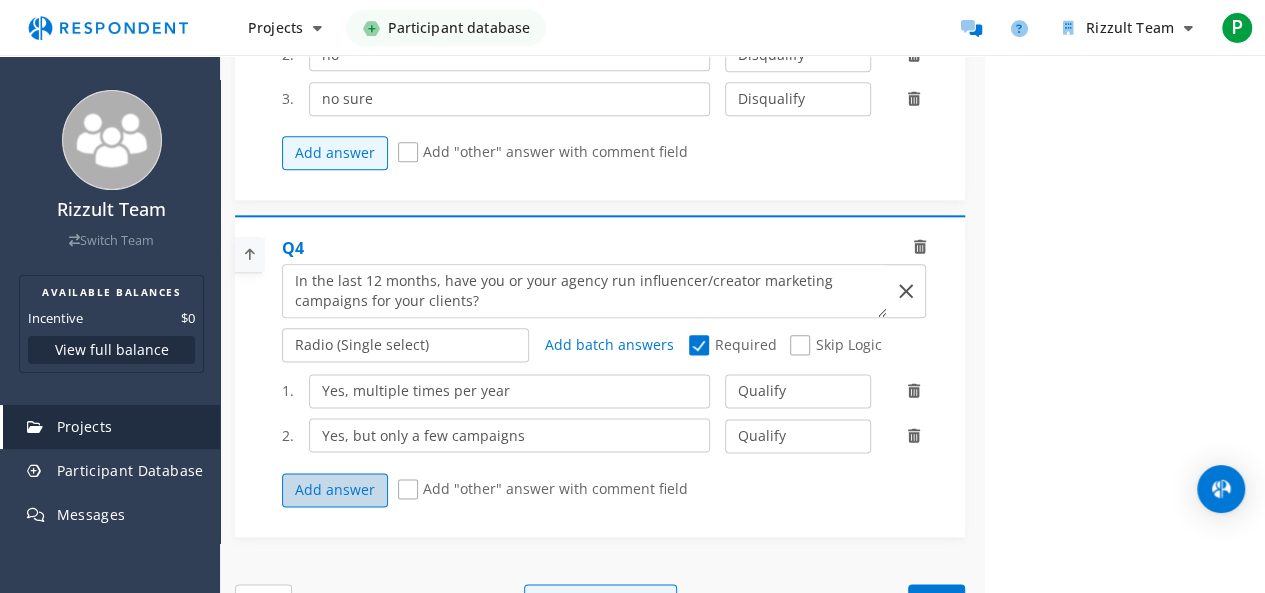 click on "Add answer" 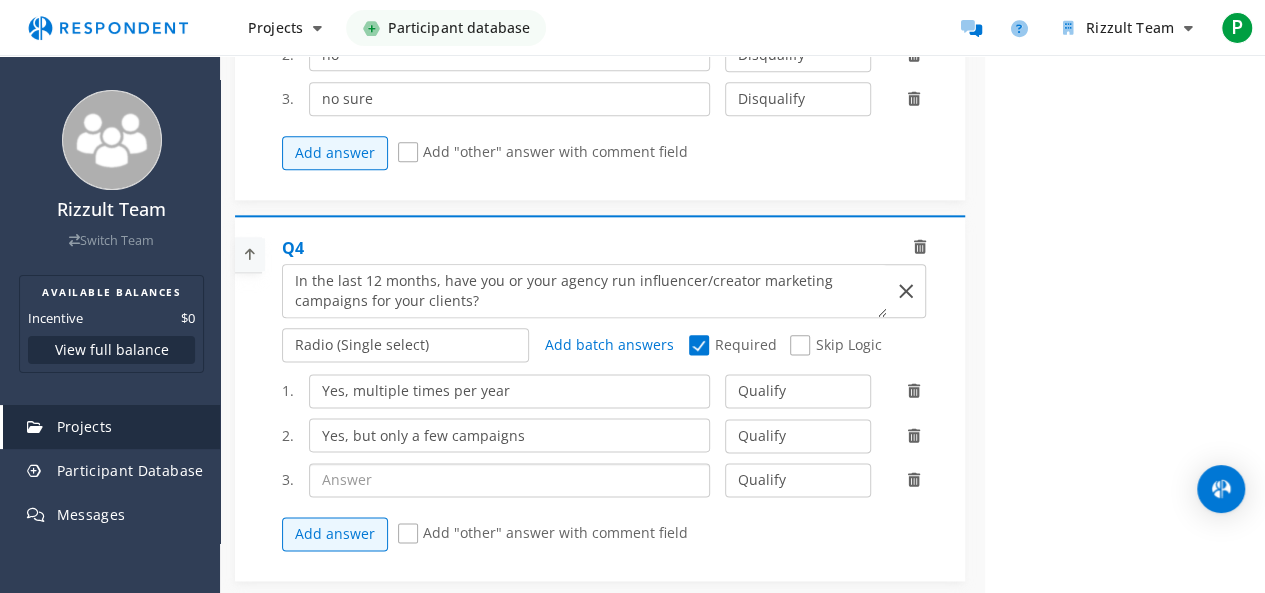 click 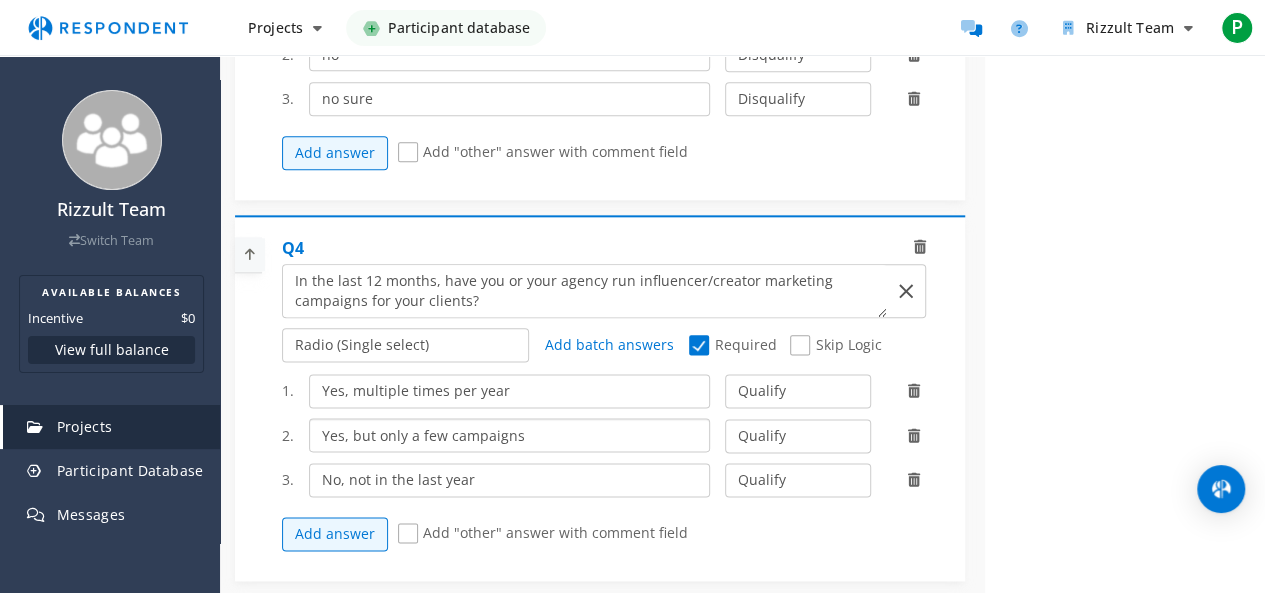 click on "Yes, but only a few campaigns" 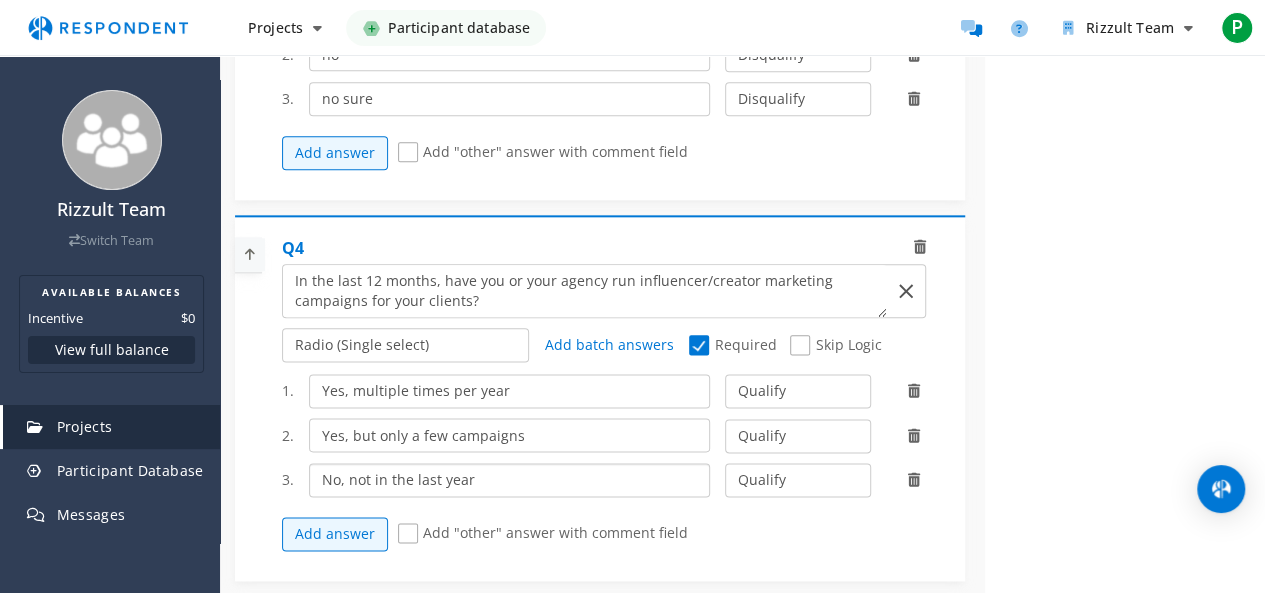 click on "No, not in the last year" 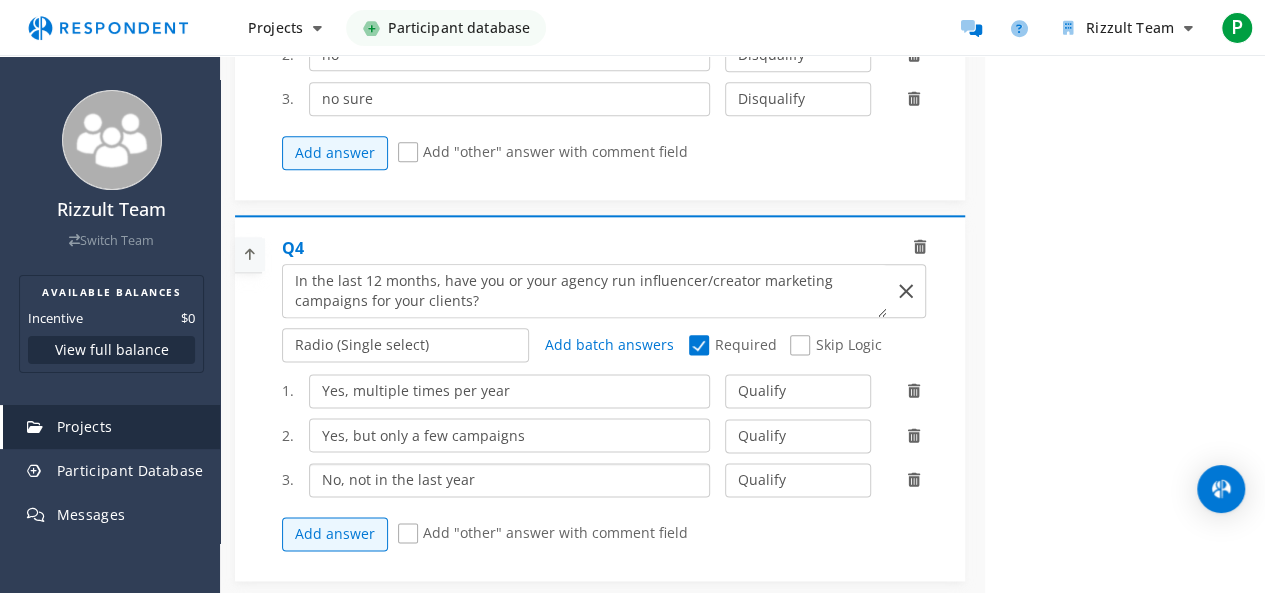 type on "No, not in the last year" 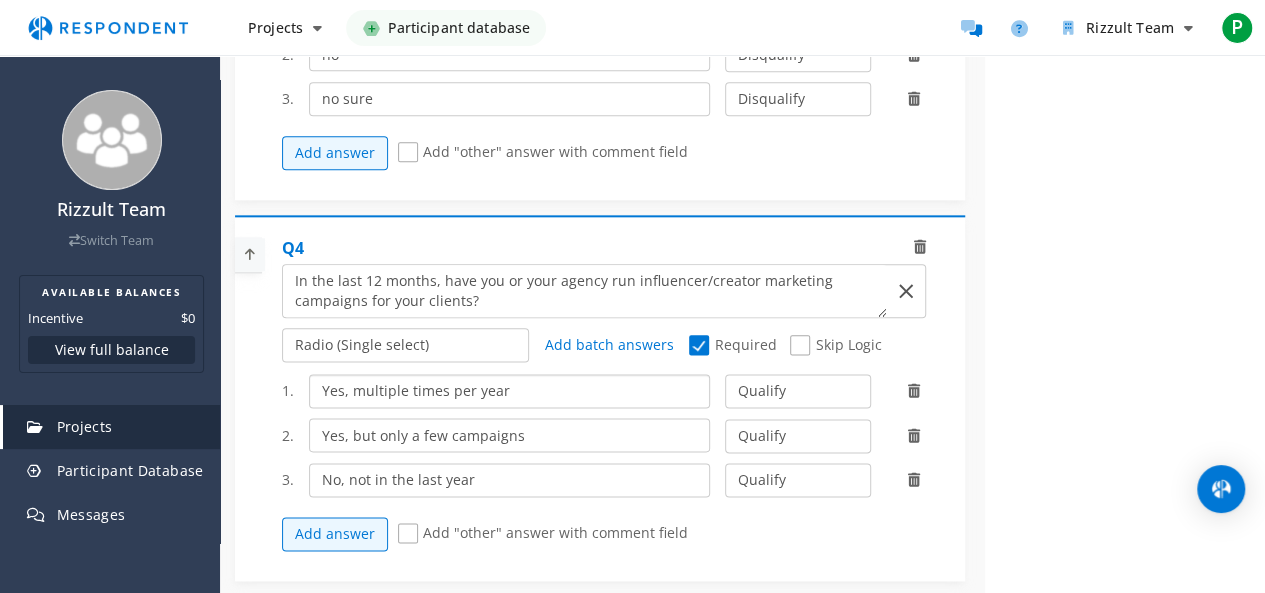 click on "Yes, multiple times per year" 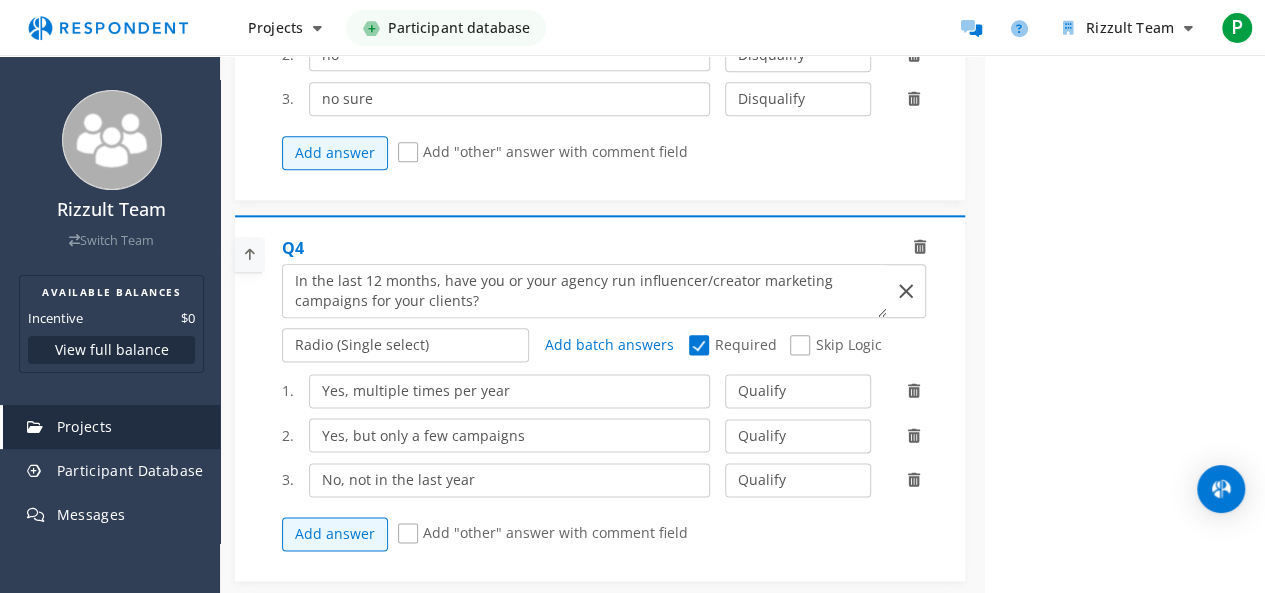 click on "Add answer           Add "other" answer with comment field" 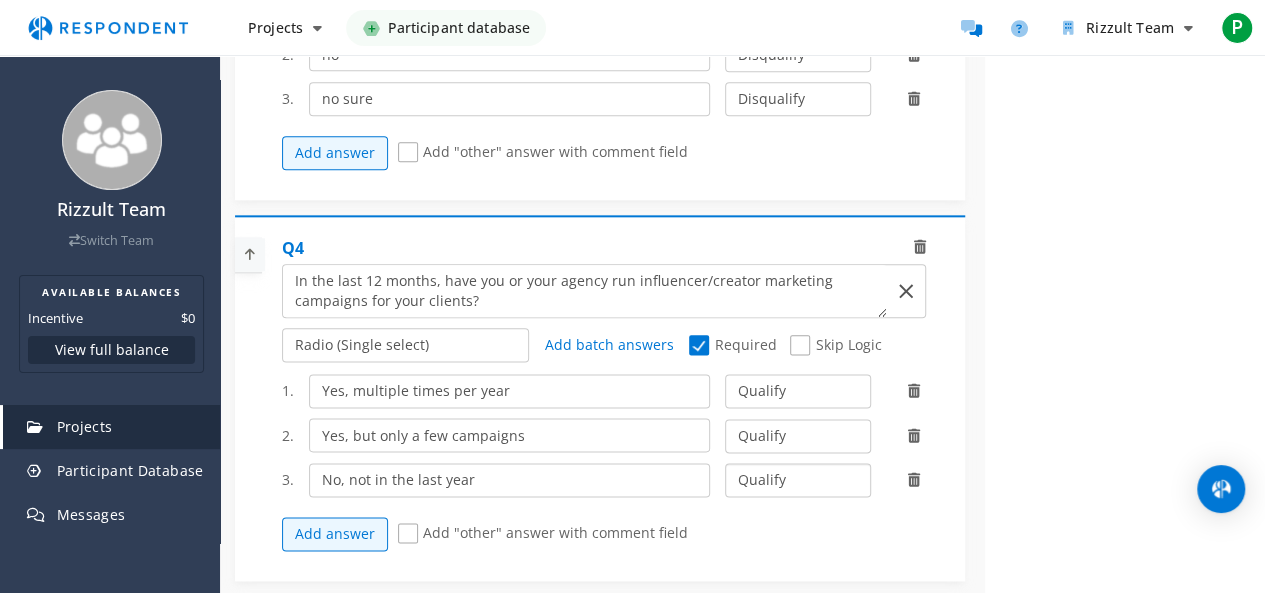 click on "Qualify Disqualify" 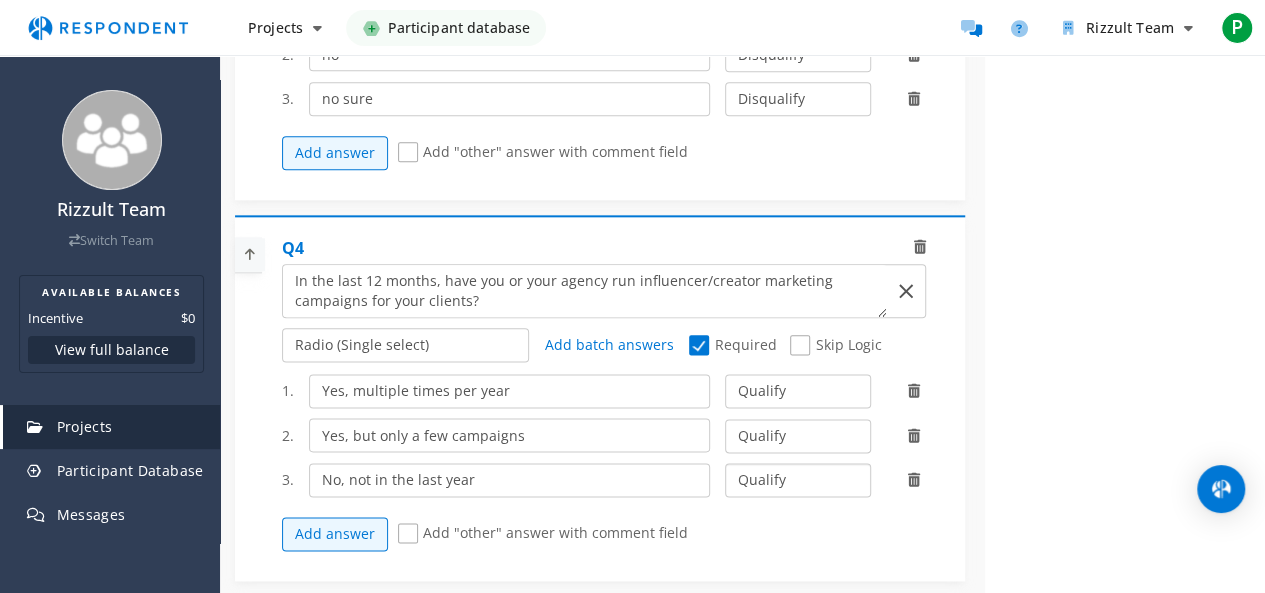 select on "number:2" 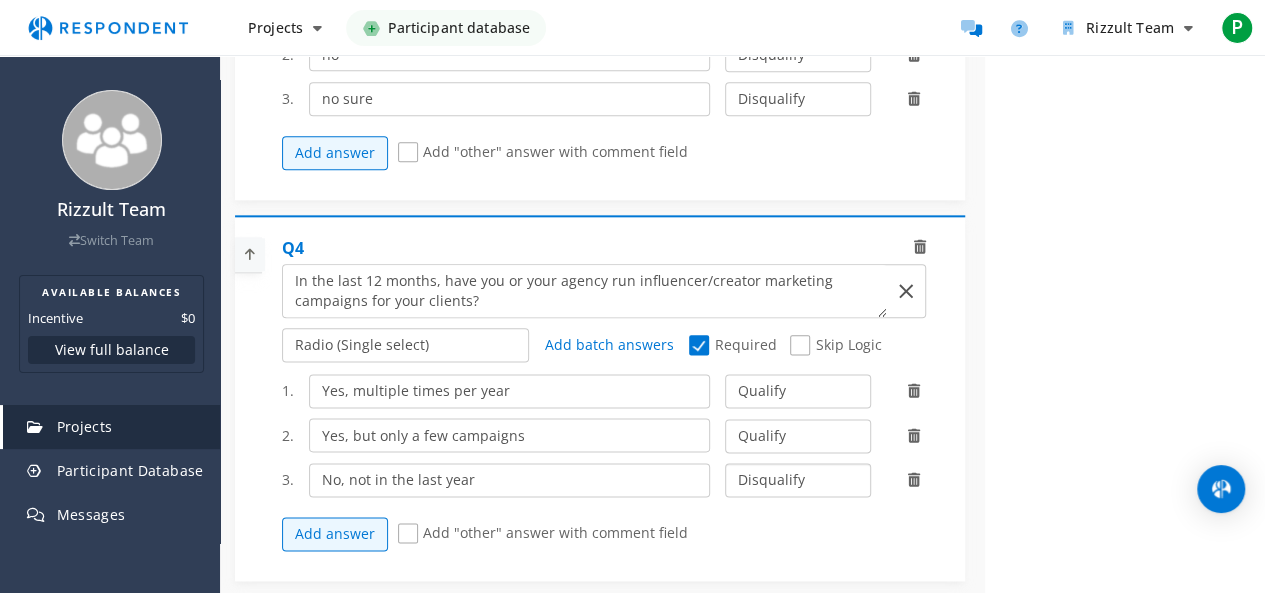 click on "Qualify Disqualify" 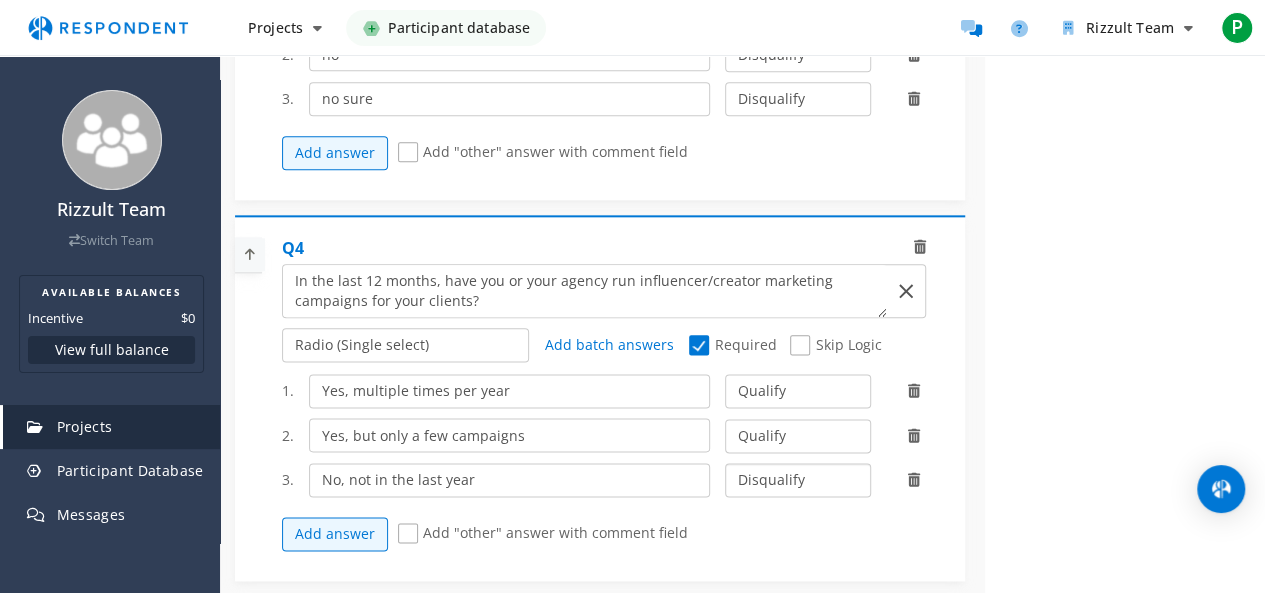 scroll, scrollTop: 0, scrollLeft: 0, axis: both 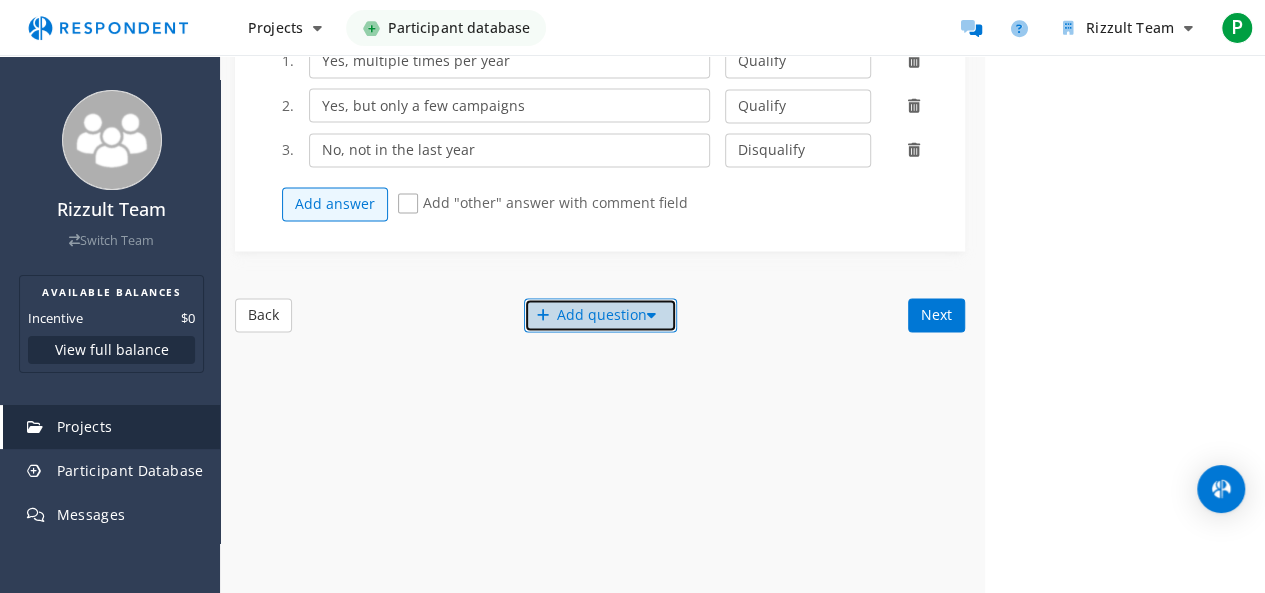 click on "Add question" 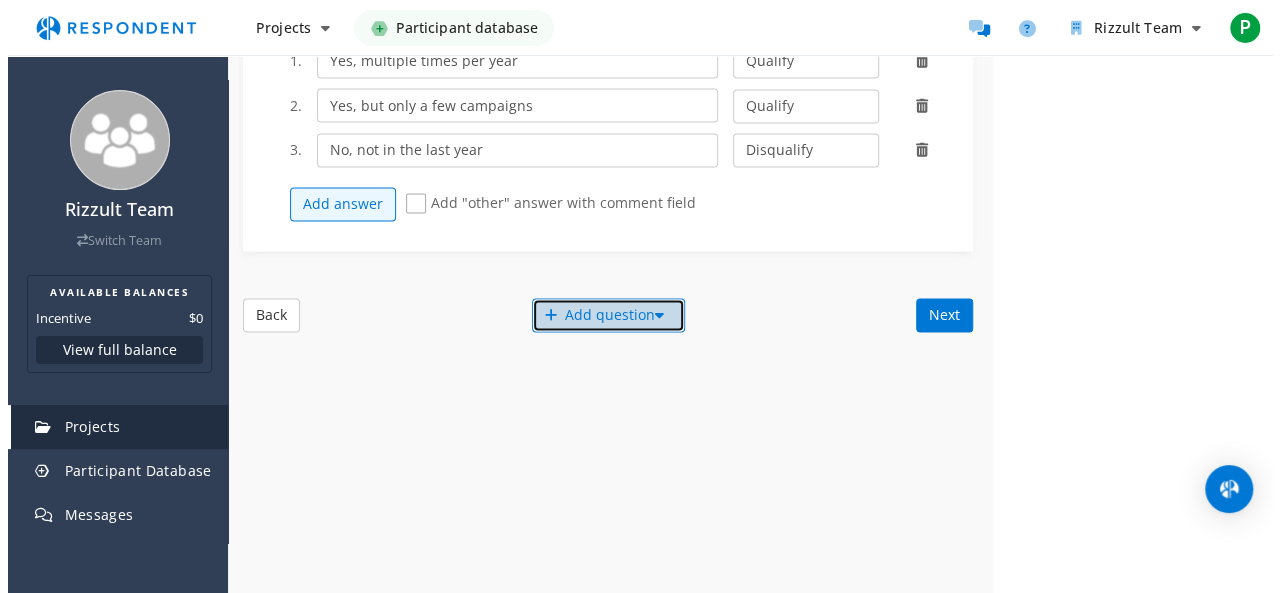 scroll, scrollTop: 0, scrollLeft: 0, axis: both 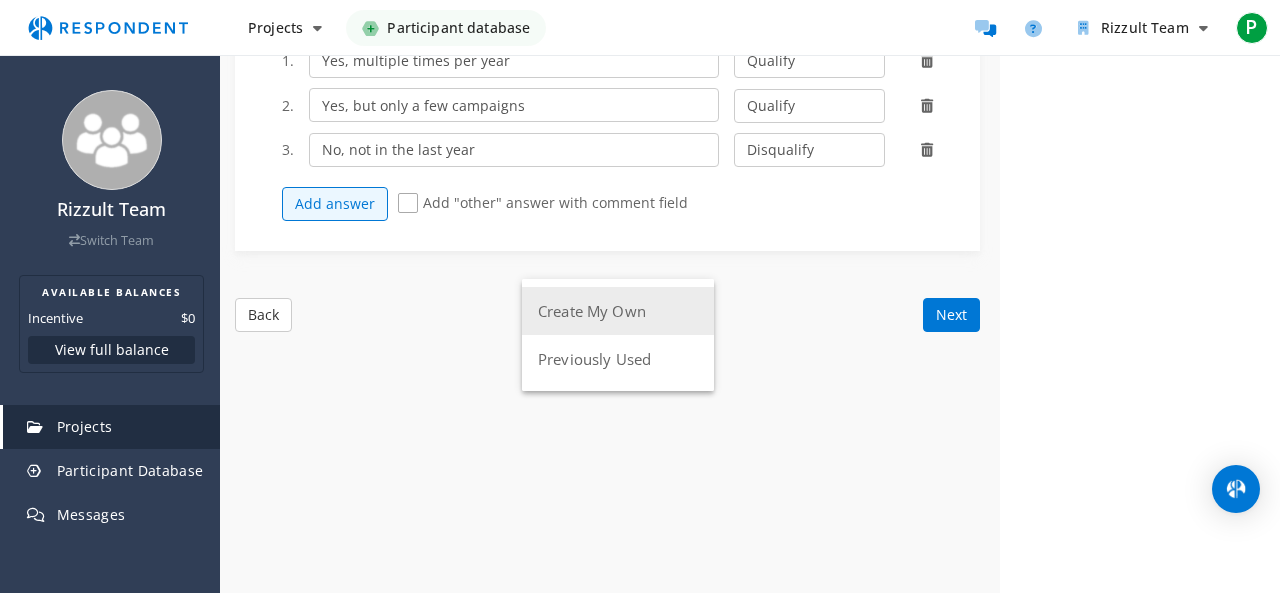 click on "Create My Own" at bounding box center (618, 311) 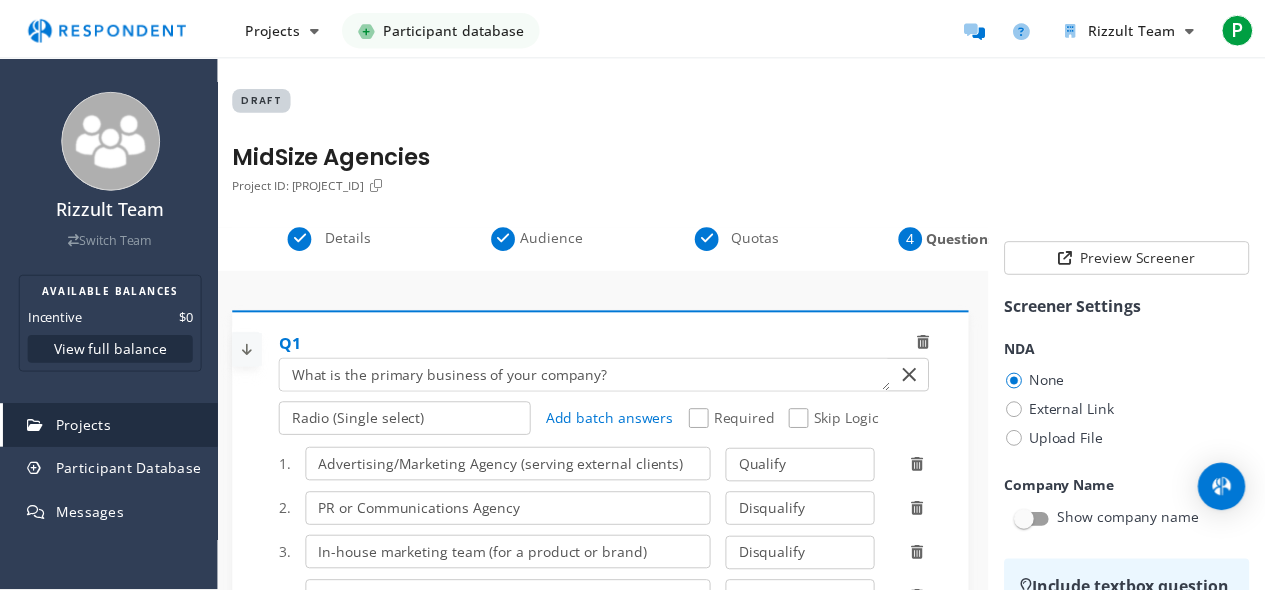 scroll, scrollTop: 1574, scrollLeft: 0, axis: vertical 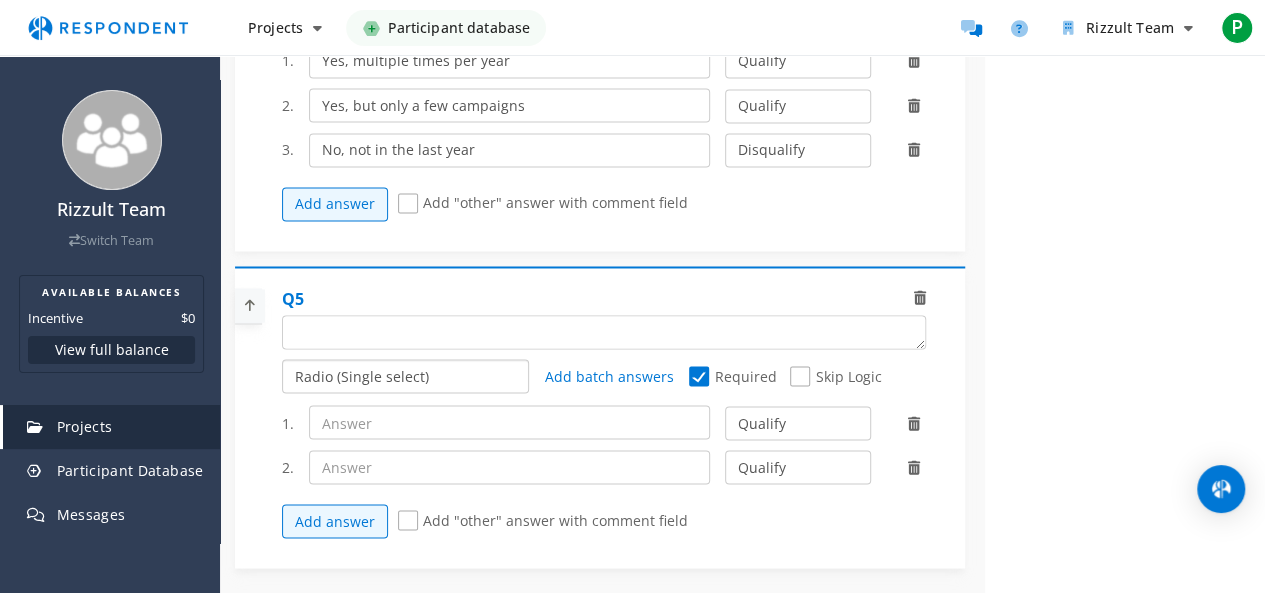 click on "Radio (Single select) Checkbox (Multi select) Multi-line text box Single-line text box Number box Slider (number selector)" 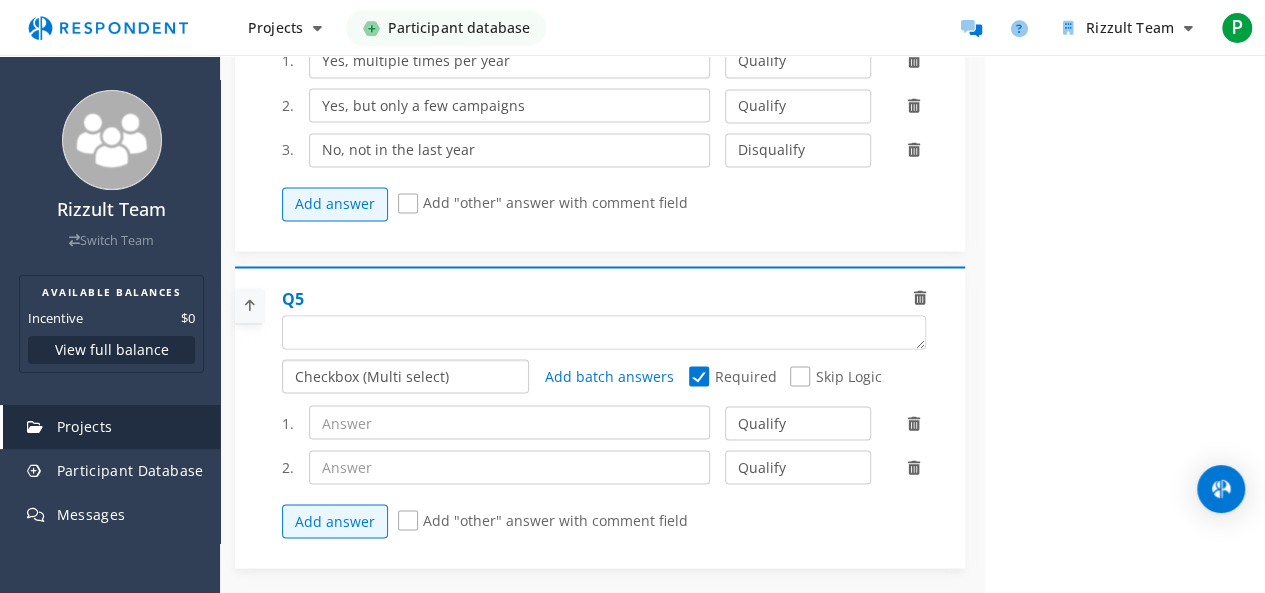click on "Radio (Single select) Checkbox (Multi select) Multi-line text box Single-line text box Number box Slider (number selector)" 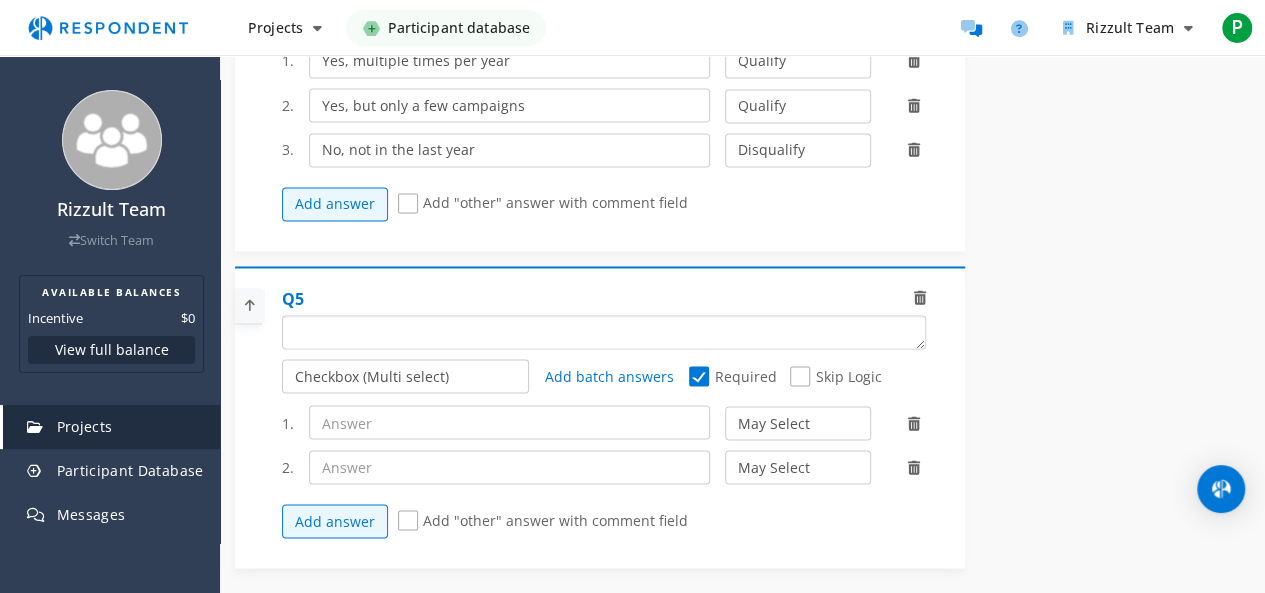 click at bounding box center (604, 332) 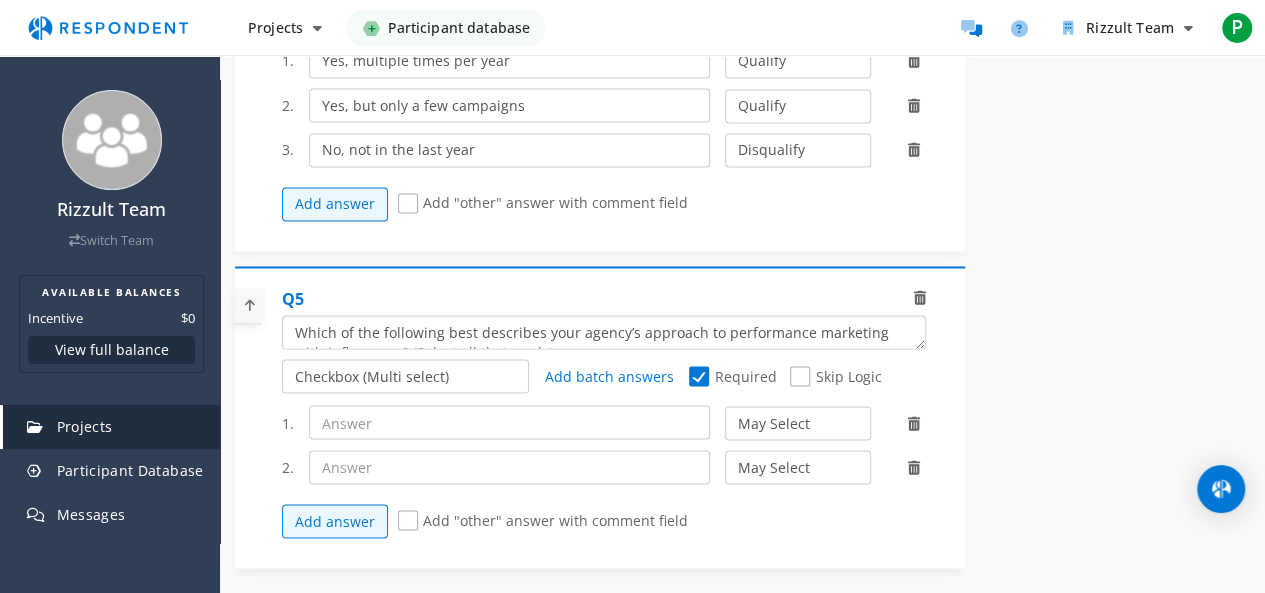 scroll, scrollTop: 0, scrollLeft: 0, axis: both 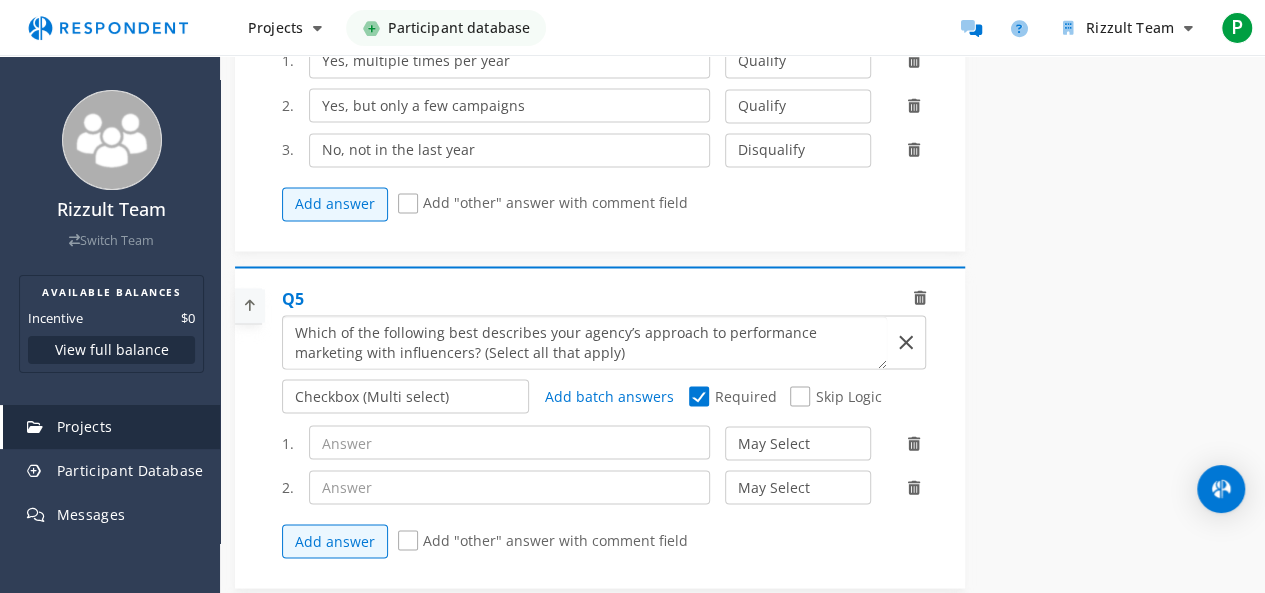 drag, startPoint x: 566, startPoint y: 342, endPoint x: 520, endPoint y: 345, distance: 46.09772 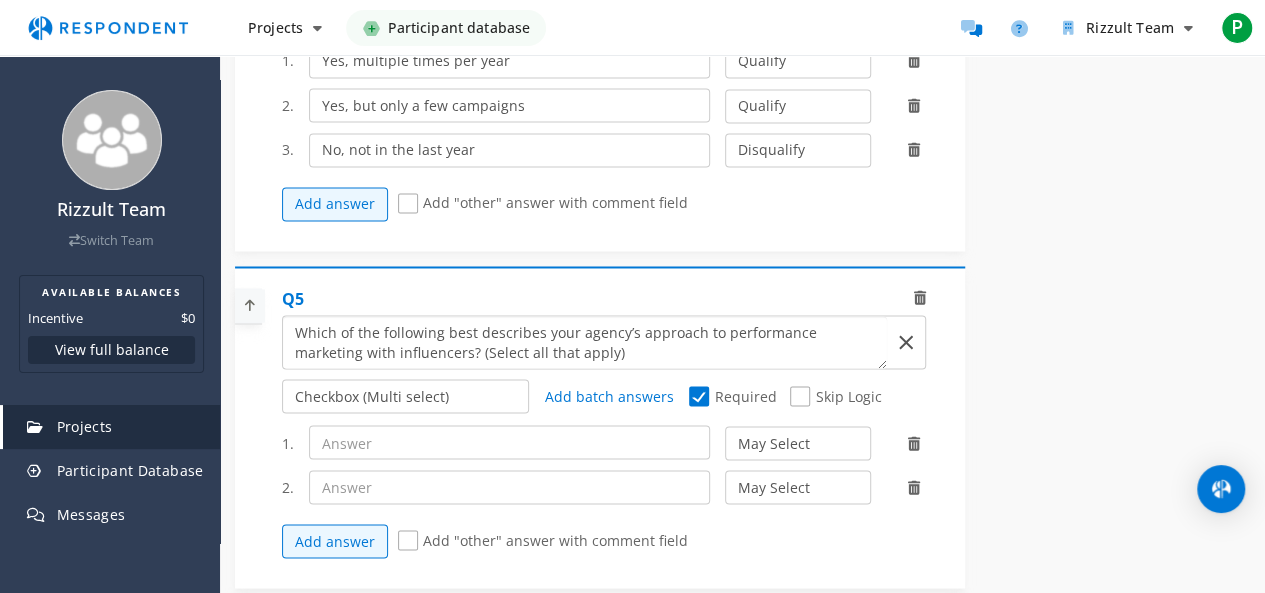click at bounding box center (585, 342) 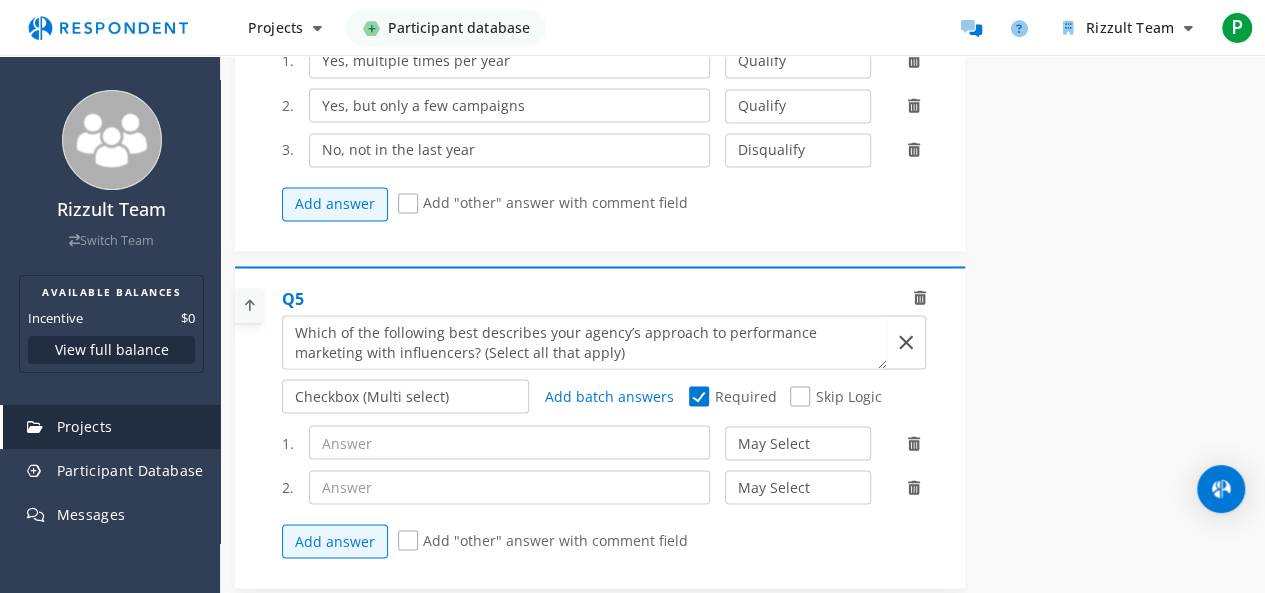 type on "Which of the following best describes your agency’s approach to performance marketing with influencers? (Select all that apply)" 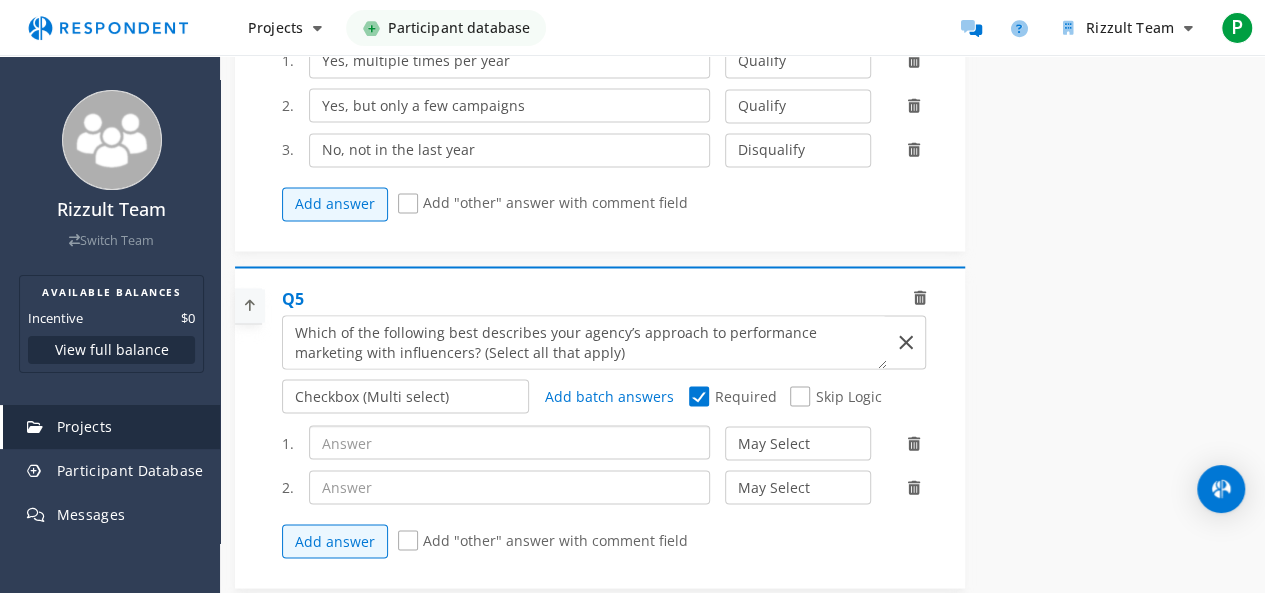 click 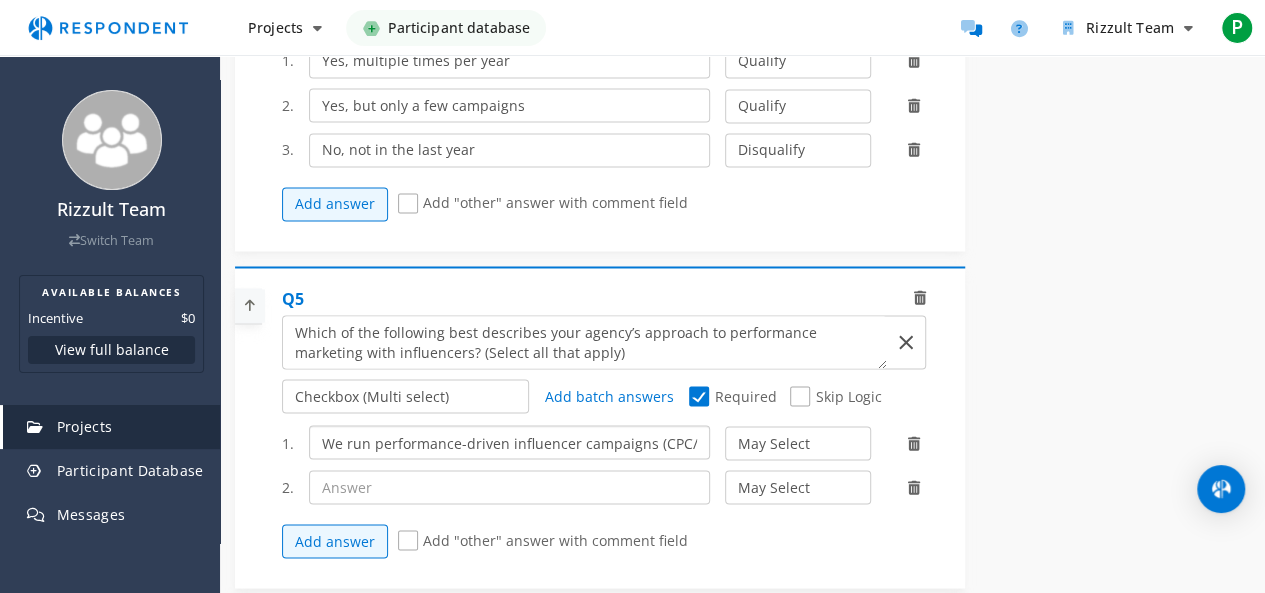 scroll, scrollTop: 0, scrollLeft: 44, axis: horizontal 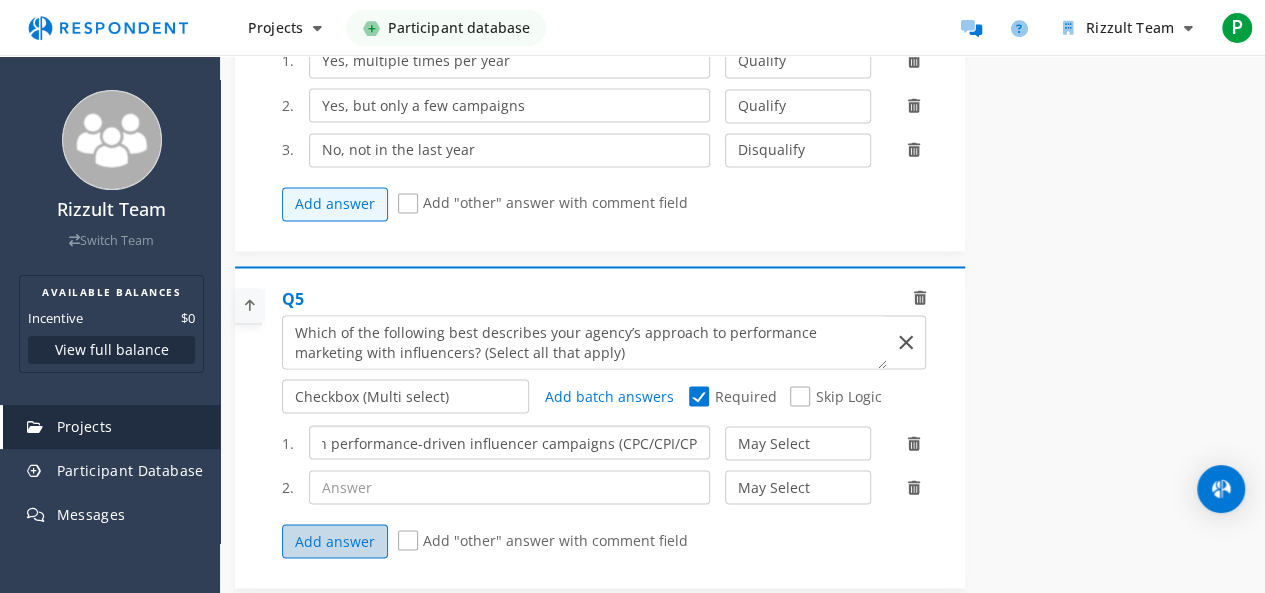 type on "We run performance-driven influencer campaigns (CPC/CPI/CPA)" 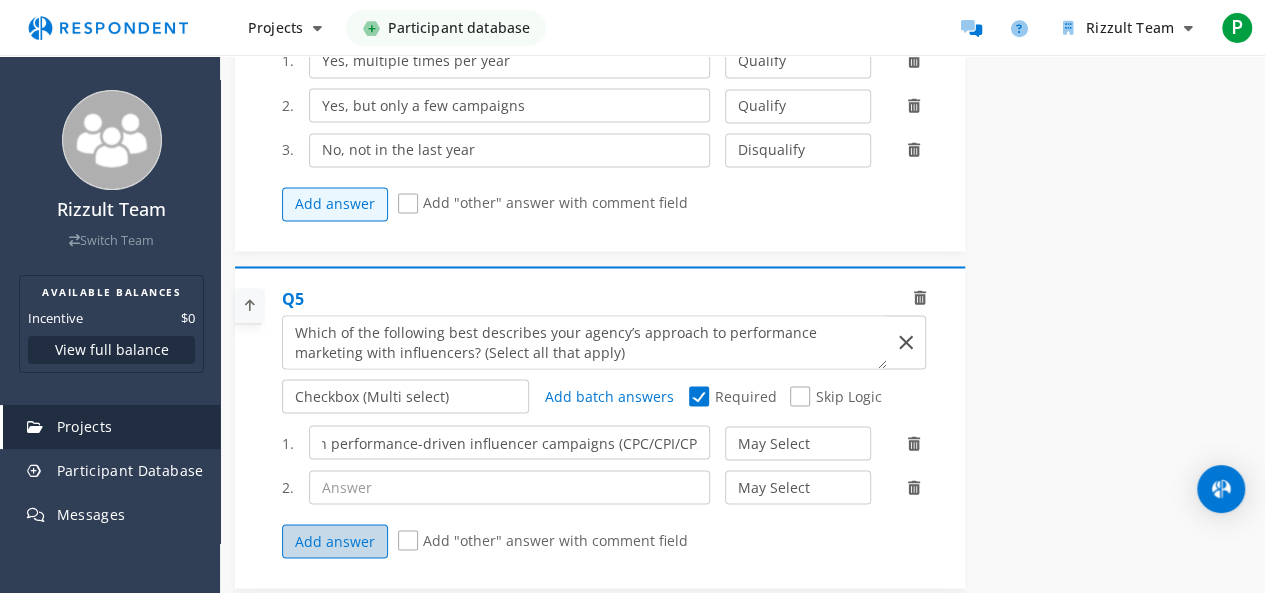 click on "Add answer" 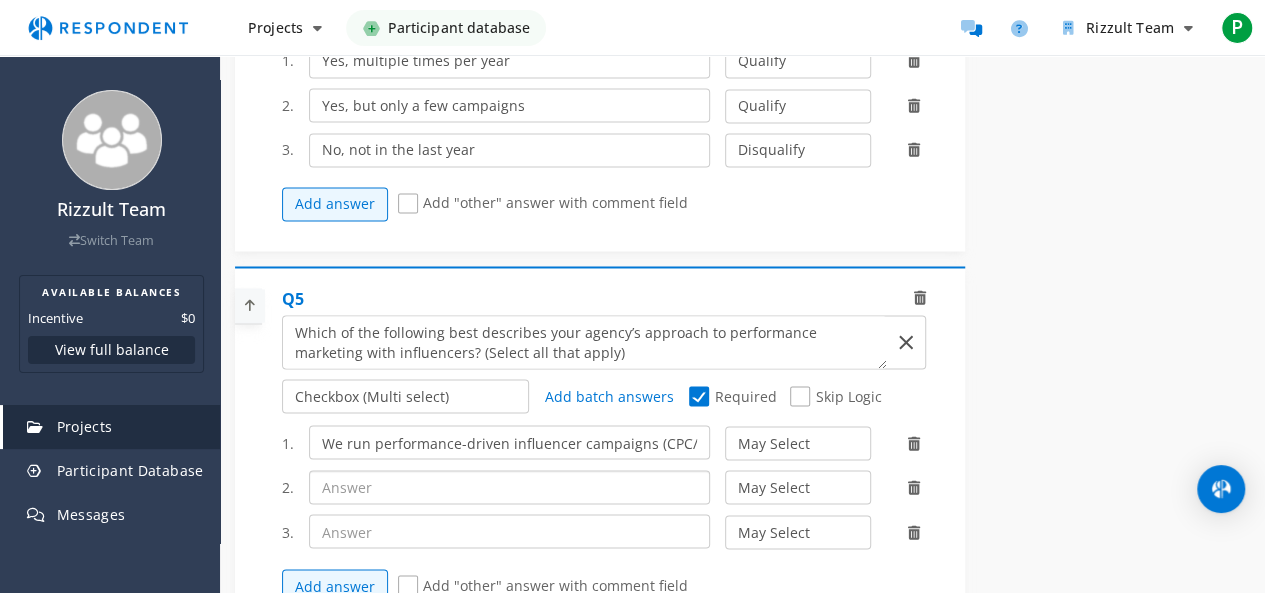 click 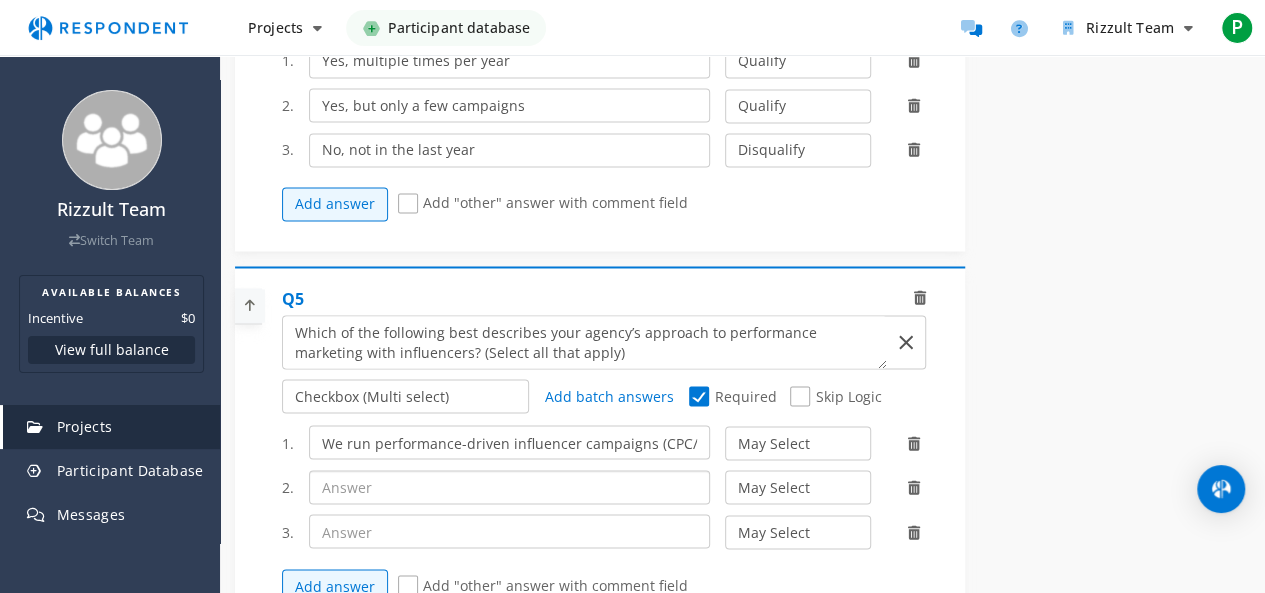 paste on "We’ve tried influencer campaigns but mostly pay flat fees" 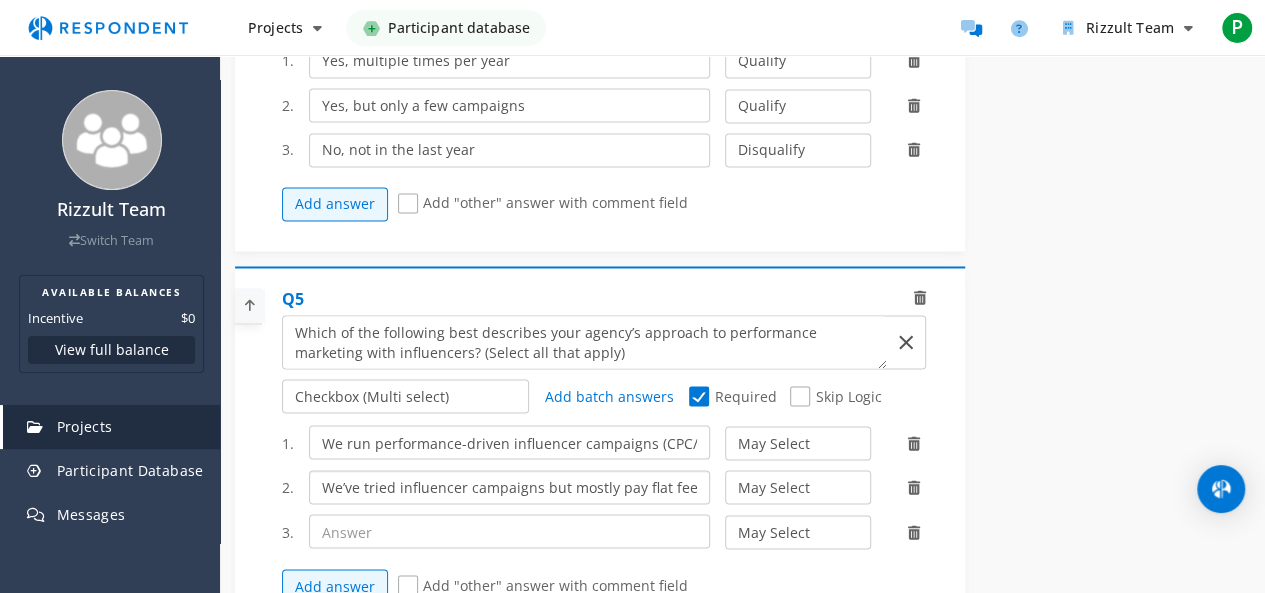 type on "We’ve tried influencer campaigns but mostly pay flat fees" 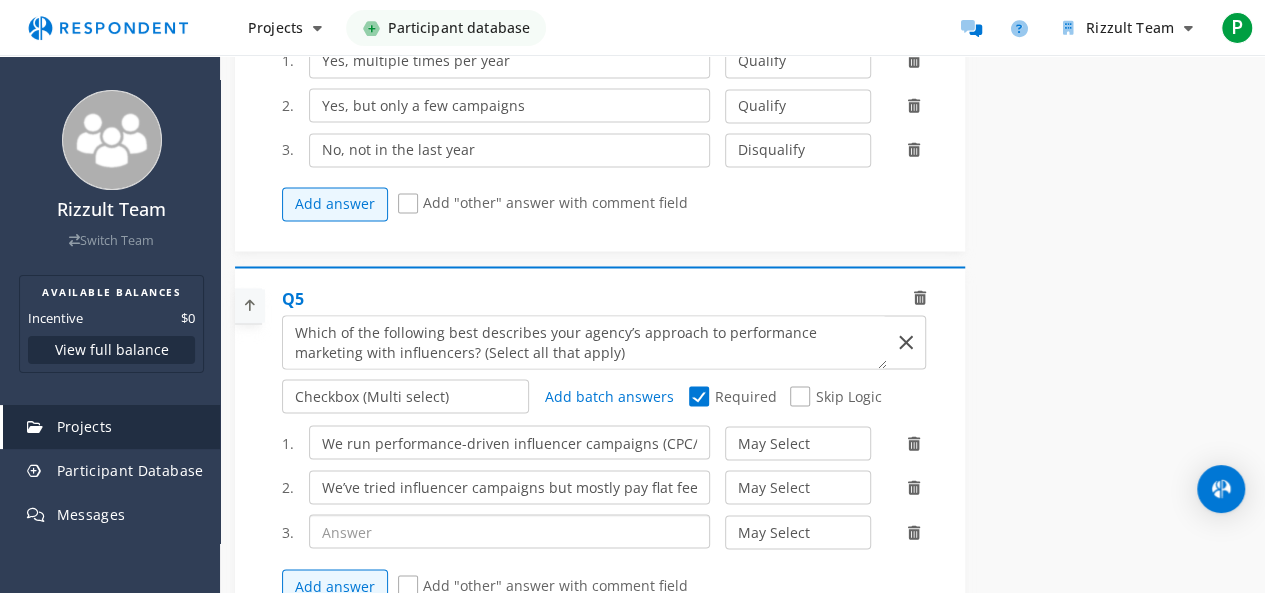 click 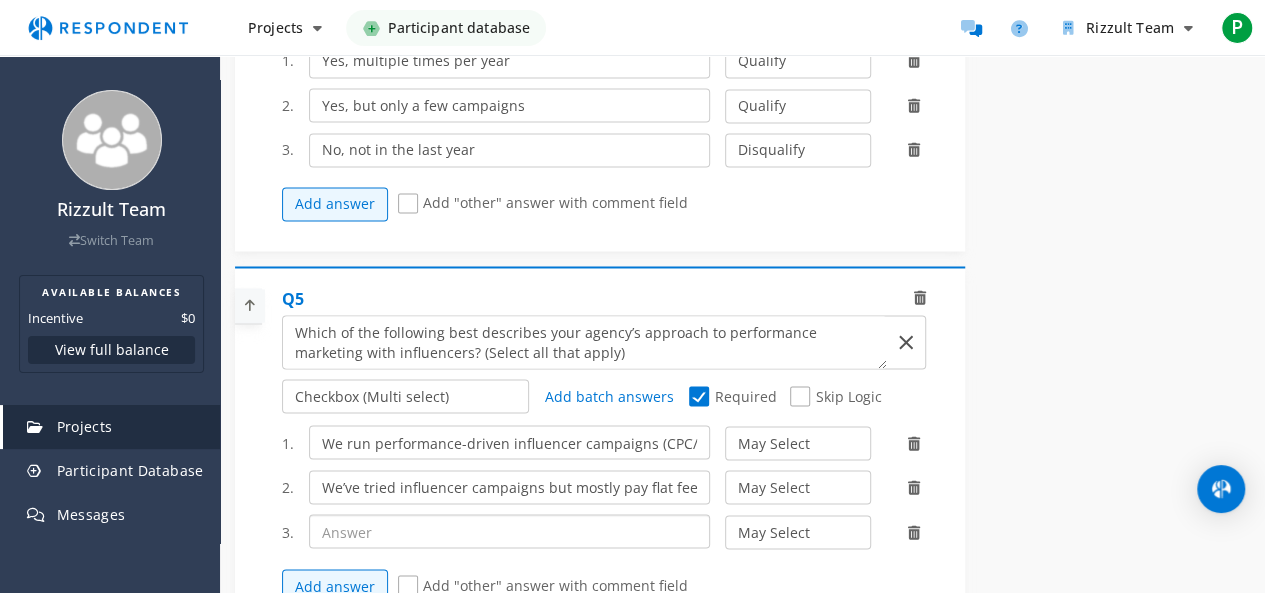 paste on "We want to test performance approaches but haven’t yet" 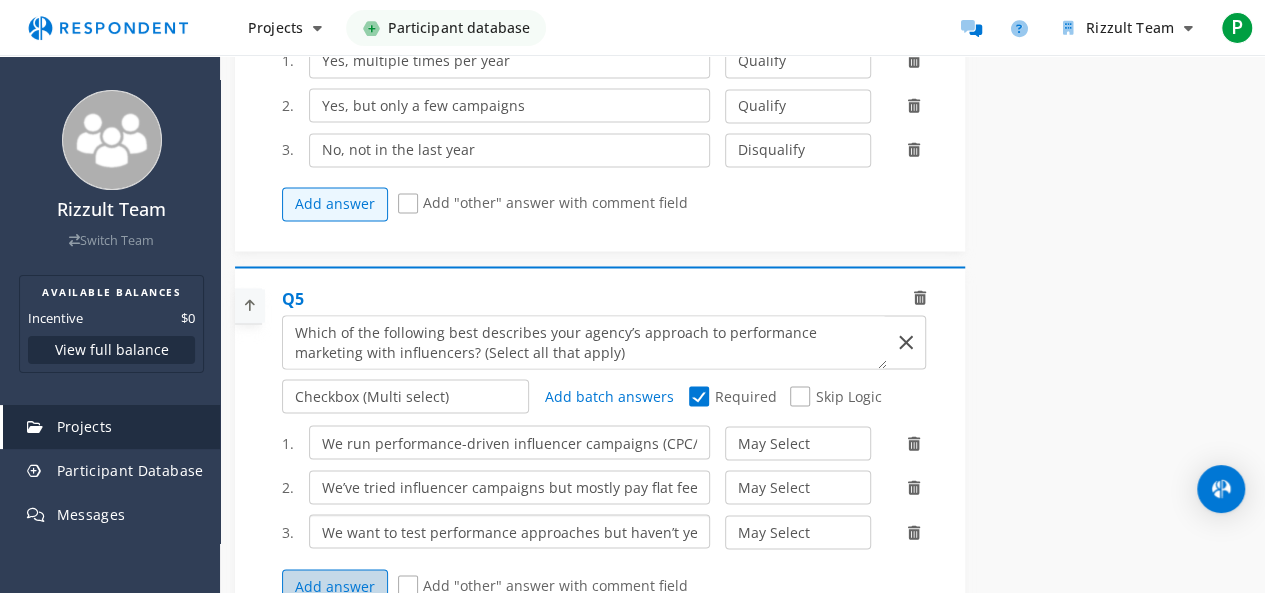 type on "We want to test performance approaches but haven’t yet" 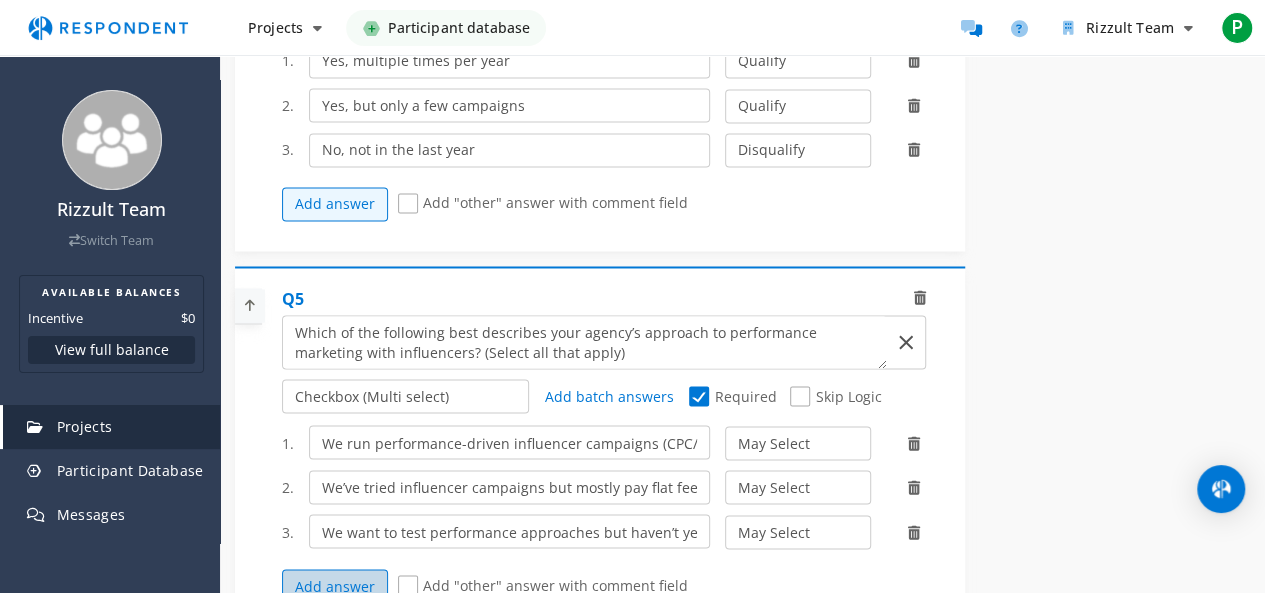 drag, startPoint x: 336, startPoint y: 577, endPoint x: 452, endPoint y: 227, distance: 368.7221 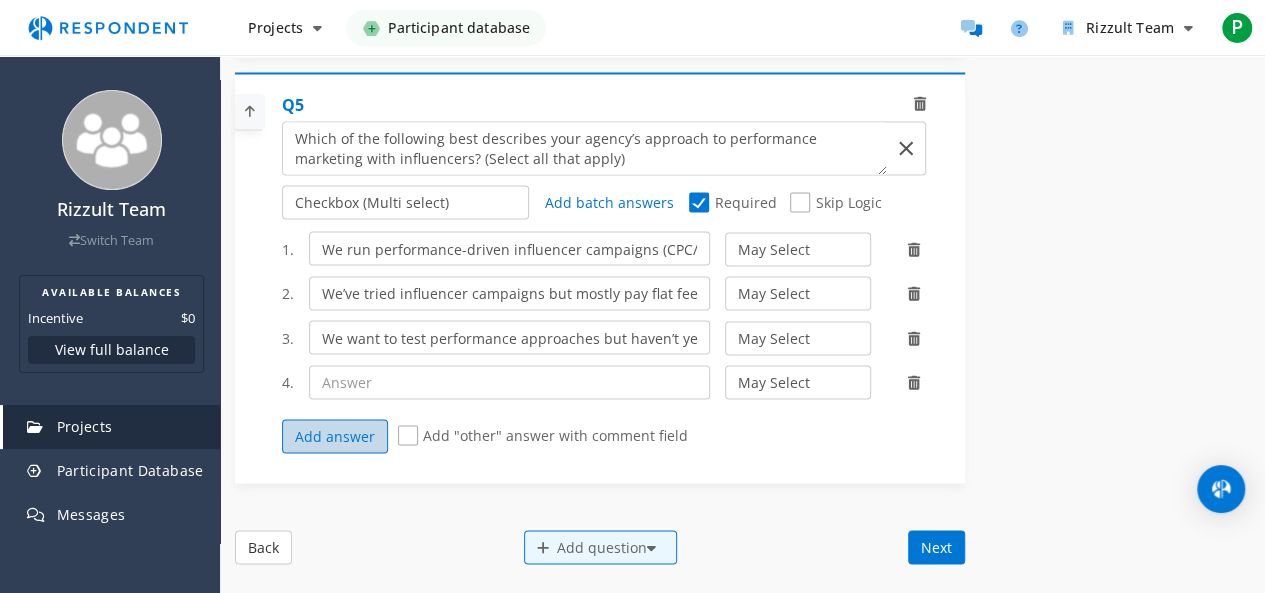 scroll, scrollTop: 1774, scrollLeft: 0, axis: vertical 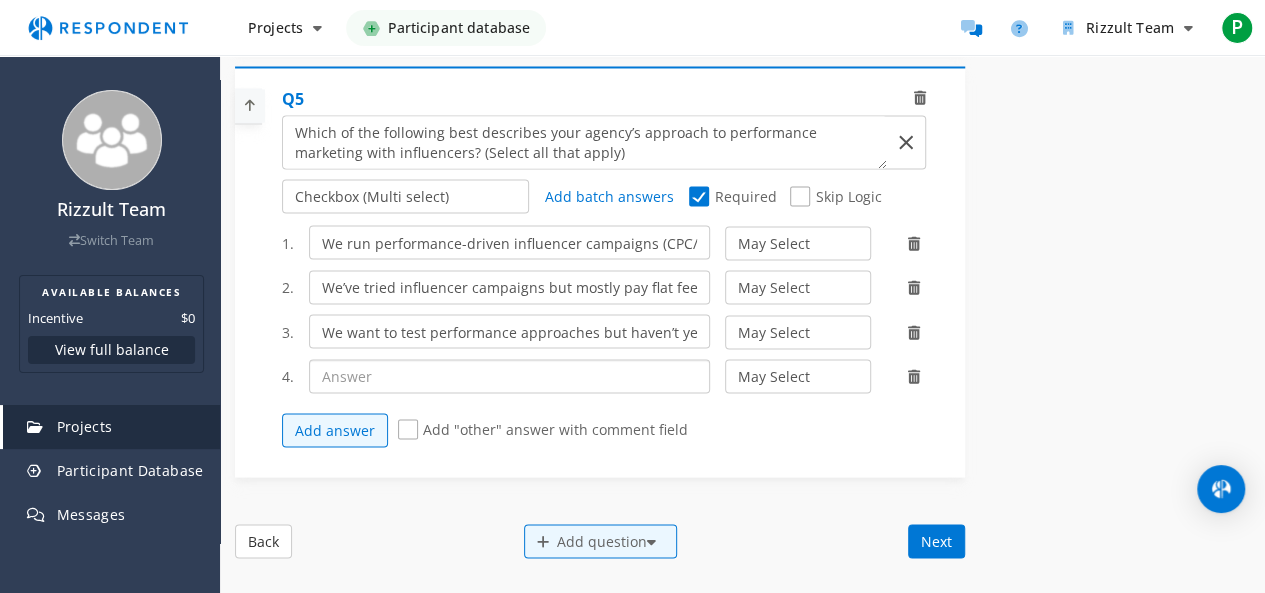 click 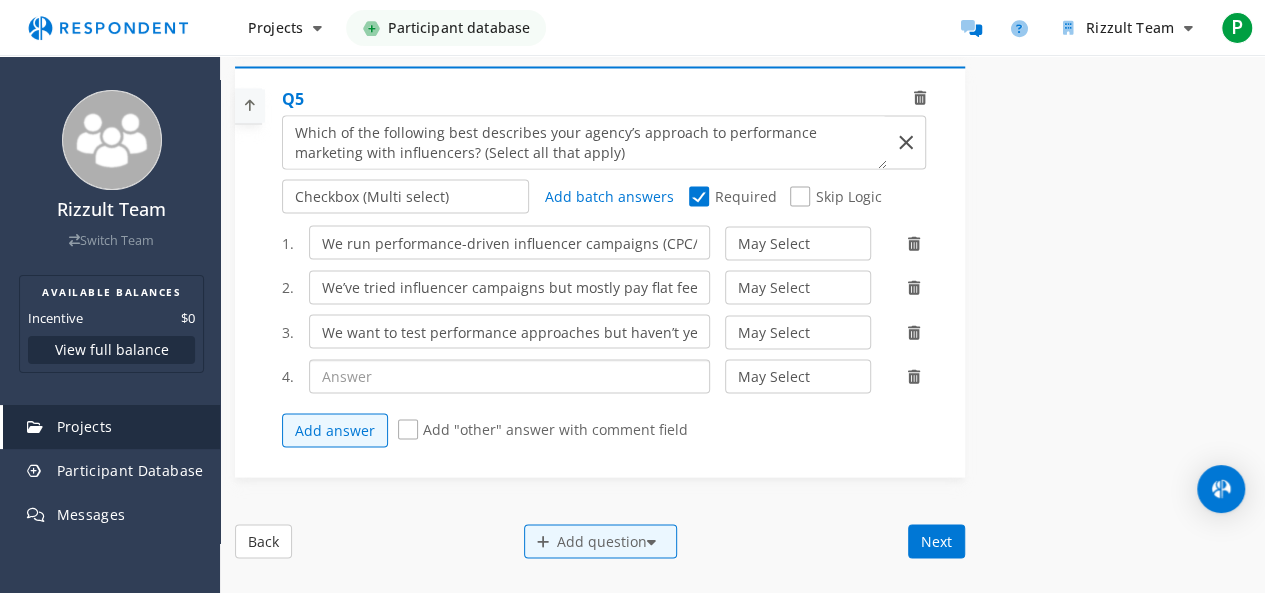 paste on "Other" 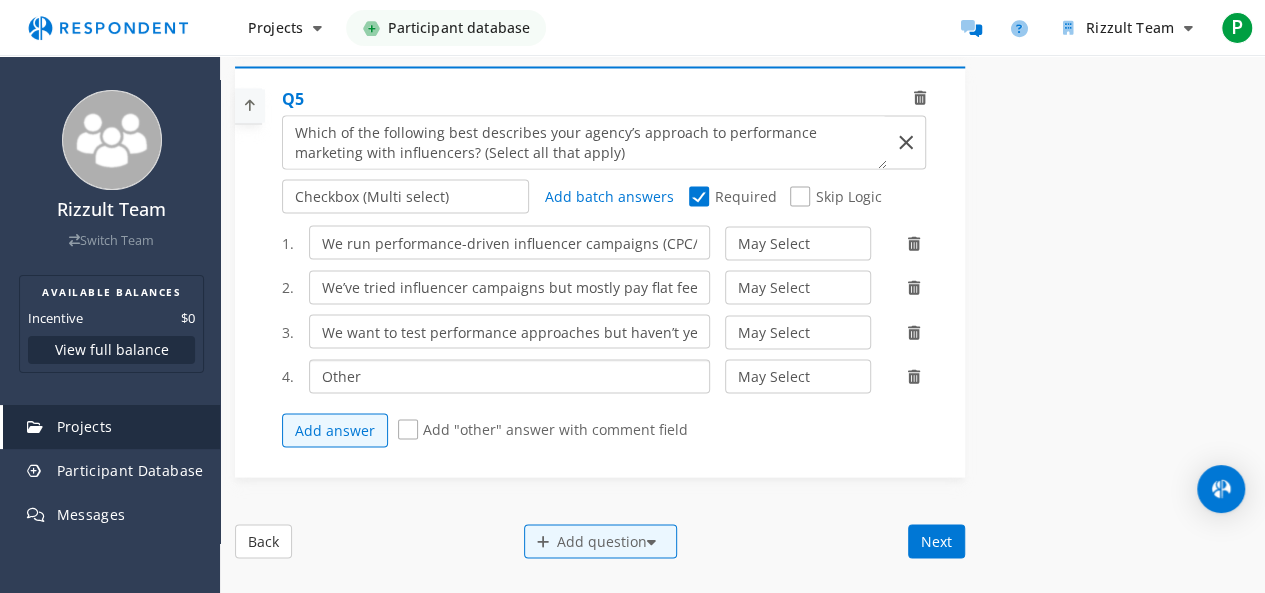 drag, startPoint x: 324, startPoint y: 368, endPoint x: 284, endPoint y: 365, distance: 40.112343 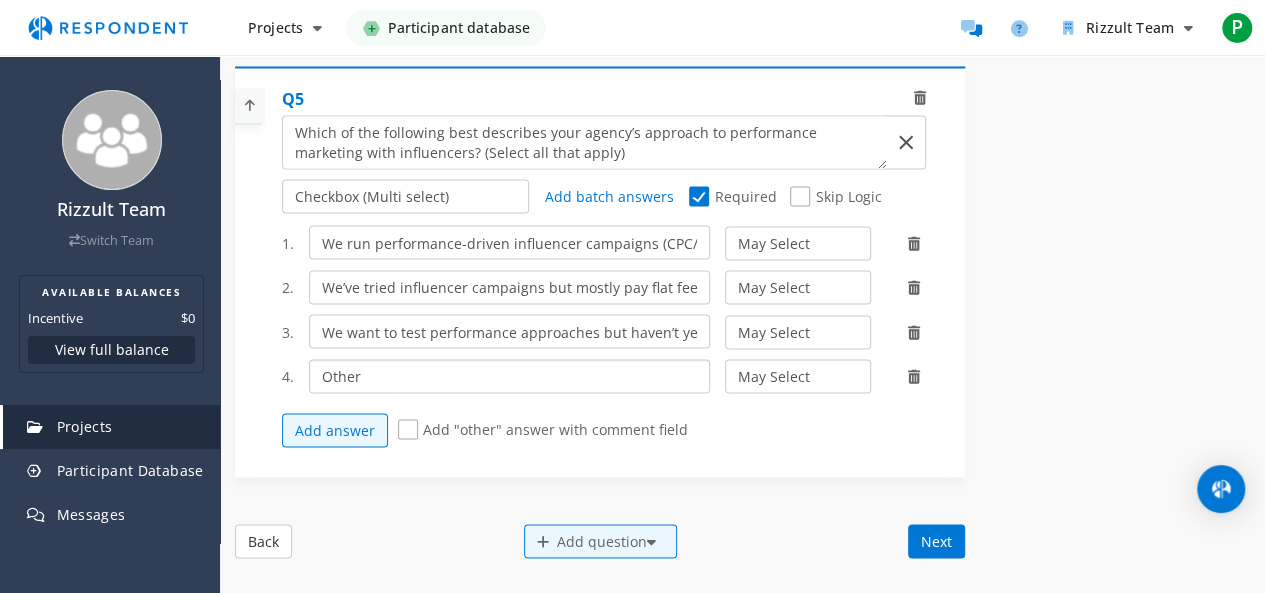 click on "4.     Other       May Select Must Select Disqualify" 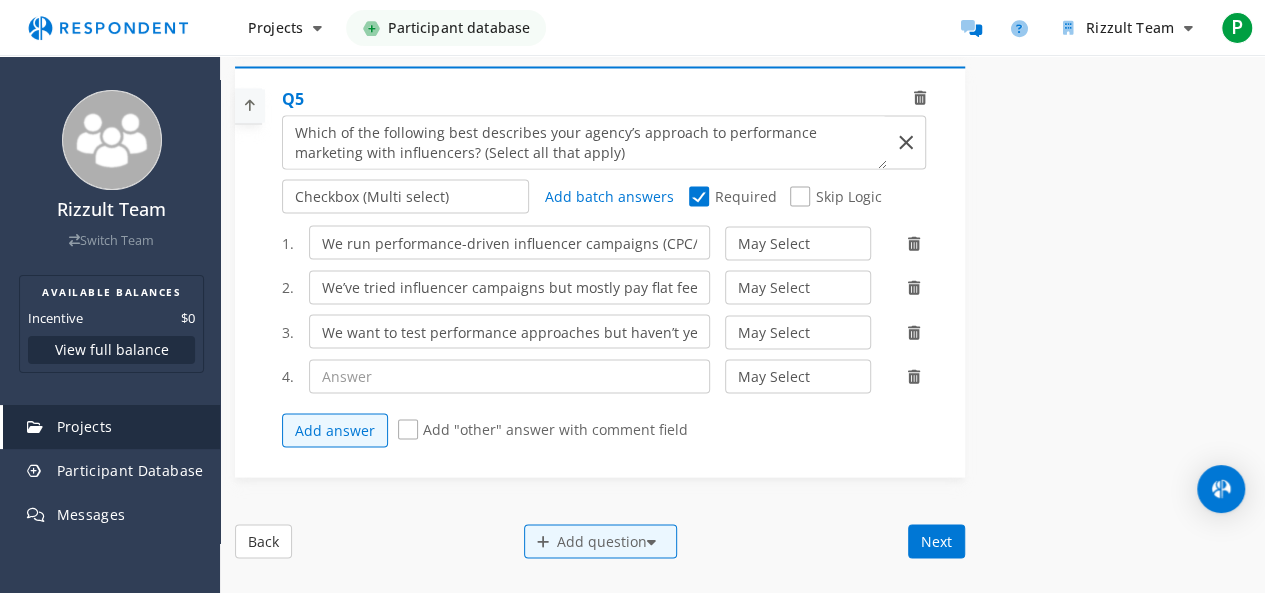 click on "Add "other" answer with comment field" 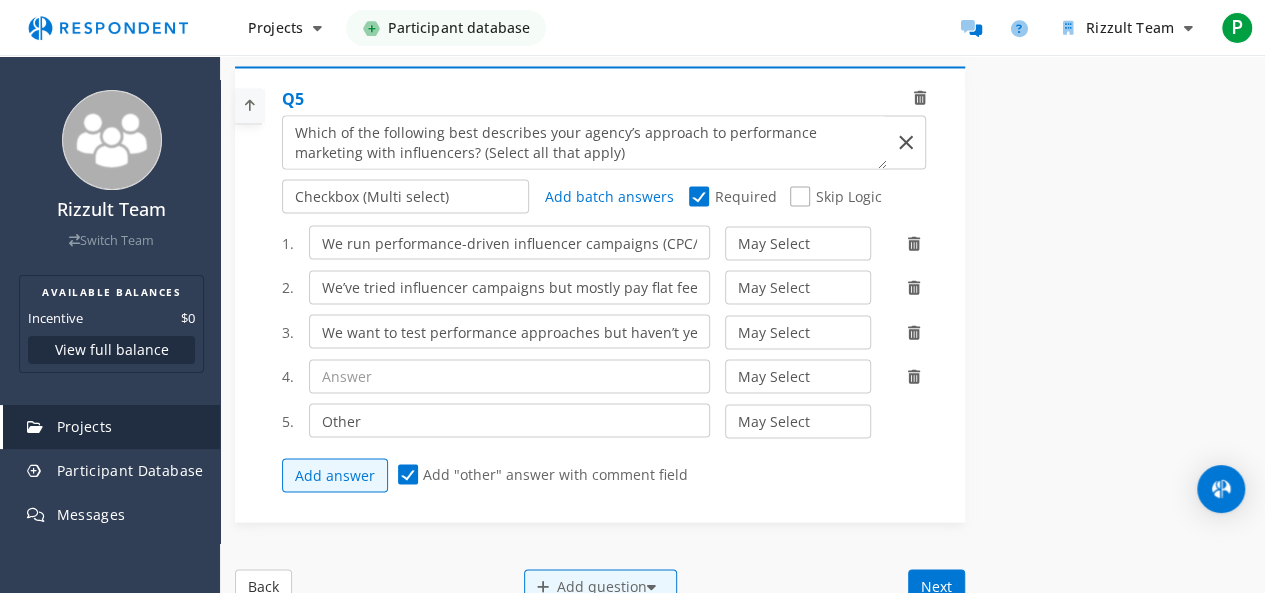 click 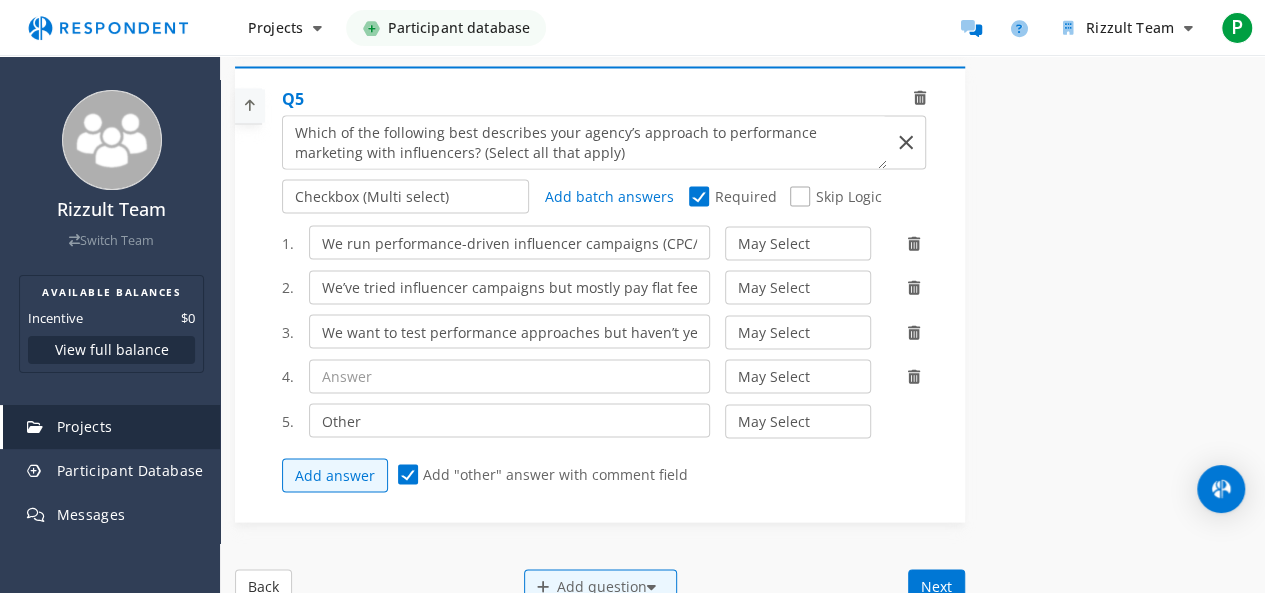 click 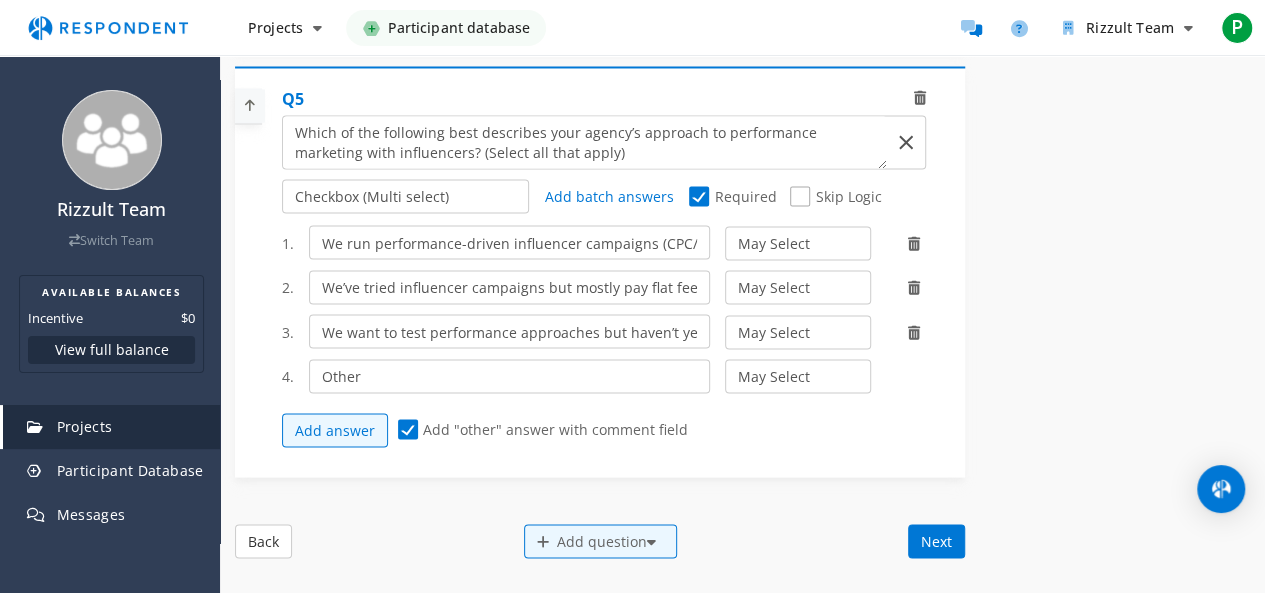 click on "Q5                                                                                                               Radio (Single select) Checkbox (Multi select) Multi-line text box Single-line text box Number box Slider (number selector)       Add batch answers               Required             Skip Logic                           1.     We run performance-driven influencer campaigns (CPC/CPI/CPA)       May Select Must Select Disqualify                 2.     We’ve tried influencer campaigns but mostly pay flat fees       May Select Must Select Disqualify                 3.     We want to test performance approaches but haven’t yet       May Select Must Select Disqualify                 4.     Other       May Select Must Select Disqualify                    Add answer           Add "other" answer with comment field" 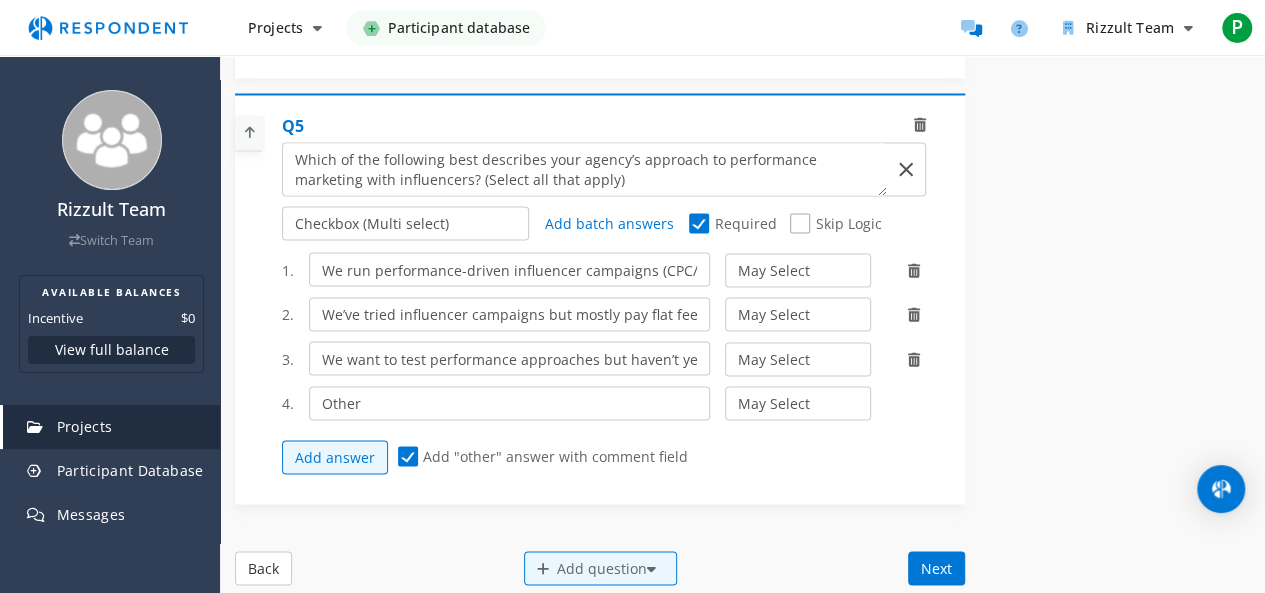 scroll, scrollTop: 1774, scrollLeft: 0, axis: vertical 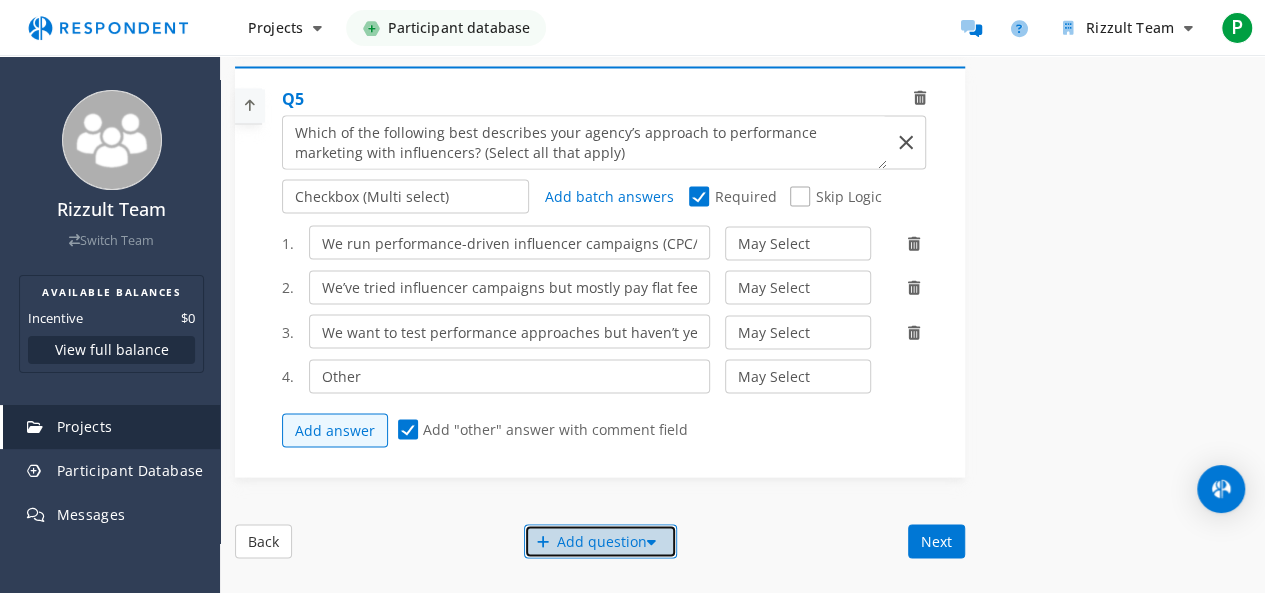 click on "Add question" 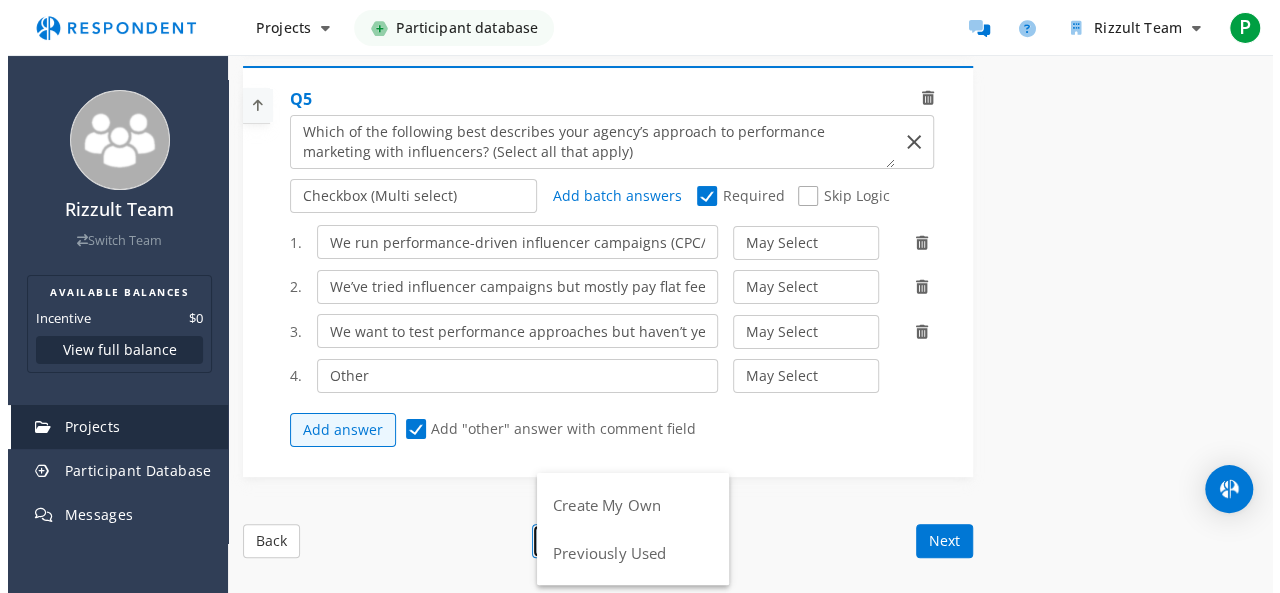 scroll, scrollTop: 0, scrollLeft: 0, axis: both 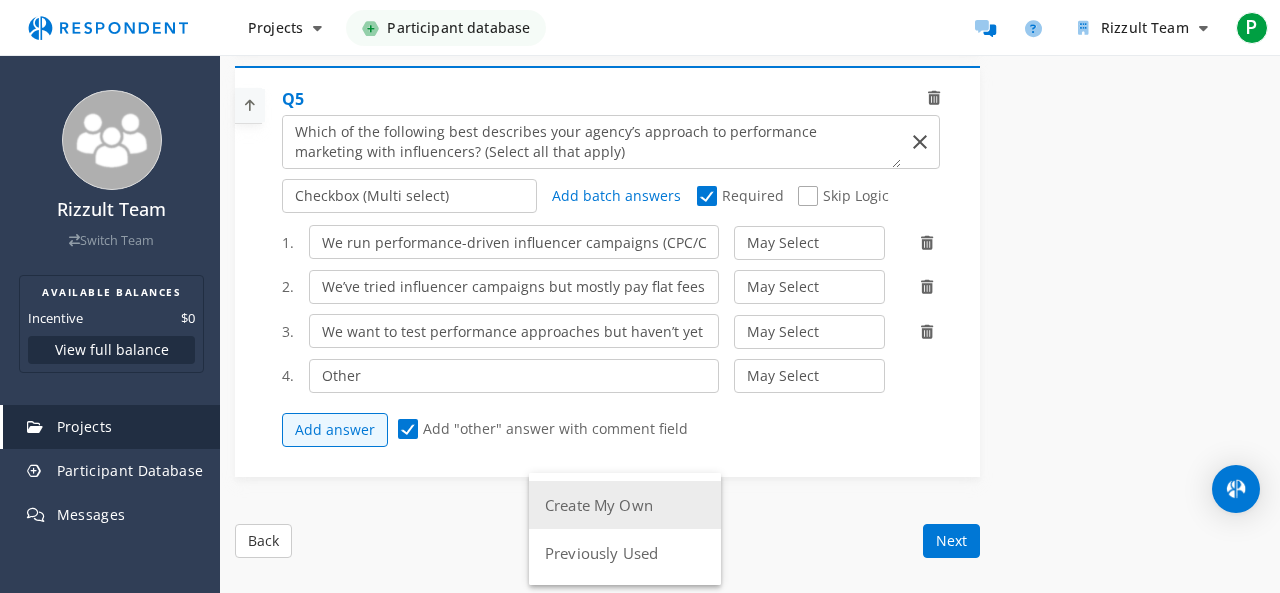 click on "Create My Own" at bounding box center [625, 505] 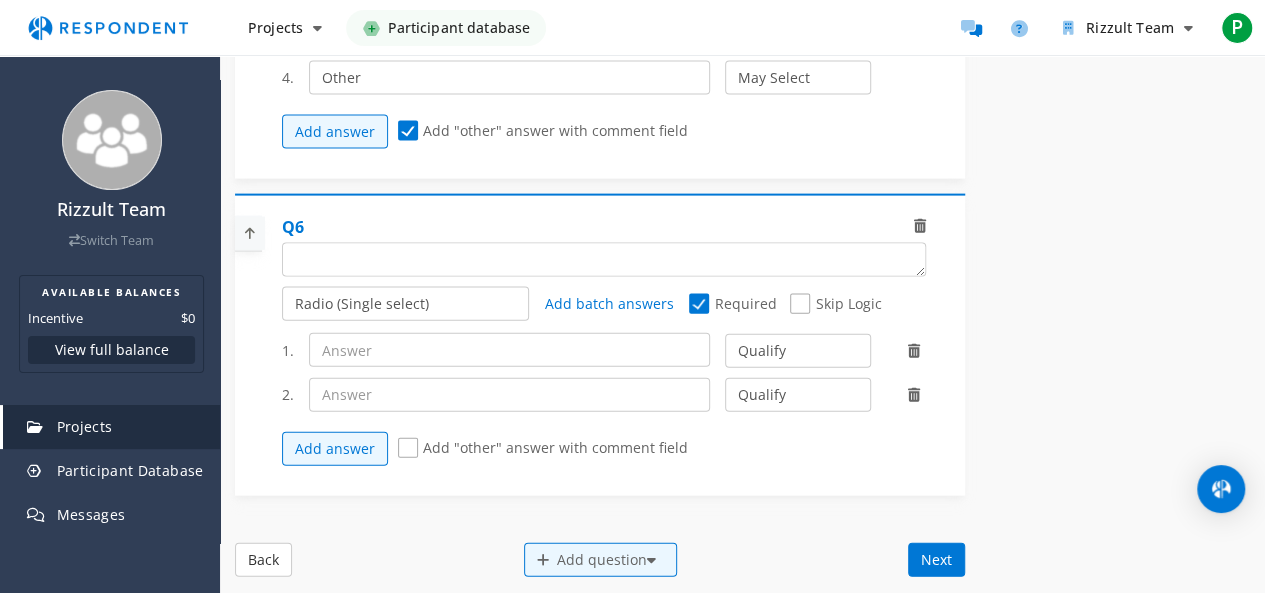 scroll, scrollTop: 2074, scrollLeft: 0, axis: vertical 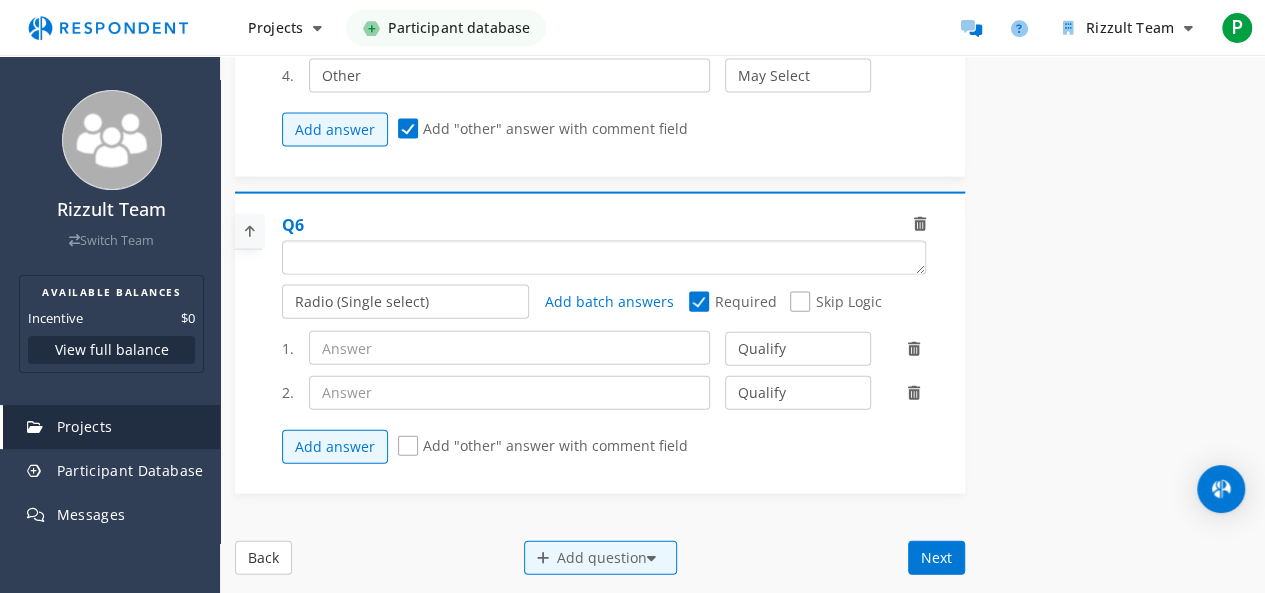 click at bounding box center [604, 258] 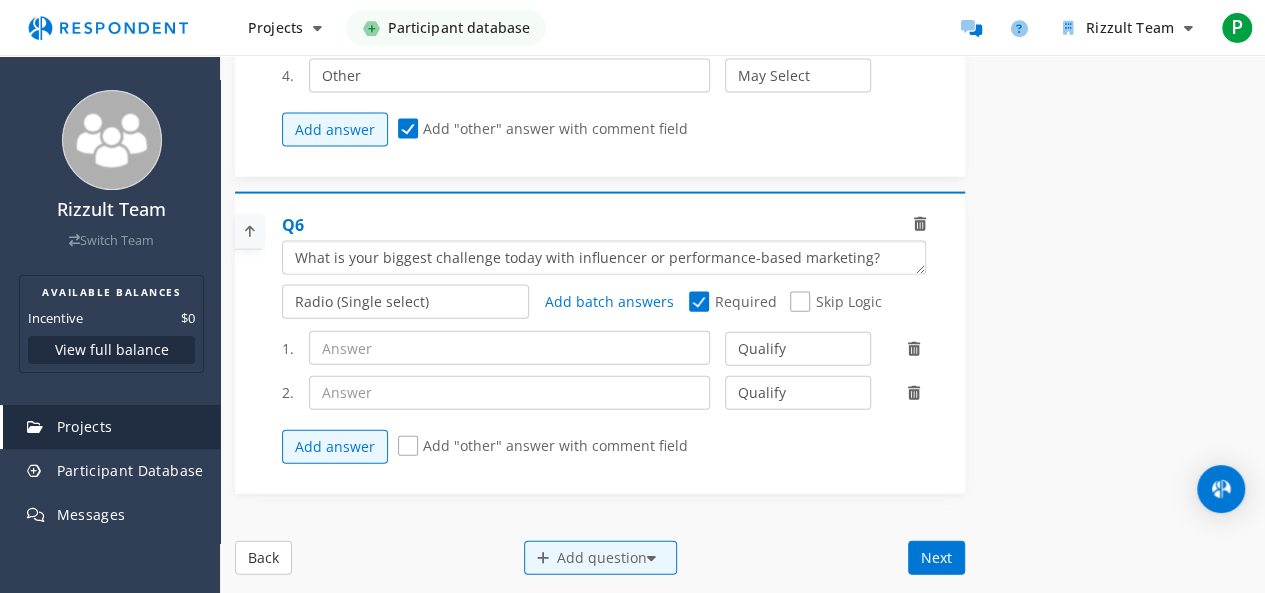 scroll, scrollTop: 0, scrollLeft: 0, axis: both 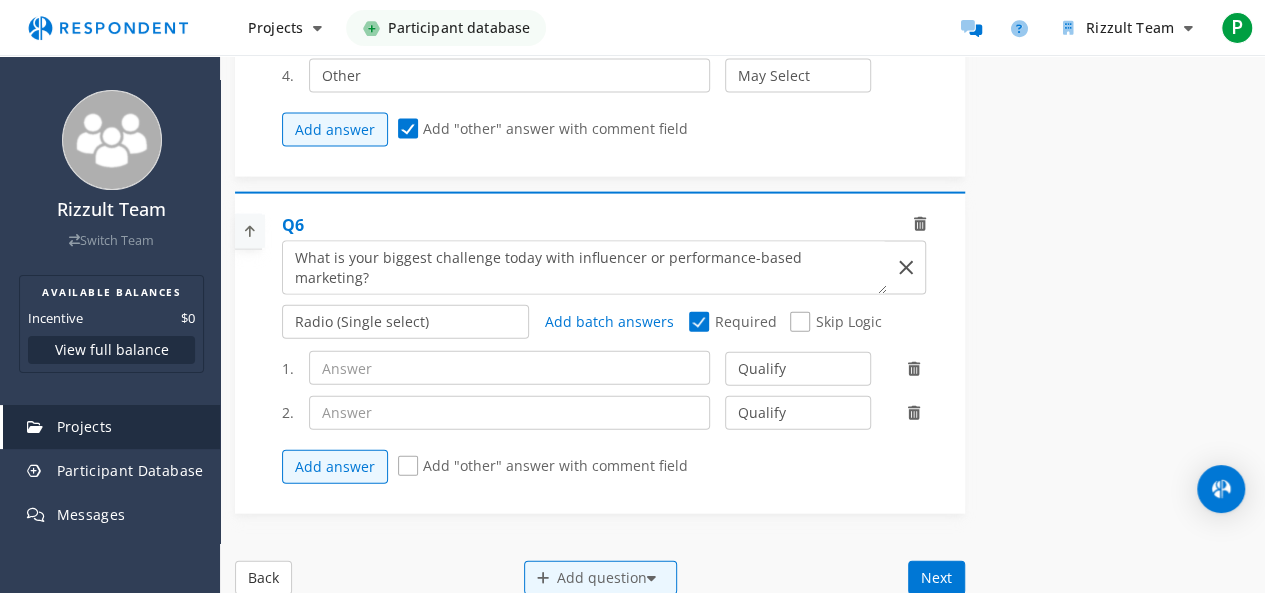 click on "Q6" 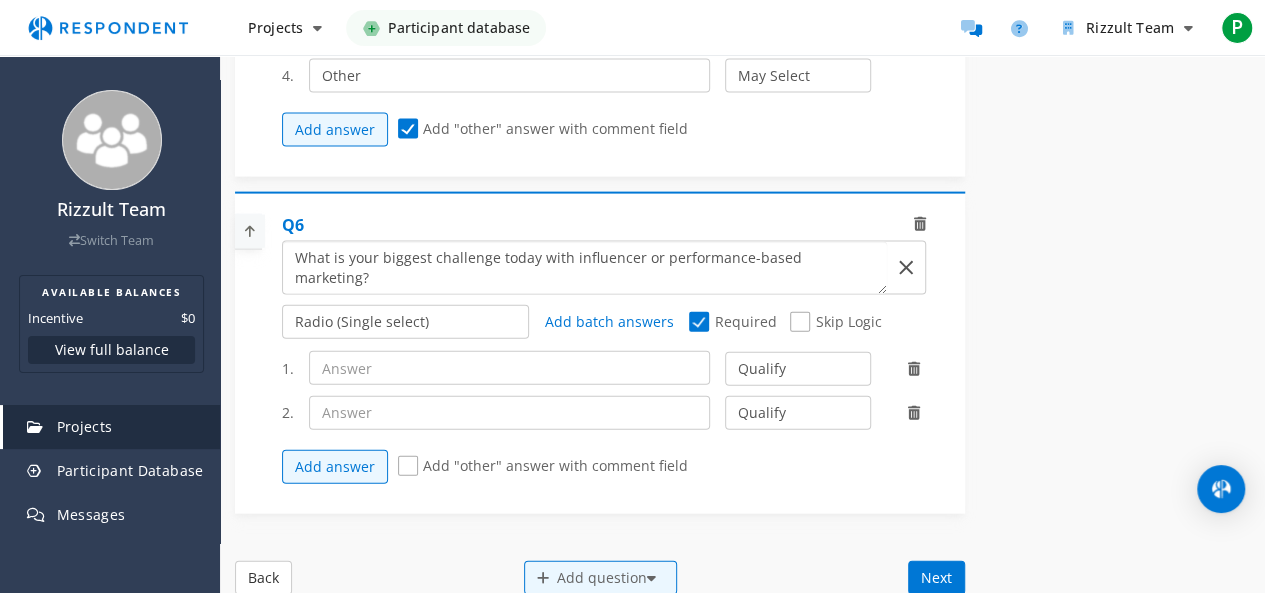 click at bounding box center [585, 268] 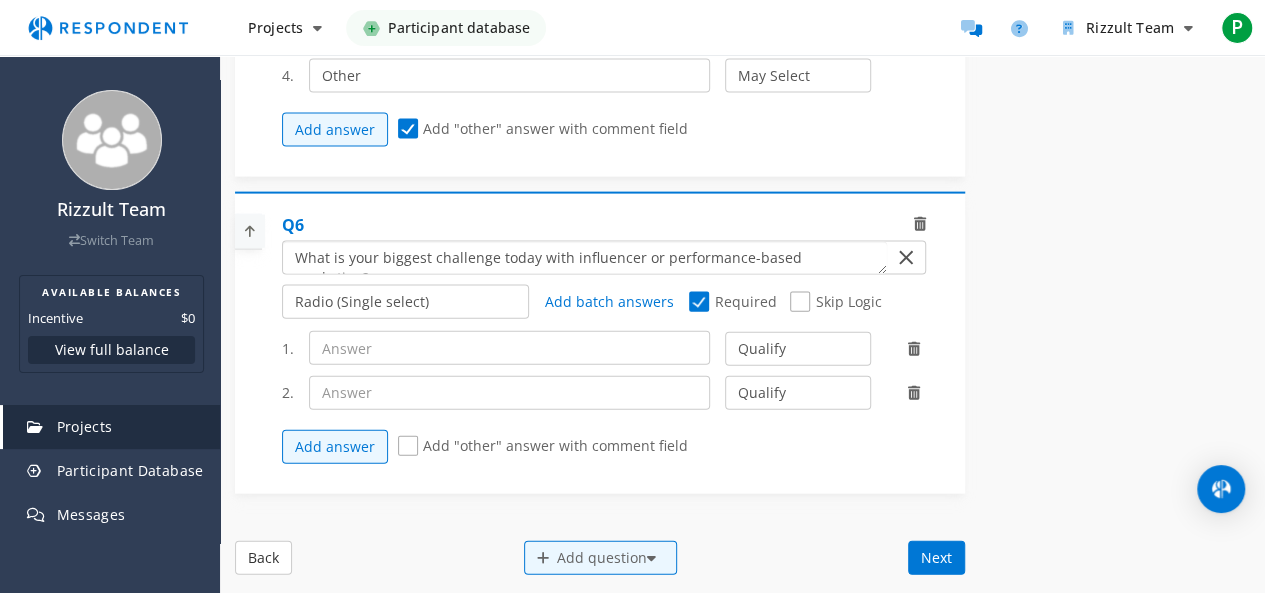 type on "What is your biggest challenge today with influencer or performance-based marketing?" 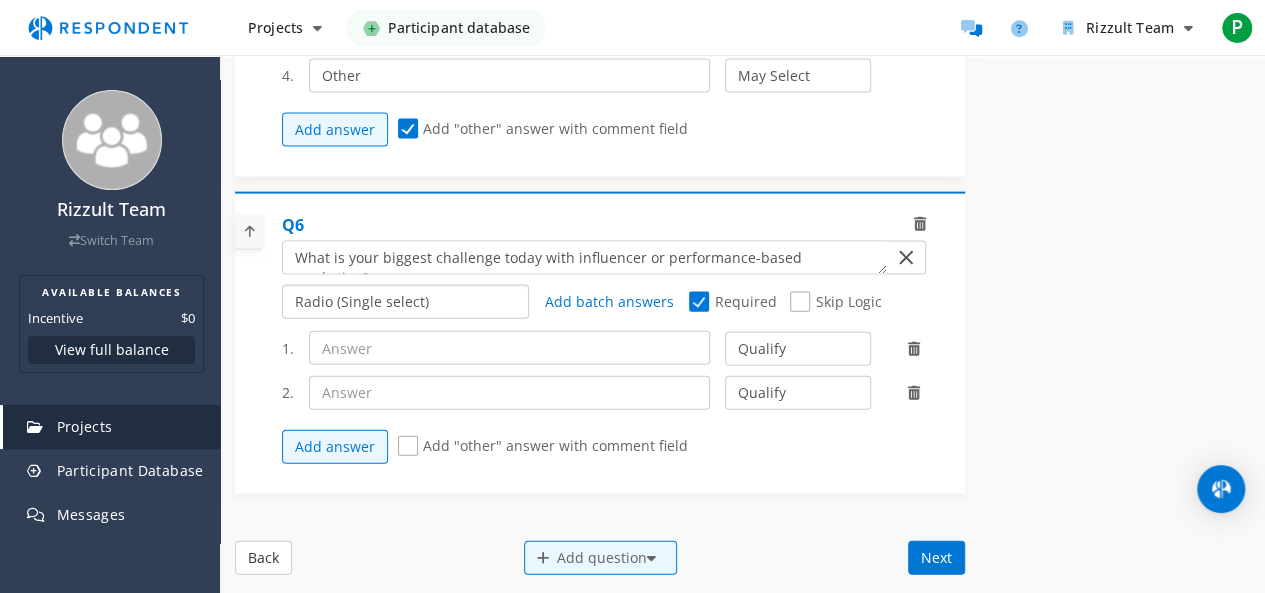 click on "Radio (Single select) Checkbox (Multi select) Multi-line text box Single-line text box Number box Slider (number selector)" 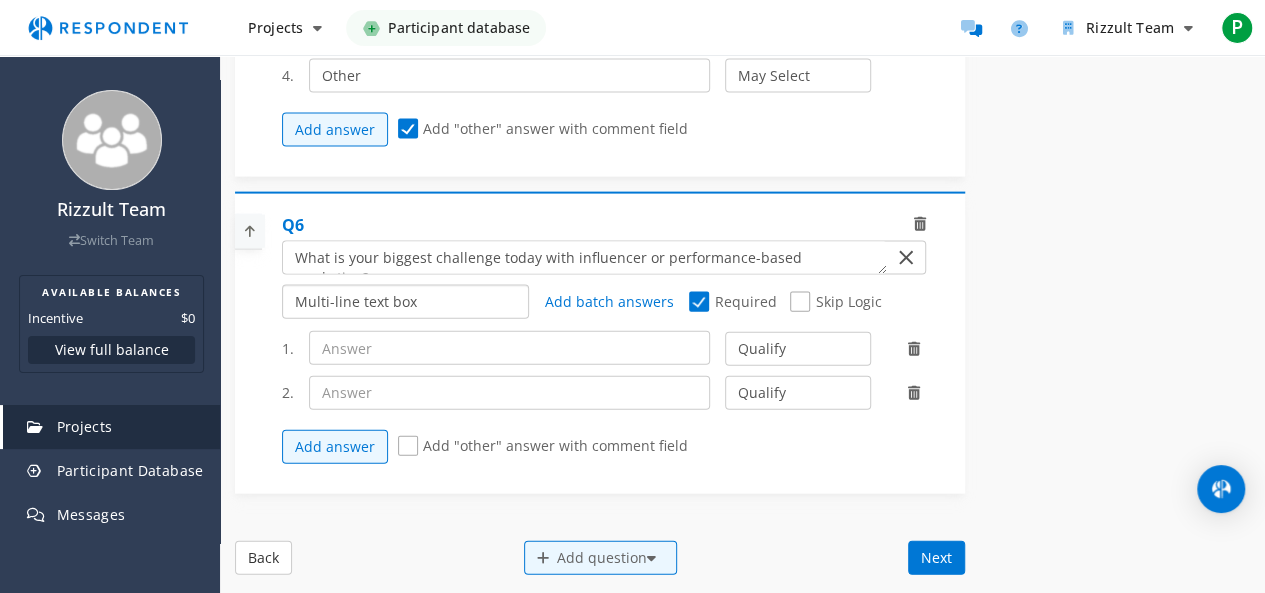 click on "Radio (Single select) Checkbox (Multi select) Multi-line text box Single-line text box Number box Slider (number selector)" 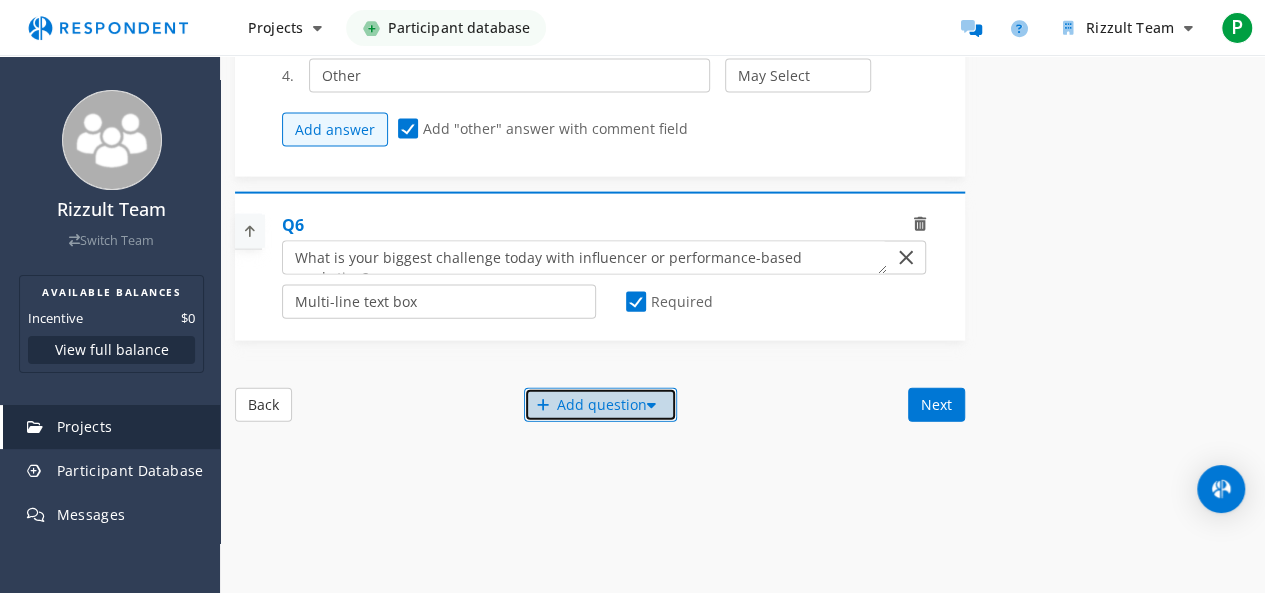 click on "Add question" 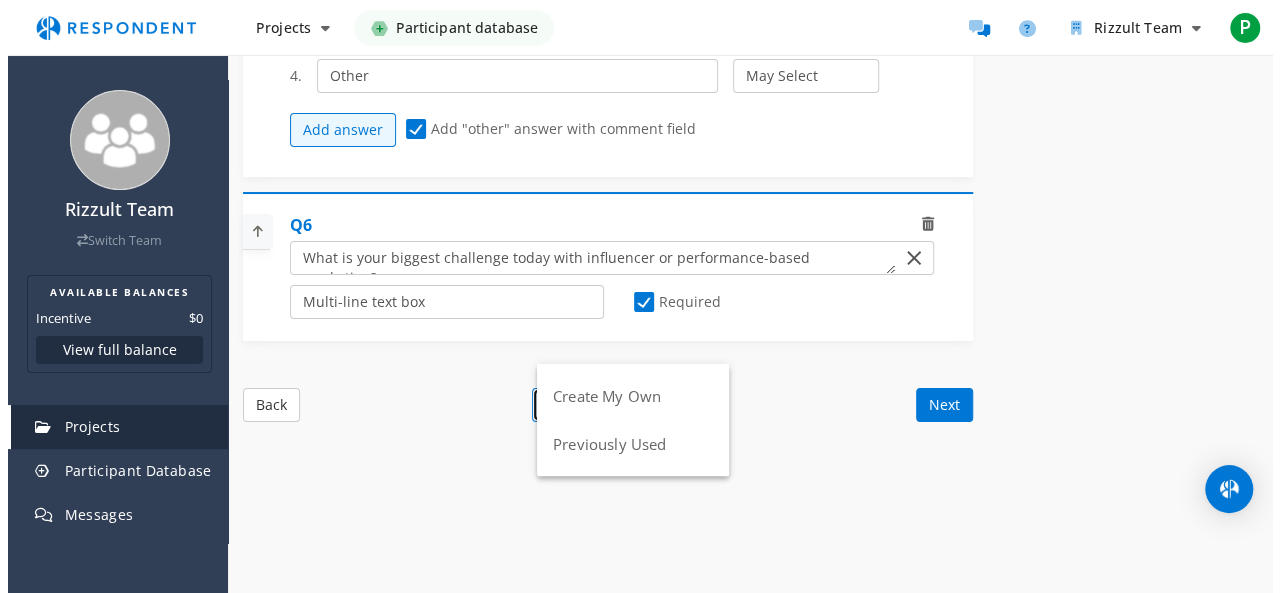 scroll, scrollTop: 0, scrollLeft: 0, axis: both 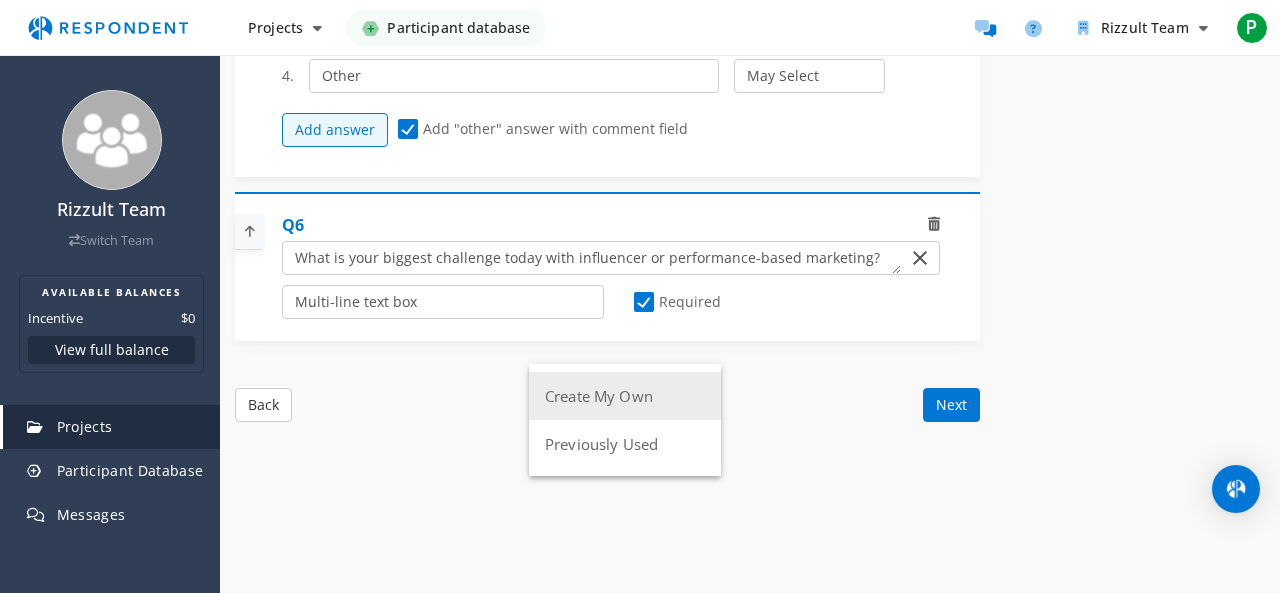 click on "Create My Own" at bounding box center [625, 396] 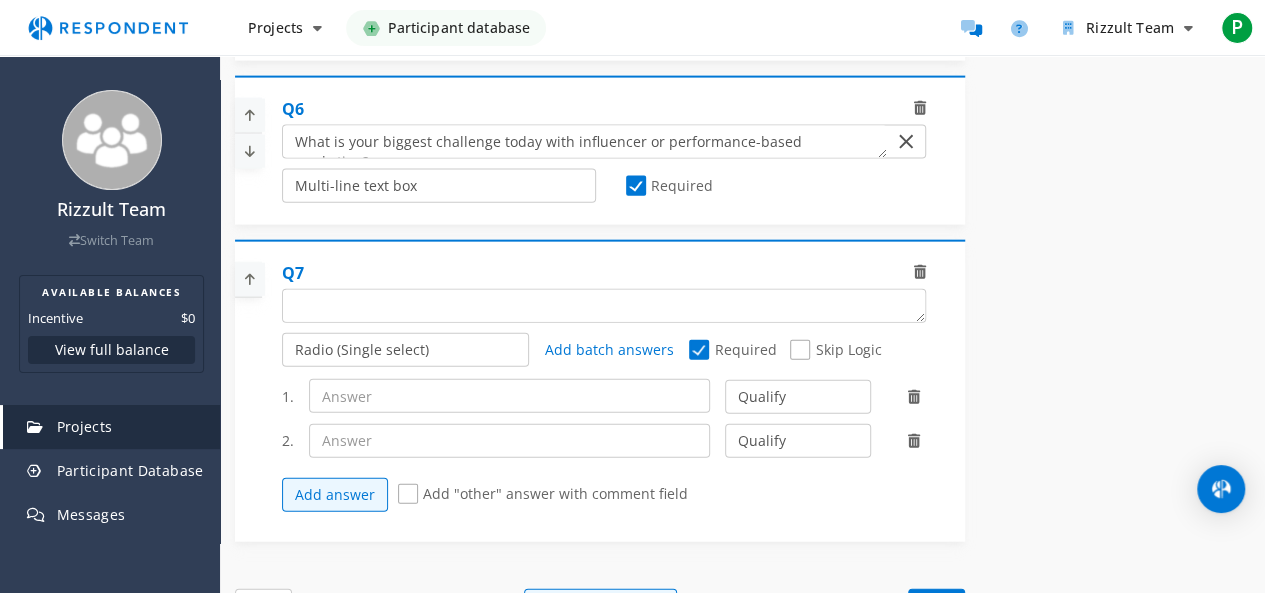 scroll, scrollTop: 2274, scrollLeft: 0, axis: vertical 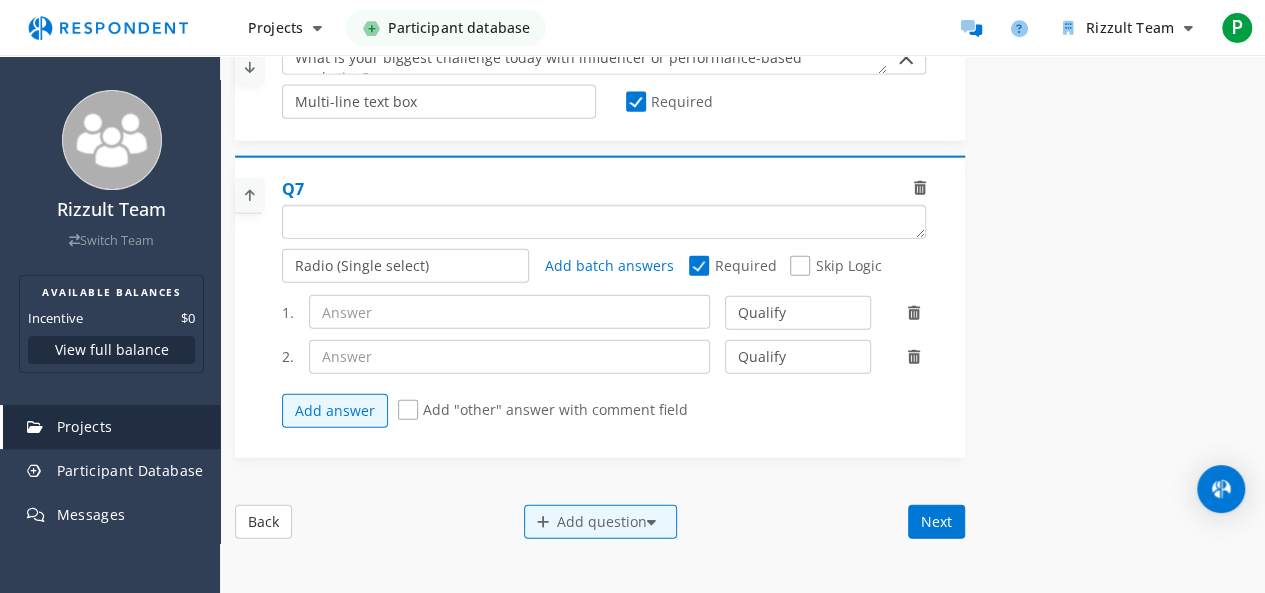 click at bounding box center [604, 222] 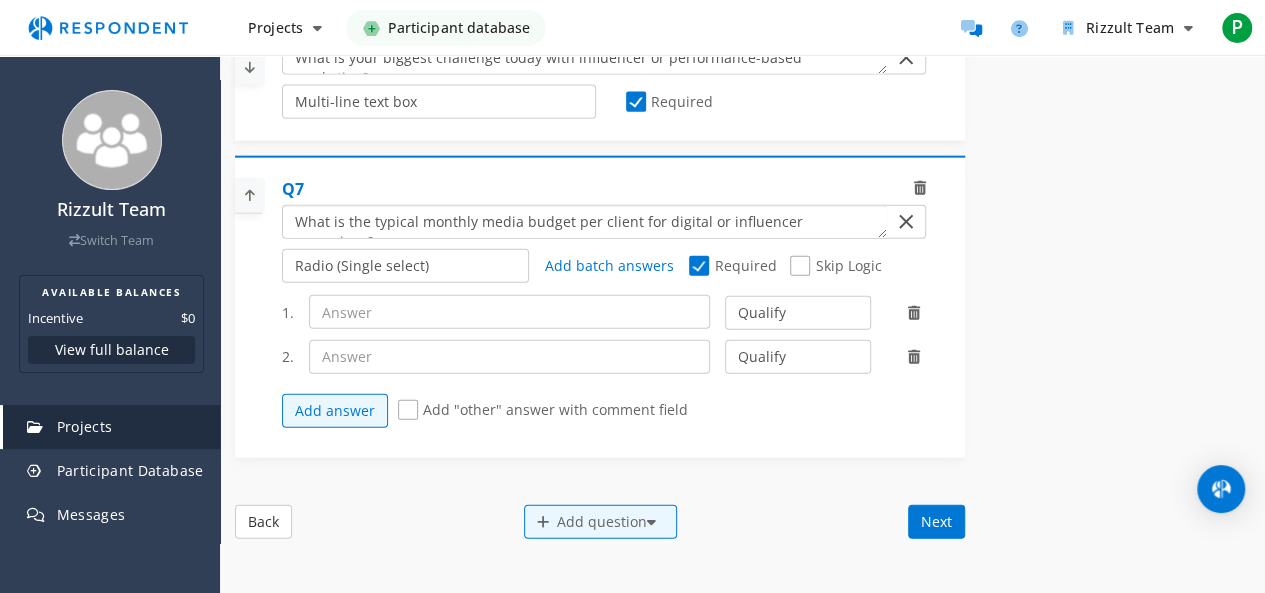 drag, startPoint x: 474, startPoint y: 211, endPoint x: 524, endPoint y: 268, distance: 75.82216 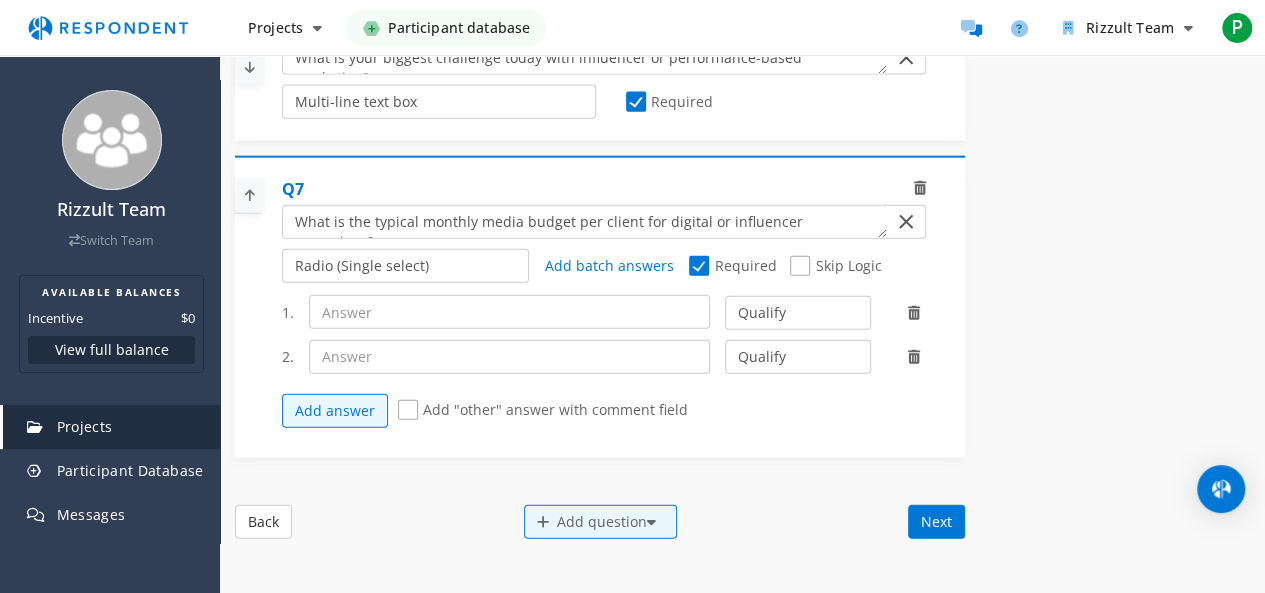 click on "Q7                                                                                                               Radio (Single select) Checkbox (Multi select) Multi-line text box Single-line text box Number box Slider (number selector)       Add batch answers               Required             Skip Logic                           1.           Qualify Disqualify                 2.           Qualify Disqualify                    Add answer           Add "other" answer with comment field" 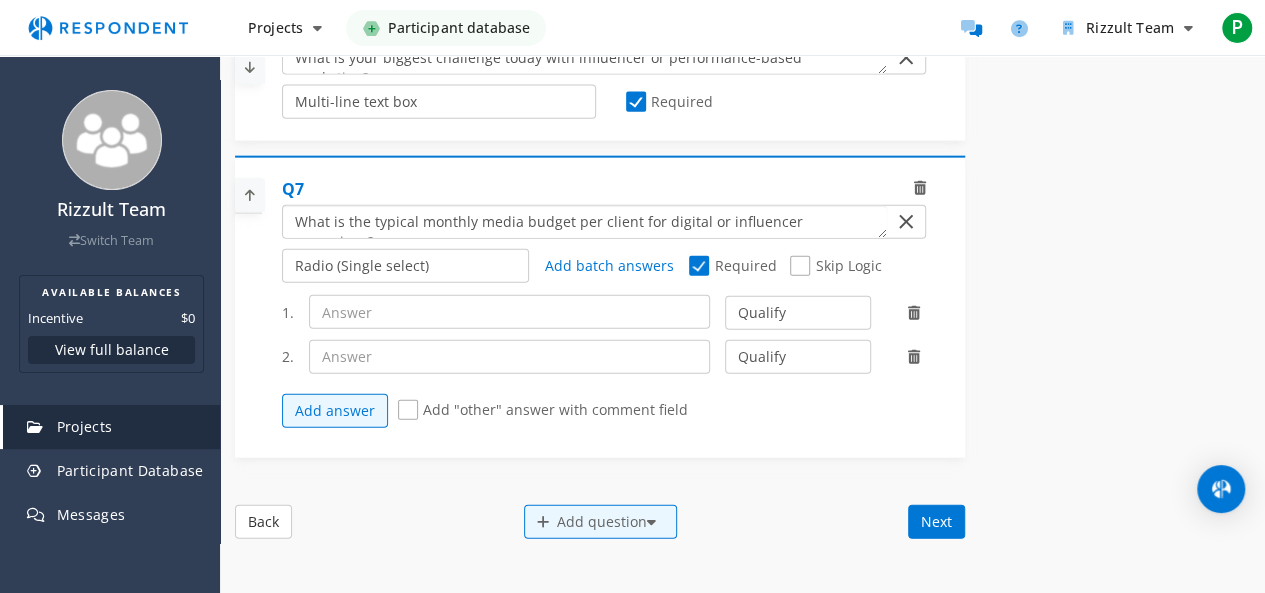 type on "What is the typical monthly media budget per client for digital or influencer campaigns?" 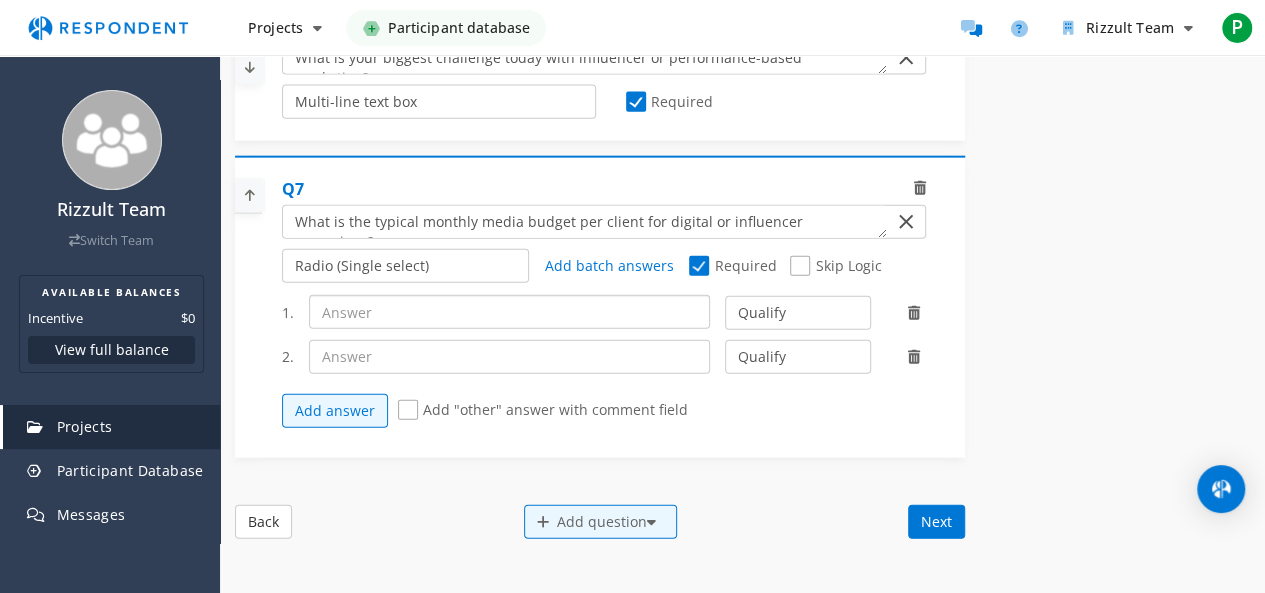 click 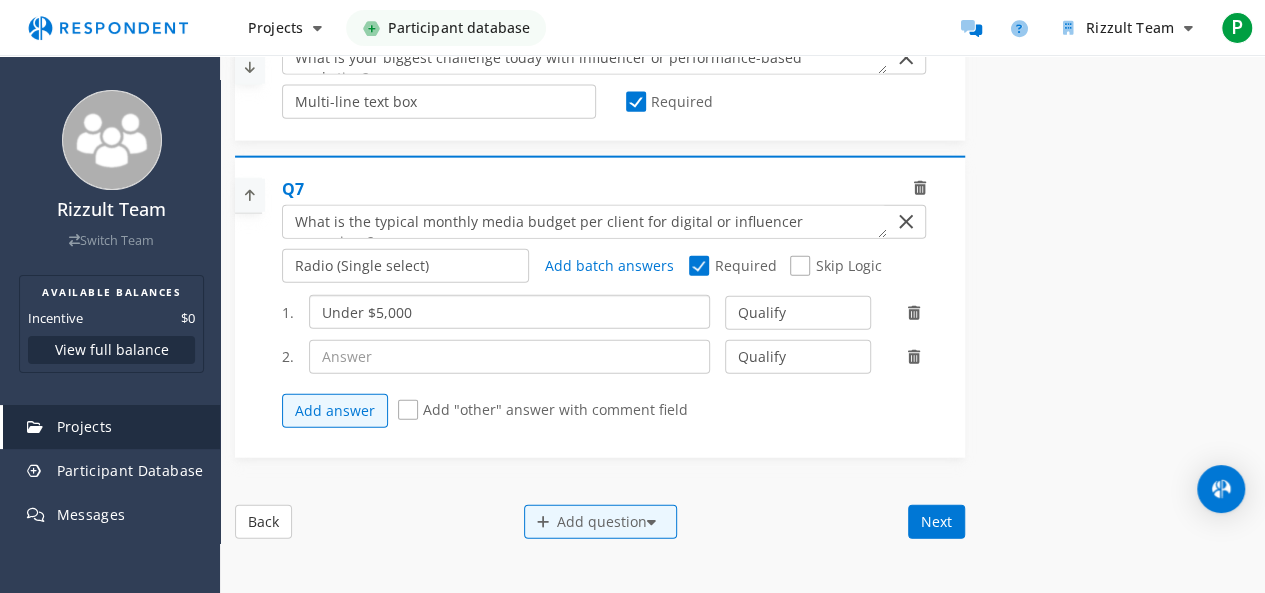 type on "Under $5,000" 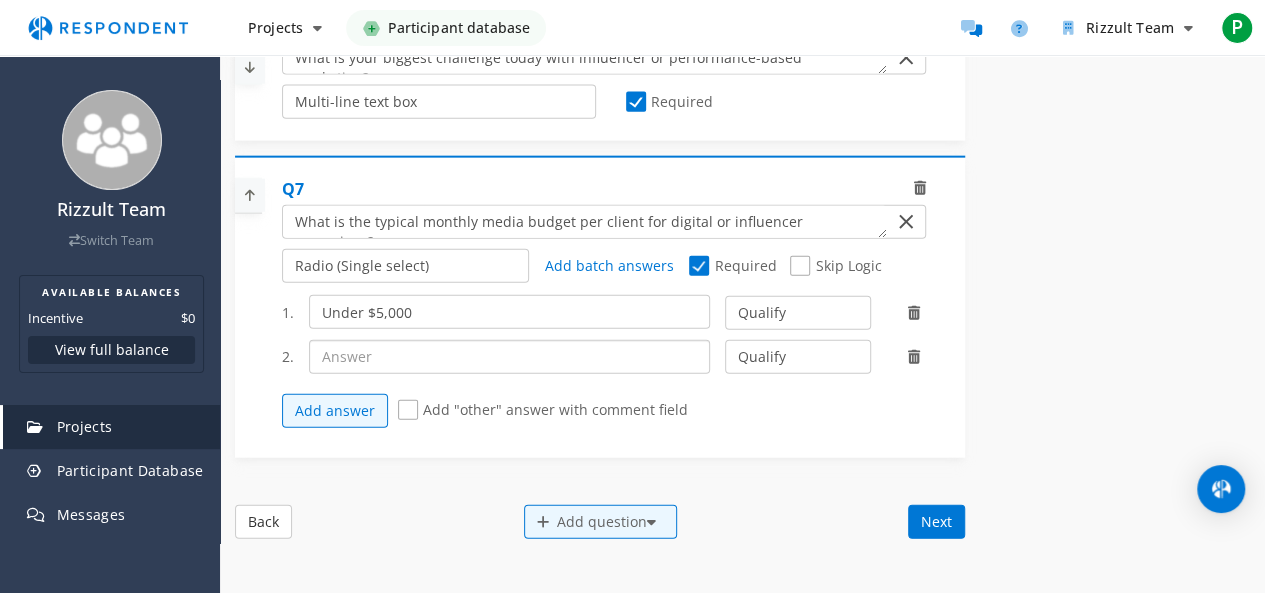 click 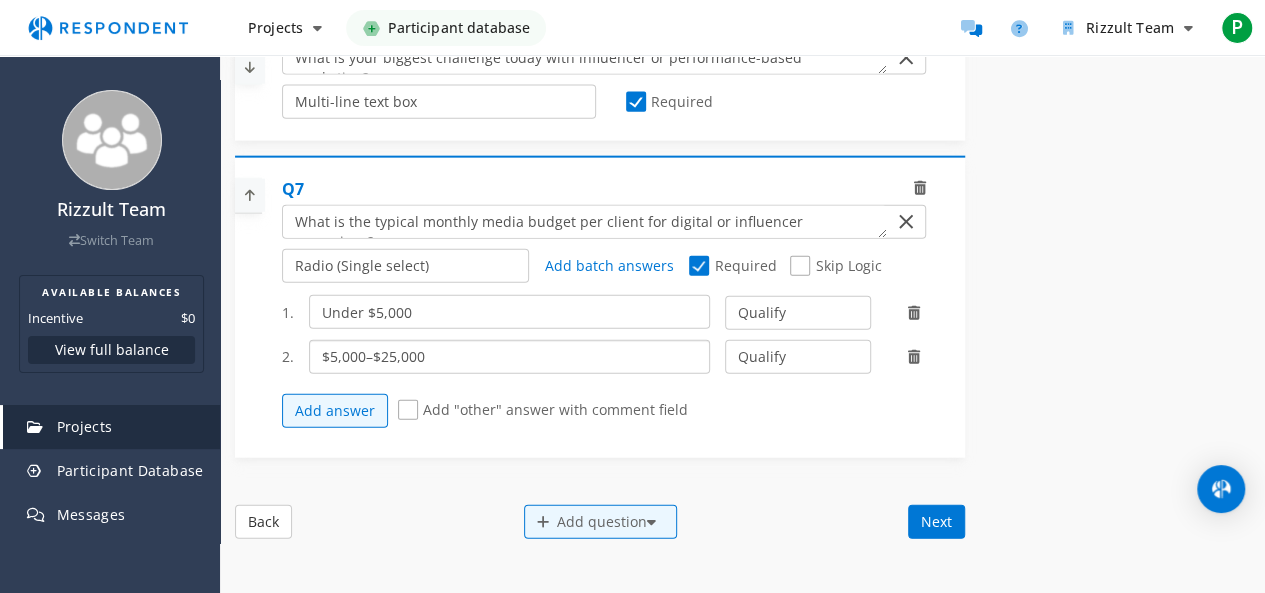 type on "$5,000–$25,000" 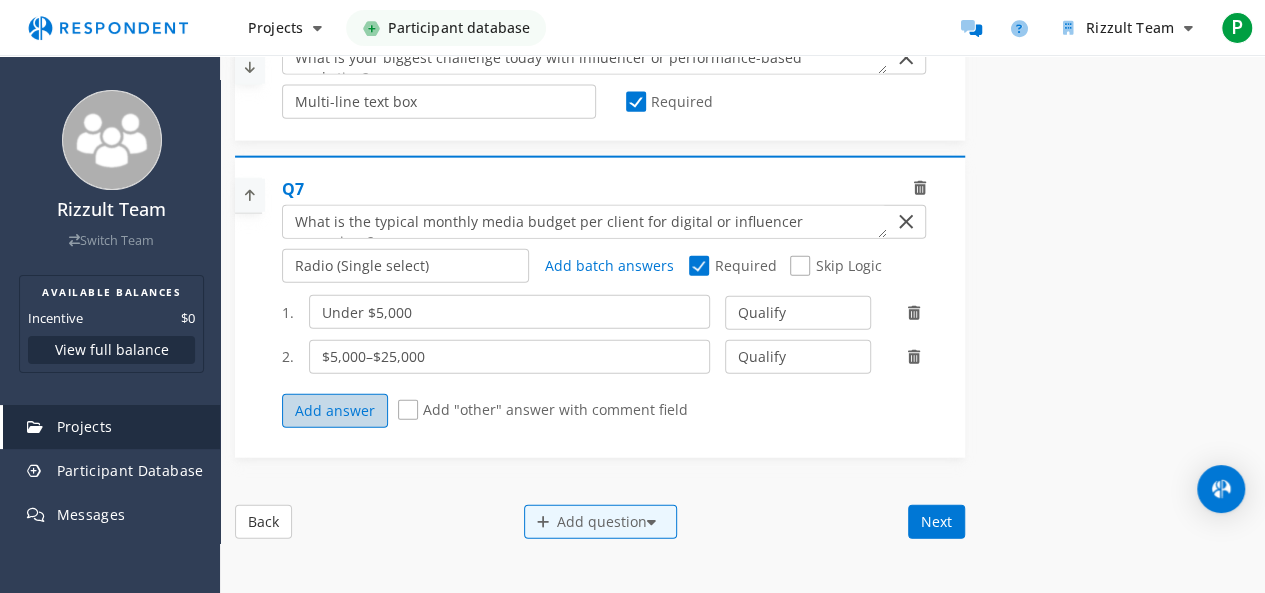 click on "Add answer" 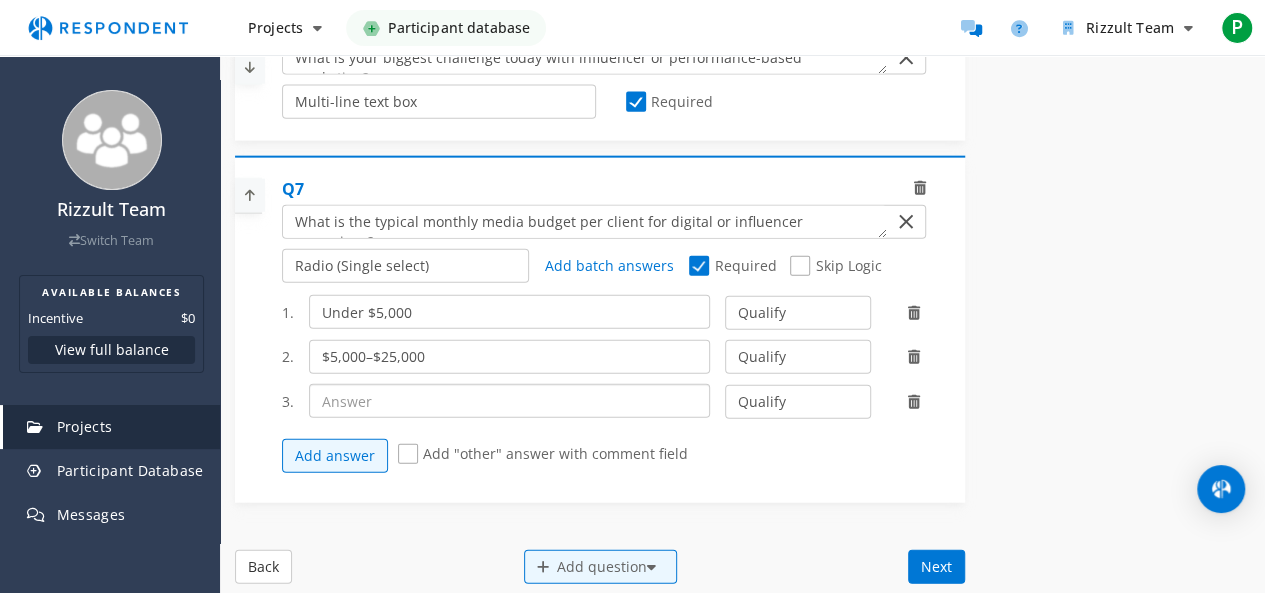 click 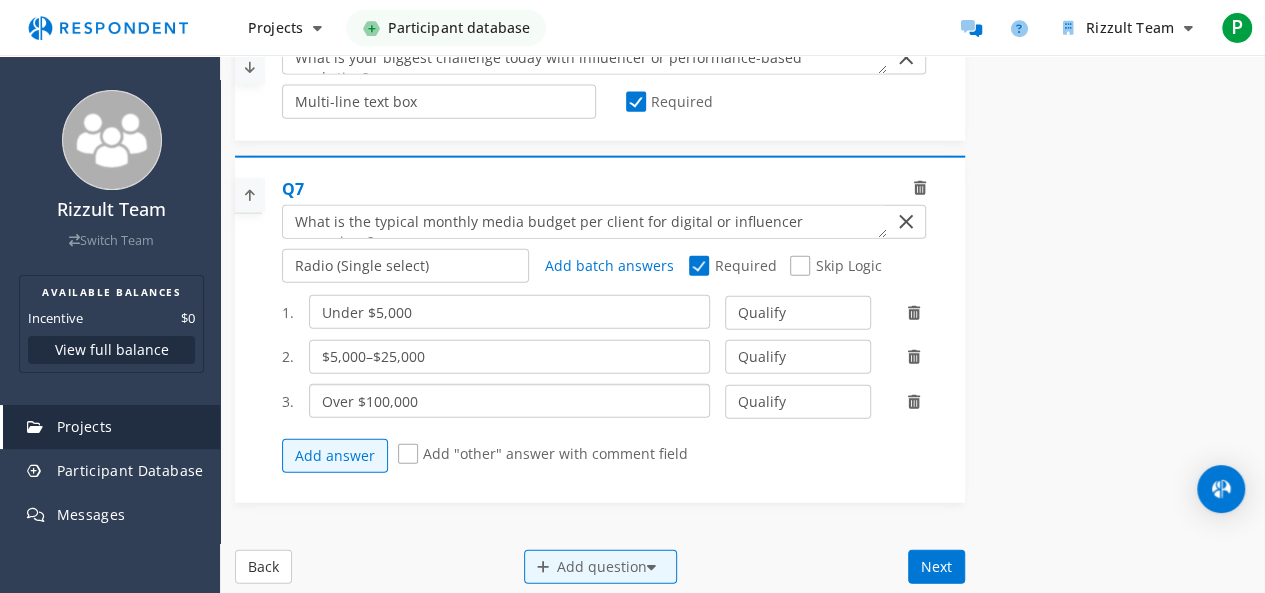 type on "Over $100,000" 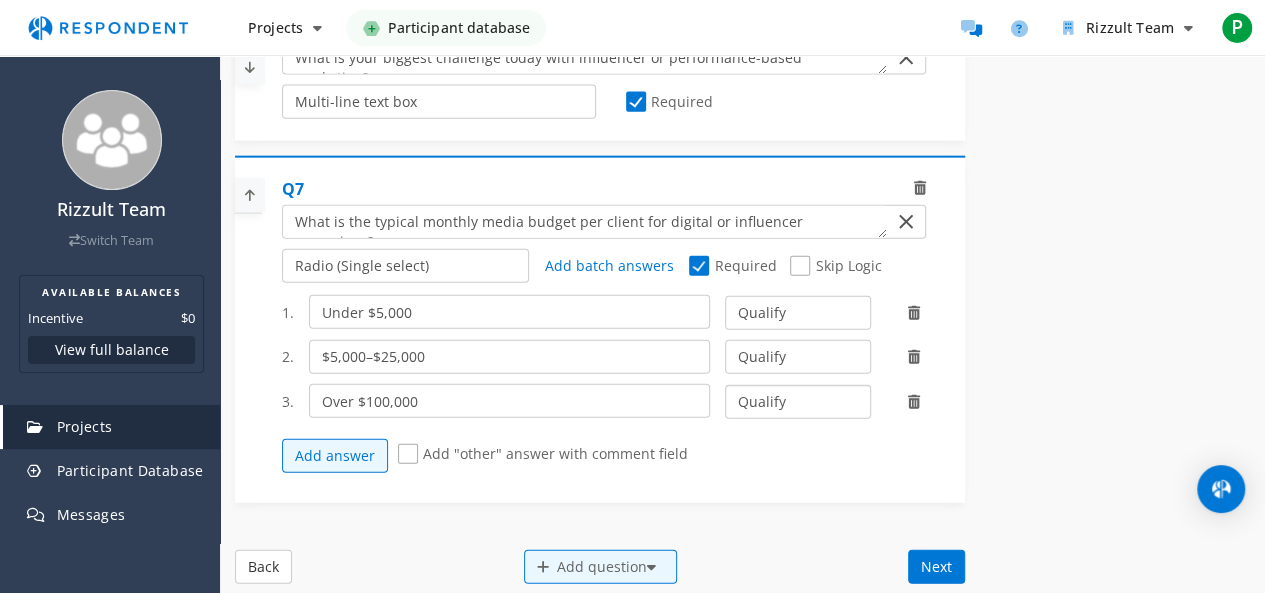 click on "Qualify Disqualify" 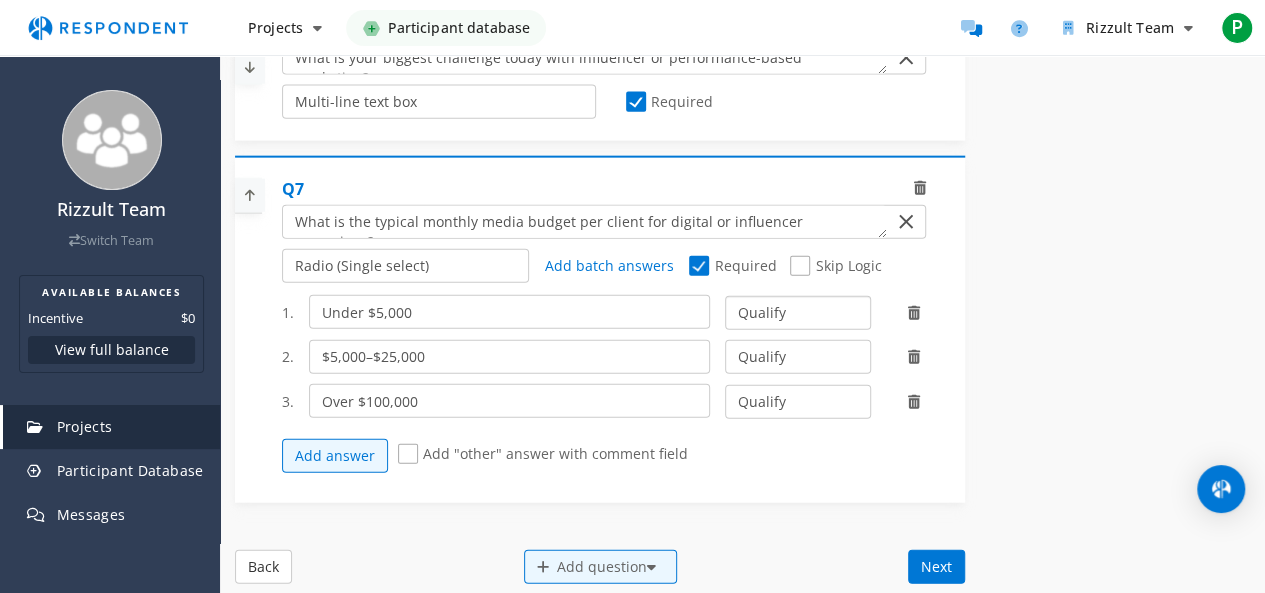 click on "Qualify Disqualify" 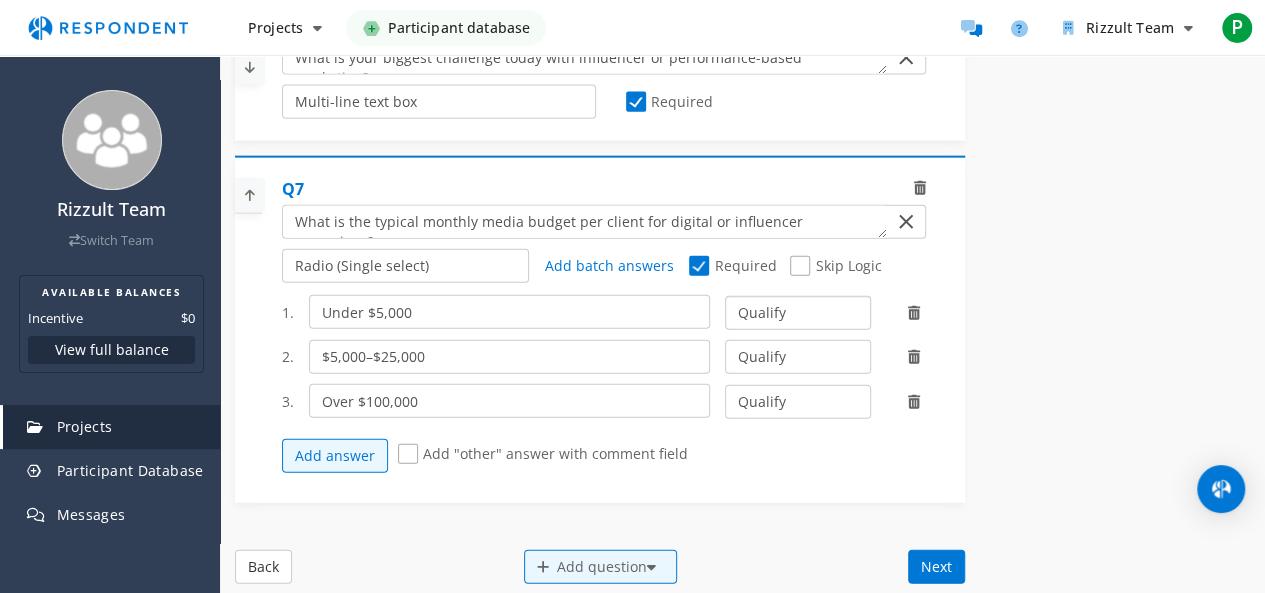 select on "number:2" 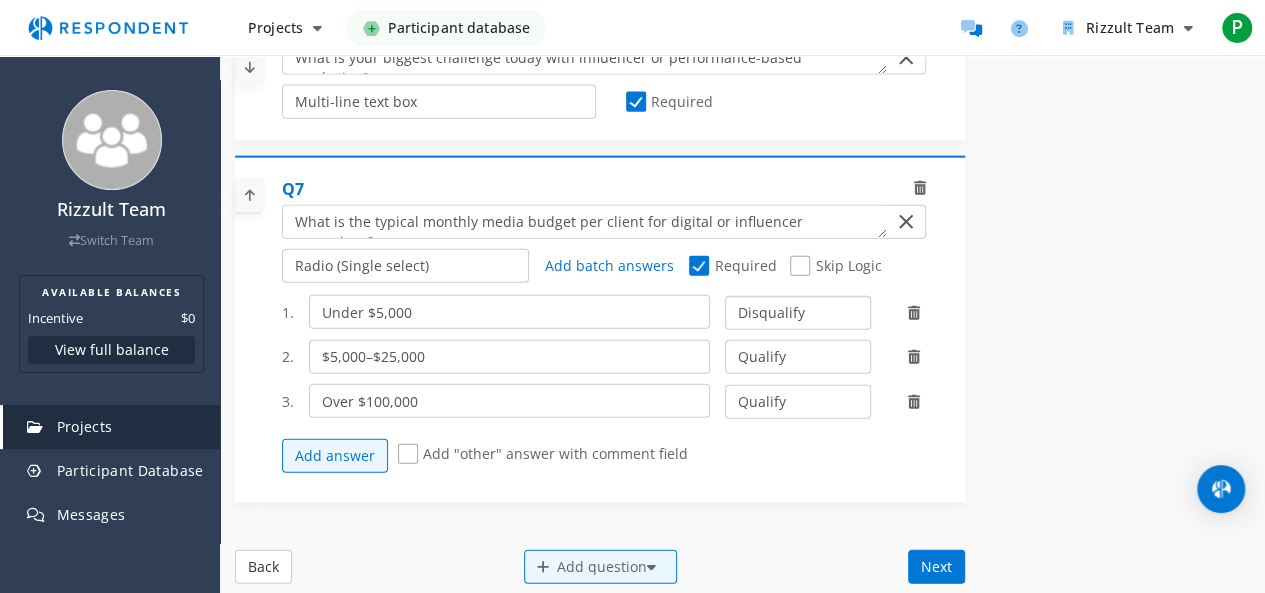 click on "Qualify Disqualify" 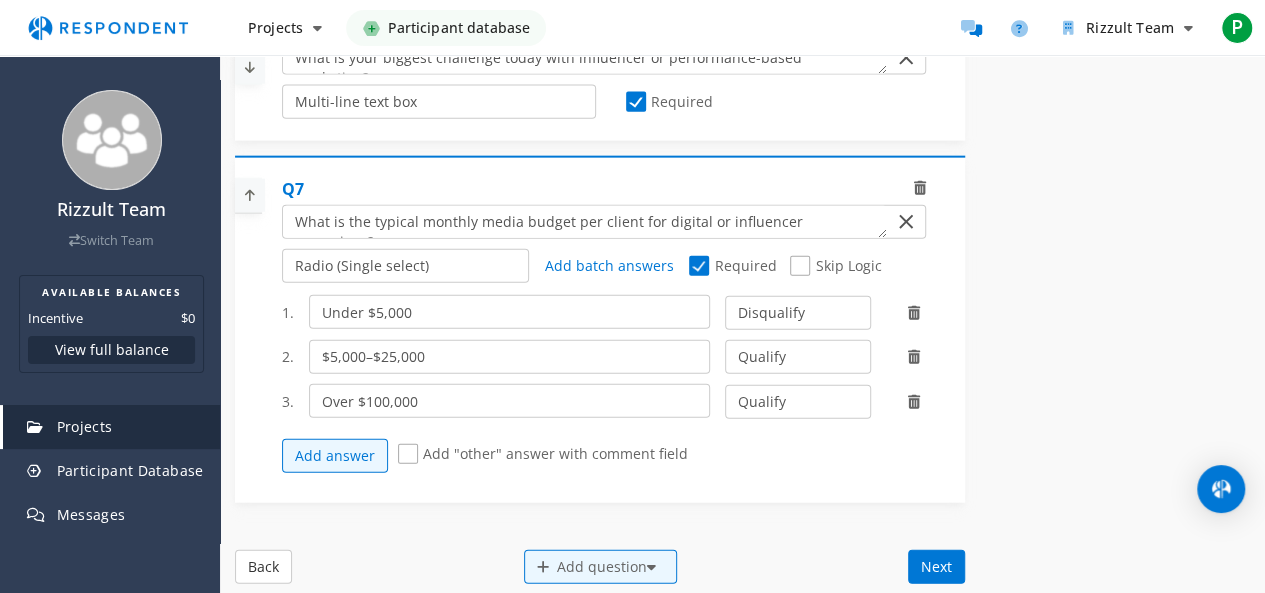 click on "Add answer           Add "other" answer with comment field" 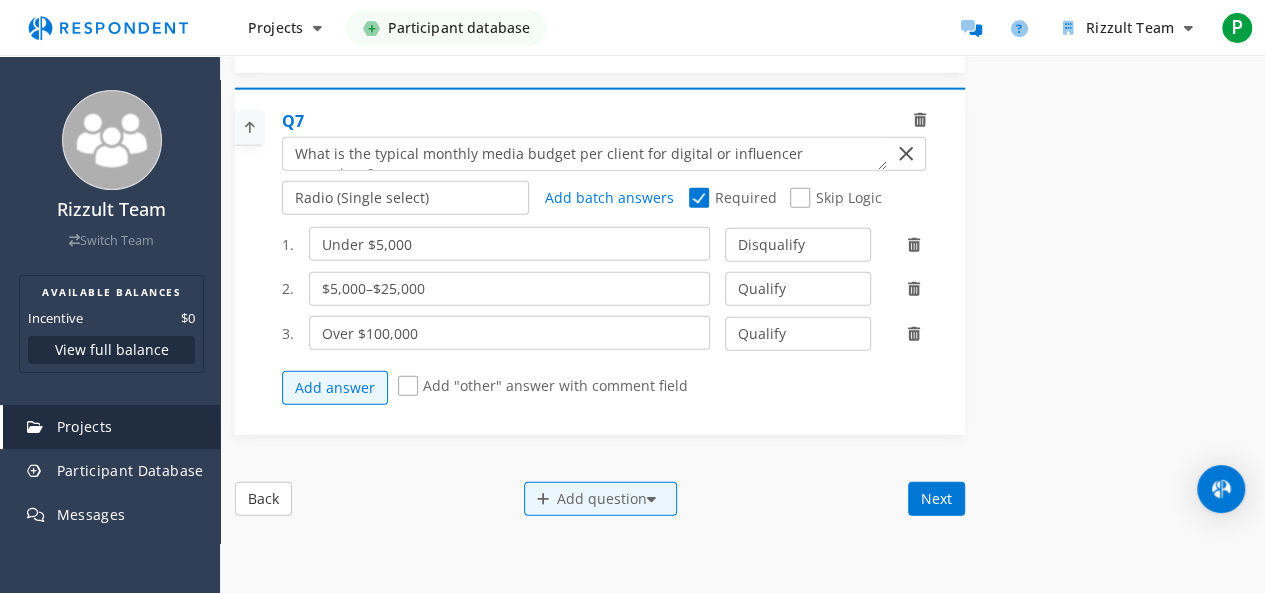scroll, scrollTop: 2374, scrollLeft: 0, axis: vertical 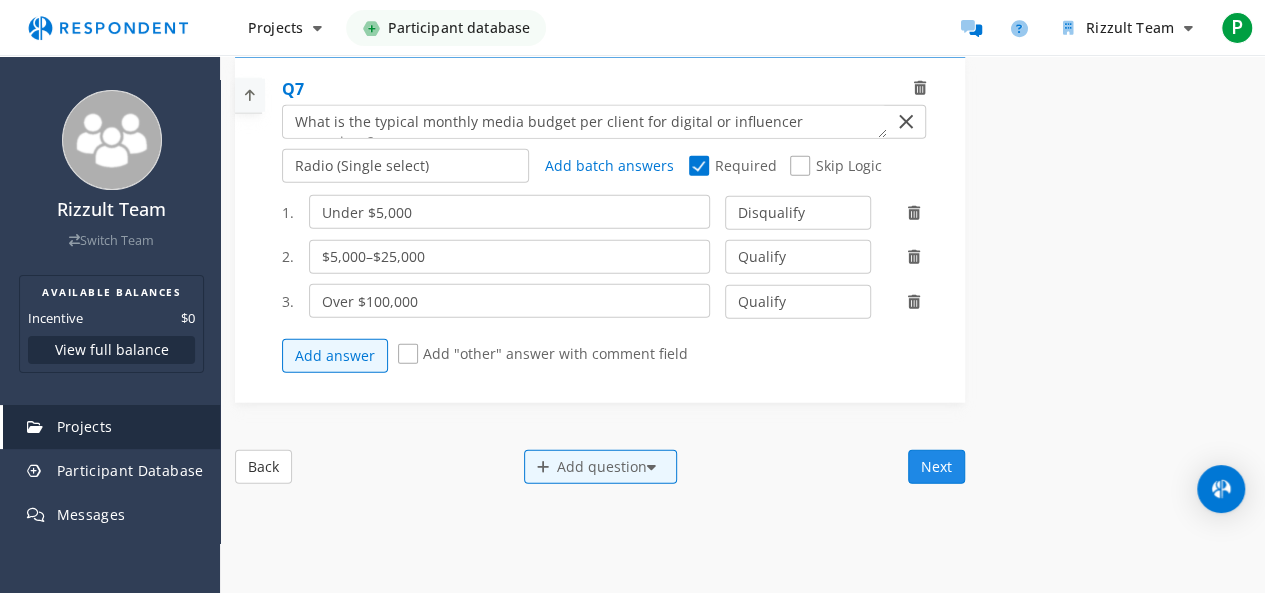 click on "Next" 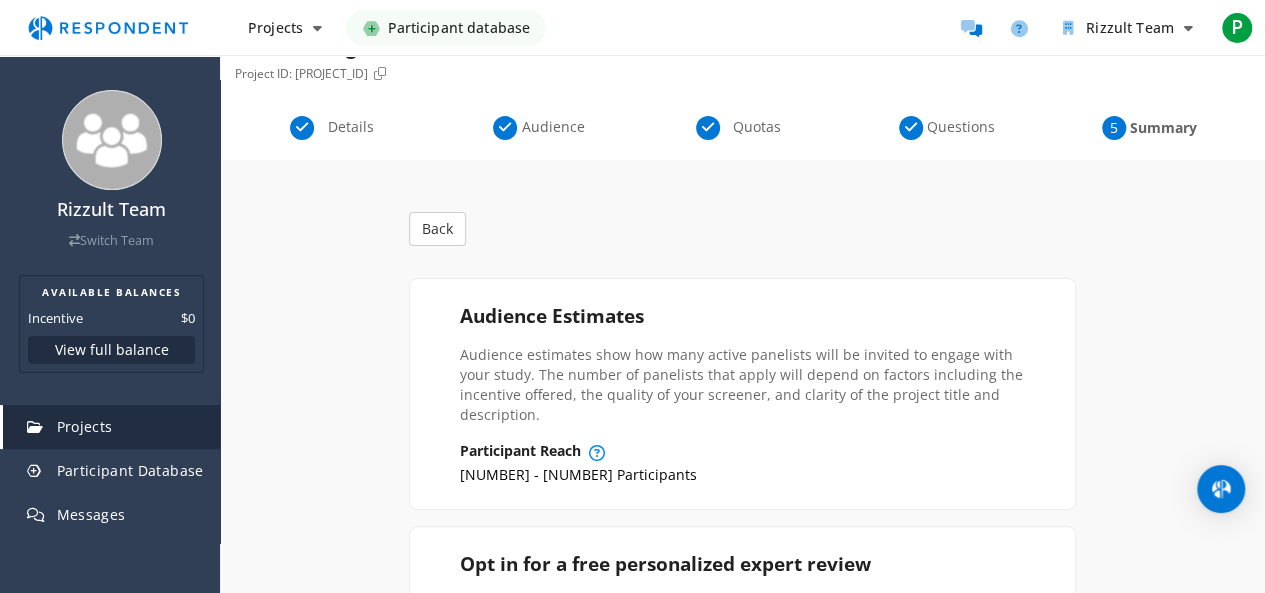 scroll, scrollTop: 200, scrollLeft: 0, axis: vertical 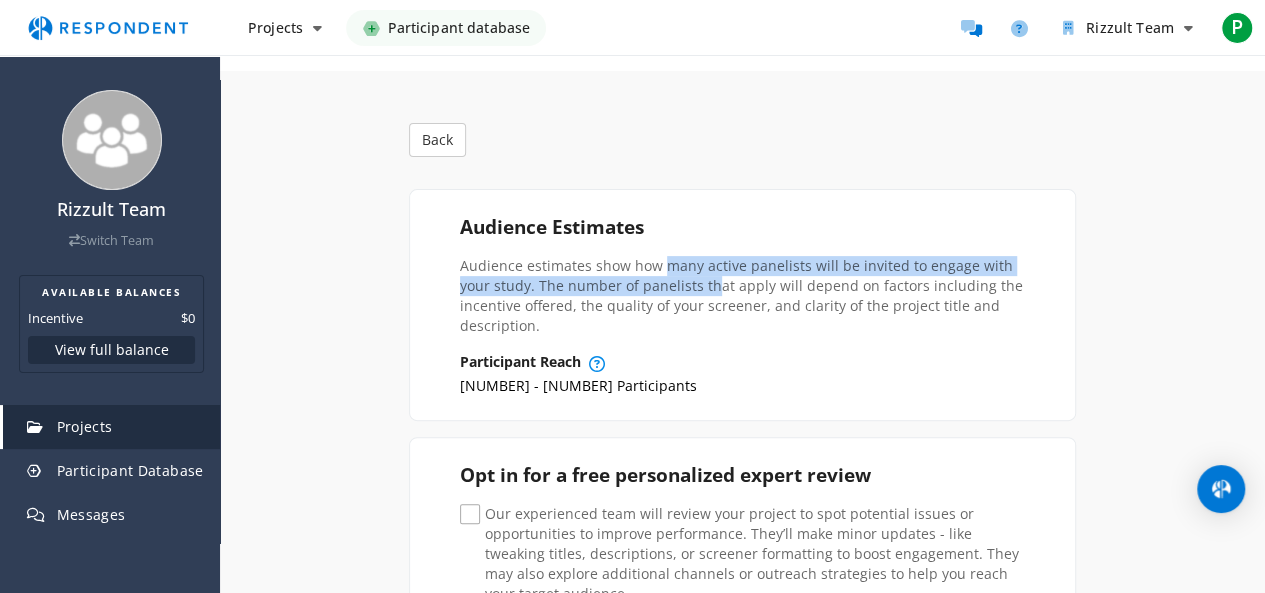 click on "Audience estimates show how many active panelists will be invited to engage with your study. The number of panelists that apply will depend on factors including the incentive offered, the quality of your screener, and clarity of the project title and description." 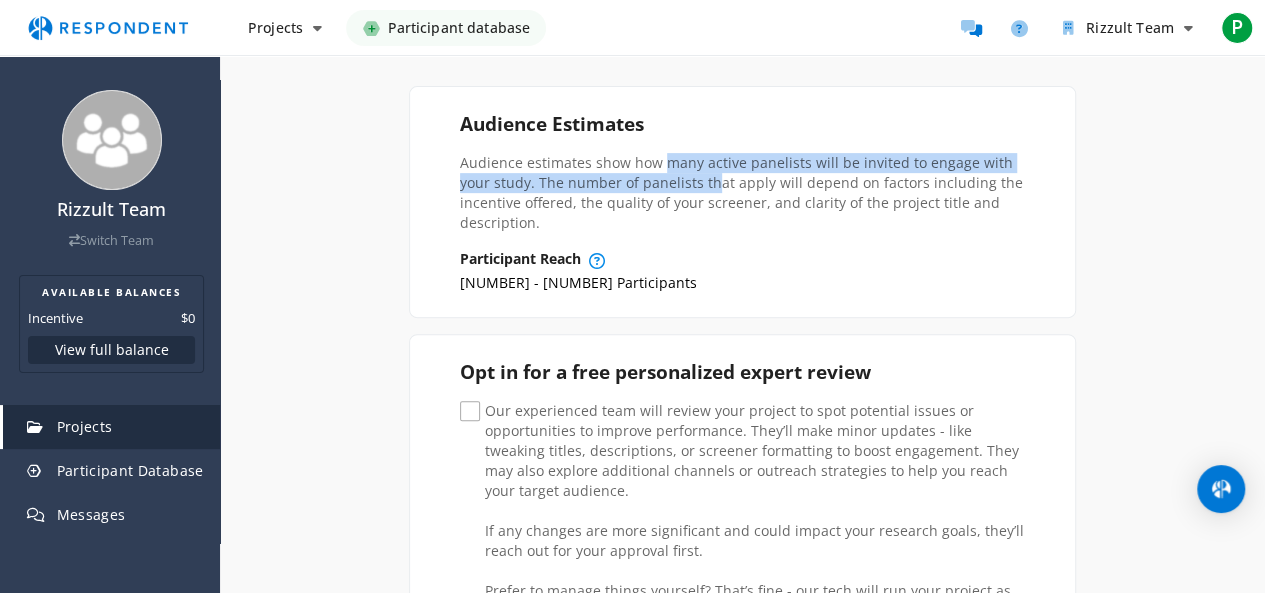 scroll, scrollTop: 400, scrollLeft: 0, axis: vertical 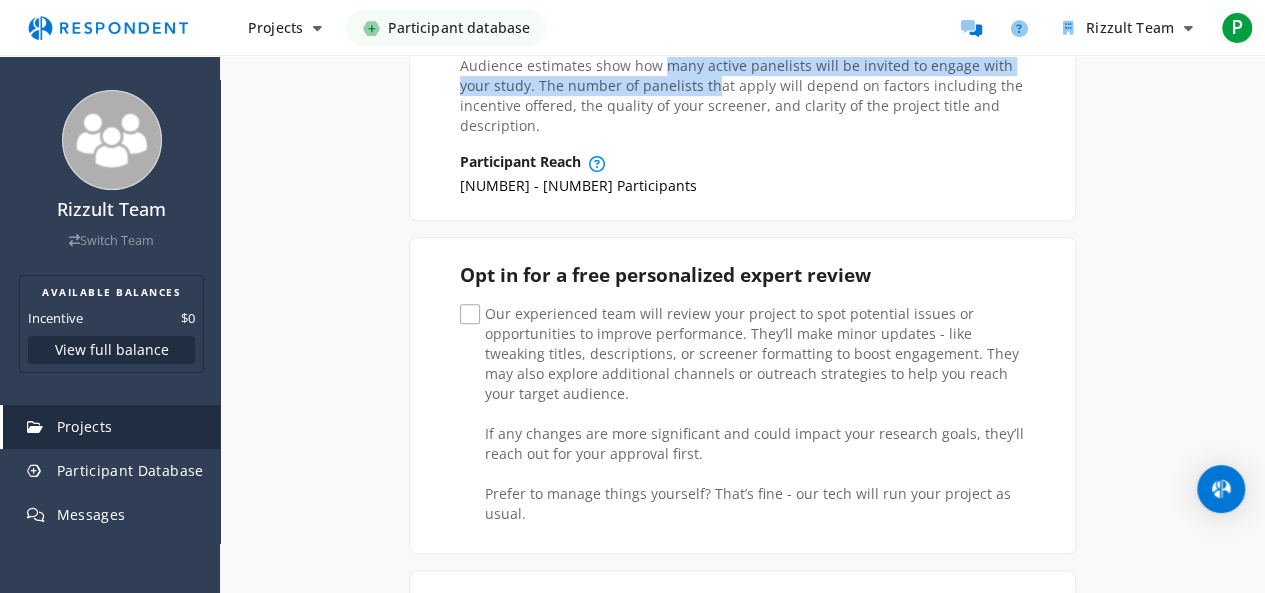 click on "Our experienced team will review your project to spot potential issues or opportunities to improve performance. They’ll make minor updates - like tweaking titles, descriptions, or screener formatting to boost engagement. They may also explore additional channels or outreach strategies to help you reach your target audience.     If any changes are more significant and could impact your research goals, they’ll reach out for your approval first.     Prefer to manage things yourself? That’s fine - our tech will run your project as usual." 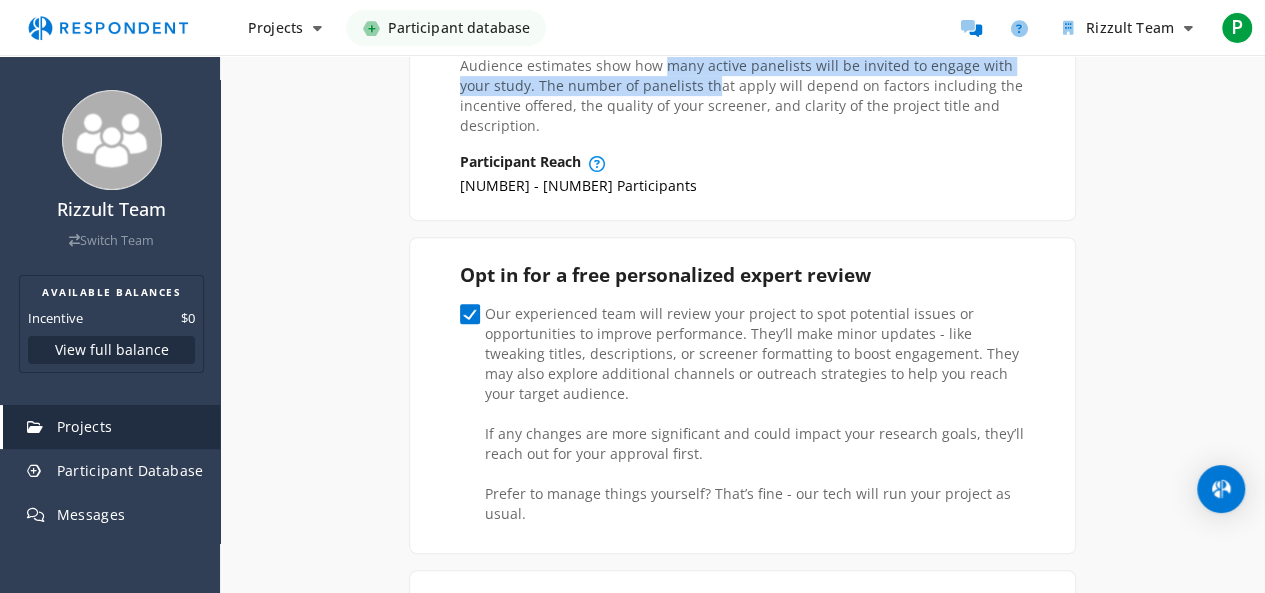 click on "Our experienced team will review your project to spot potential issues or opportunities to improve performance. They’ll make minor updates - like tweaking titles, descriptions, or screener formatting to boost engagement. They may also explore additional channels or outreach strategies to help you reach your target audience.     If any changes are more significant and could impact your research goals, they’ll reach out for your approval first.     Prefer to manage things yourself? That’s fine - our tech will run your project as usual." 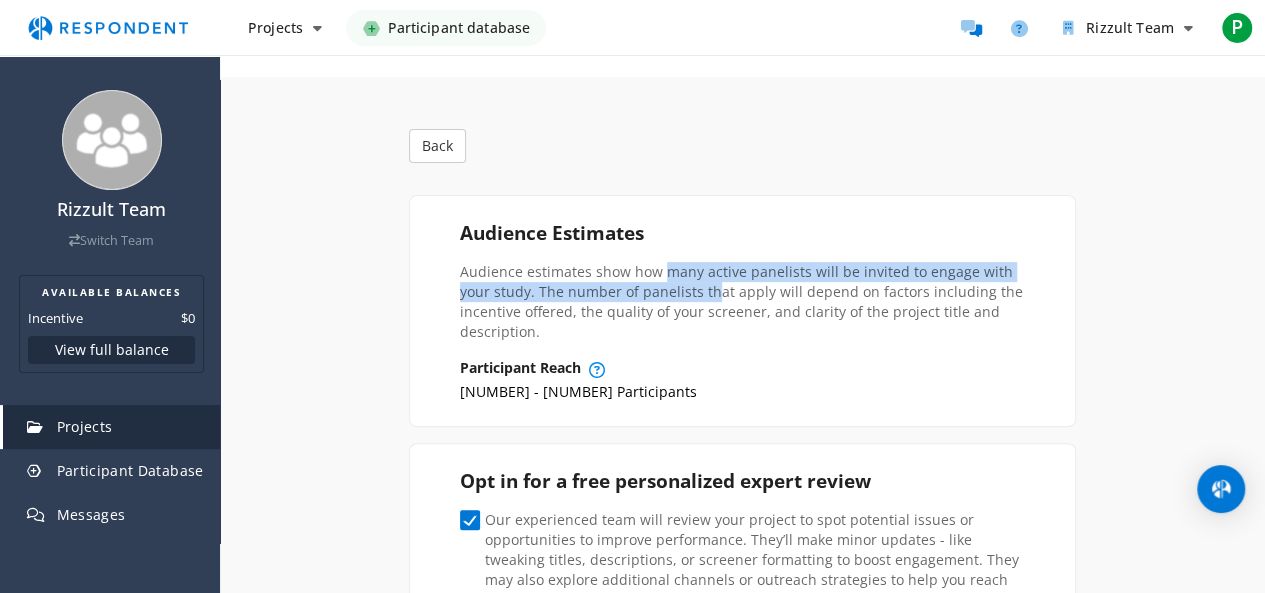 scroll, scrollTop: 0, scrollLeft: 0, axis: both 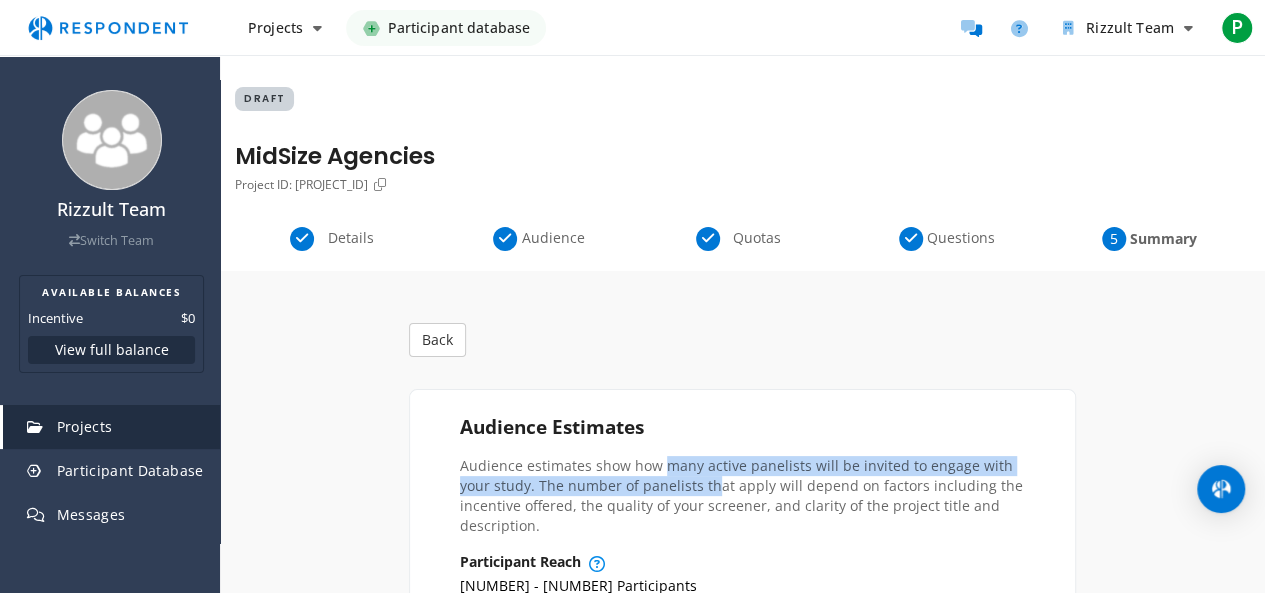 click on "Details" at bounding box center (351, 238) 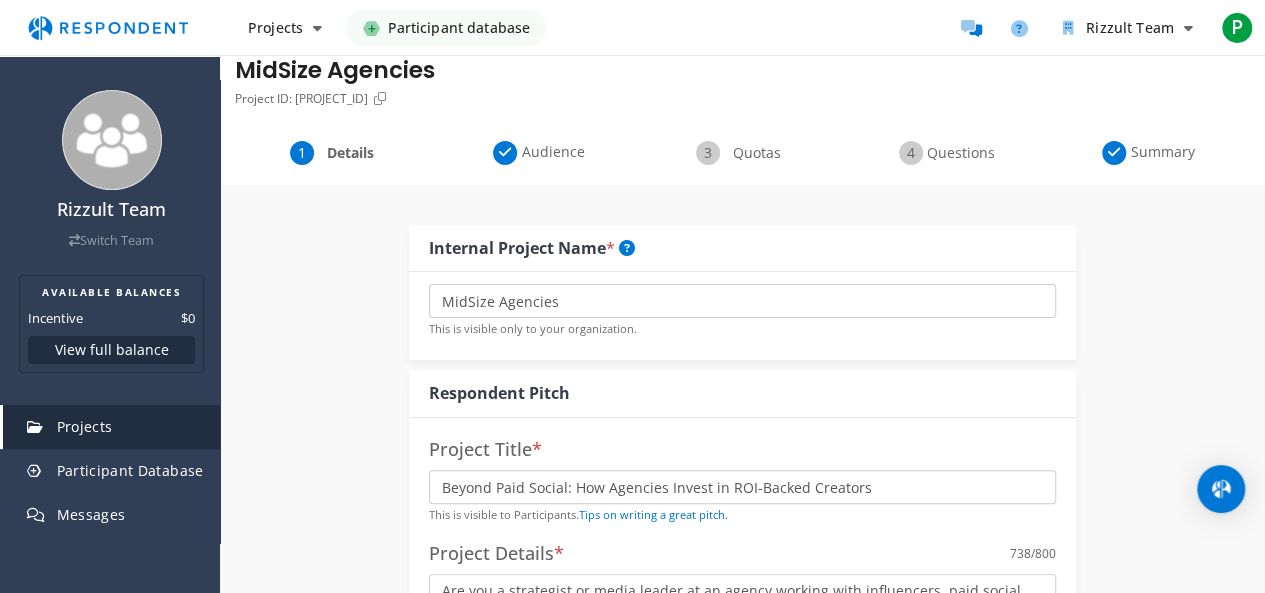 scroll, scrollTop: 0, scrollLeft: 0, axis: both 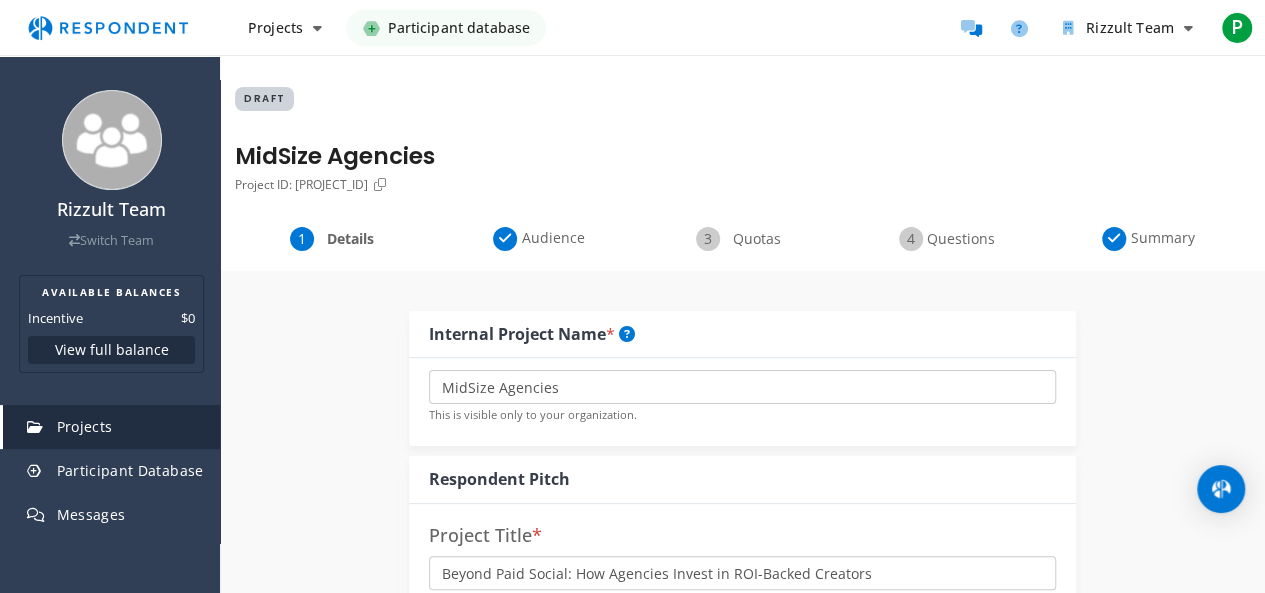 click on "Audience" at bounding box center [554, 238] 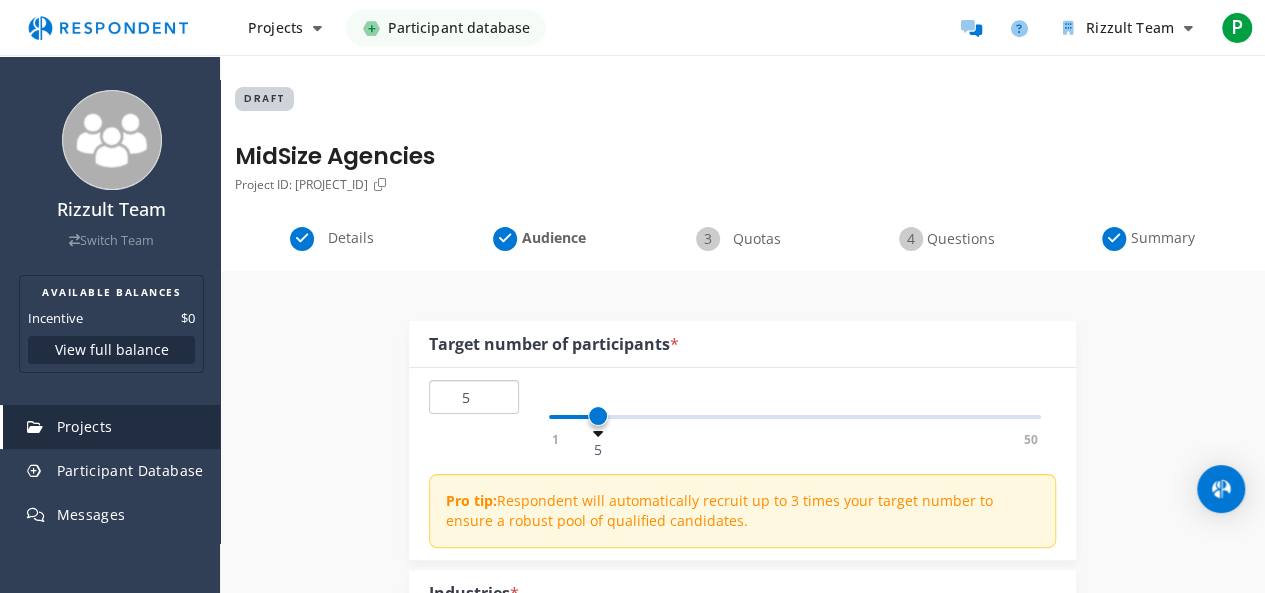 drag, startPoint x: 475, startPoint y: 397, endPoint x: 462, endPoint y: 398, distance: 13.038404 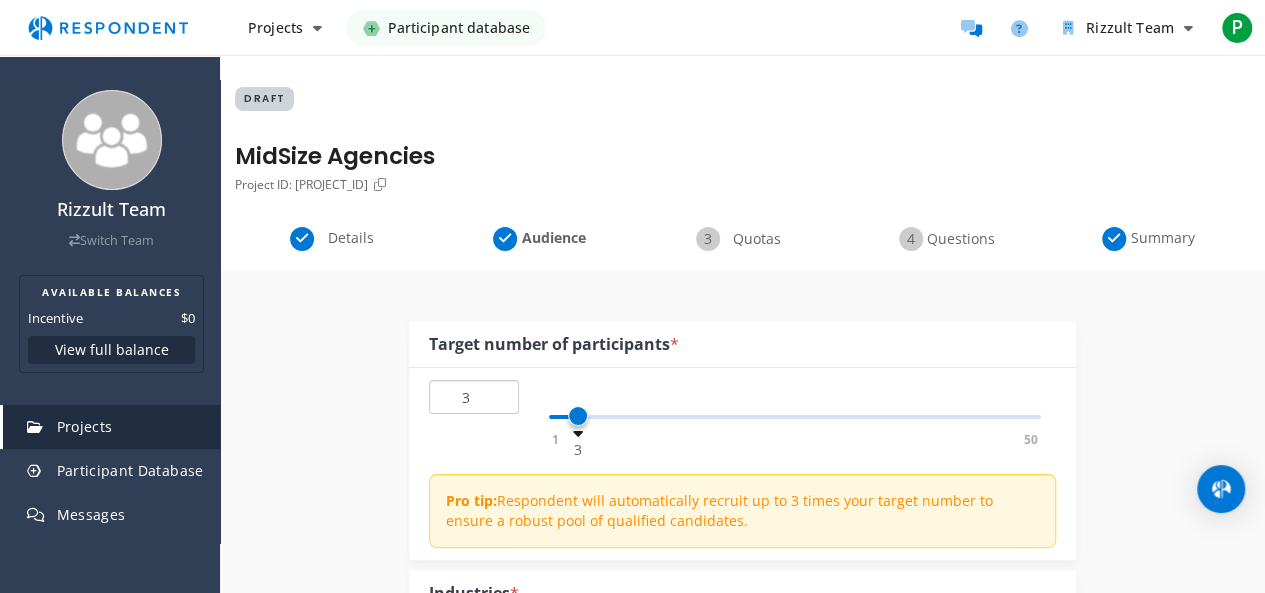 type on "3" 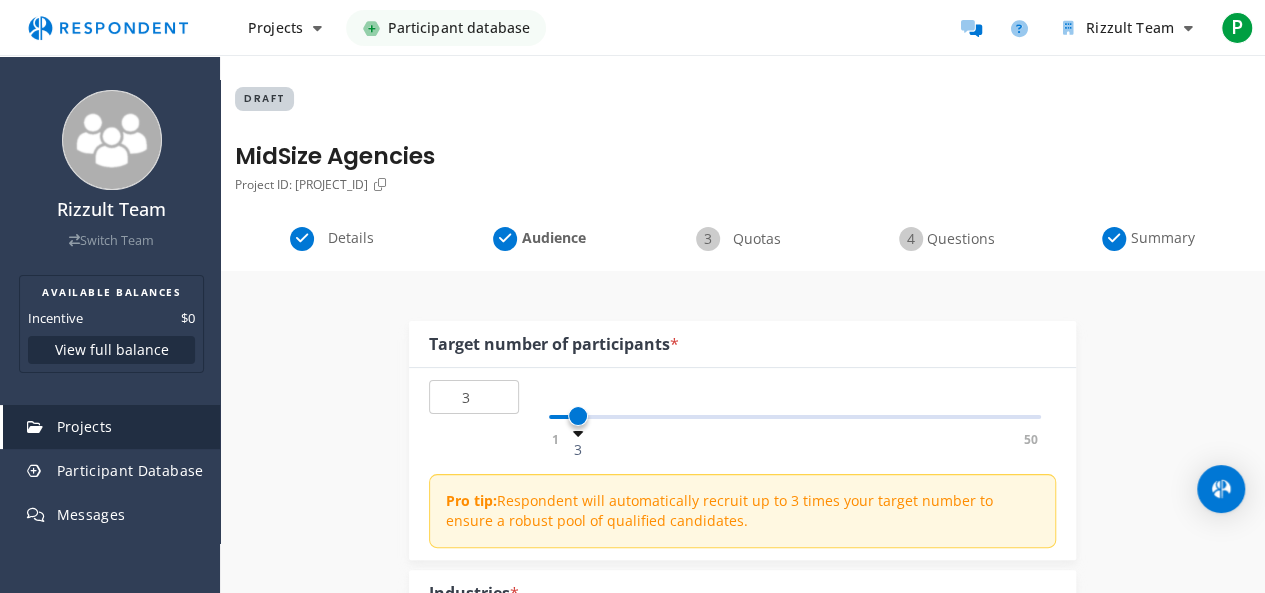 click on "Internal Project Name  *               MidSize Agencies      This is visible only to your organization.              Respondent Pitch       Project Title  *     Beyond Paid Social: How Agencies Invest in ROI-Backed Creators      This is visible to Participants.  Tips on writing a great pitch.             Project Details  *      738   /800             This is visible to Respondents.                   Target Audience  *                 Industry Professionals (B2B)             General Population (B2C)                       Type of Research             Remote             In-Person                     Research Methodology           One-on-One Focus Group Unmoderated Study Survey Diary Study               Show participants' account email addresses      If participants start the project, we will share their account email addresses with you so that you can verify that they have completed the unmoderated study on the platform of your choice.  Learn more..." at bounding box center (742, 1772) 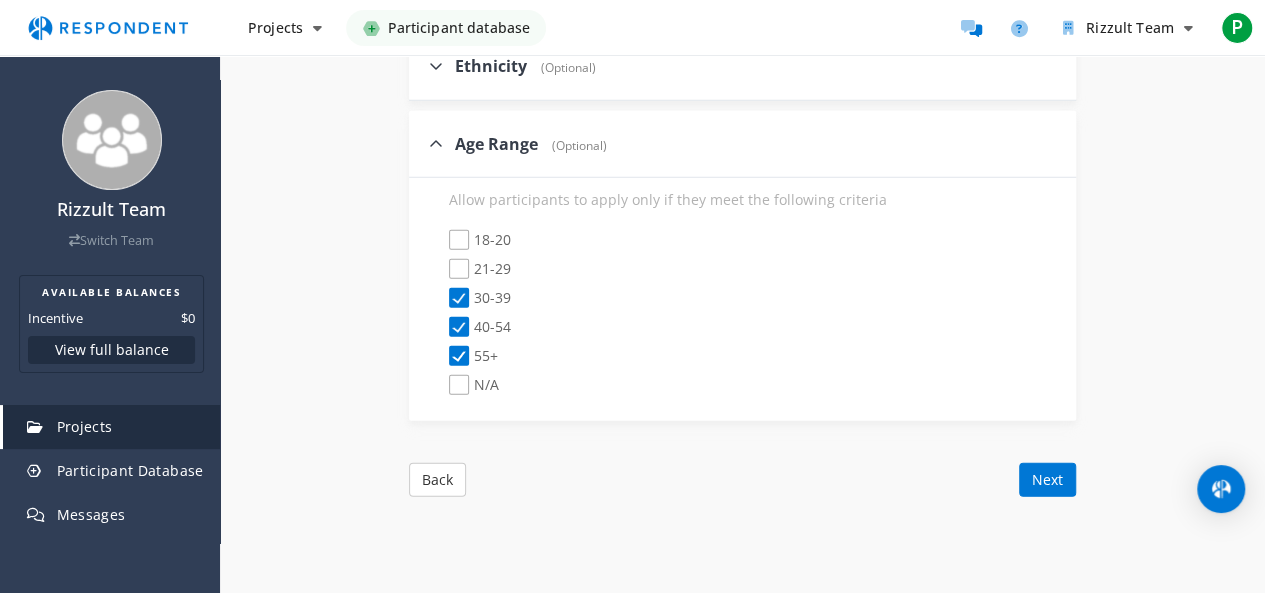 scroll, scrollTop: 2944, scrollLeft: 0, axis: vertical 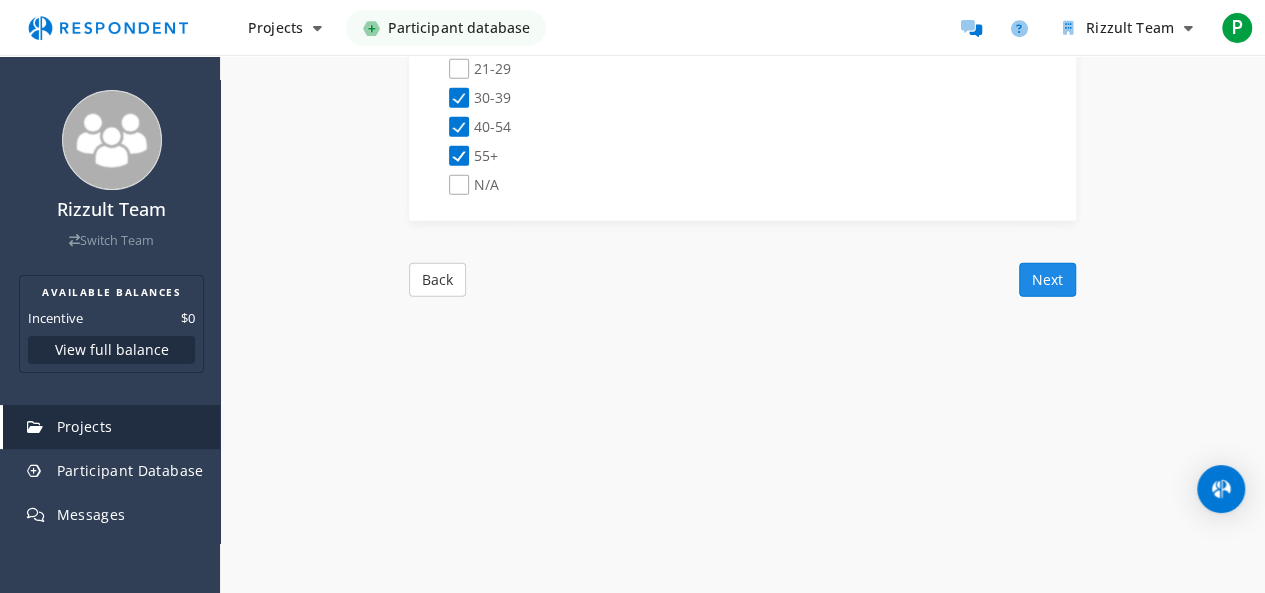 click on "Next" 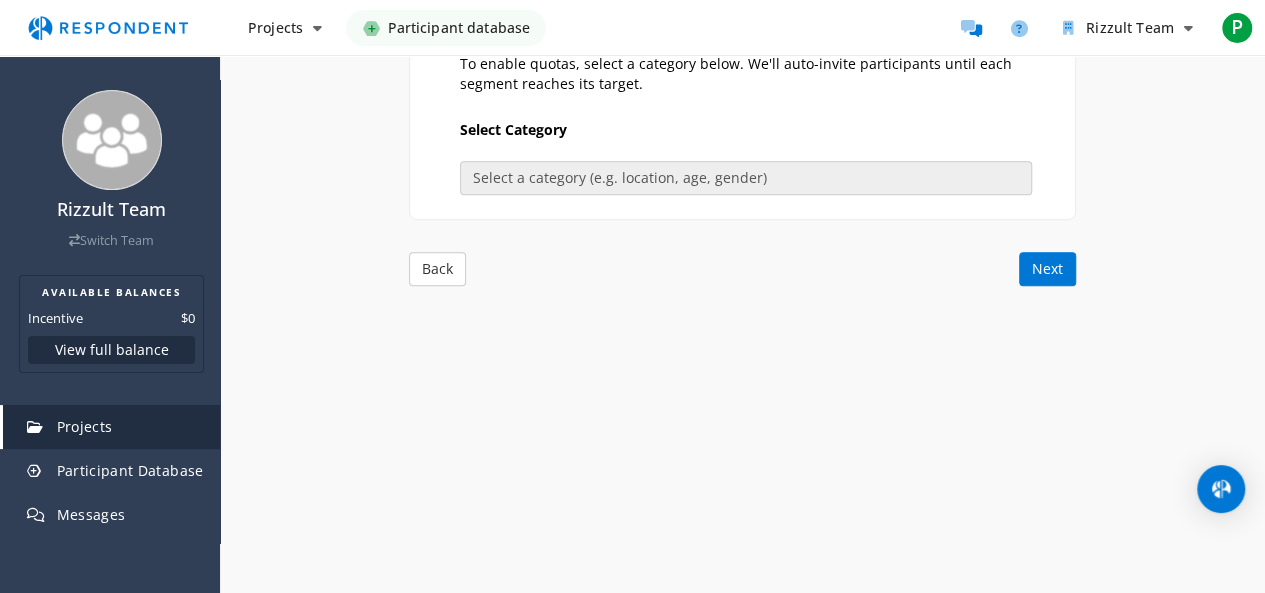 scroll, scrollTop: 520, scrollLeft: 0, axis: vertical 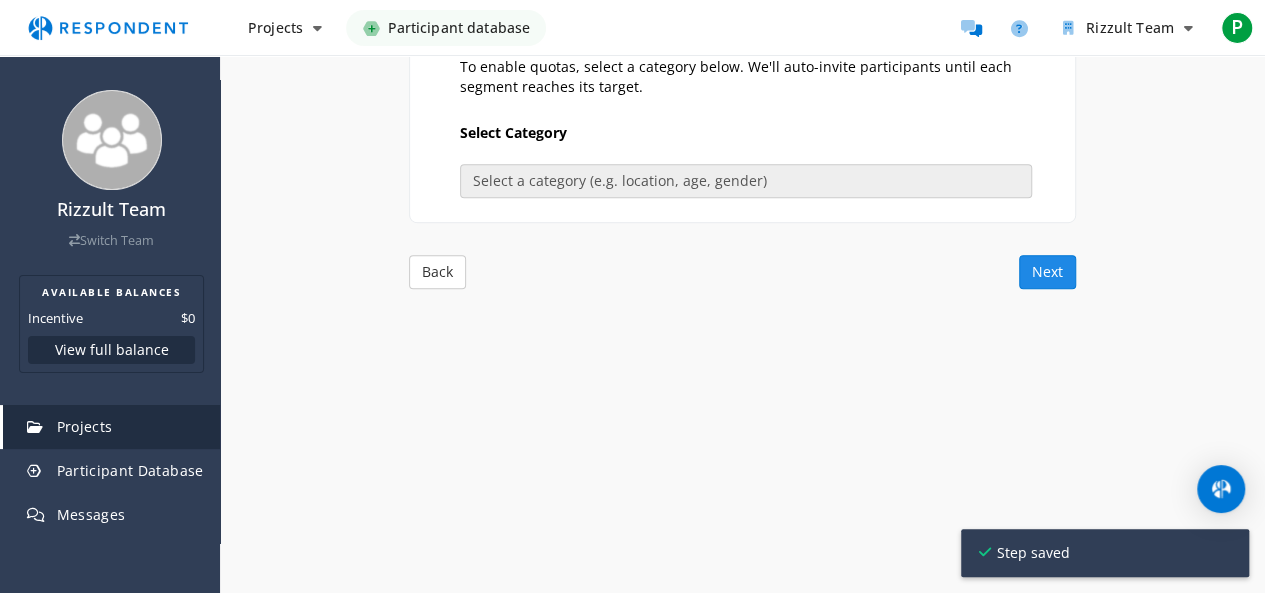 click on "Next" 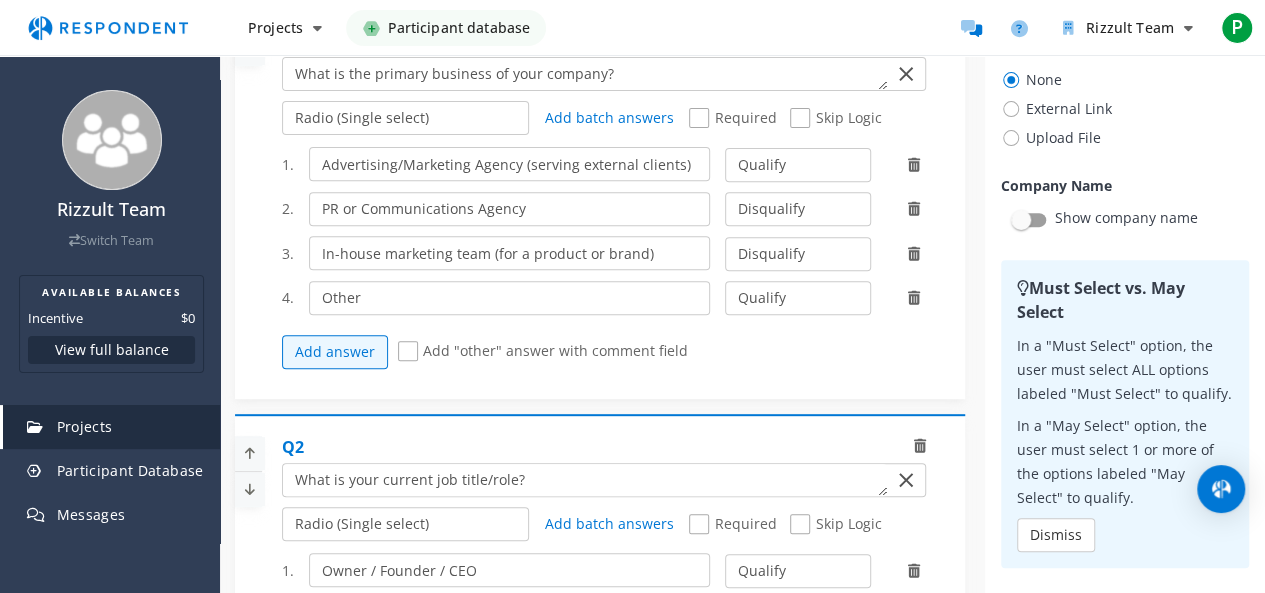 scroll, scrollTop: 300, scrollLeft: 0, axis: vertical 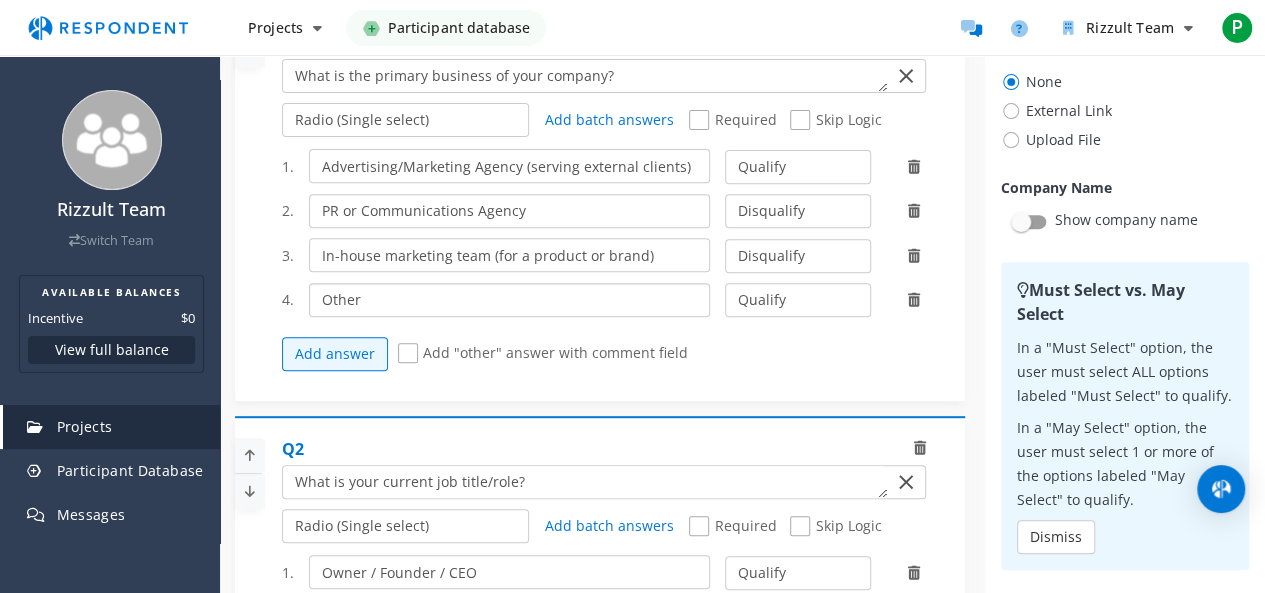drag, startPoint x: 358, startPoint y: 308, endPoint x: 304, endPoint y: 311, distance: 54.08327 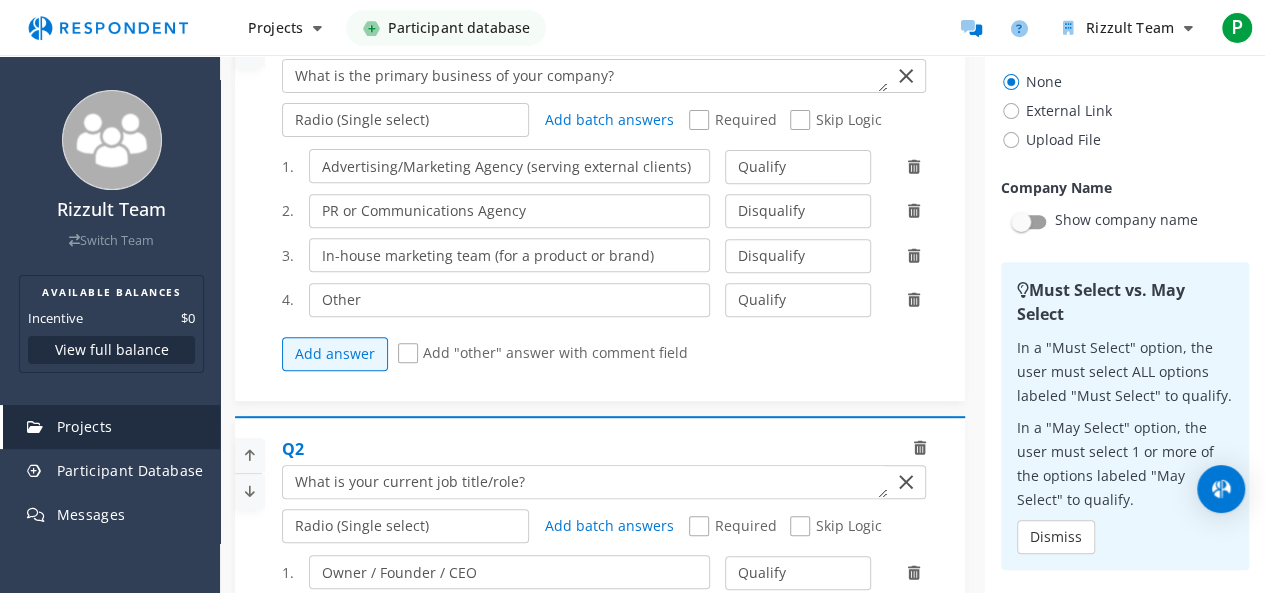 click on "Add answer           Add "other" answer with comment field" 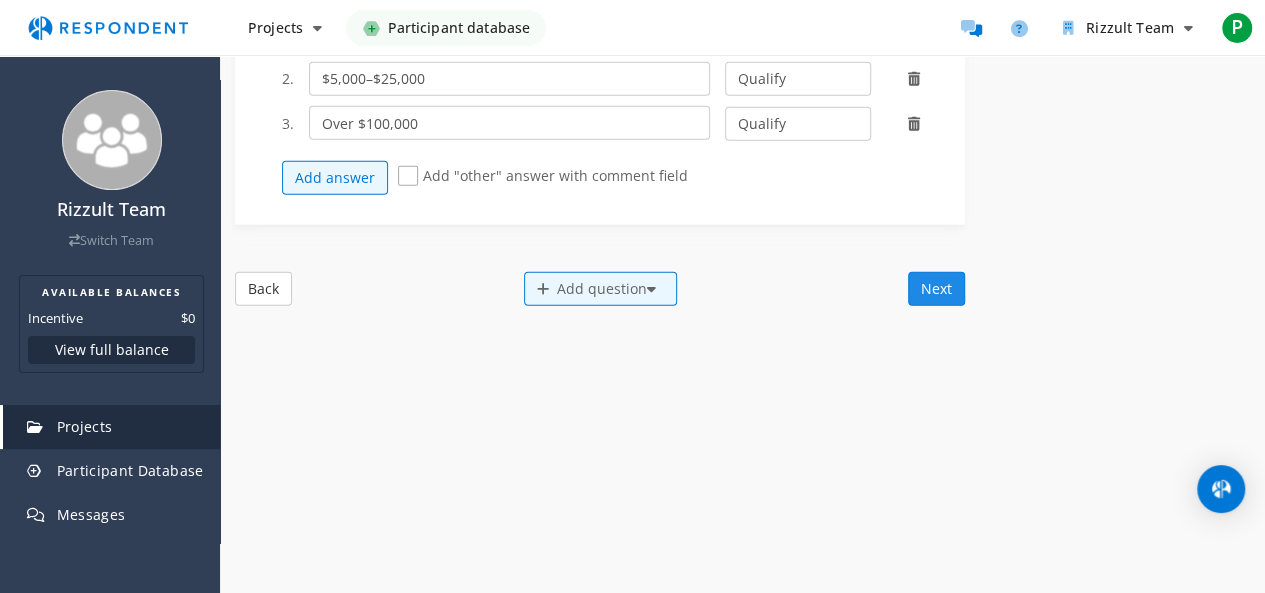 click on "Next" 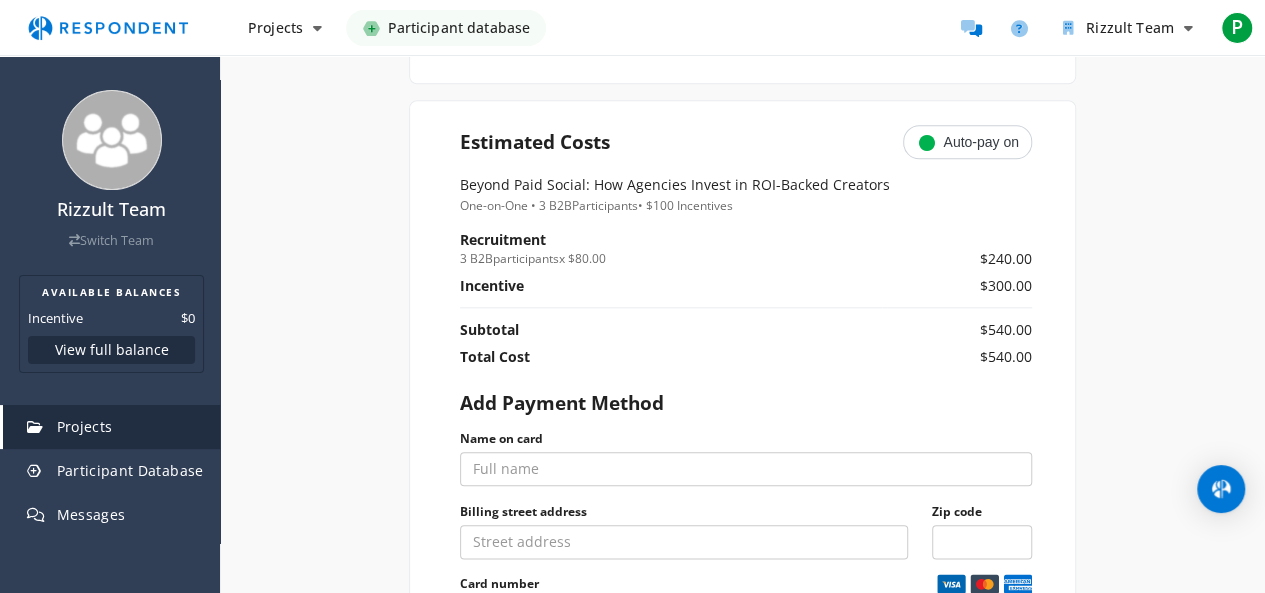 scroll, scrollTop: 1170, scrollLeft: 0, axis: vertical 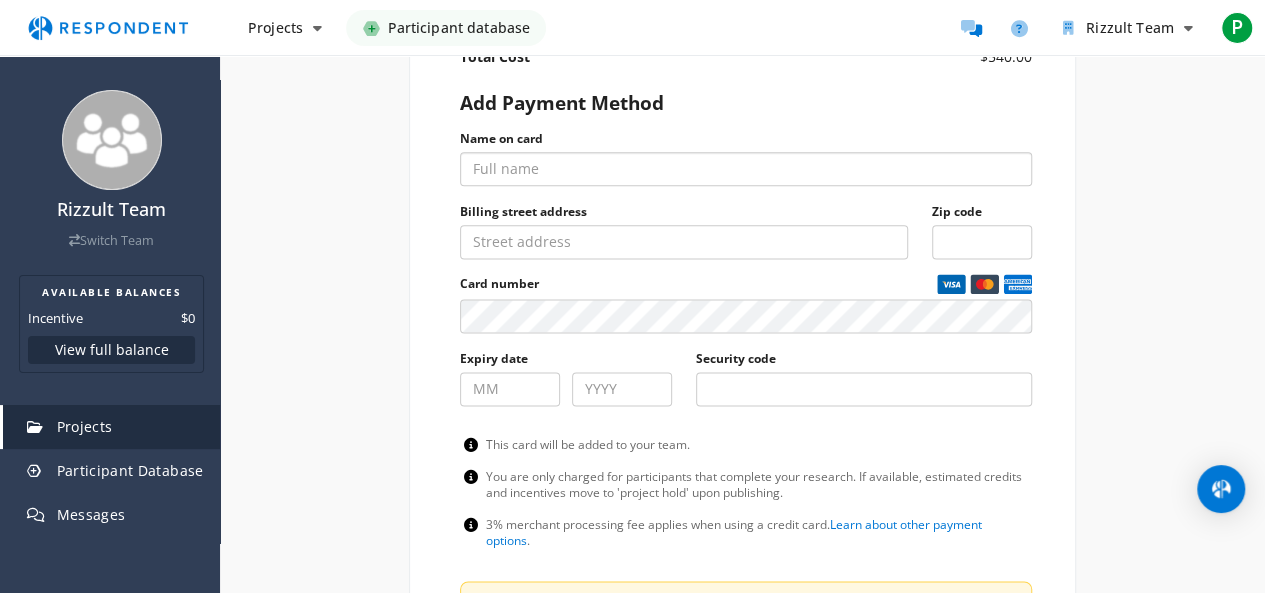 click on "Name on card" at bounding box center (746, 169) 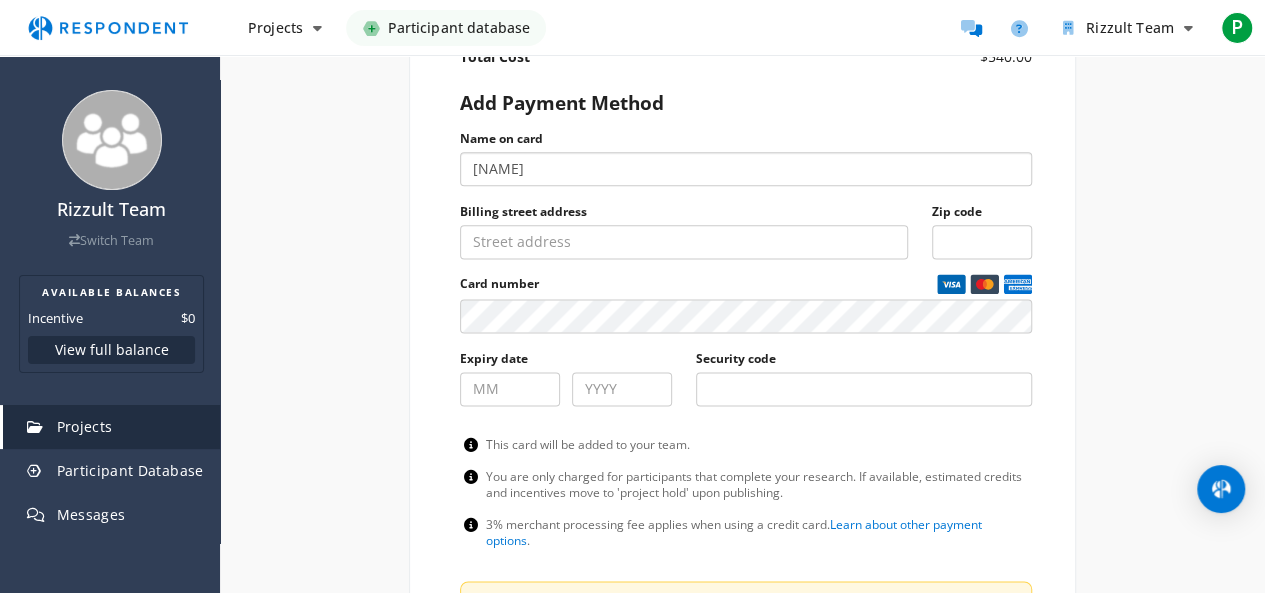type on "[NAME]" 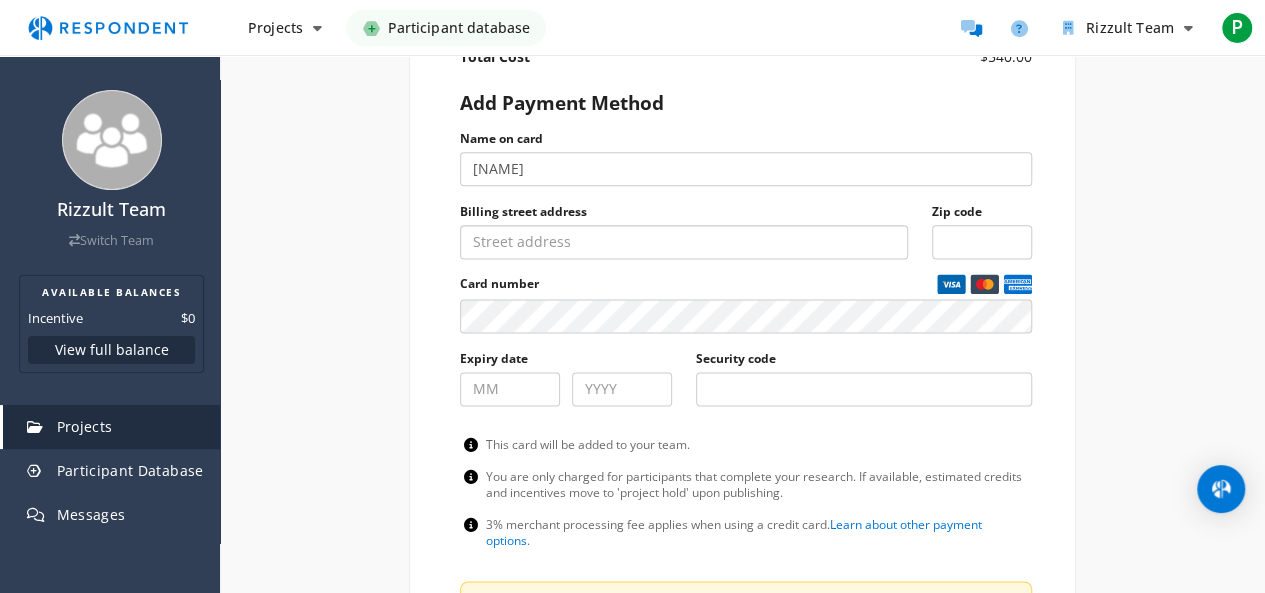 click on "Billing street address" at bounding box center [684, 242] 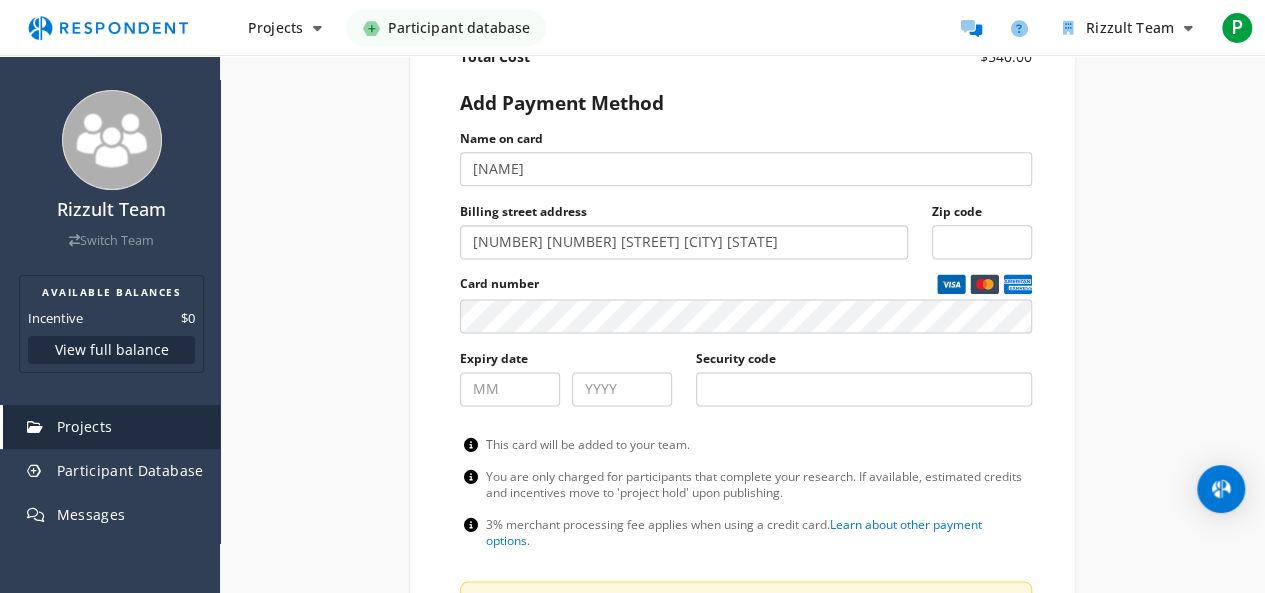 type on "[NUMBER] [NUMBER] [STREET] [CITY] [STATE]" 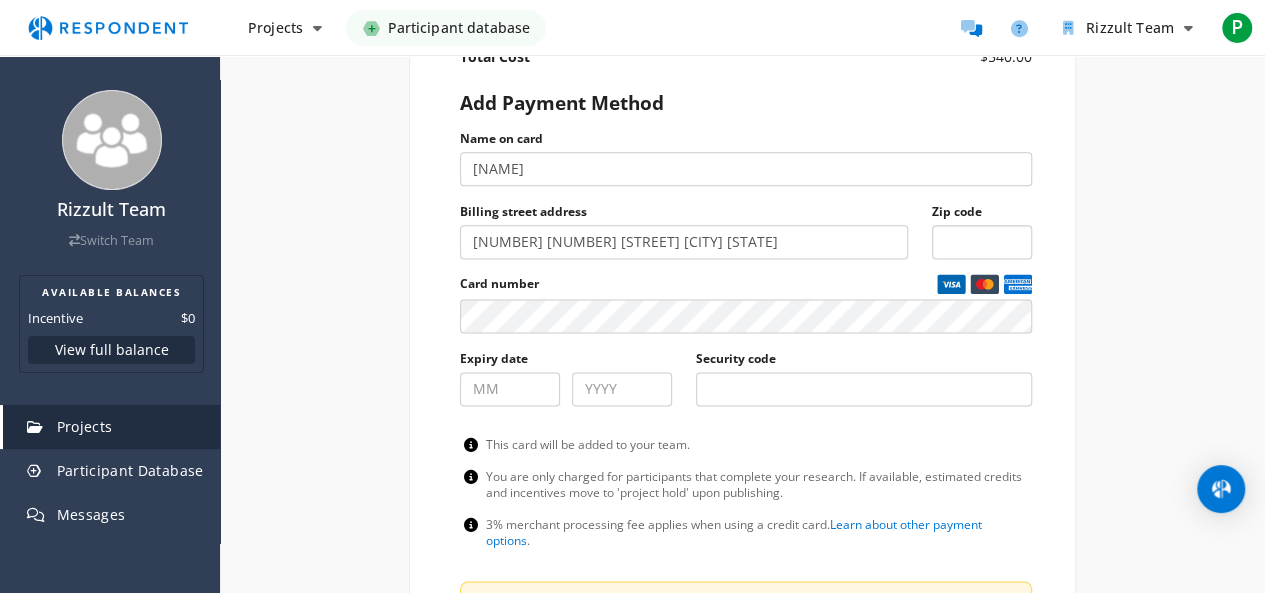 click on "Zip code" at bounding box center (982, 242) 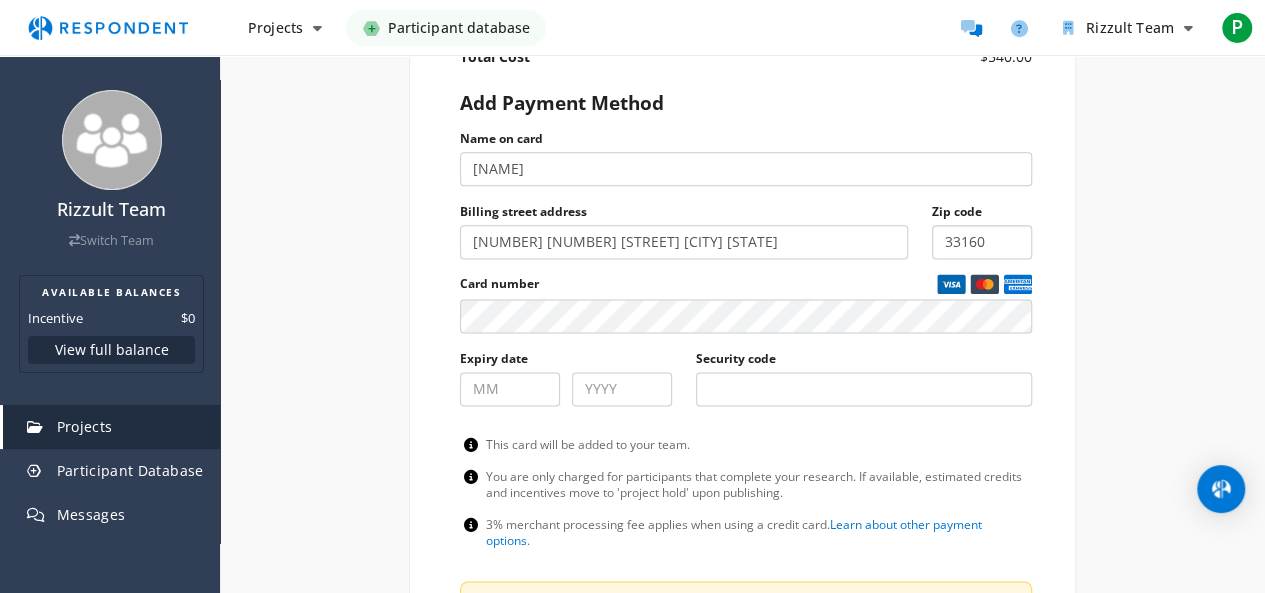 type on "33160" 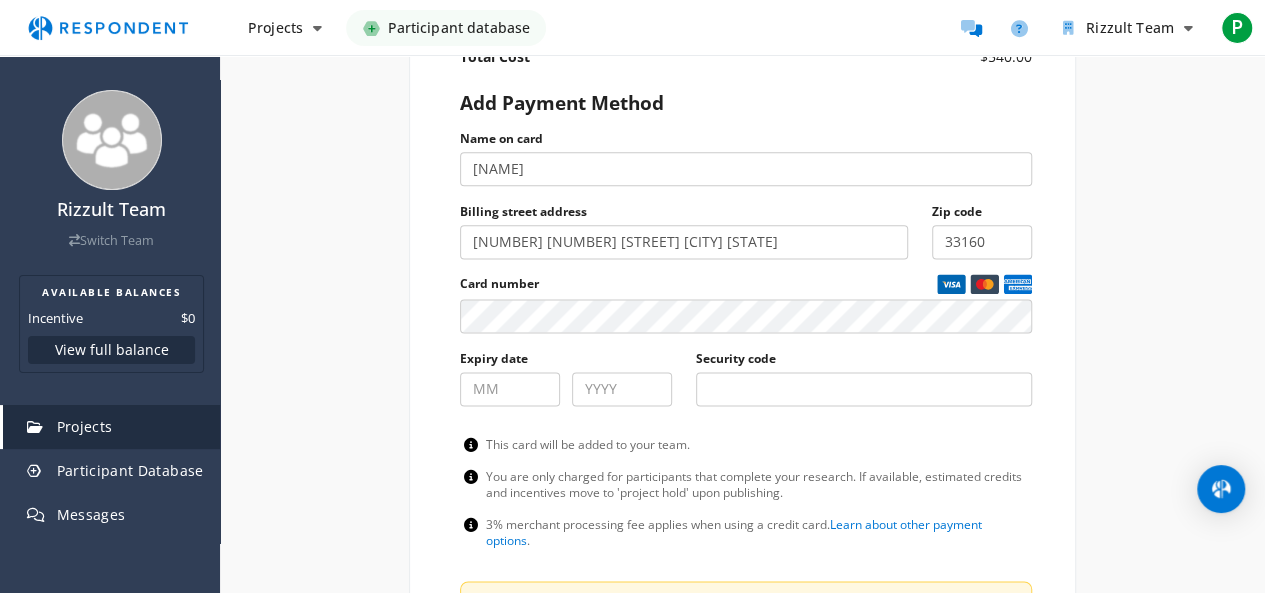 click on "Internal Project Name  *               MidSize Agencies      This is visible only to your organization.              Respondent Pitch       Project Title  *     Beyond Paid Social: How Agencies Invest in ROI-Backed Creators      This is visible to Participants.  Tips on writing a great pitch.             Project Details  *      738   /800             This is visible to Respondents.                   Target Audience  *                 Industry Professionals (B2B)             General Population (B2C)                       Type of Research             Remote             In-Person                     Research Methodology           One-on-One Focus Group Unmoderated Study Survey Diary Study               Show participants' account email addresses      If participants start the project, we will share their account email addresses with you so that you can verify that they have completed the unmoderated study on the platform of your choice.  Learn more..." at bounding box center (742, -52) 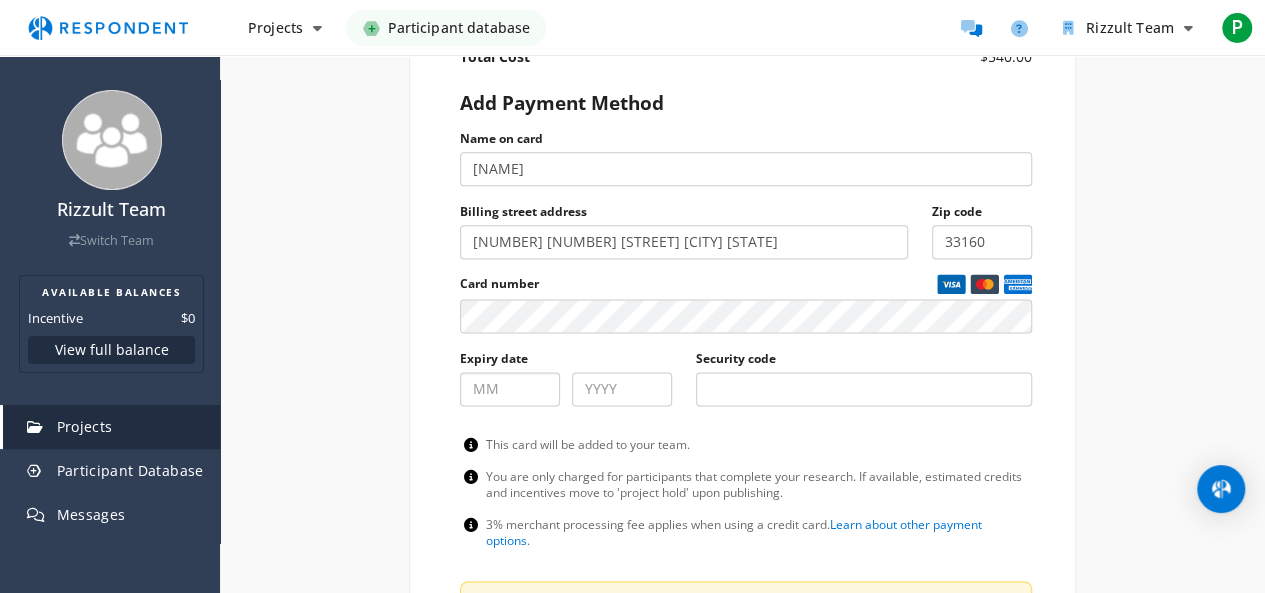 click on "Expiry date" at bounding box center [510, 389] 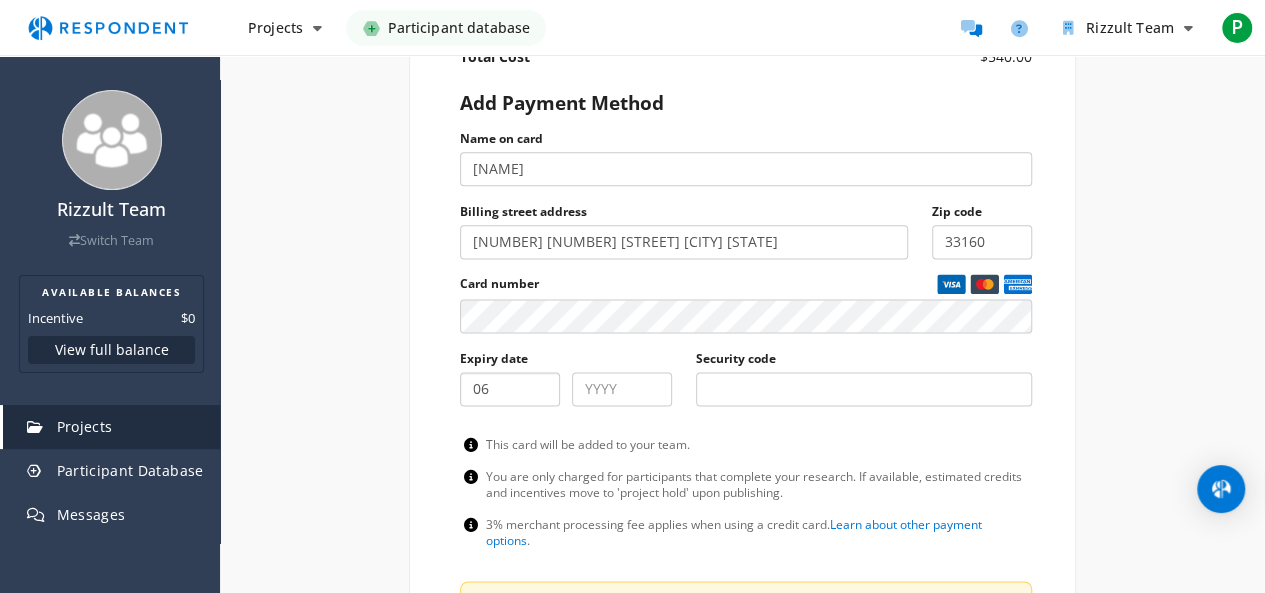 type on "06" 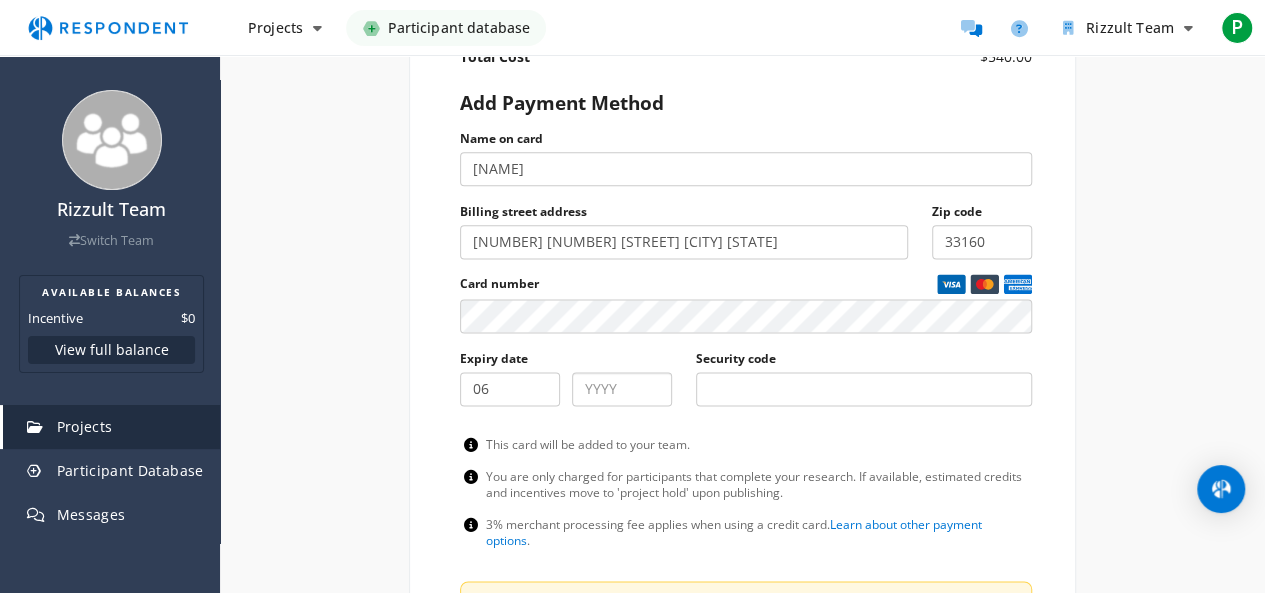 click at bounding box center [622, 389] 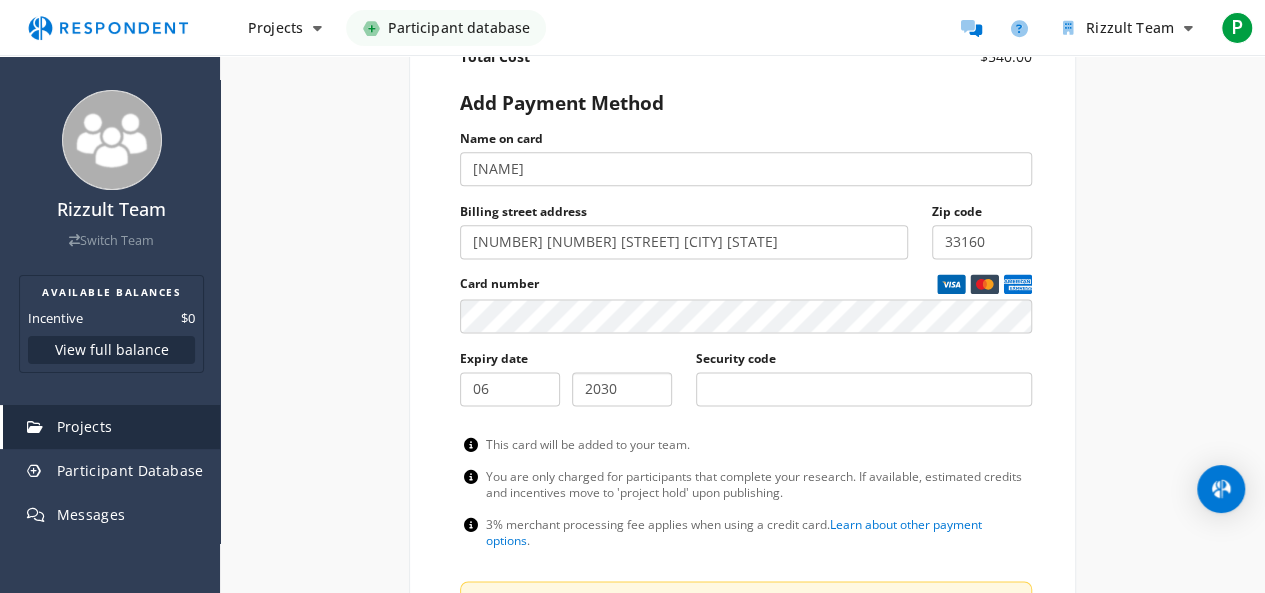 type on "2030" 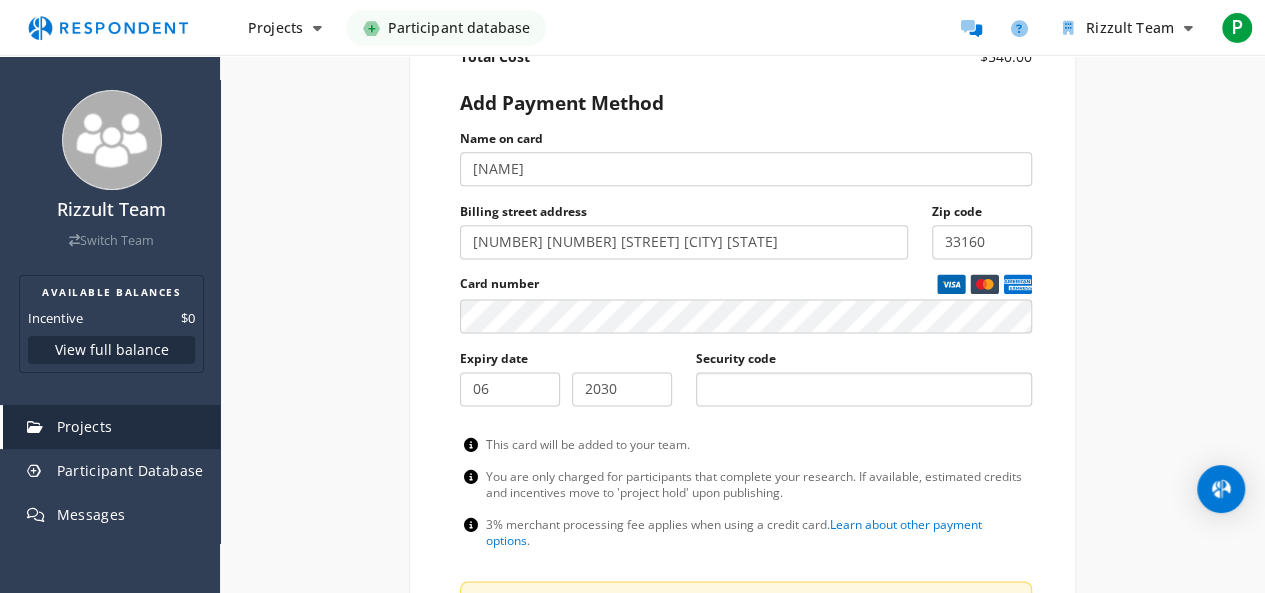 click on "Security code" at bounding box center (864, 389) 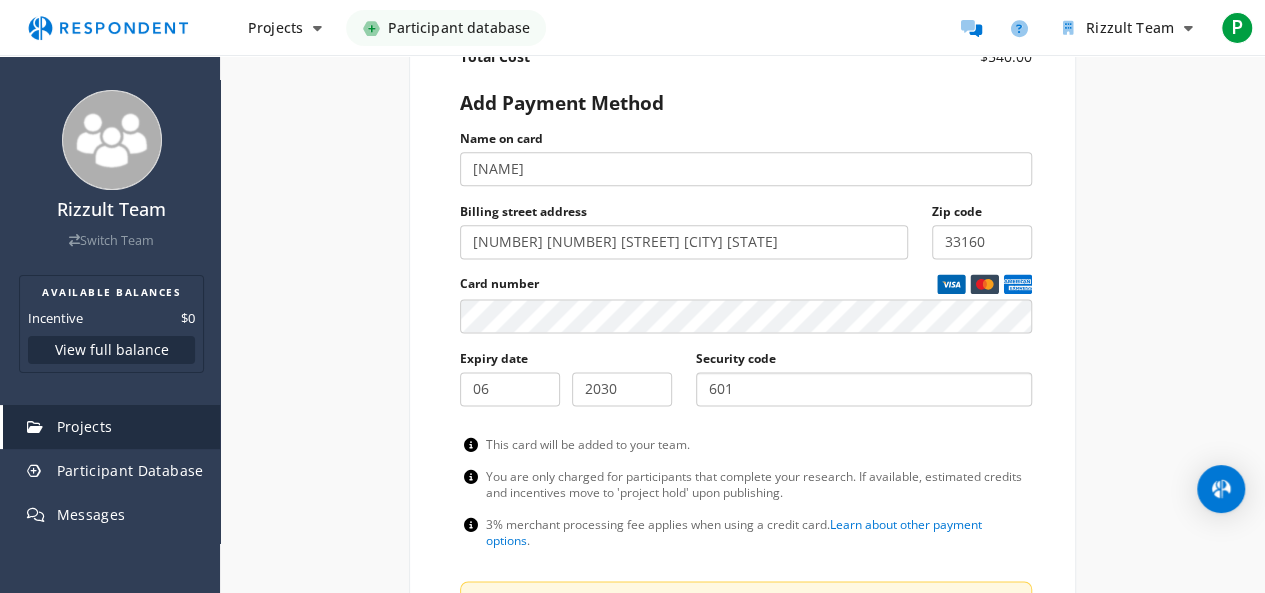 type on "601" 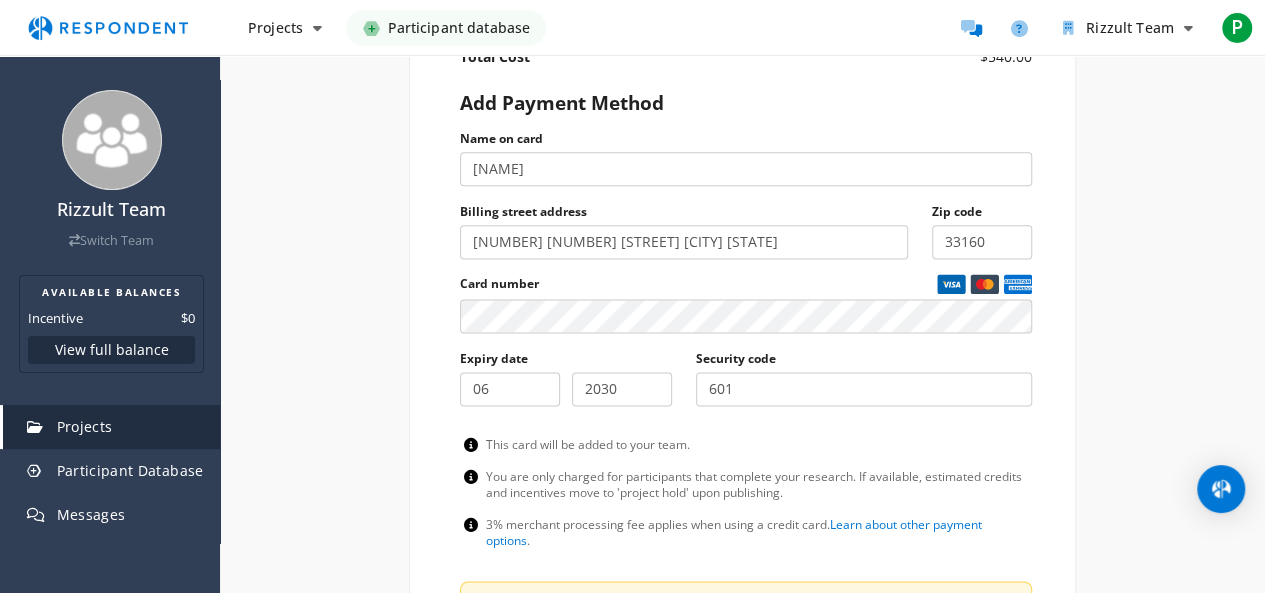 click on "Internal Project Name  *               MidSize Agencies      This is visible only to your organization.              Respondent Pitch       Project Title  *     Beyond Paid Social: How Agencies Invest in ROI-Backed Creators      This is visible to Participants.  Tips on writing a great pitch.             Project Details  *      738   /800             This is visible to Respondents.                   Target Audience  *                 Industry Professionals (B2B)             General Population (B2C)                       Type of Research             Remote             In-Person                     Research Methodology           One-on-One Focus Group Unmoderated Study Survey Diary Study               Show participants' account email addresses      If participants start the project, we will share their account email addresses with you so that you can verify that they have completed the unmoderated study on the platform of your choice.  Learn more..." at bounding box center (742, -52) 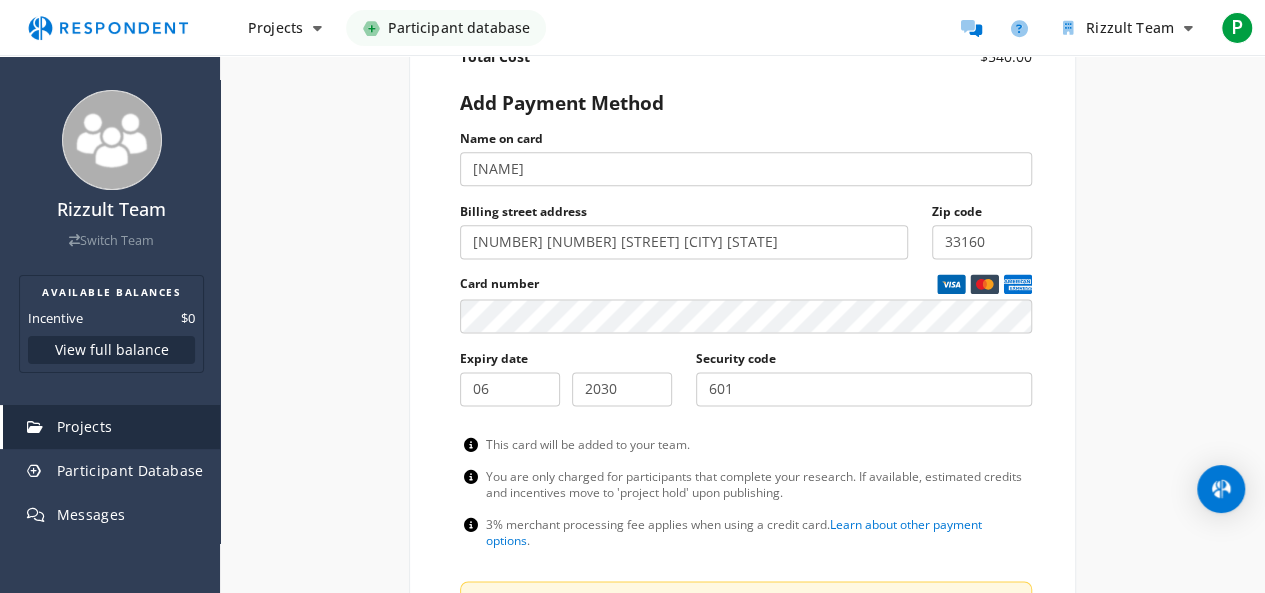 scroll, scrollTop: 1270, scrollLeft: 0, axis: vertical 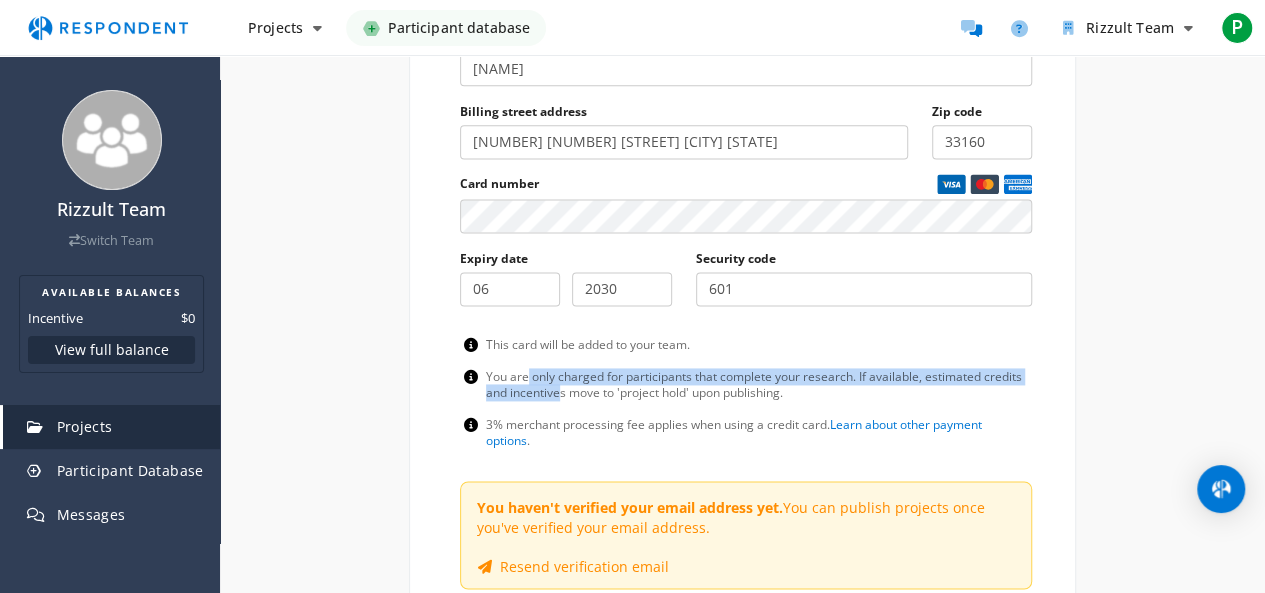 drag, startPoint x: 524, startPoint y: 353, endPoint x: 553, endPoint y: 365, distance: 31.38471 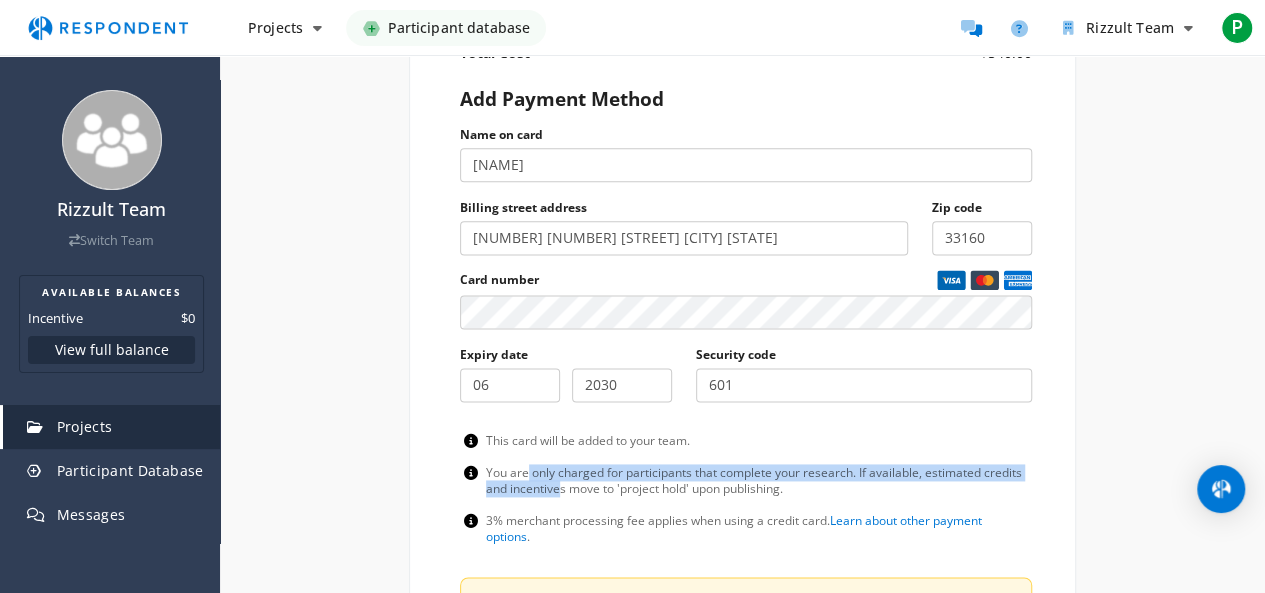 scroll, scrollTop: 1070, scrollLeft: 0, axis: vertical 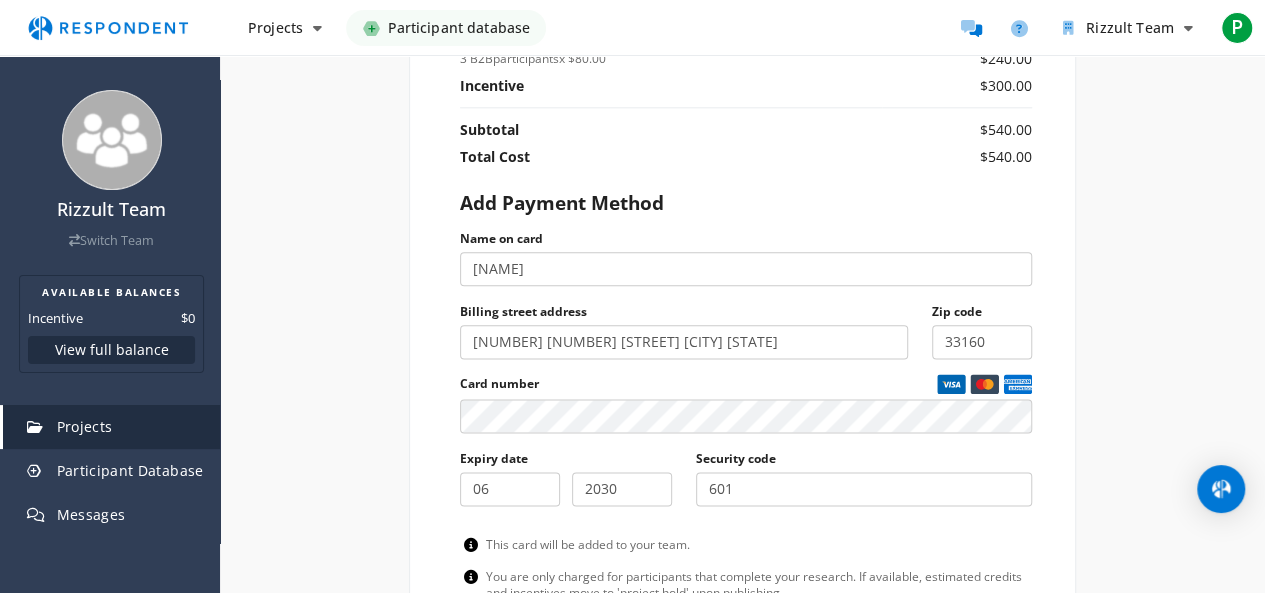 click on "Add Payment Method" 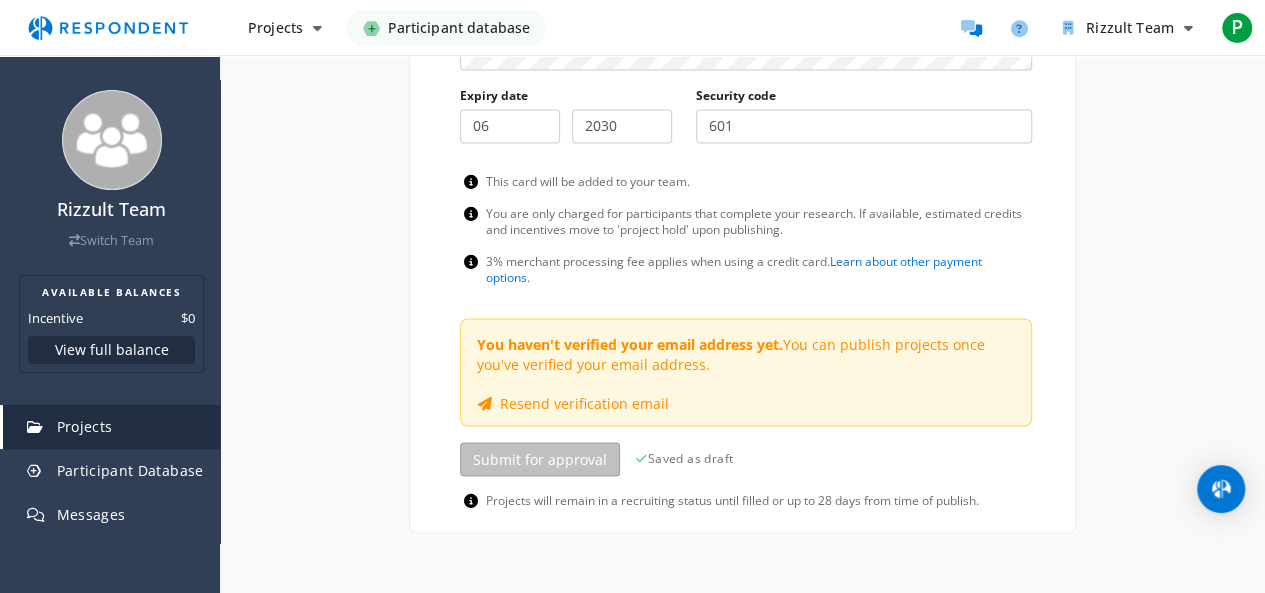 scroll, scrollTop: 1608, scrollLeft: 0, axis: vertical 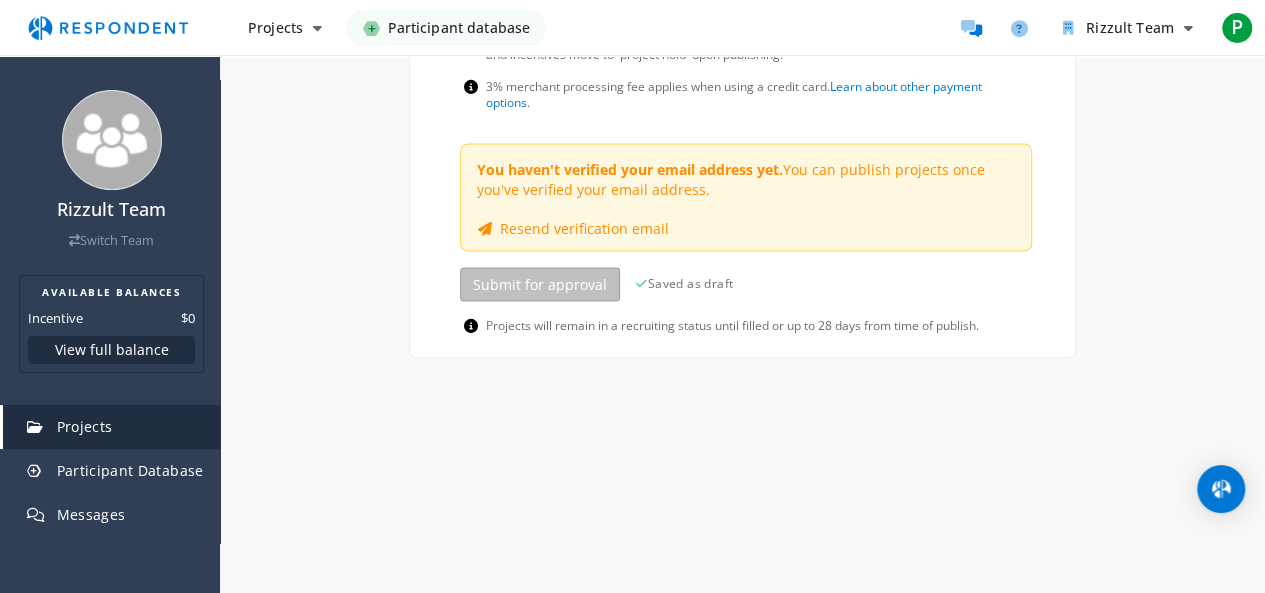 click on "Submit for approval         Saved as draft" 